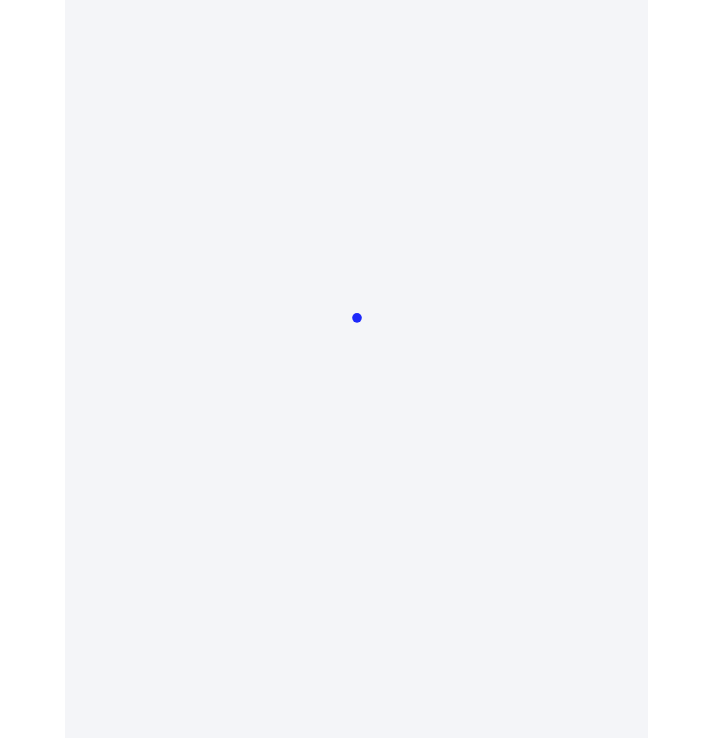 scroll, scrollTop: 0, scrollLeft: 0, axis: both 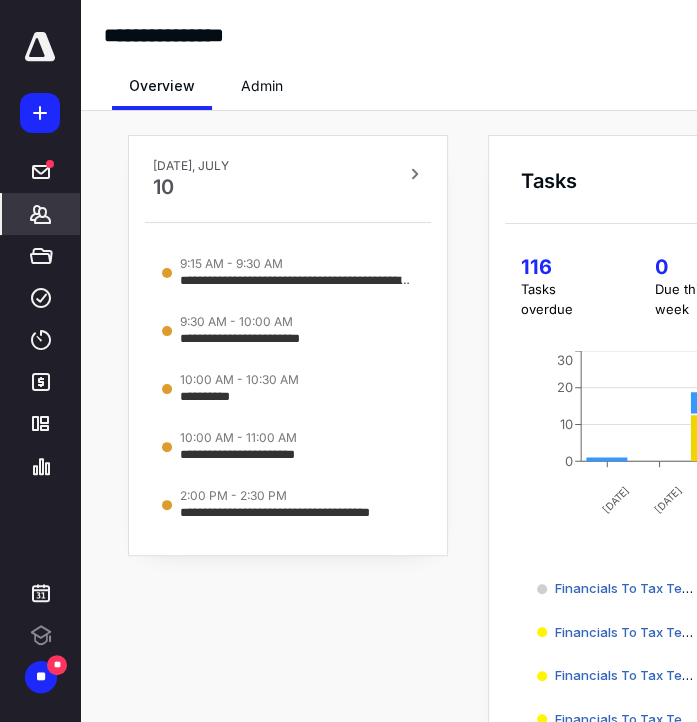 click 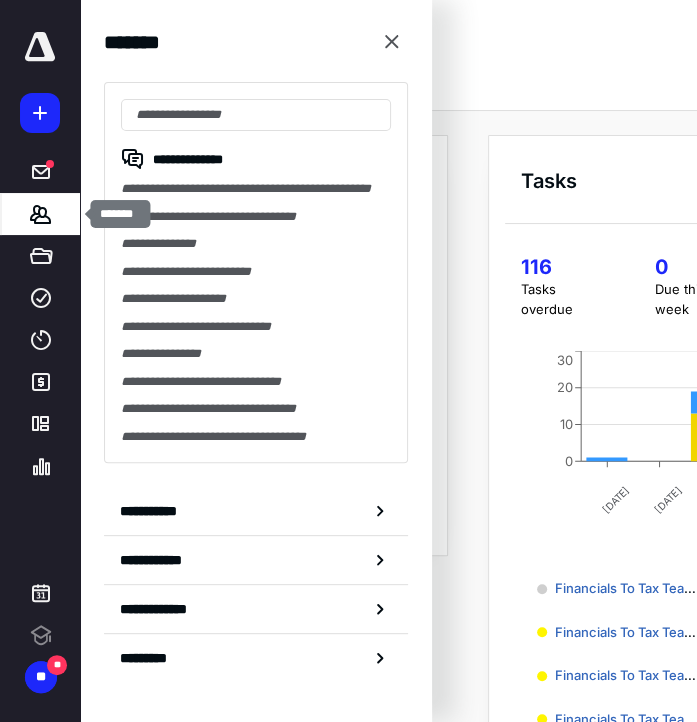 scroll, scrollTop: 0, scrollLeft: 0, axis: both 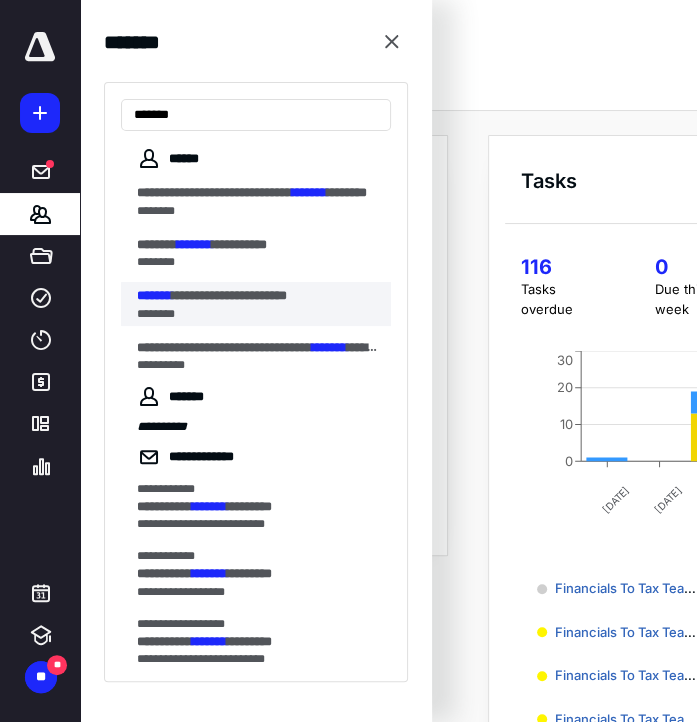 type on "*******" 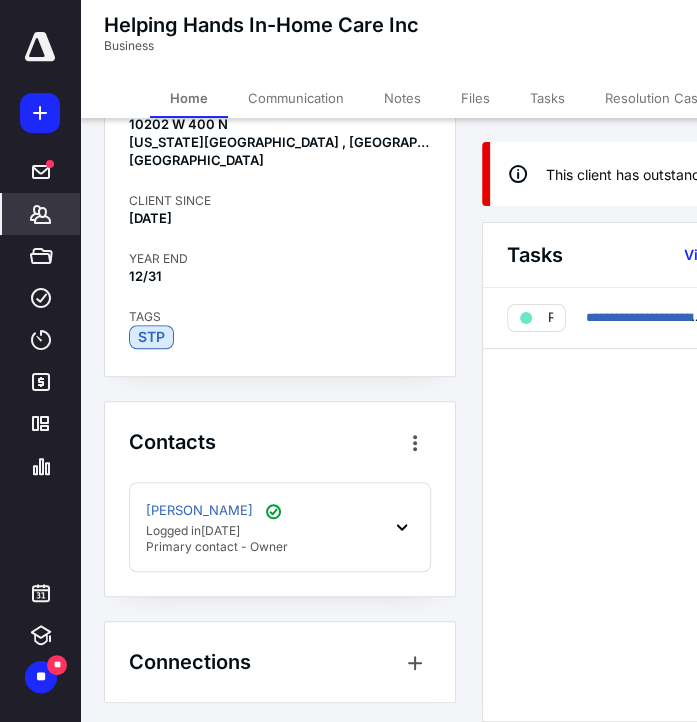 scroll, scrollTop: 0, scrollLeft: 0, axis: both 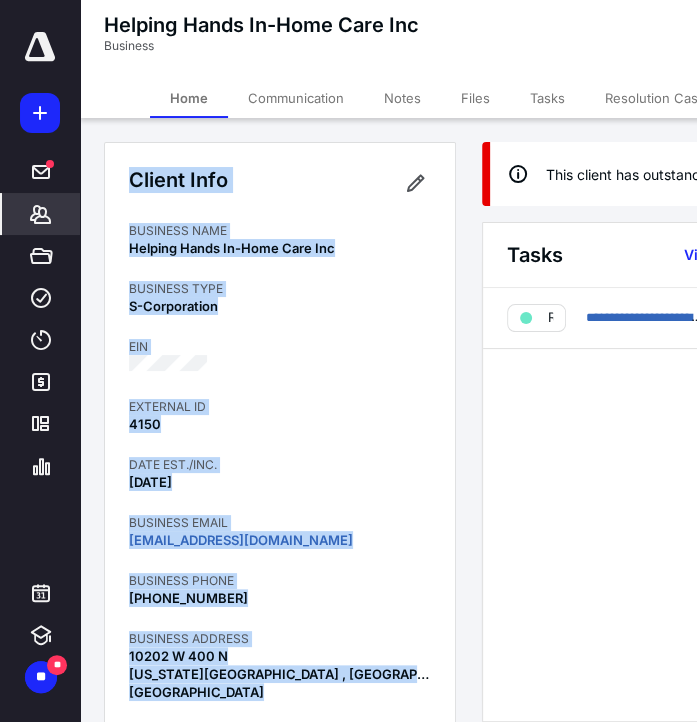 click on "**********" at bounding box center (348, 361) 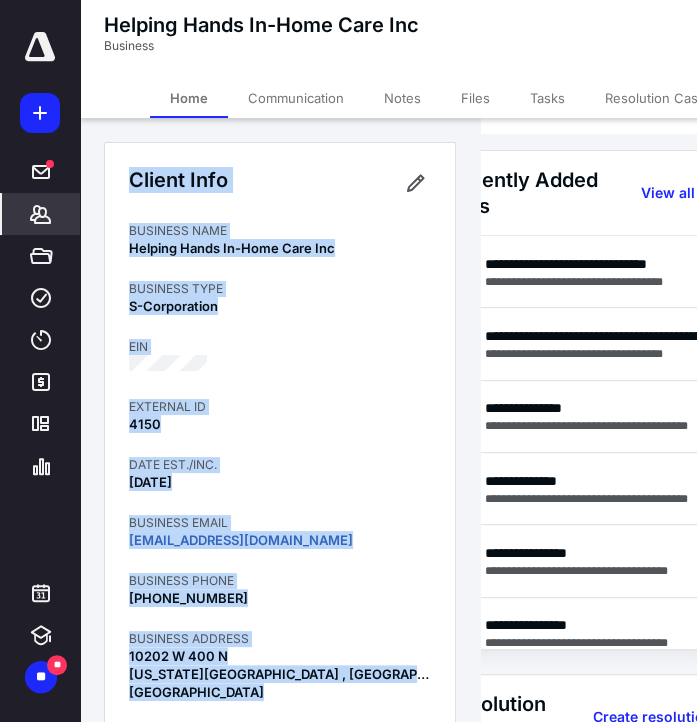 scroll, scrollTop: 72, scrollLeft: 485, axis: both 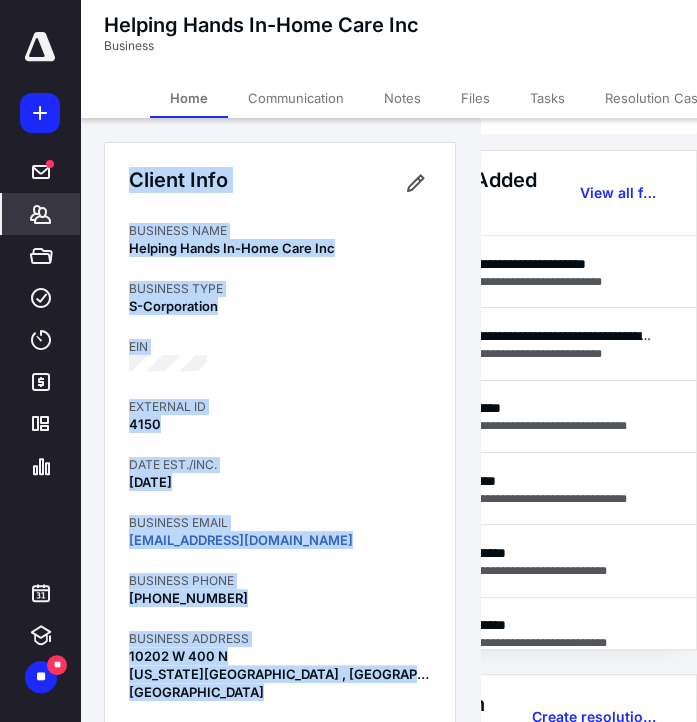 click on "BUSINESS PHONE" at bounding box center (280, 581) 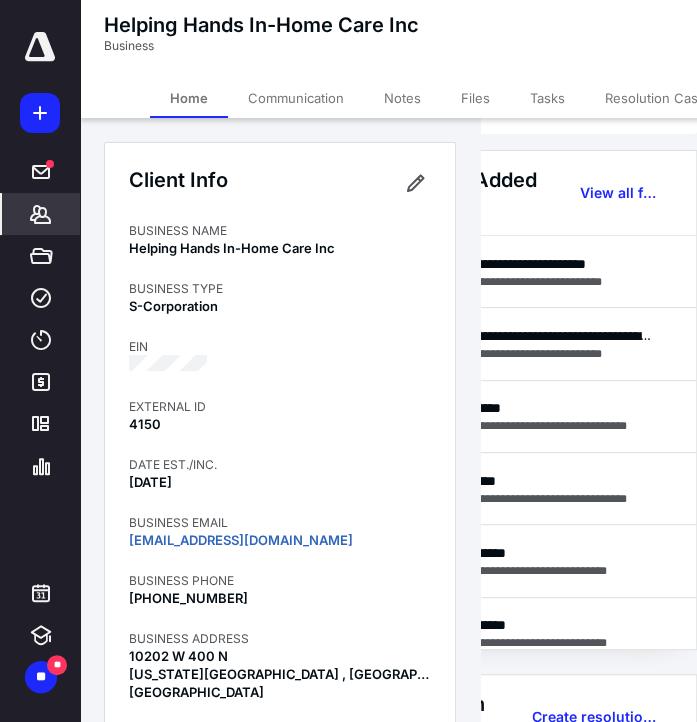 click on "Files" at bounding box center [475, 98] 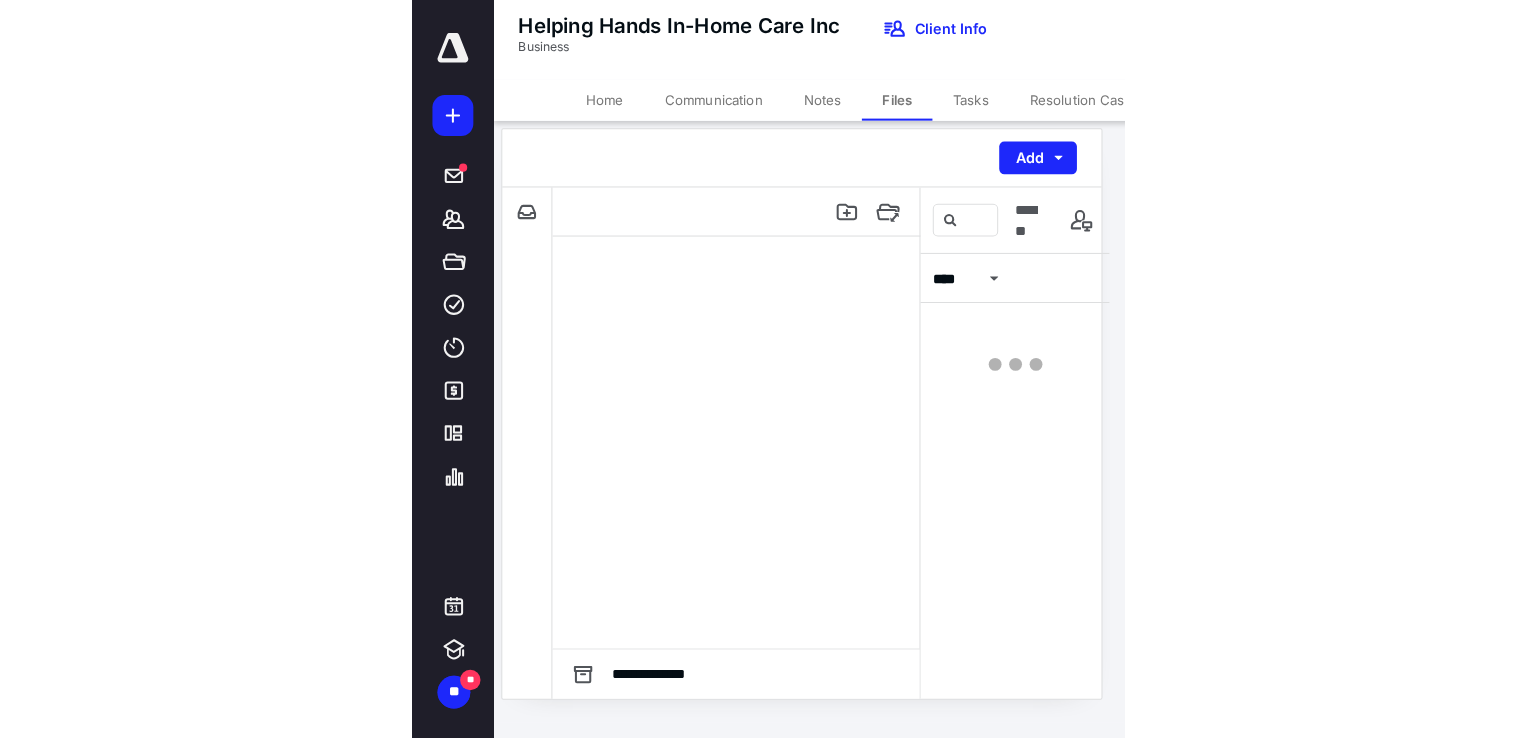 scroll, scrollTop: 0, scrollLeft: 0, axis: both 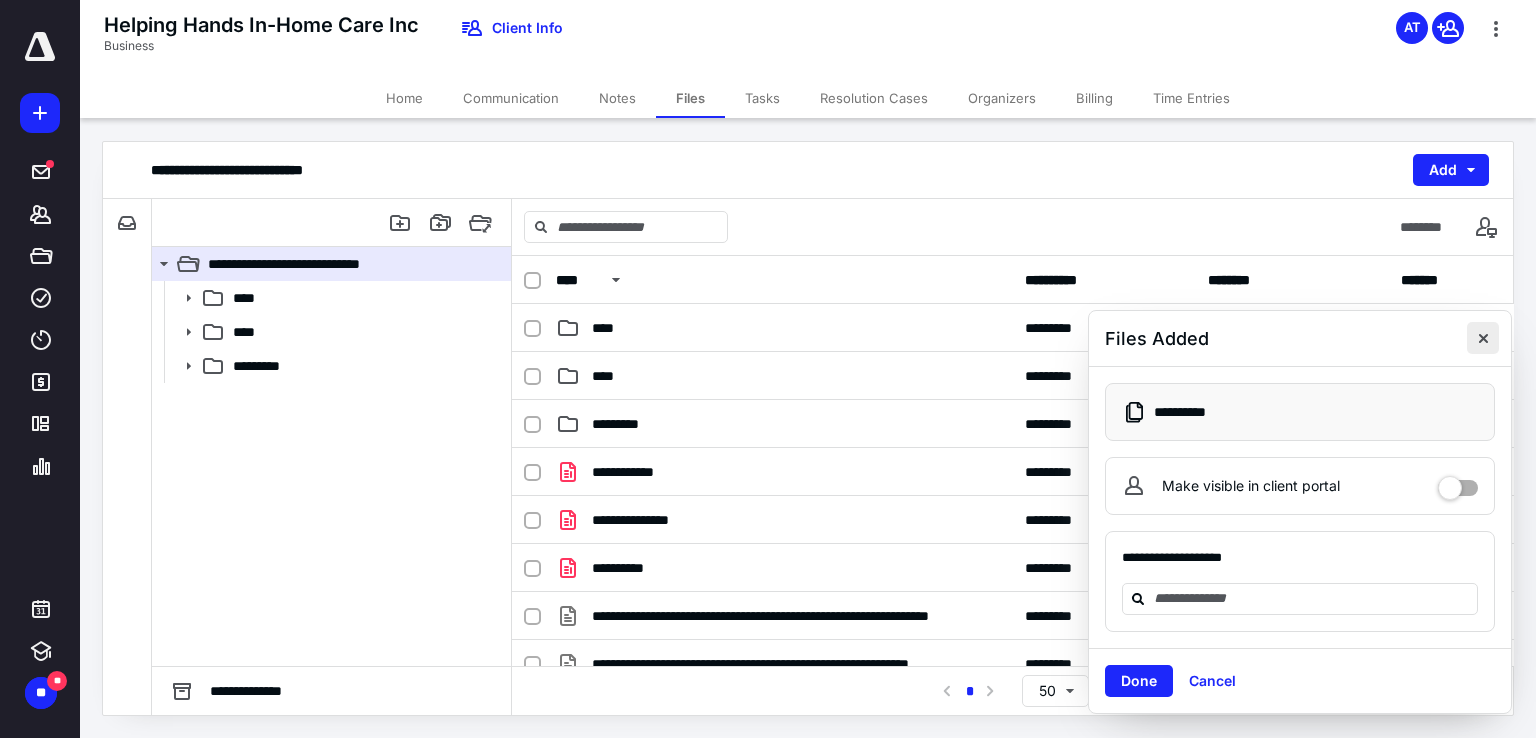 click at bounding box center (1483, 338) 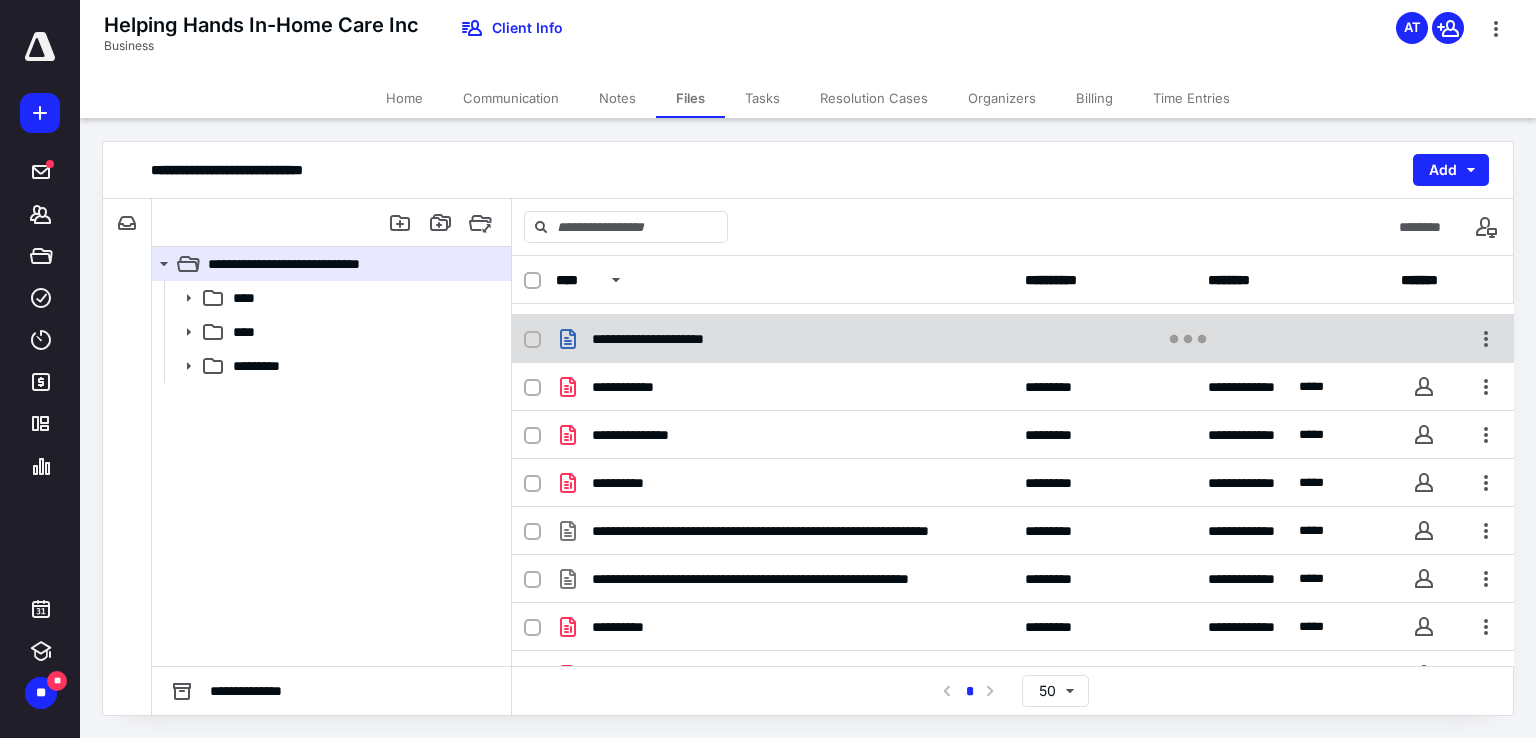 scroll, scrollTop: 0, scrollLeft: 0, axis: both 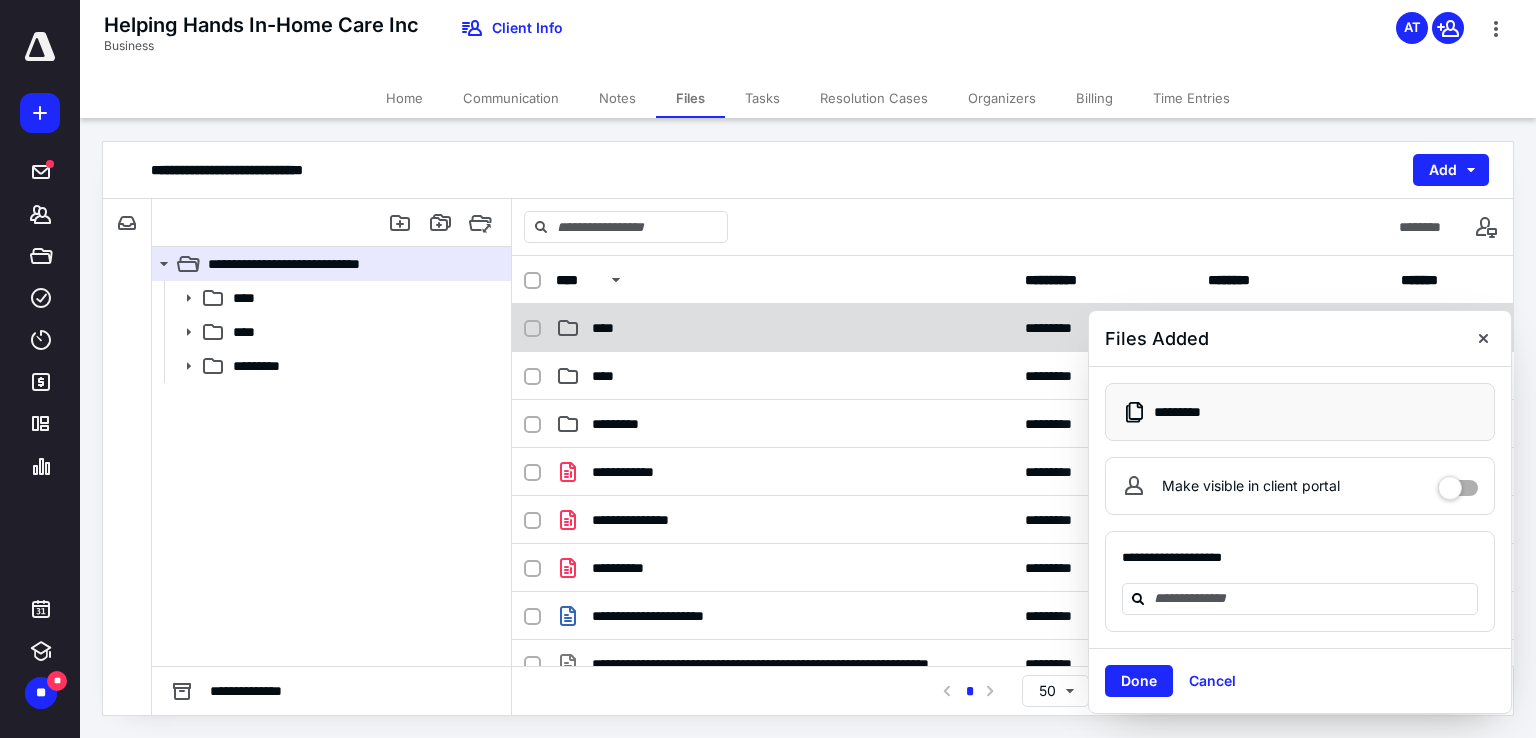 drag, startPoint x: 1489, startPoint y: 341, endPoint x: 1478, endPoint y: 342, distance: 11.045361 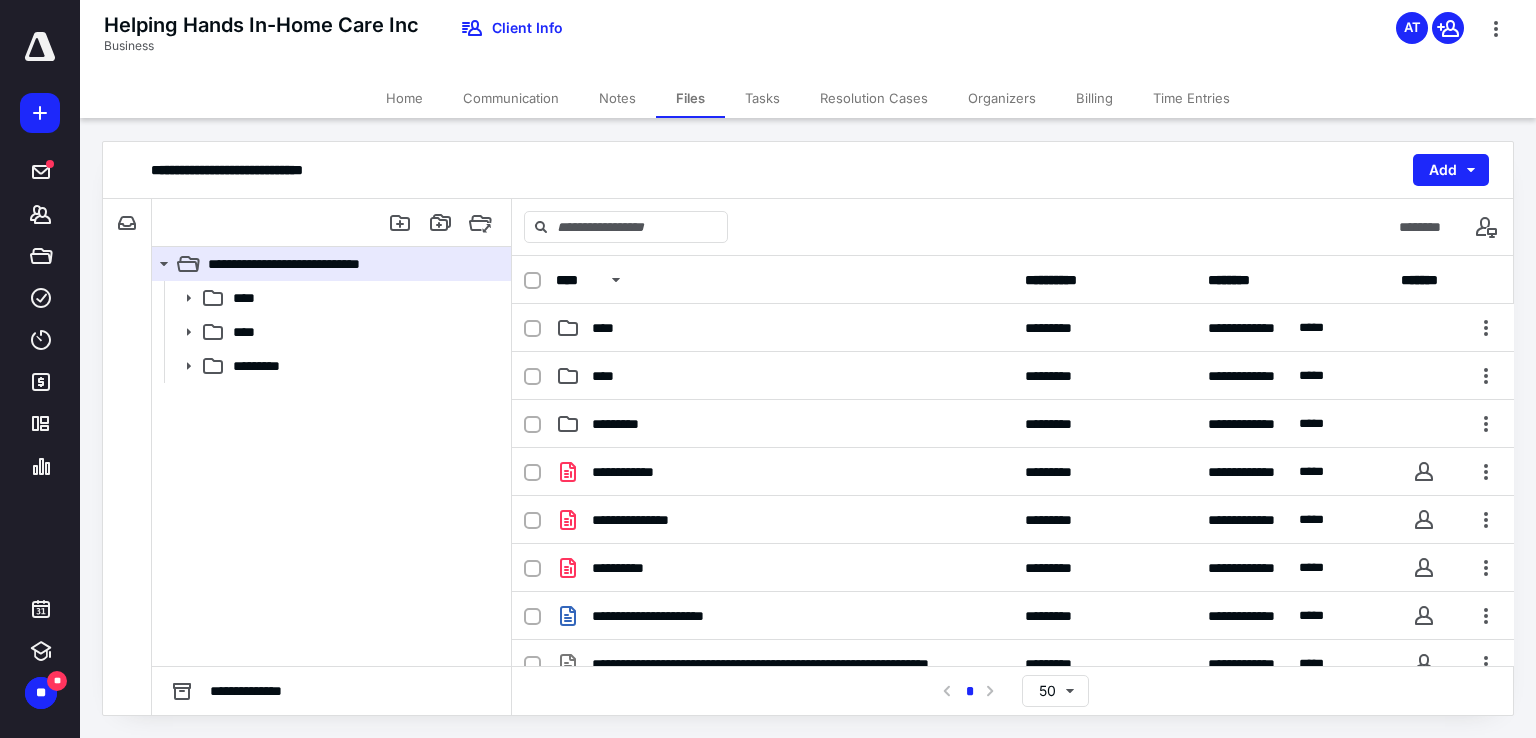 click at bounding box center [532, 281] 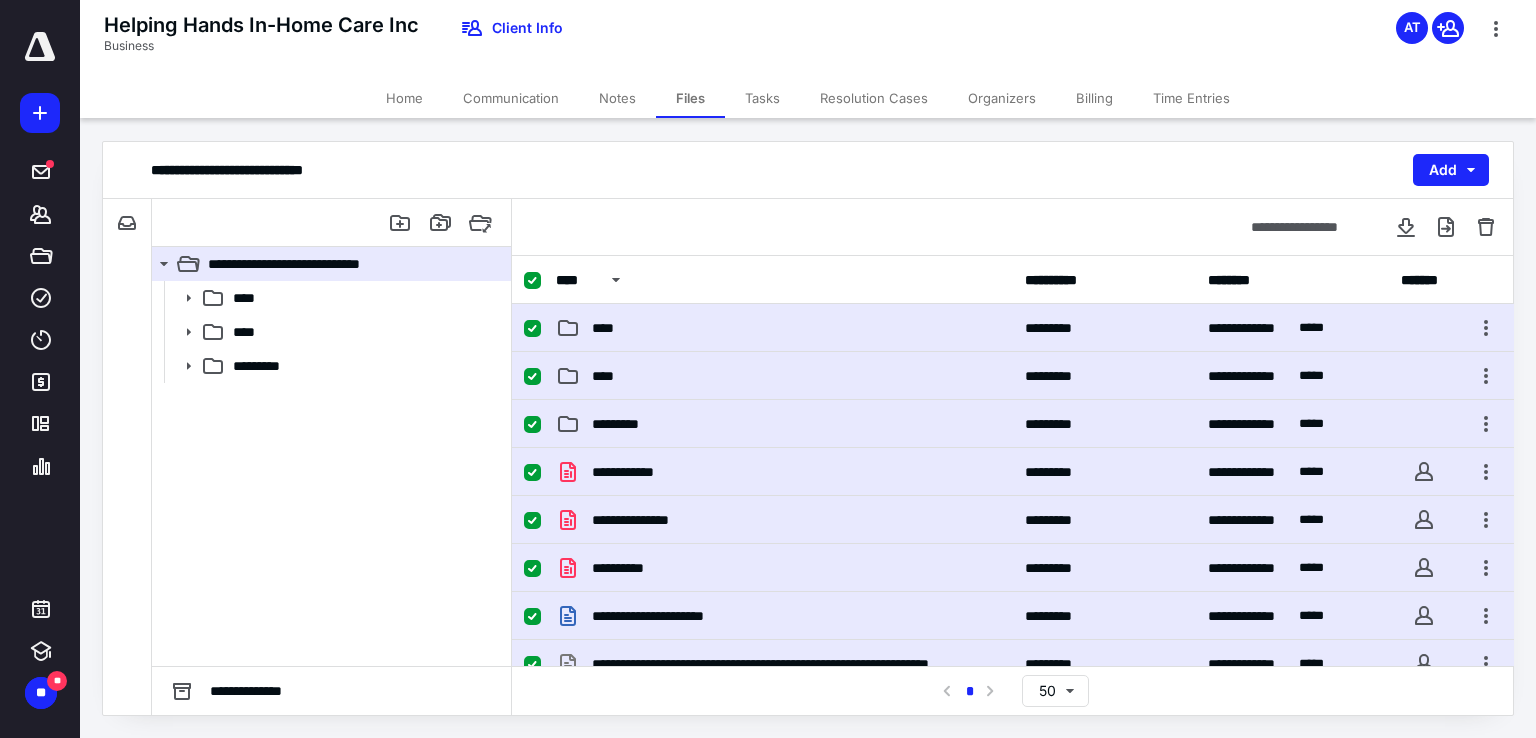 click at bounding box center (532, 329) 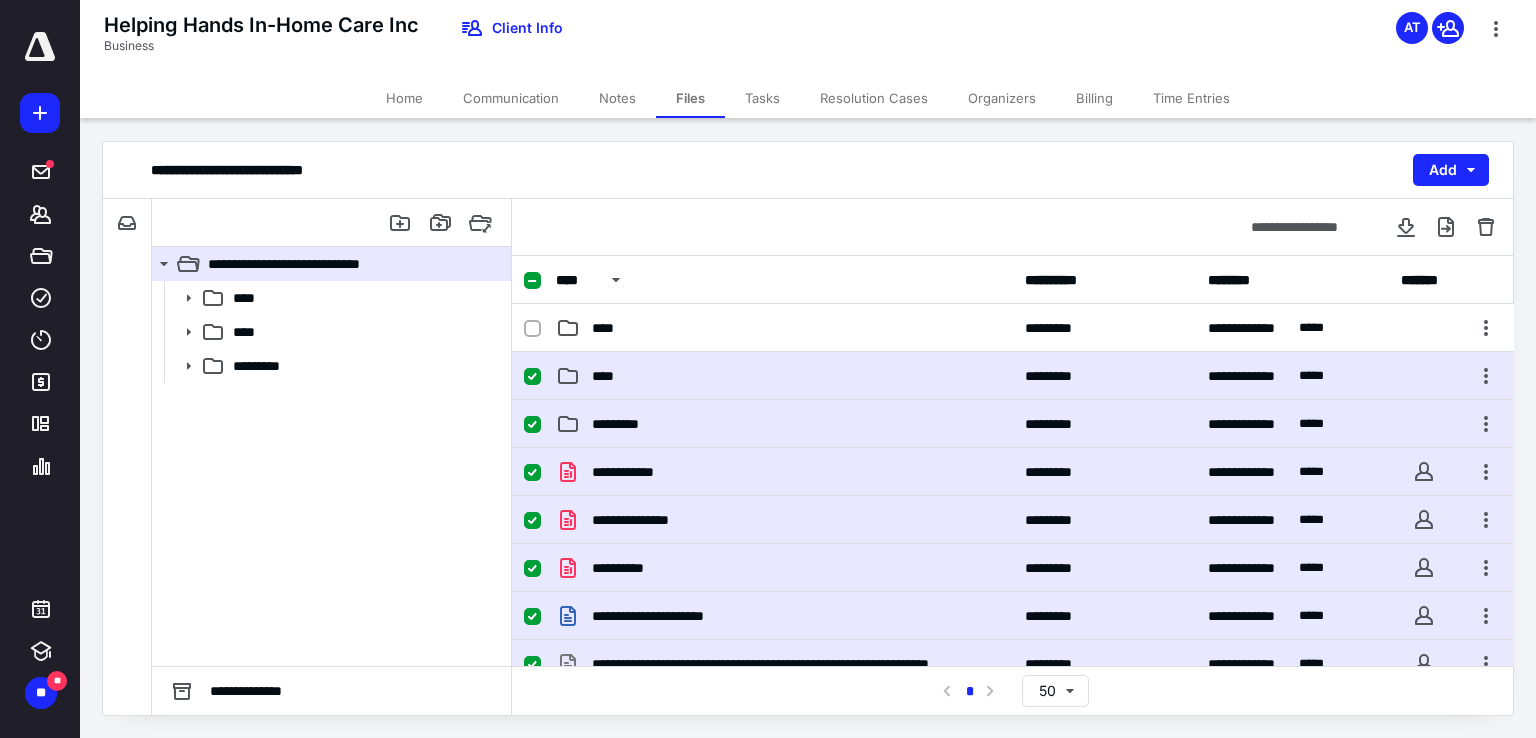 click at bounding box center [532, 377] 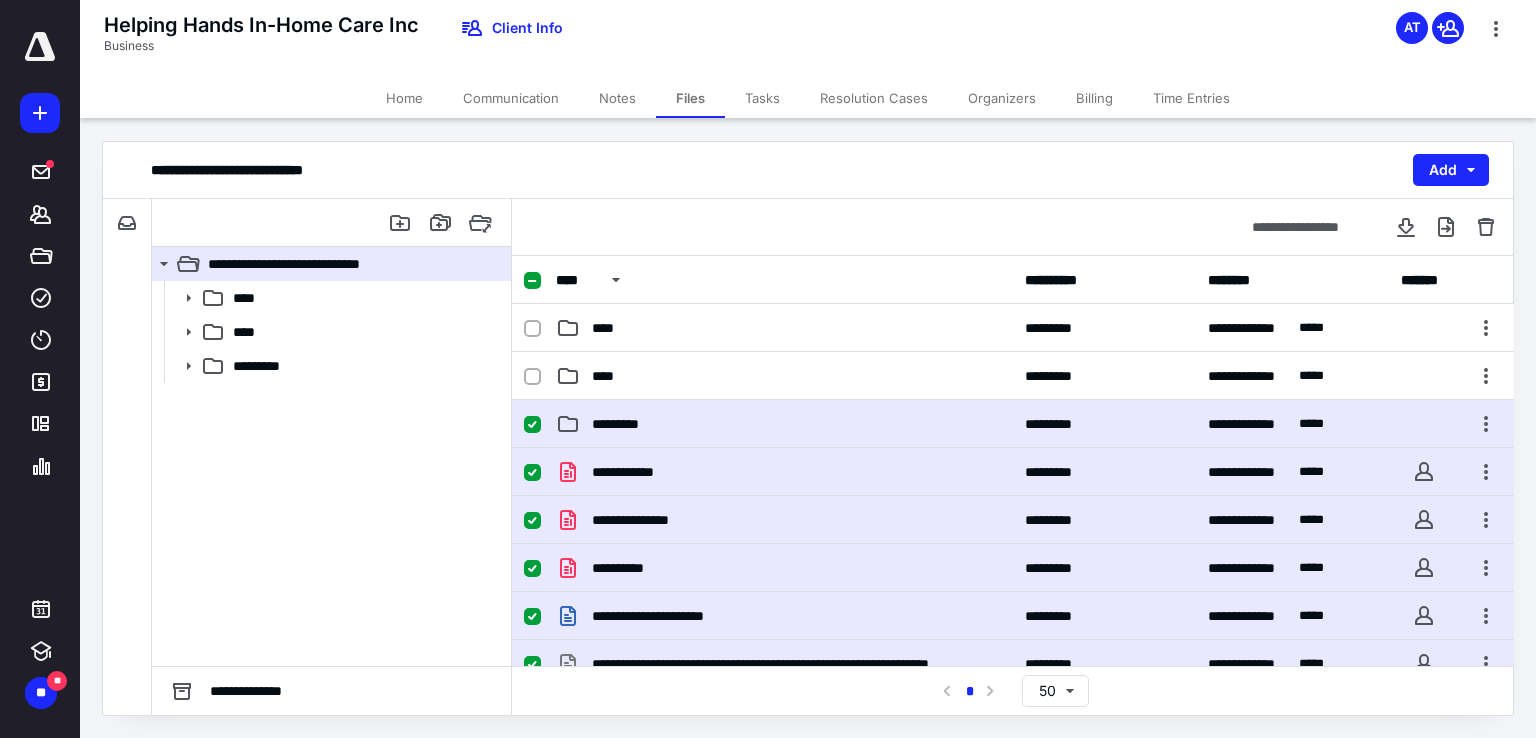 checkbox on "false" 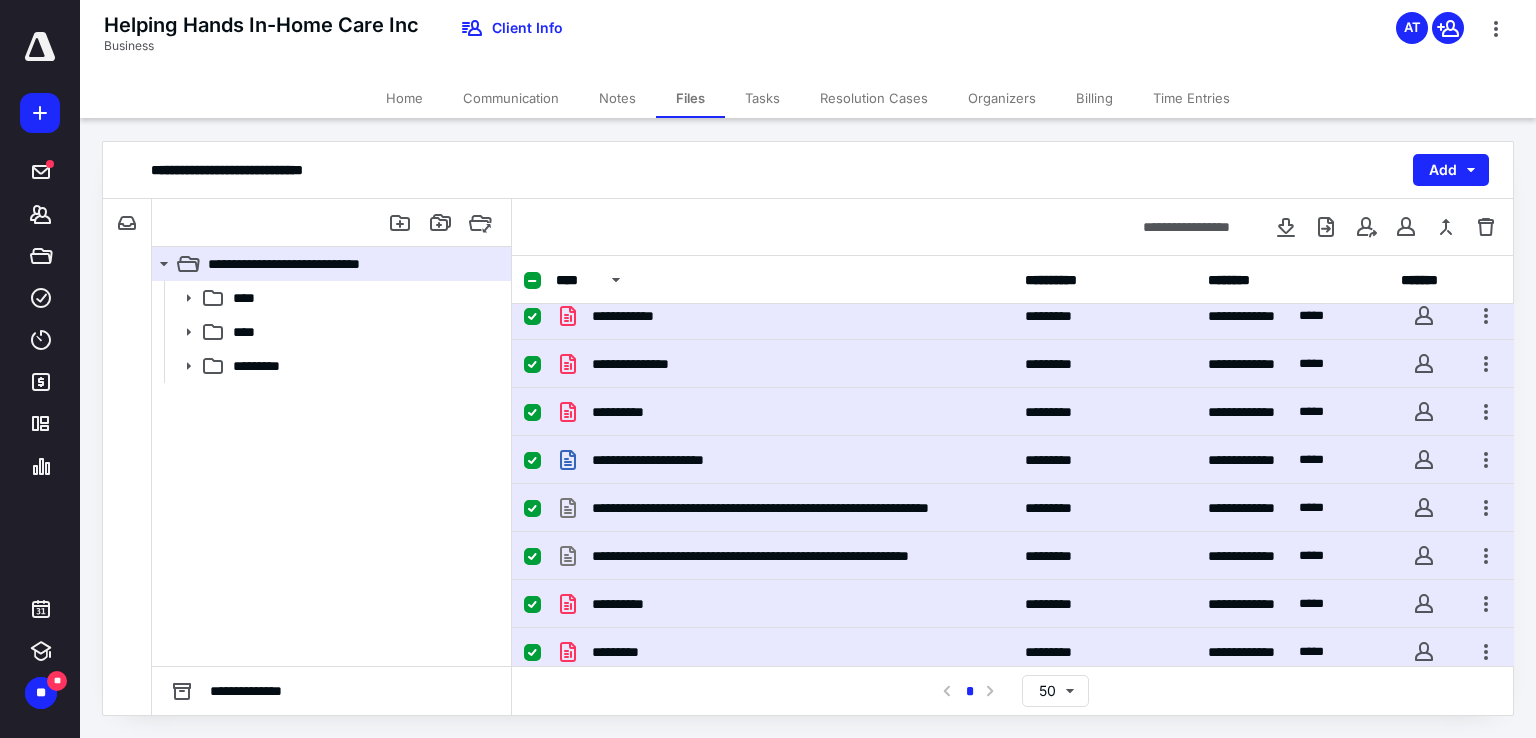 scroll, scrollTop: 107, scrollLeft: 0, axis: vertical 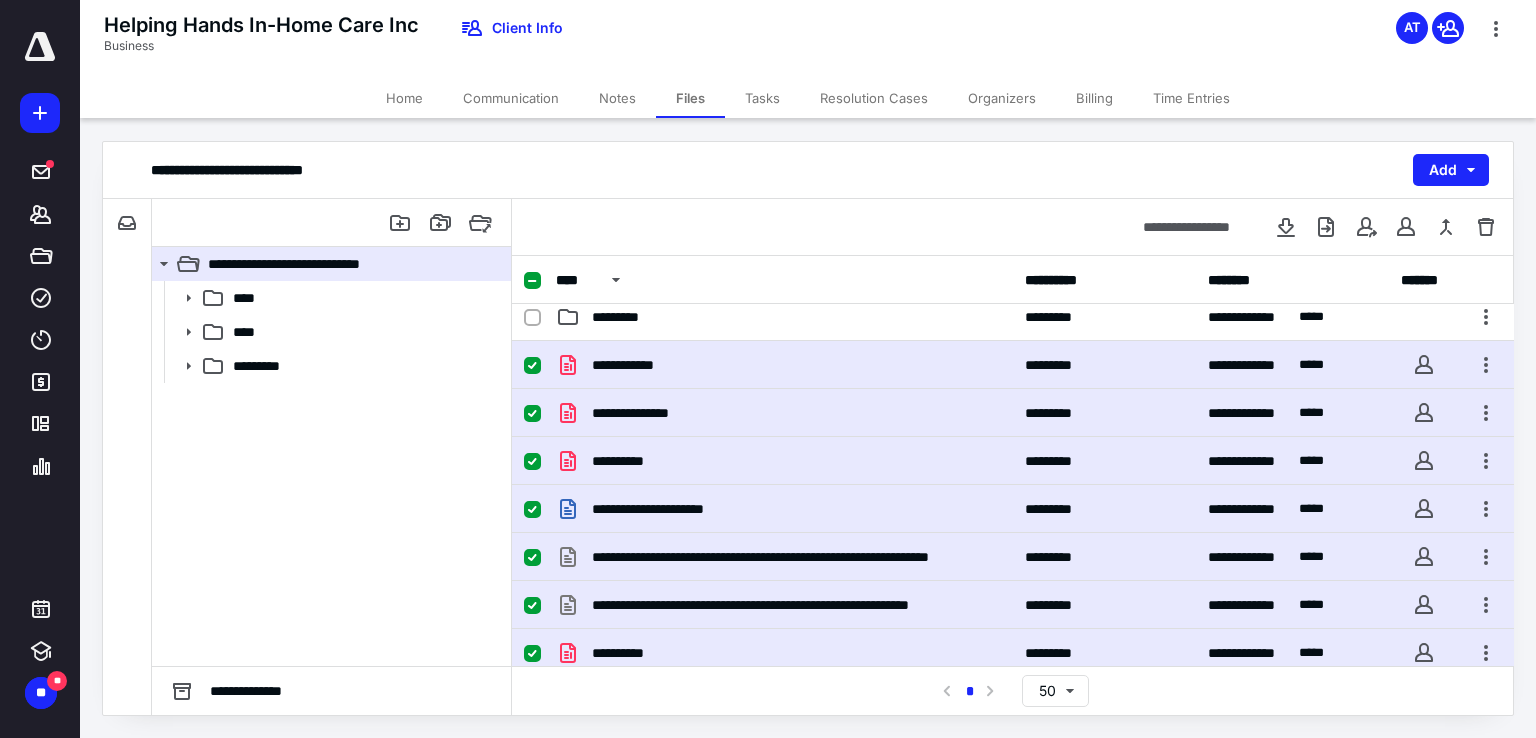 click 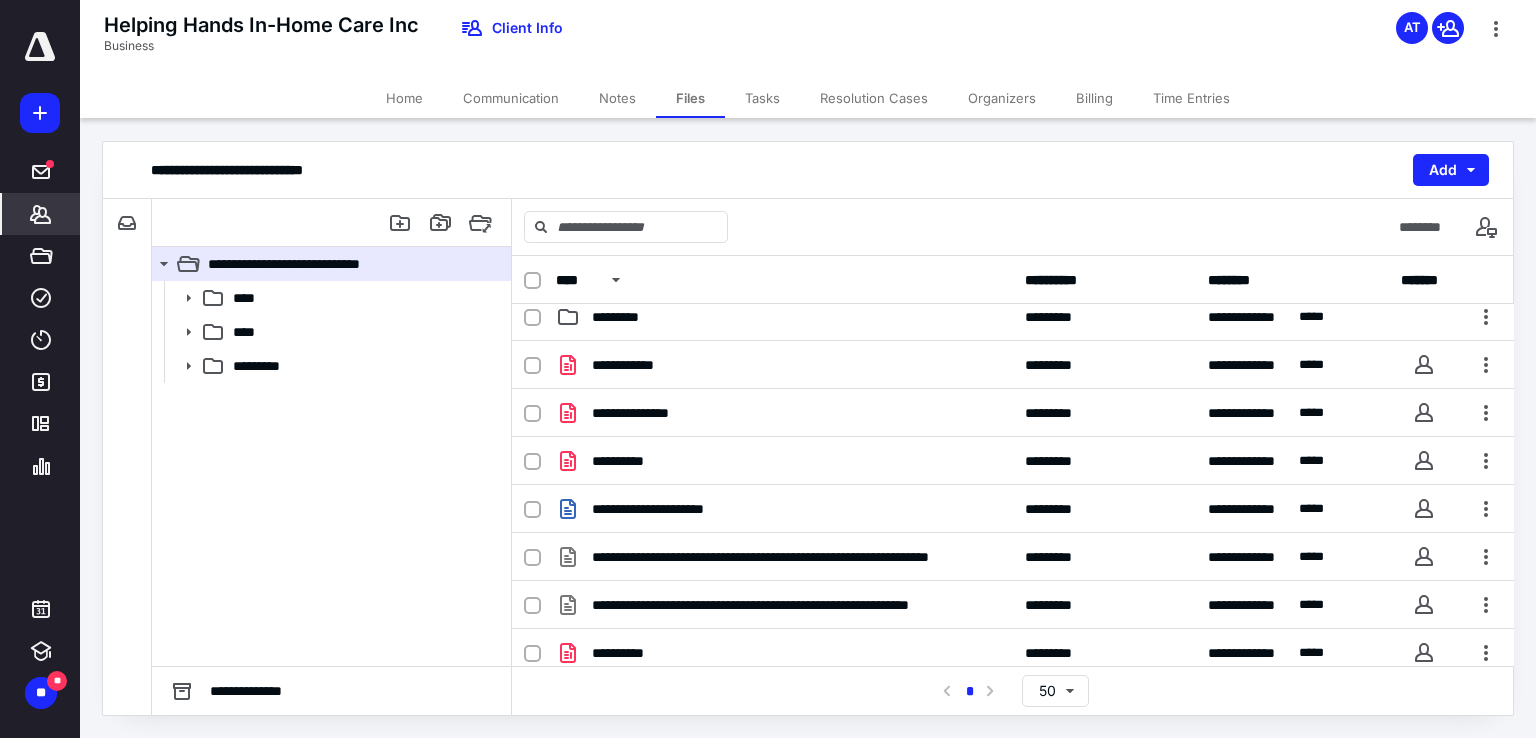 click on "*******" at bounding box center [41, 214] 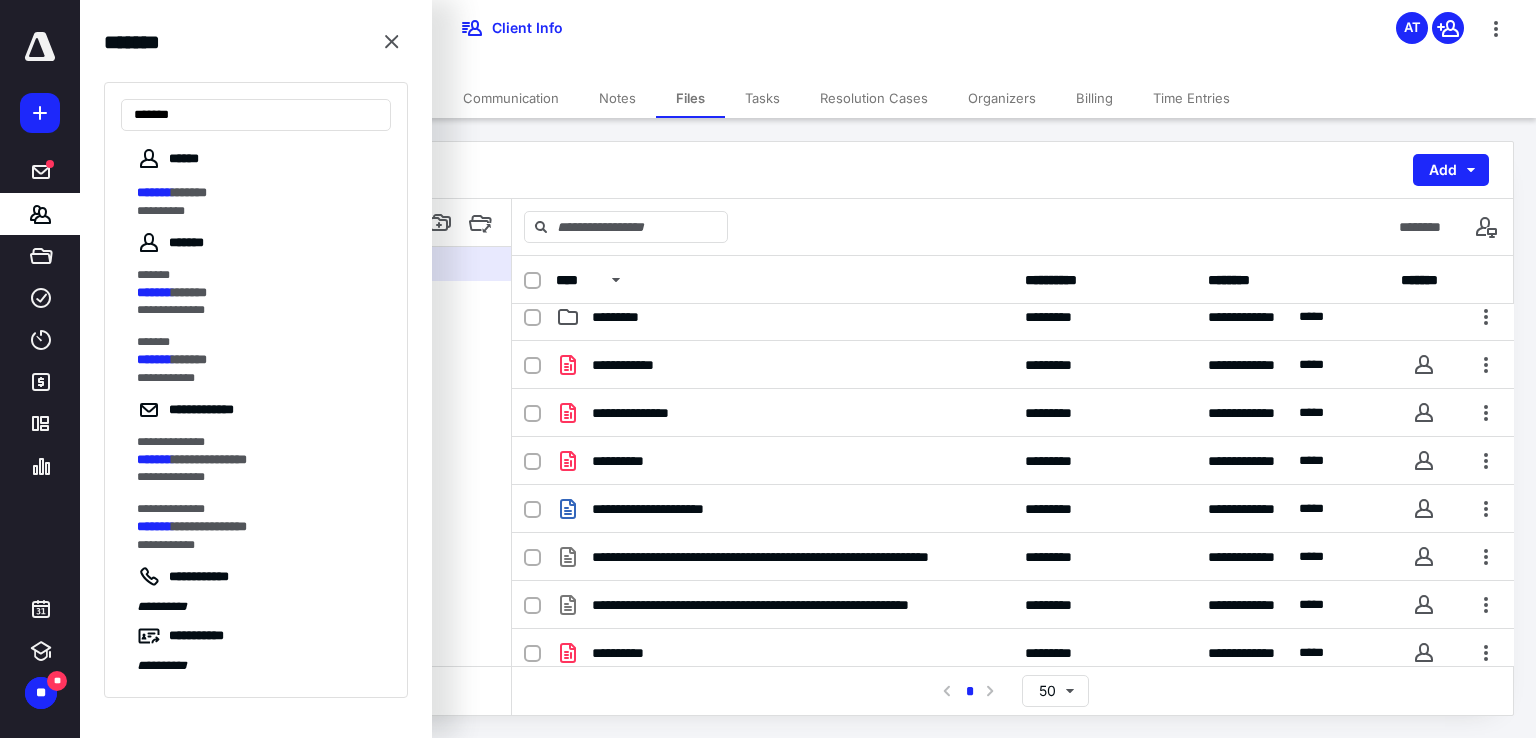 type on "*******" 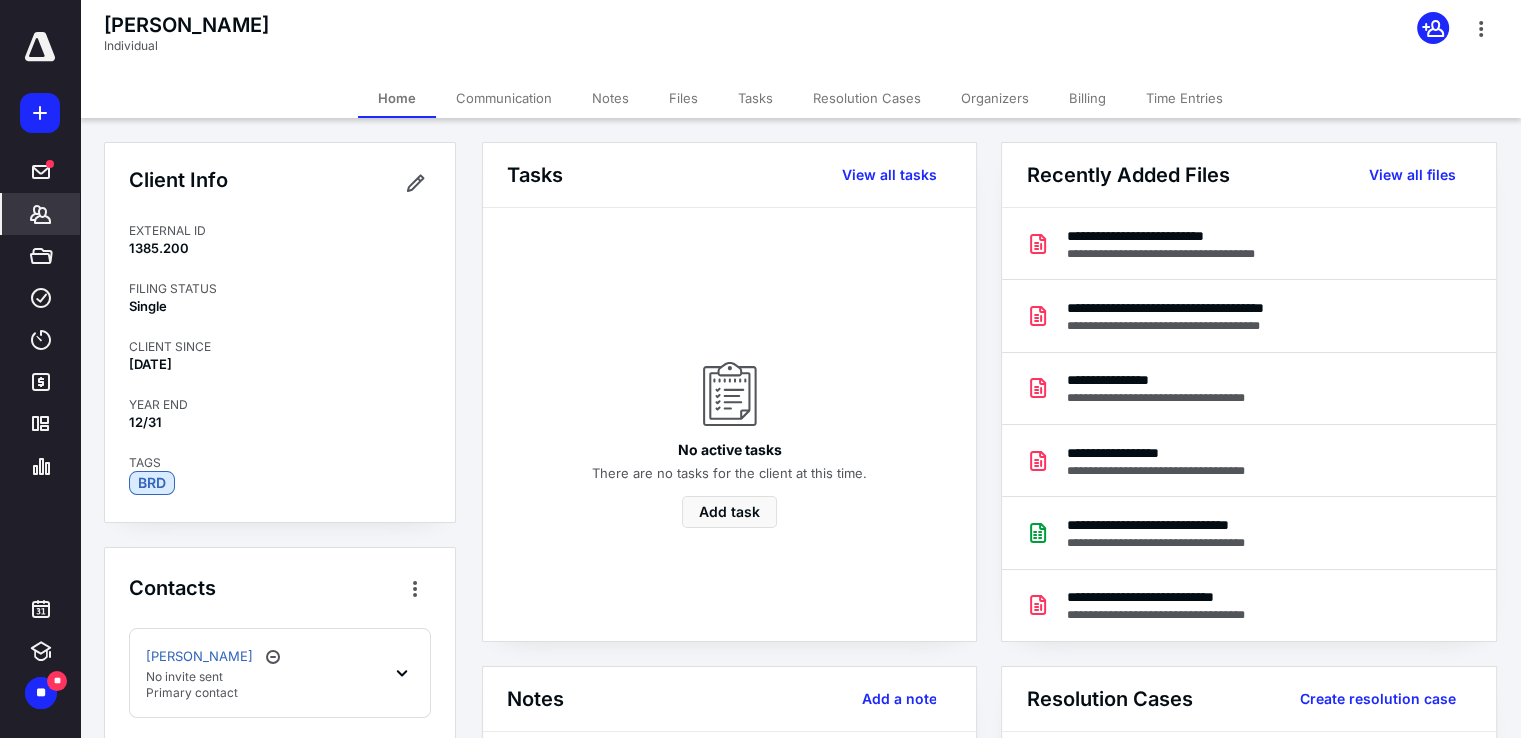click on "Files" at bounding box center (683, 98) 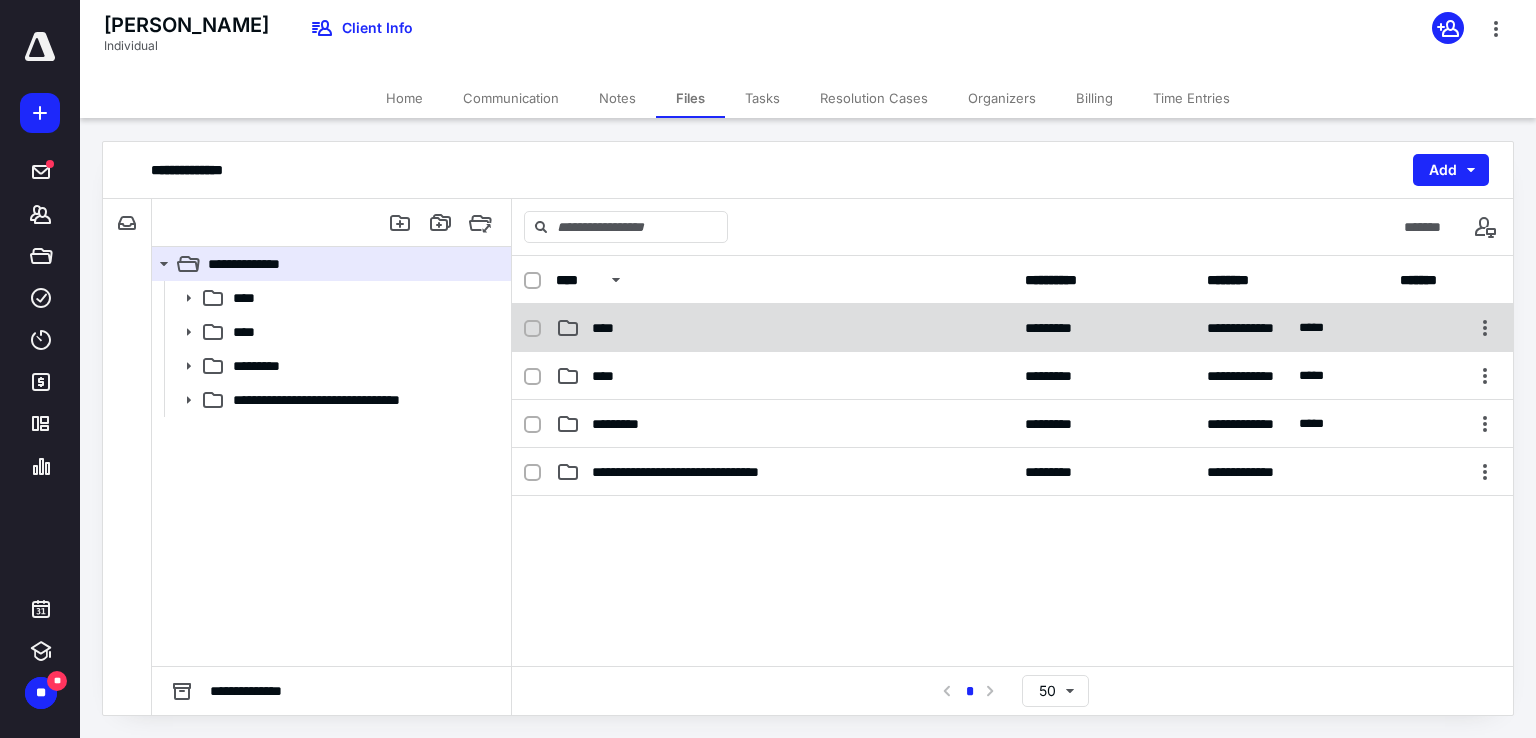 click on "****" at bounding box center (609, 328) 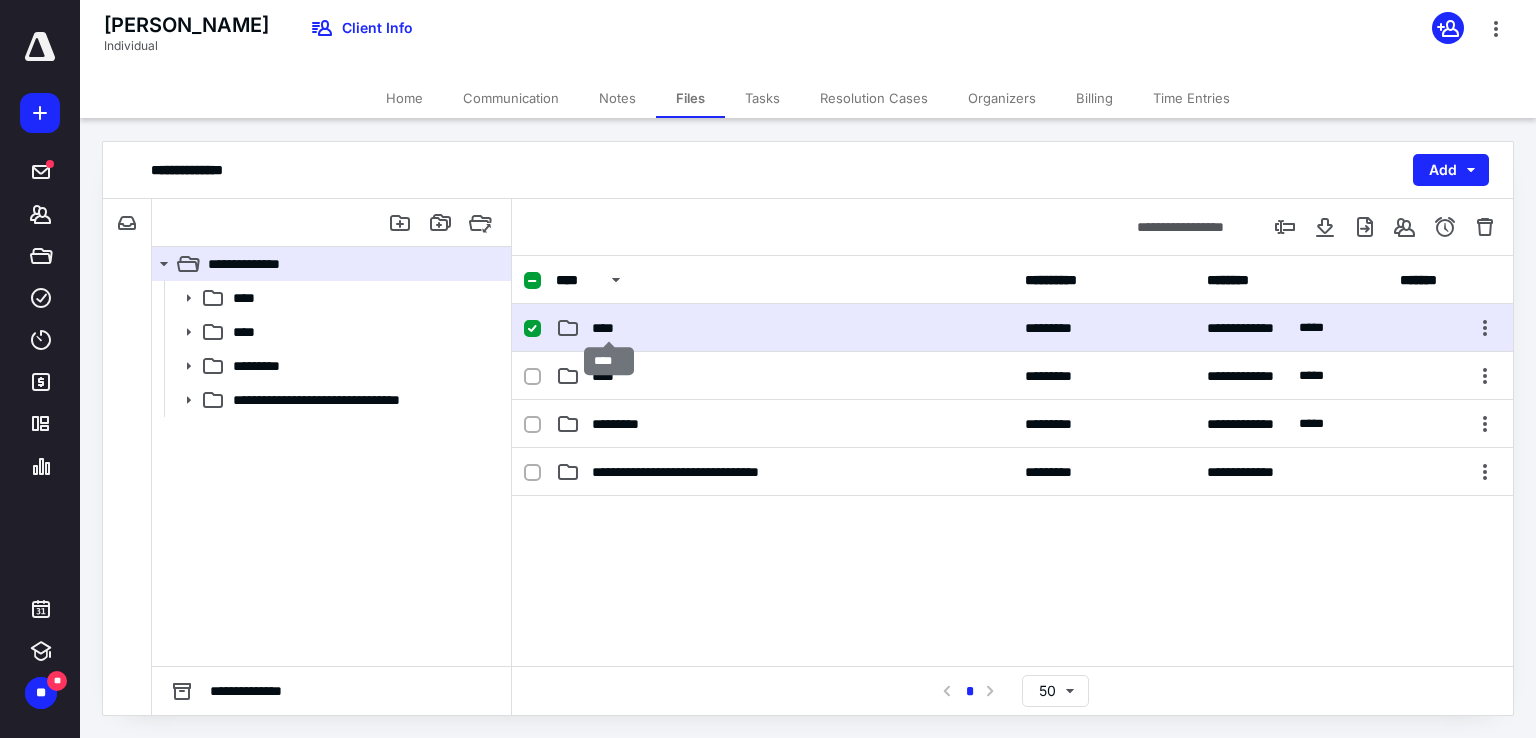 click on "****" at bounding box center (609, 328) 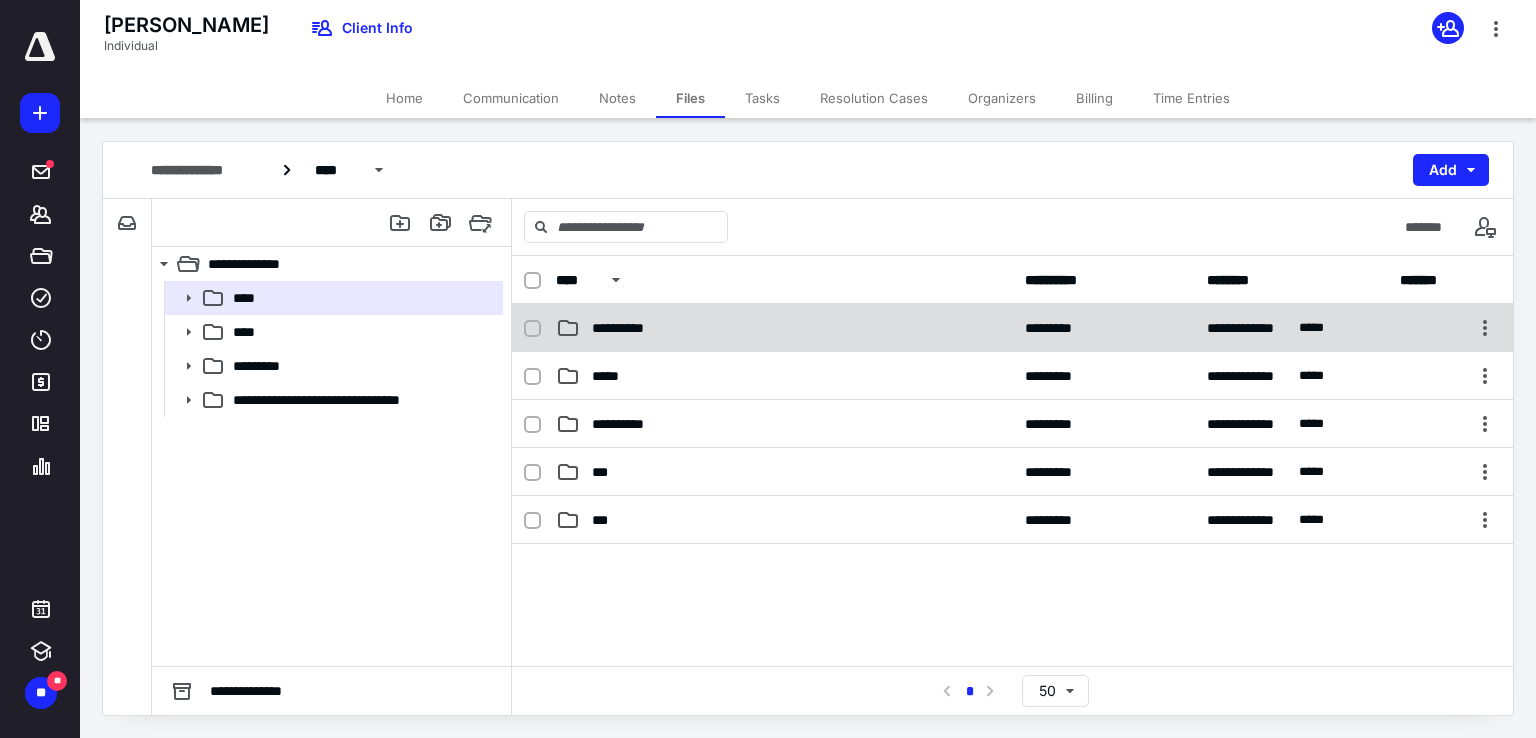click on "**********" at bounding box center [629, 328] 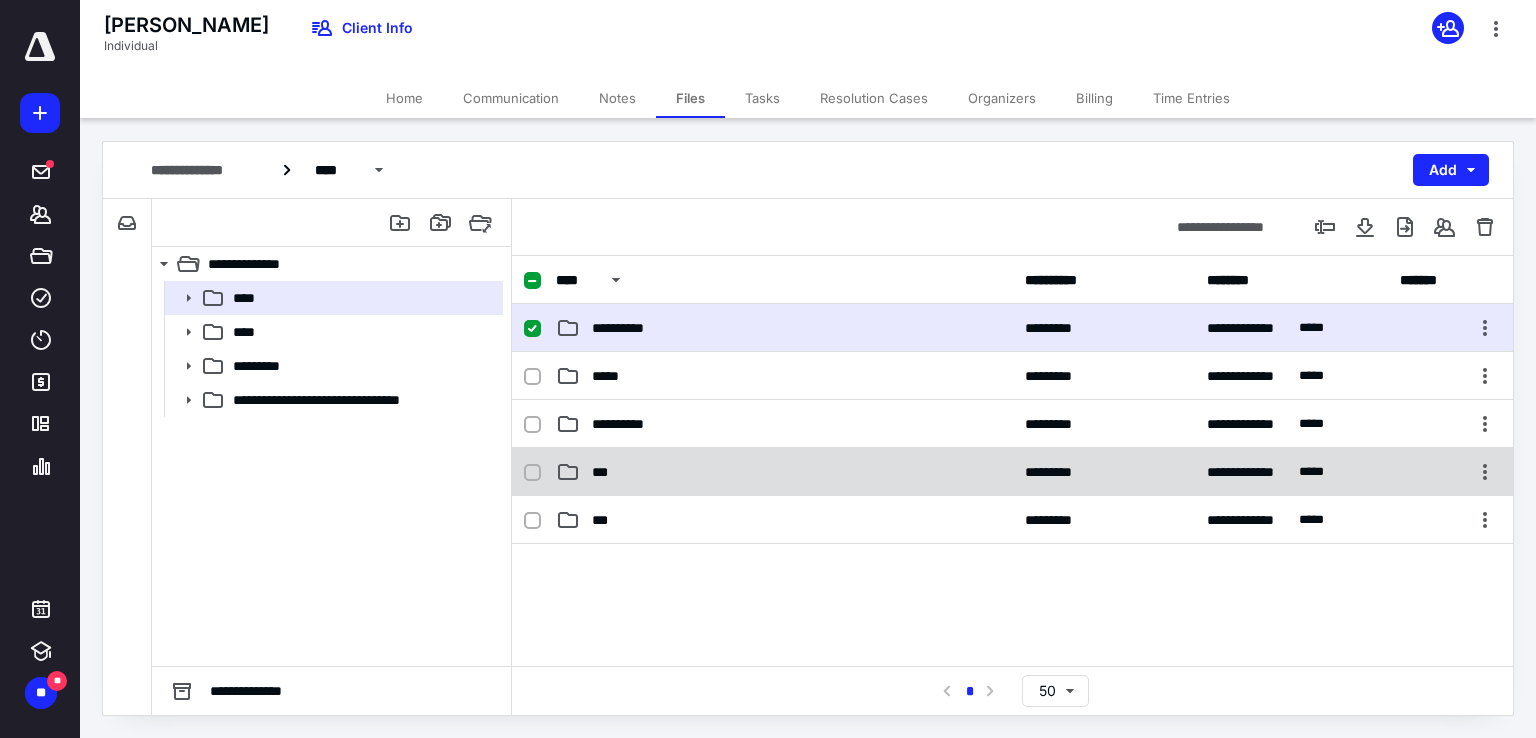 click on "***" at bounding box center [784, 472] 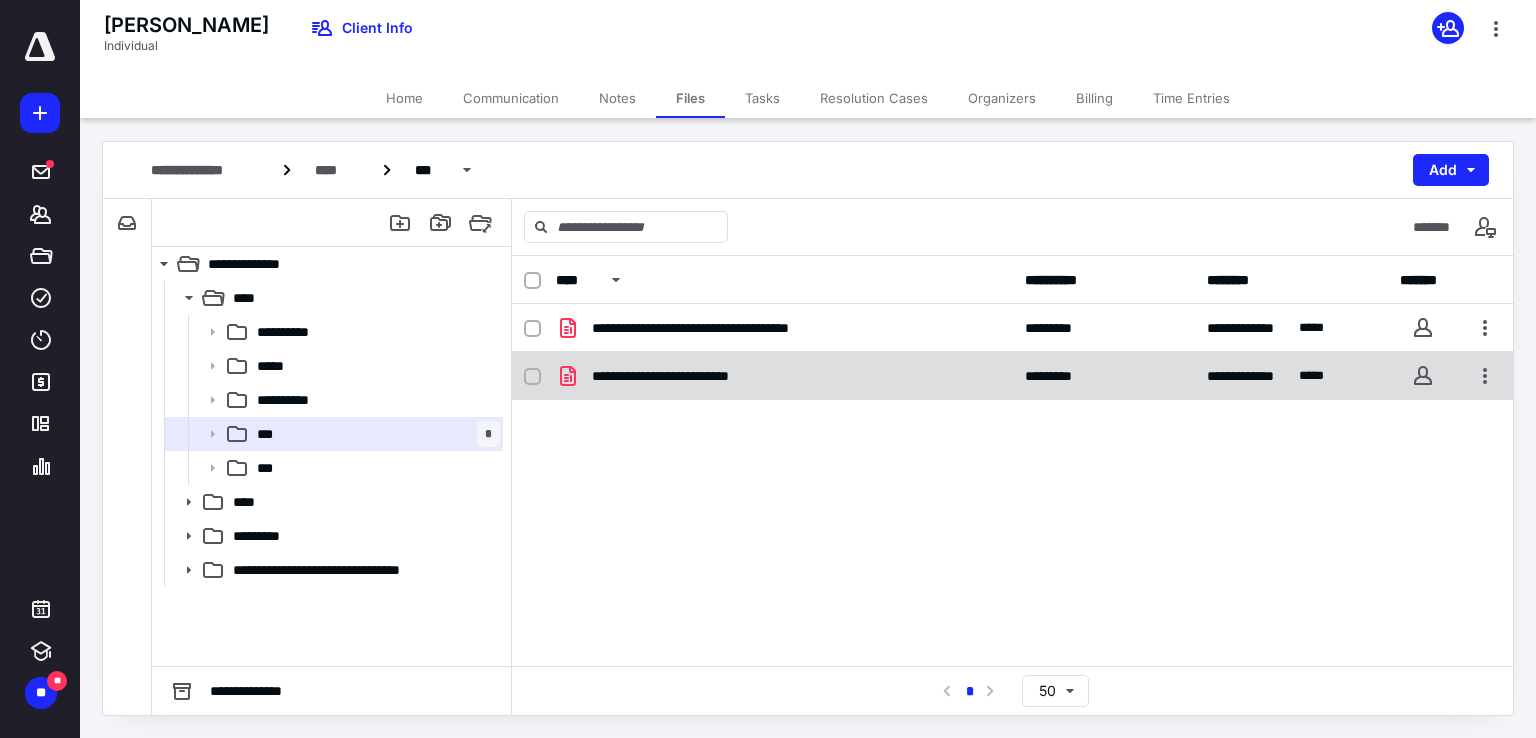 click on "**********" at bounding box center [784, 376] 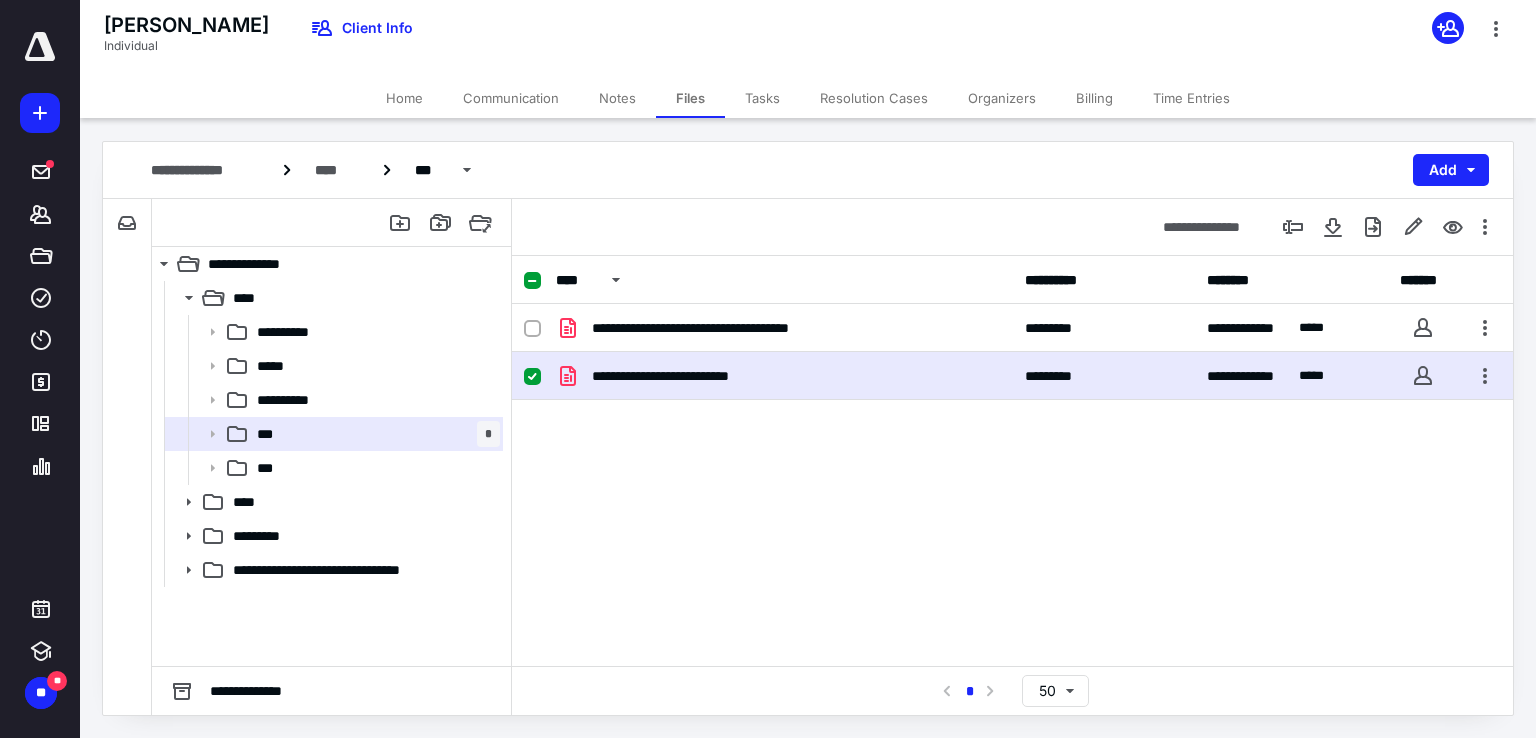 click on "**********" at bounding box center (784, 376) 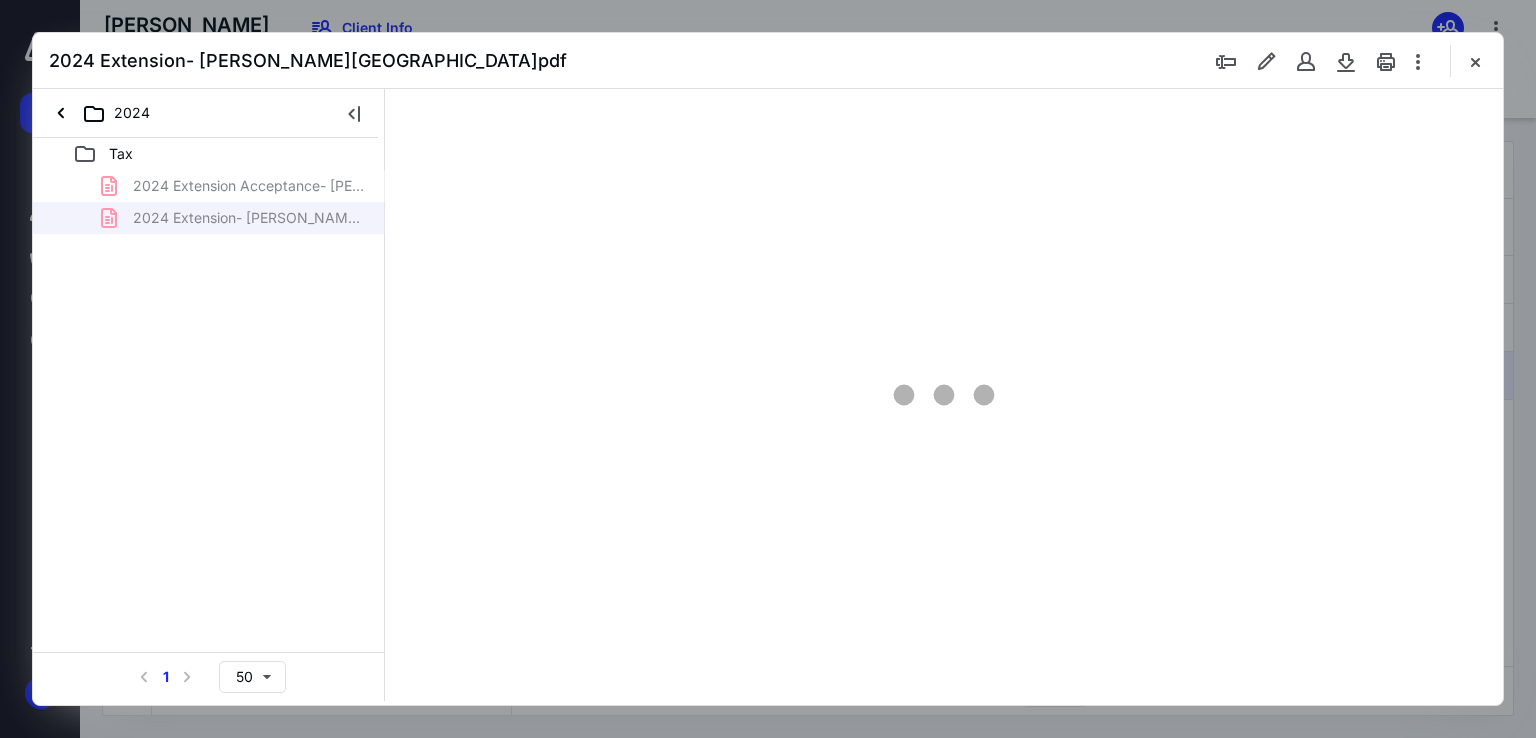 scroll, scrollTop: 0, scrollLeft: 0, axis: both 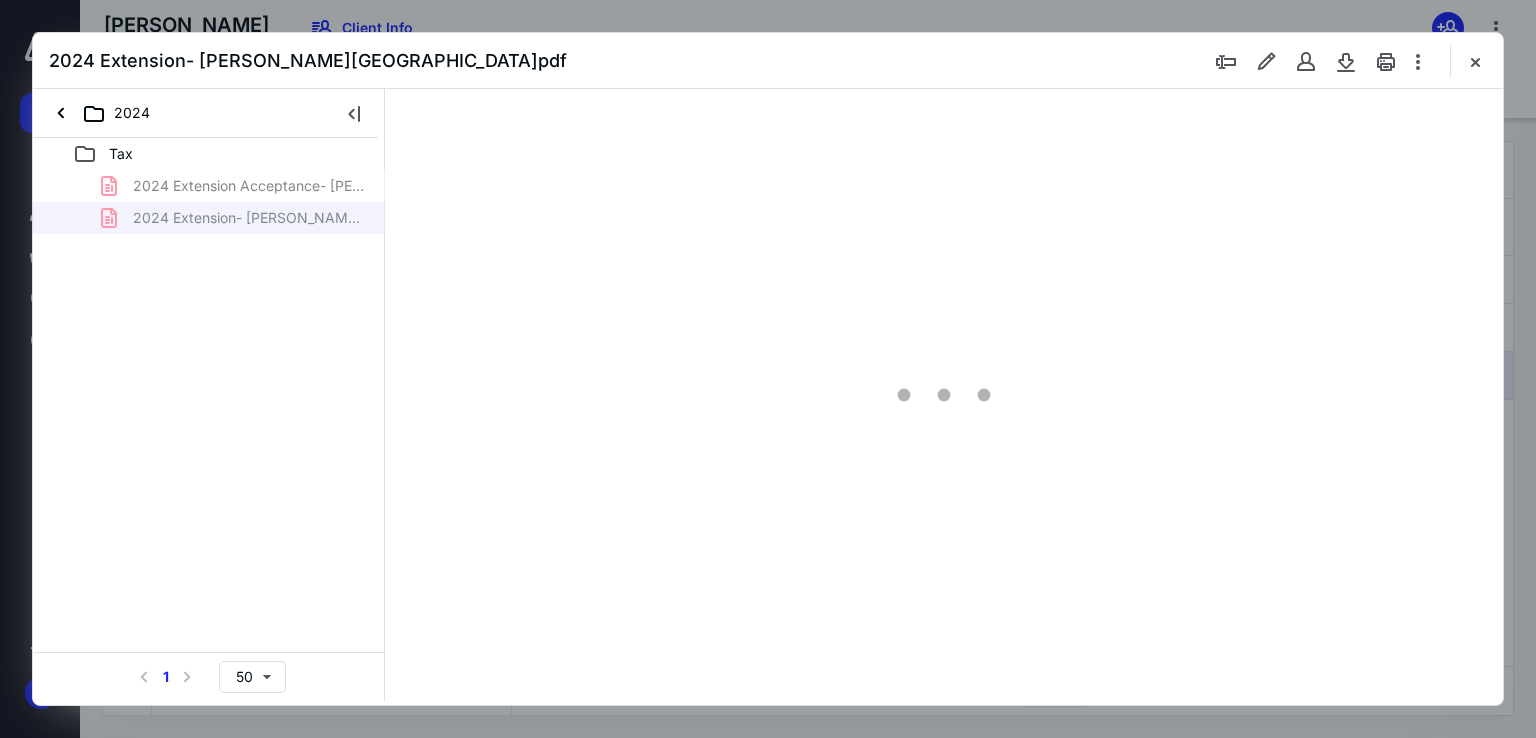 type on "67" 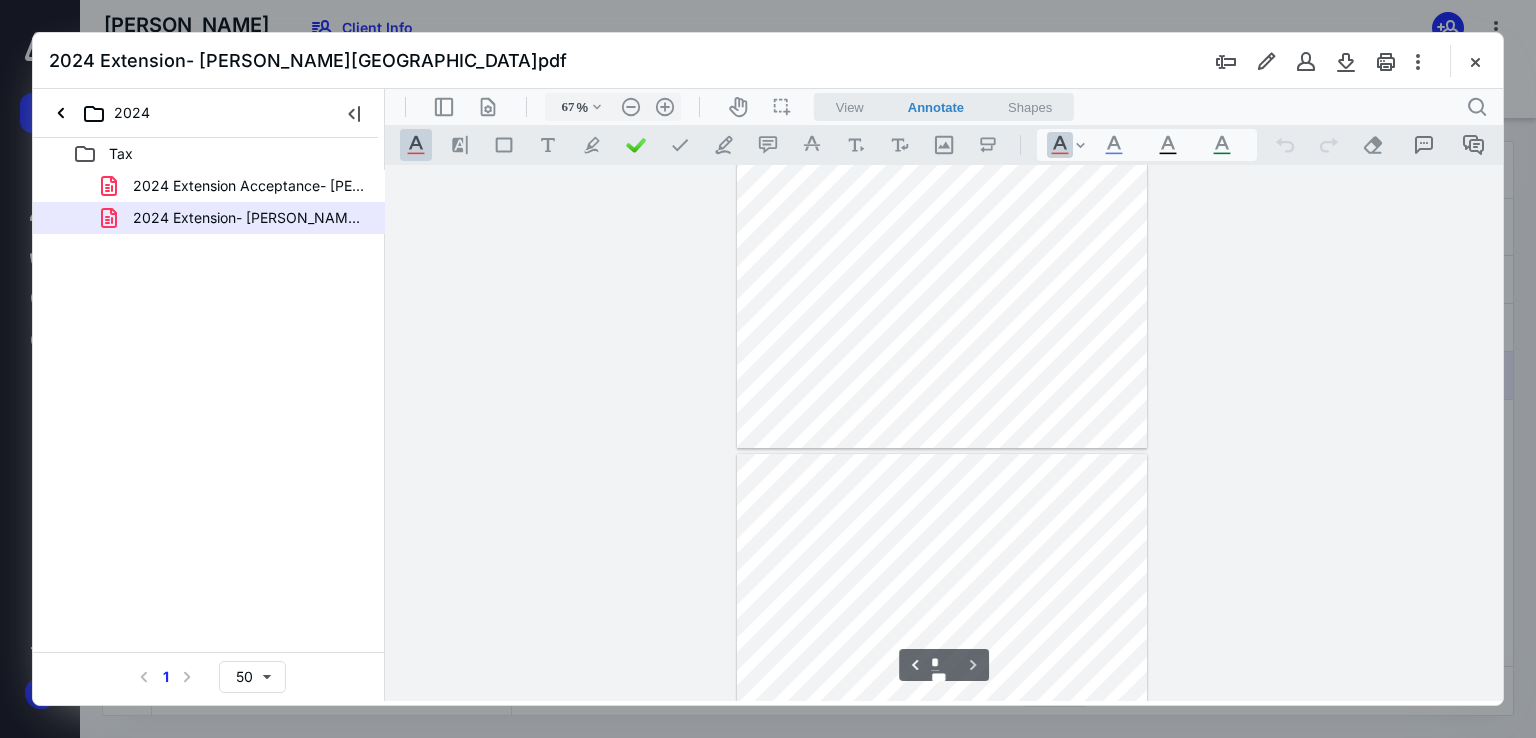 scroll, scrollTop: 536, scrollLeft: 0, axis: vertical 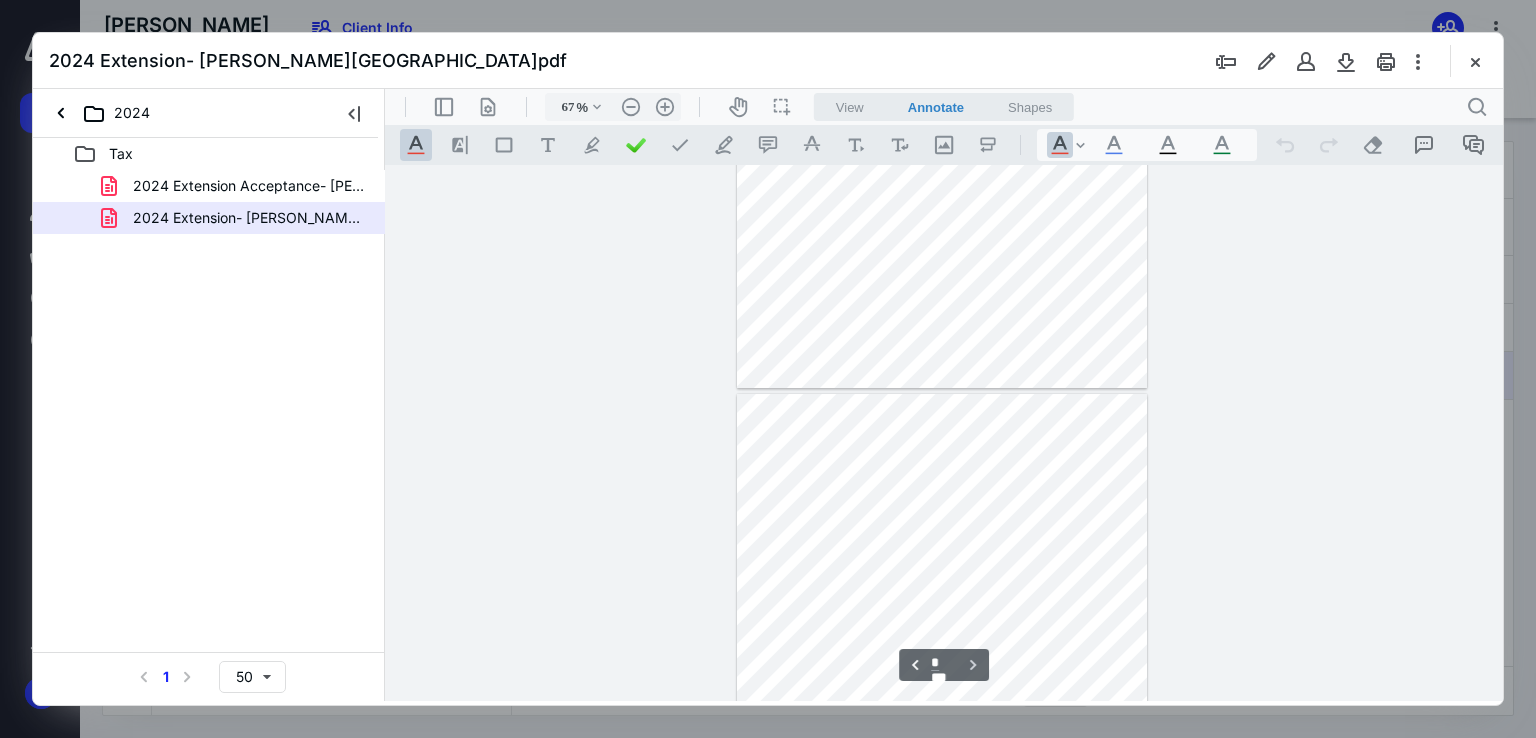 type on "*" 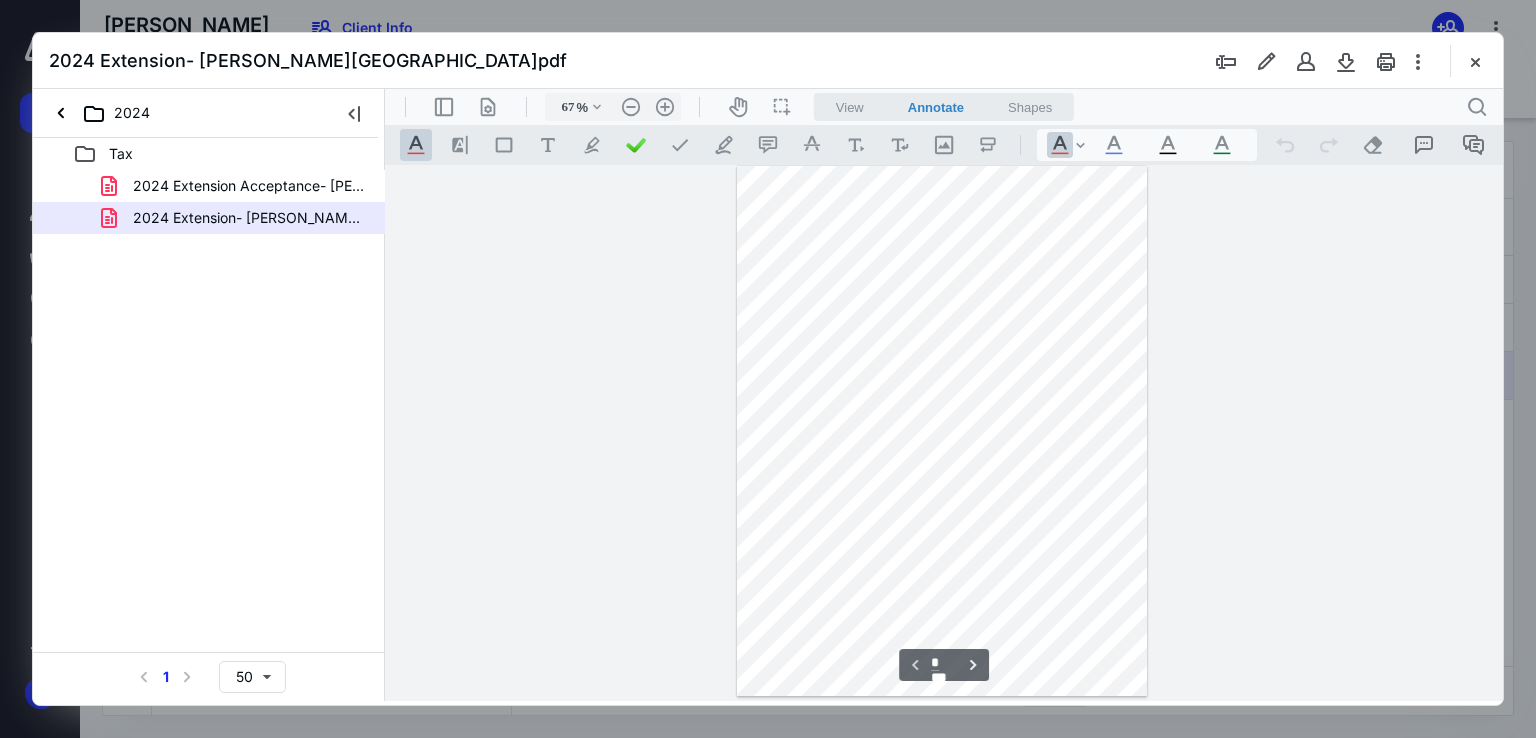 scroll, scrollTop: 0, scrollLeft: 0, axis: both 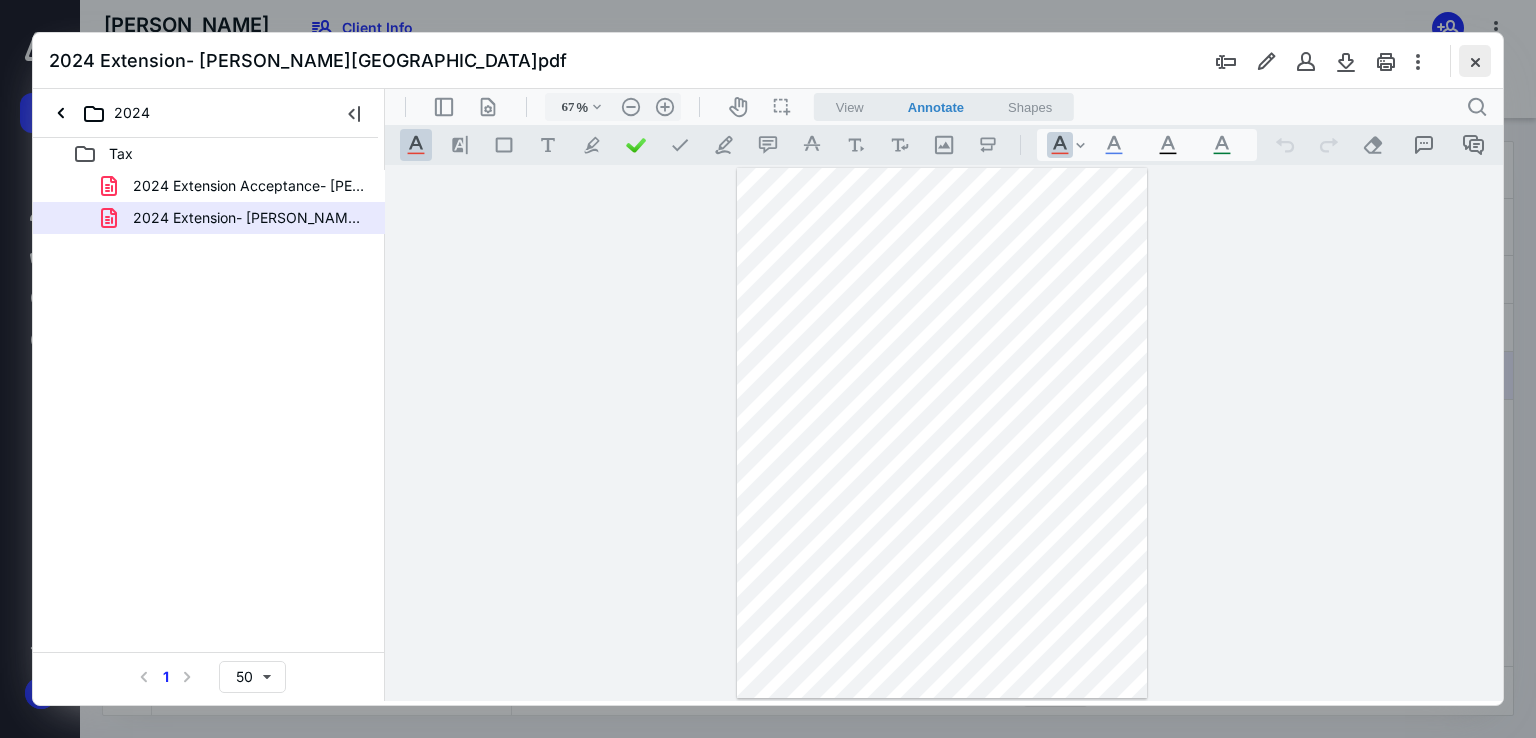 click at bounding box center [1475, 61] 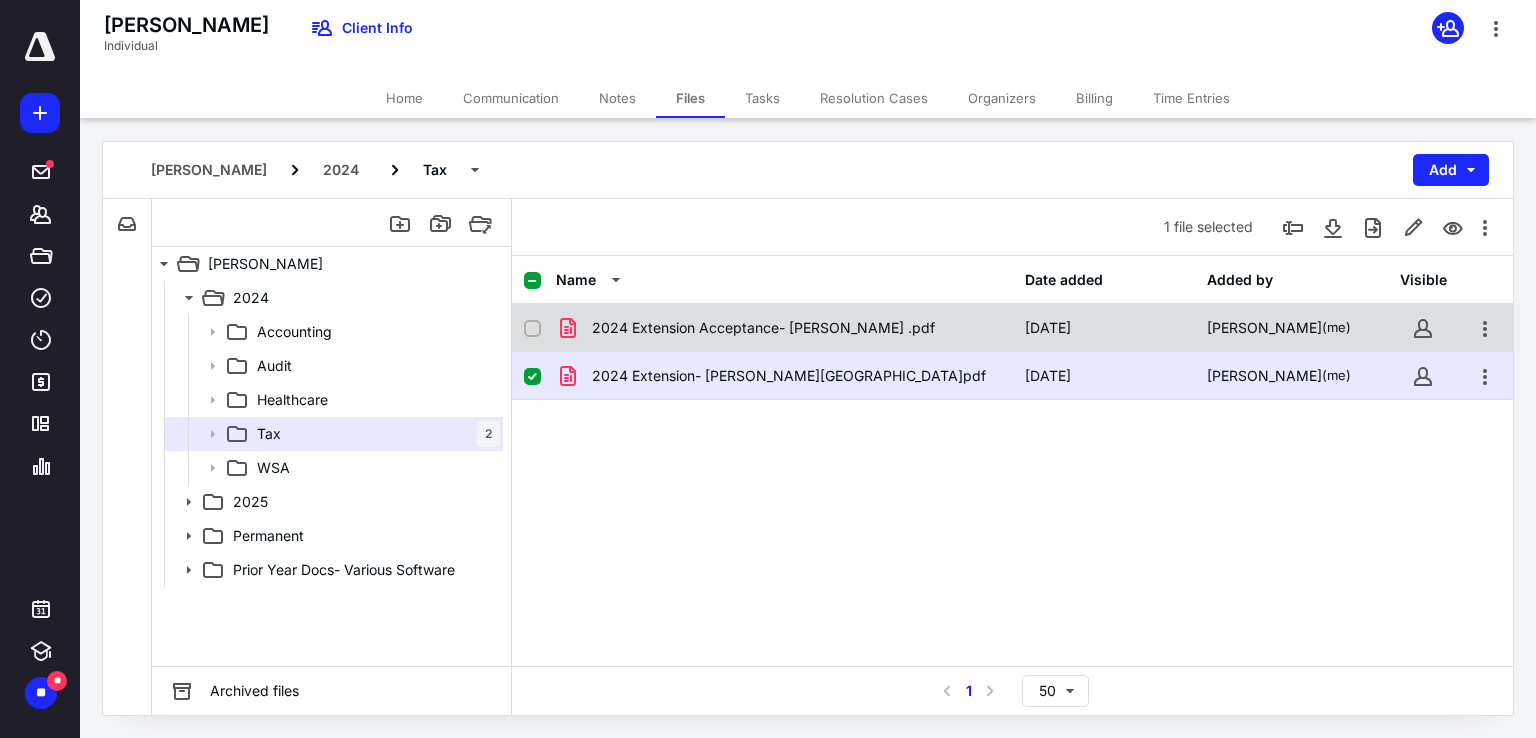 click 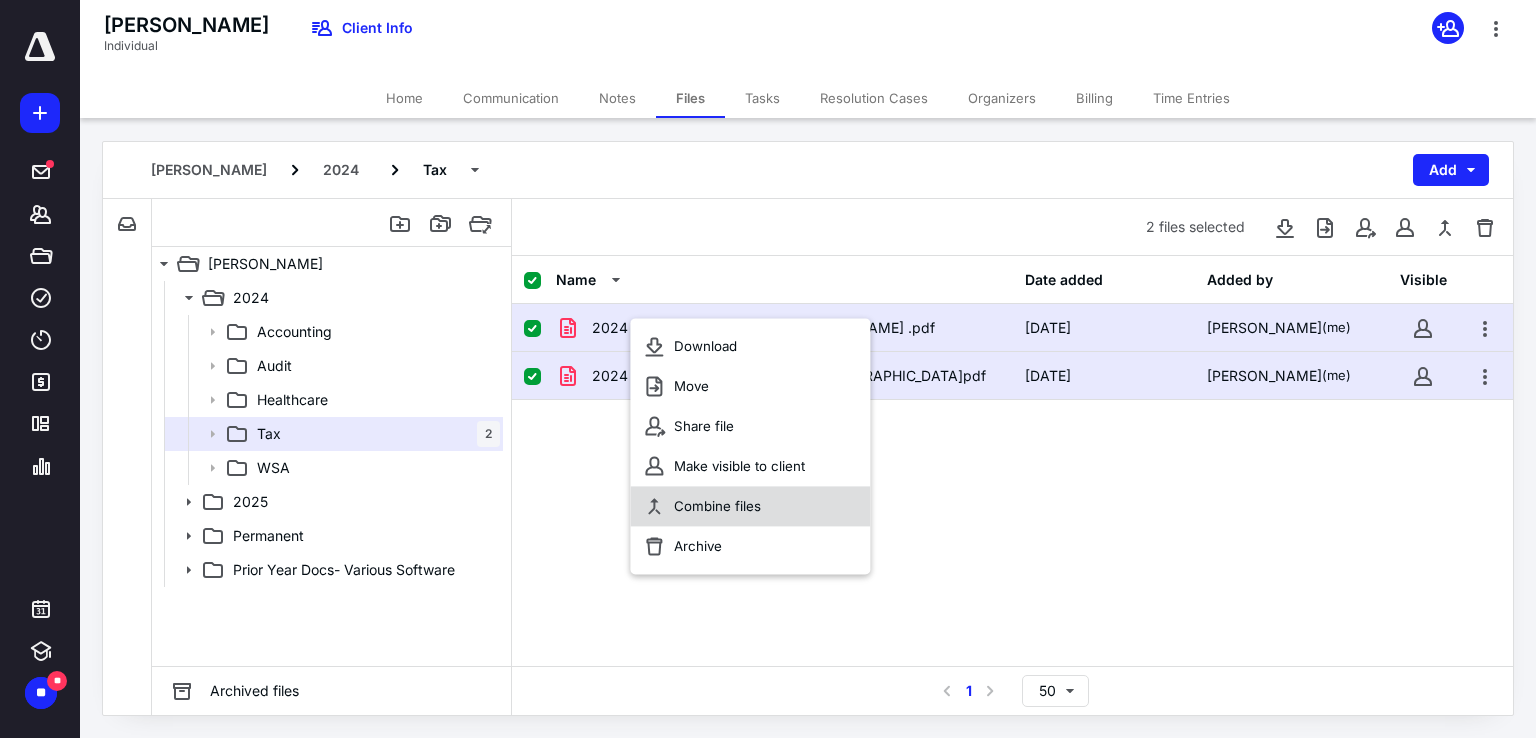 click on "Combine files" at bounding box center (750, 506) 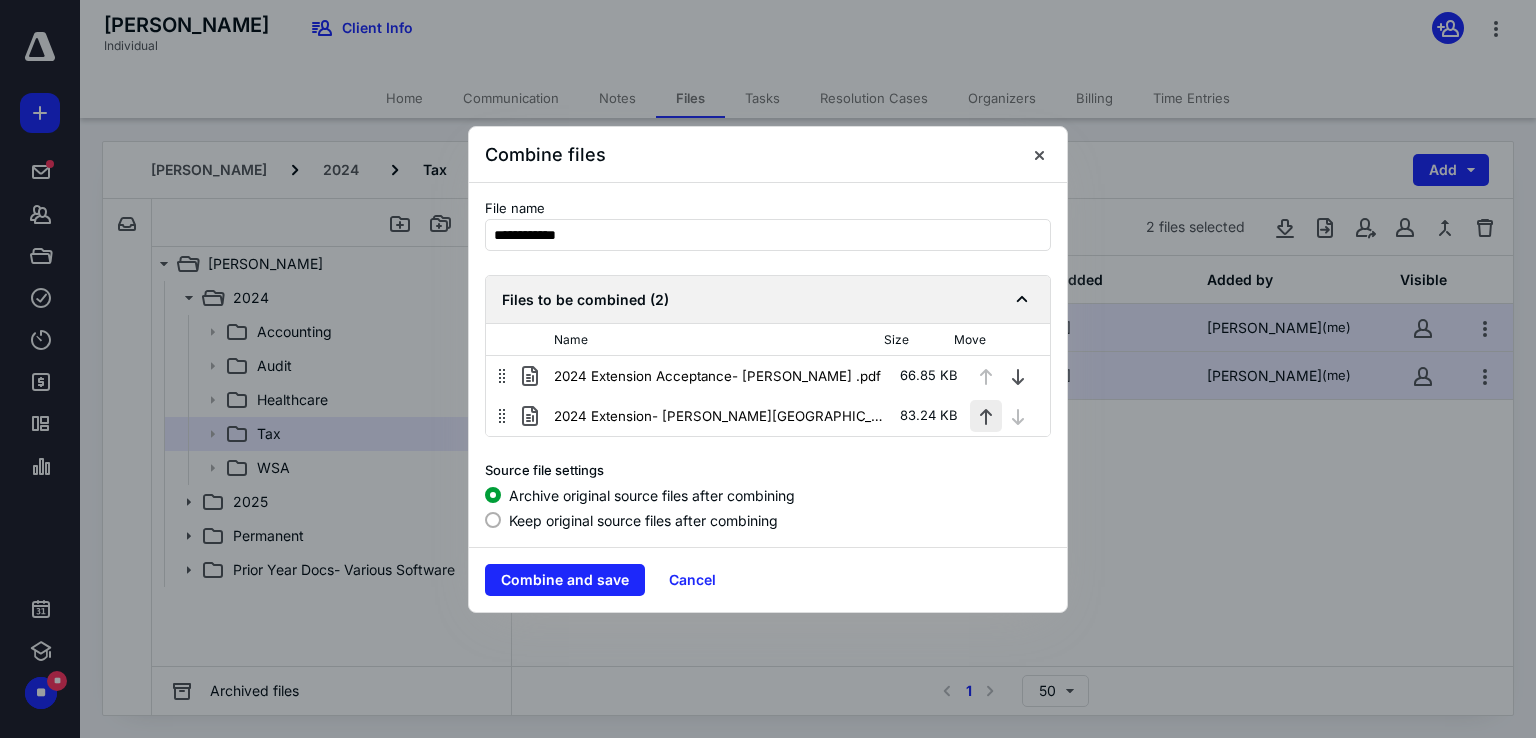 click at bounding box center (986, 416) 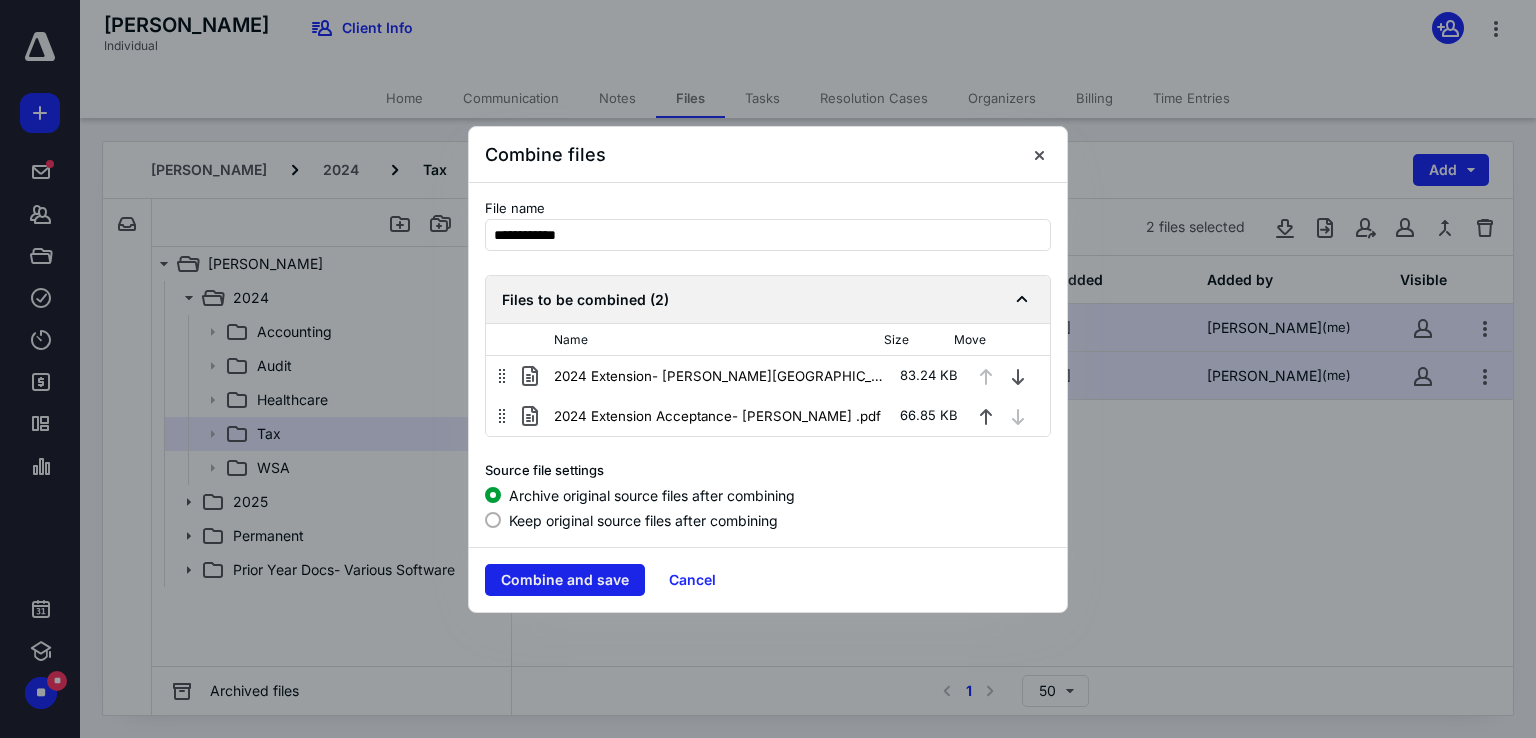 click on "Combine and save" at bounding box center [565, 580] 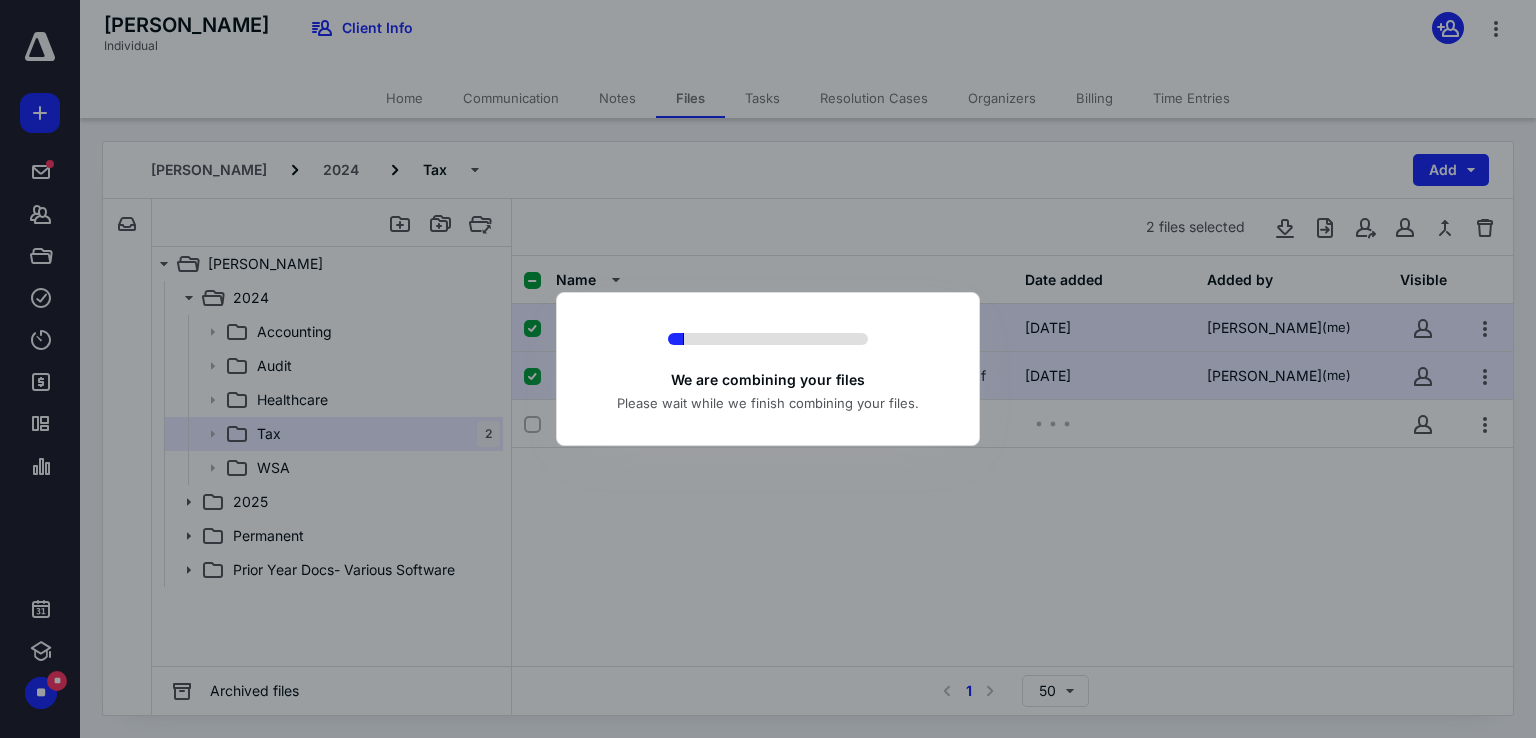 checkbox on "false" 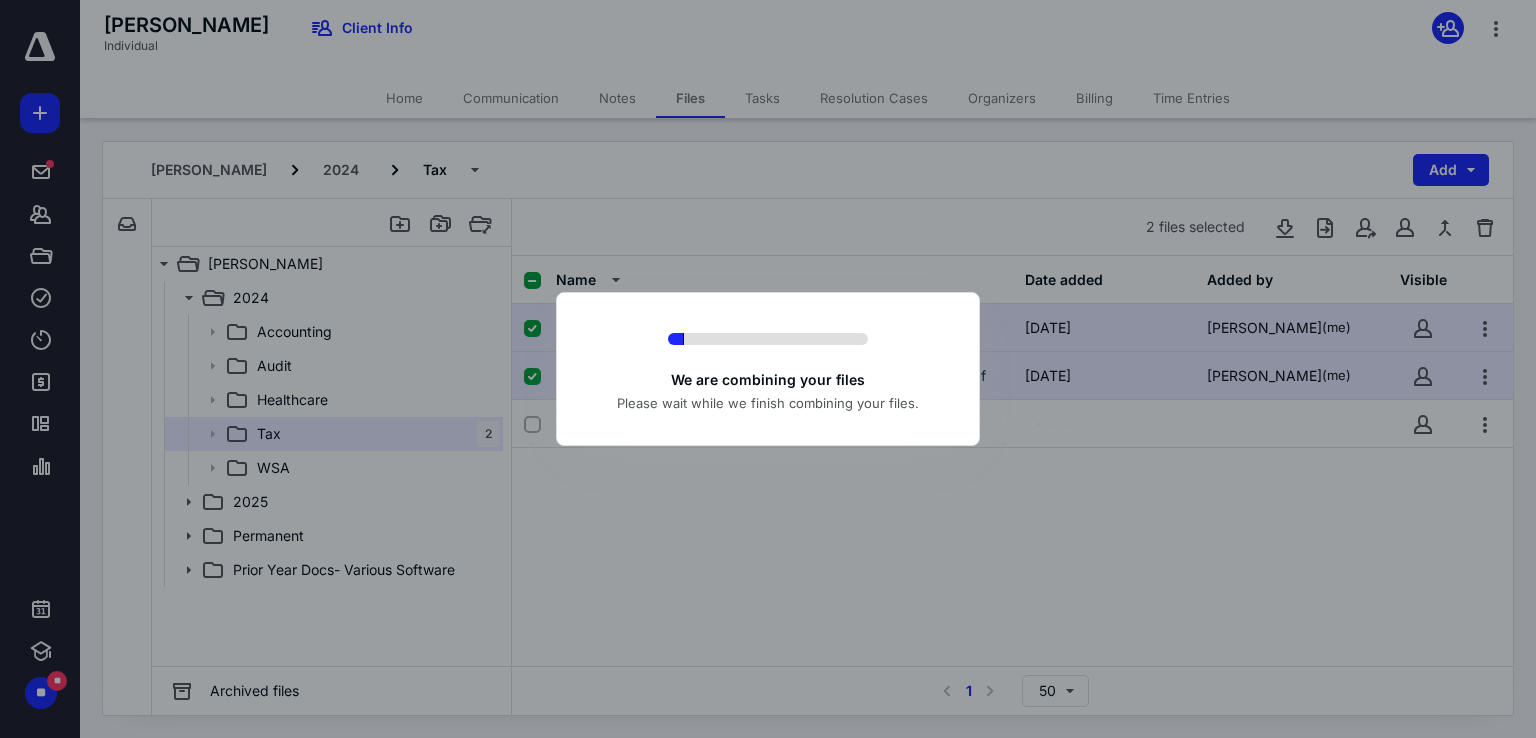 checkbox on "false" 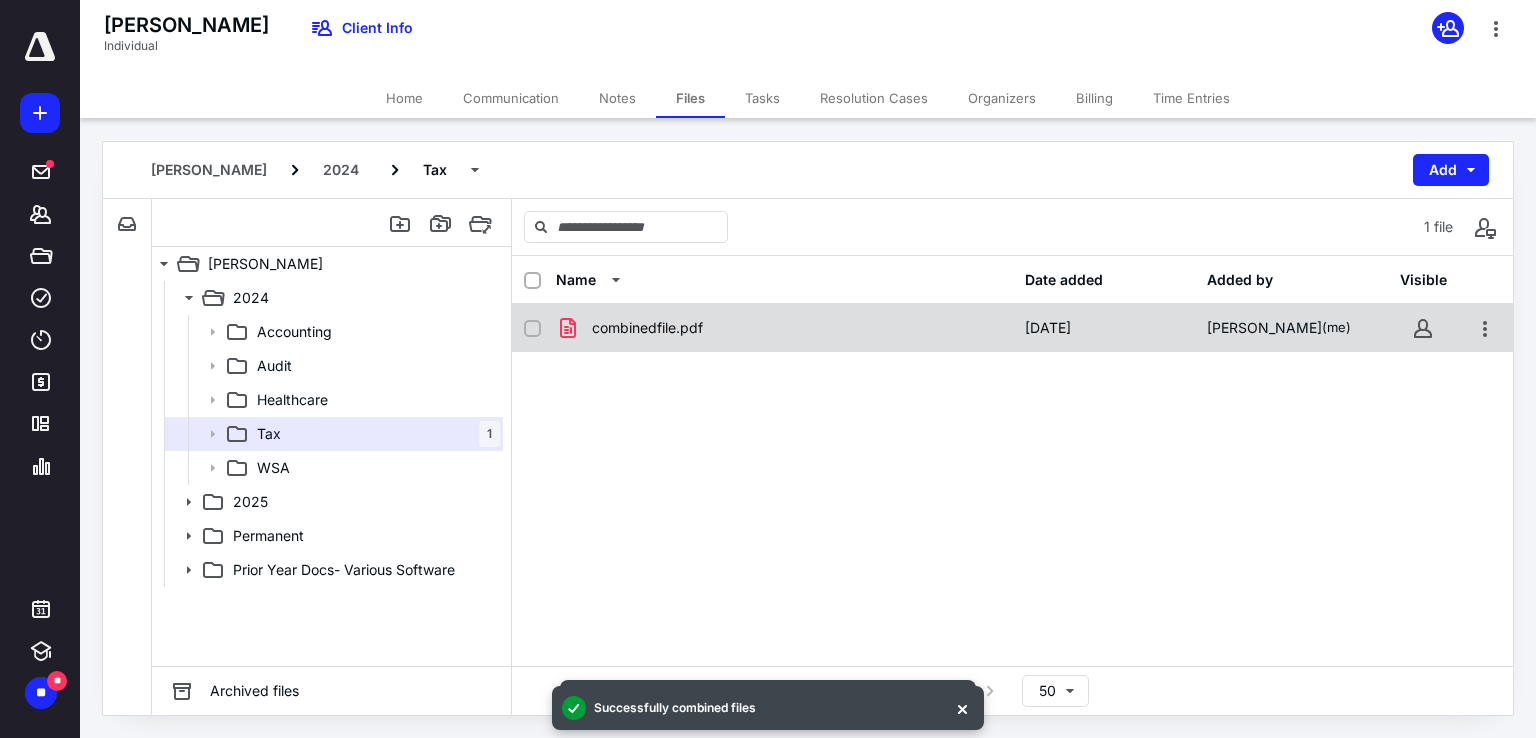 checkbox on "true" 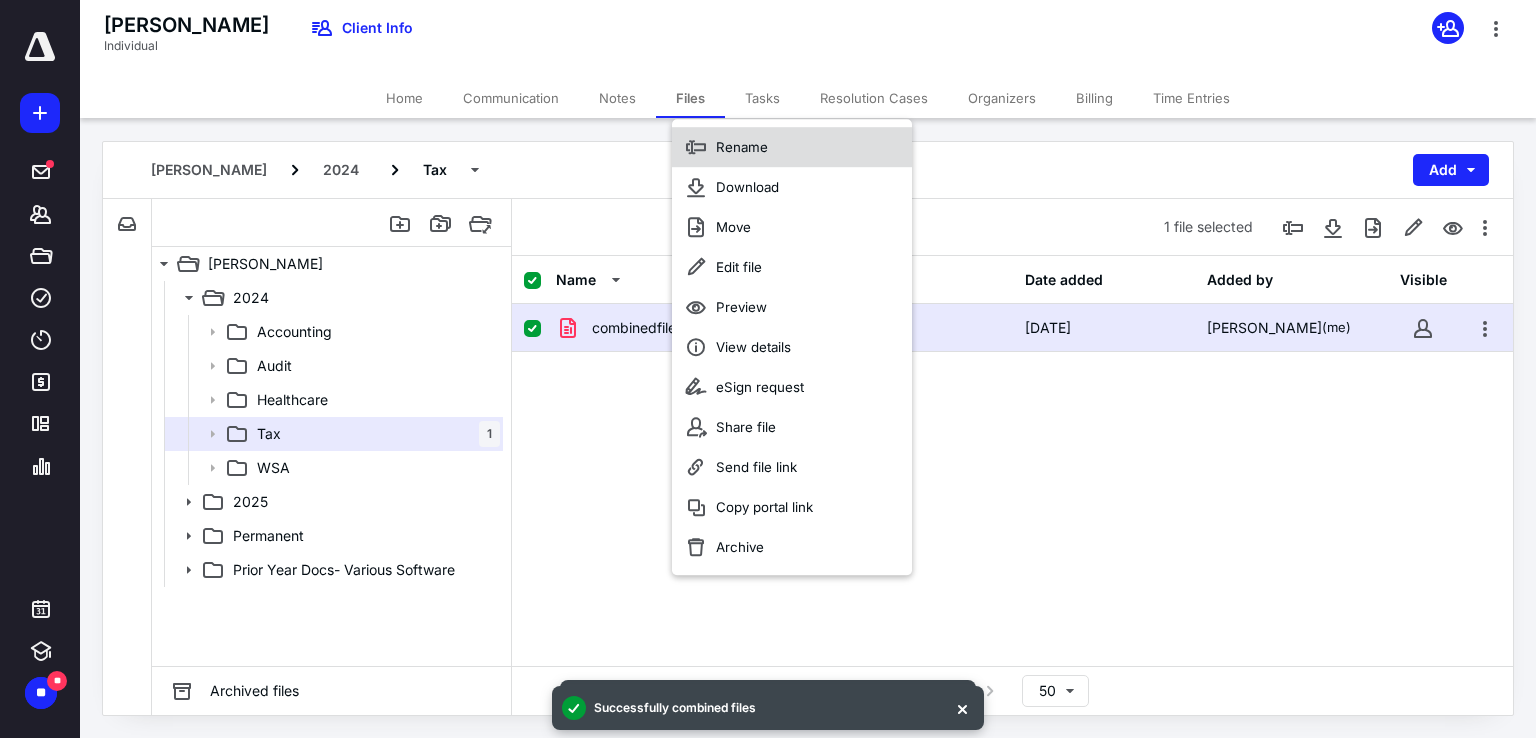 click on "Rename" at bounding box center [792, 147] 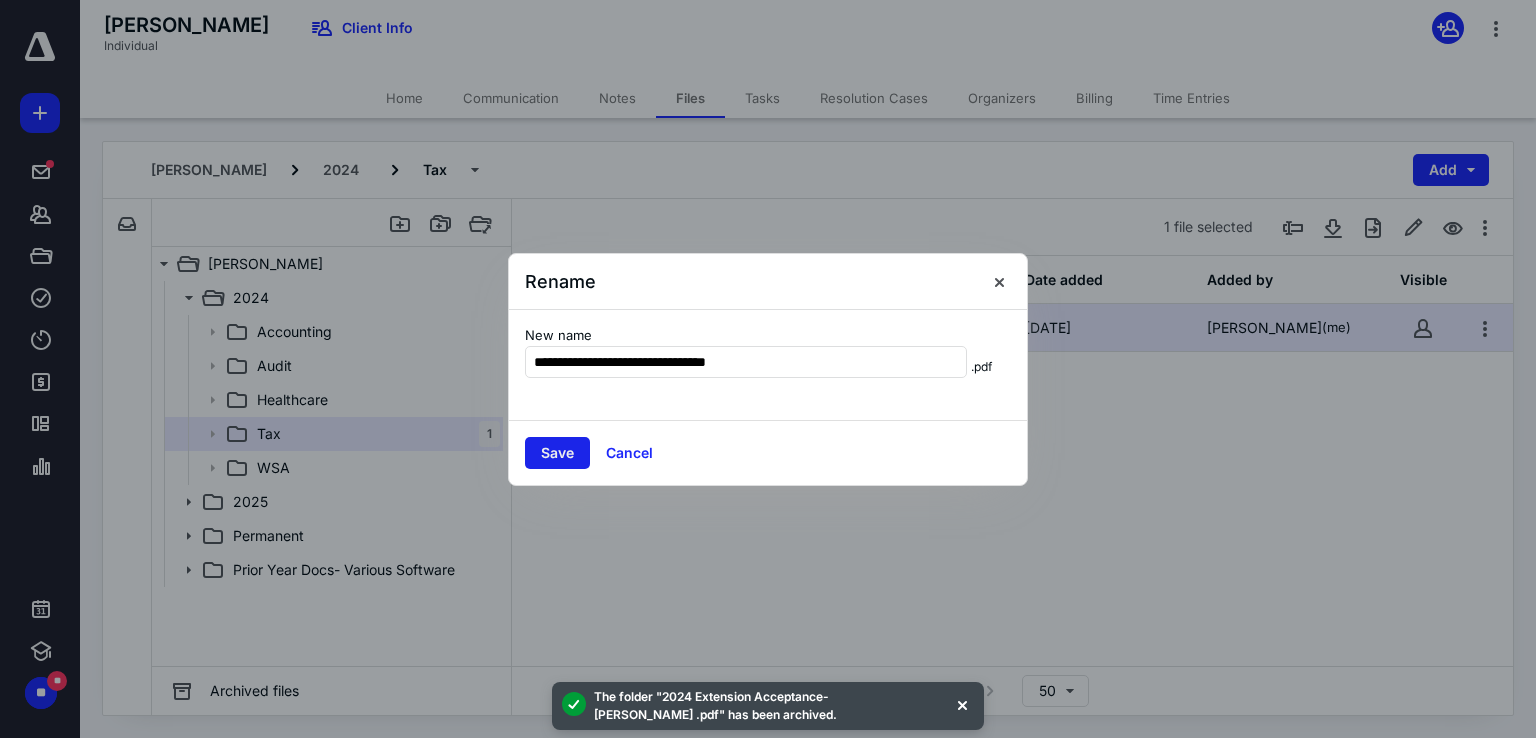 type on "**********" 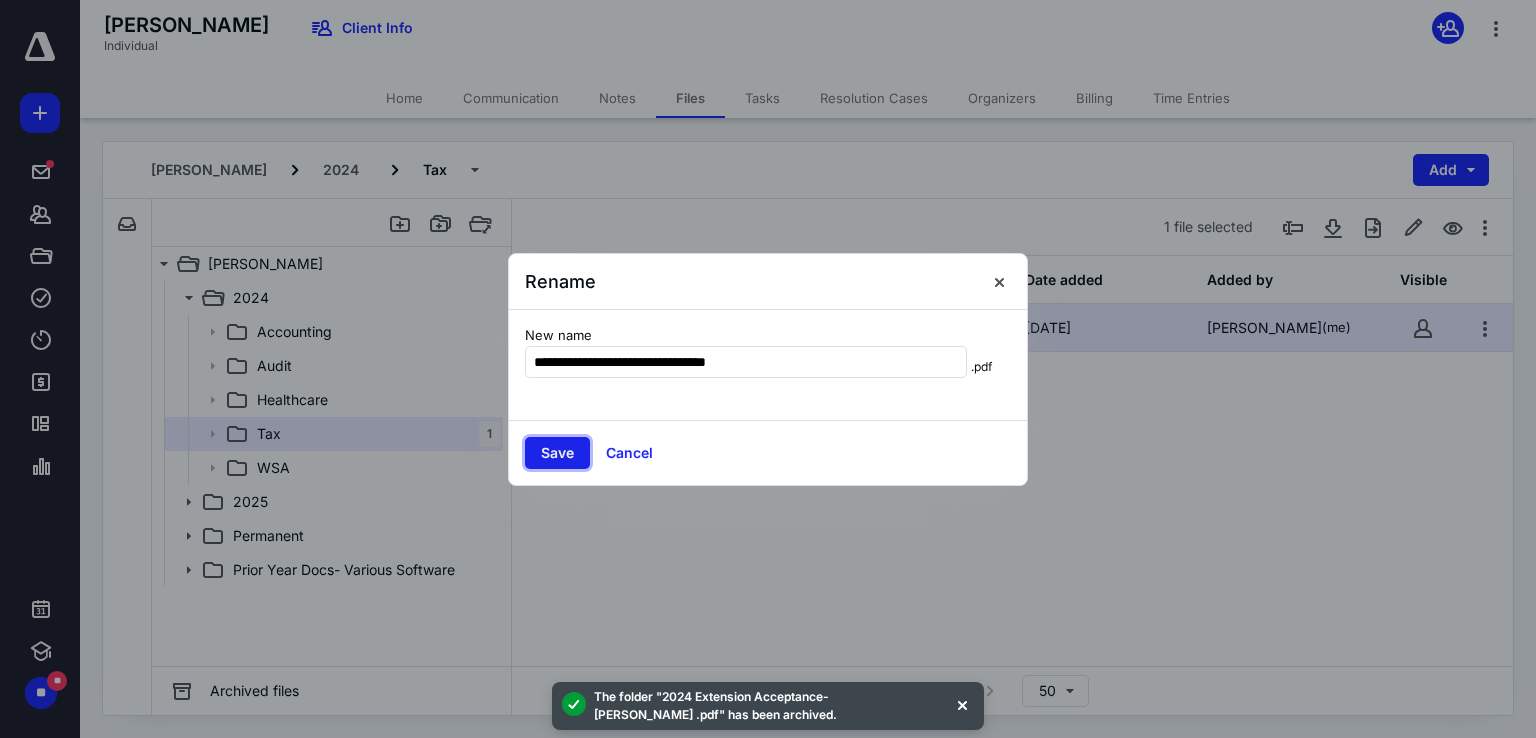 click on "Save" at bounding box center (557, 453) 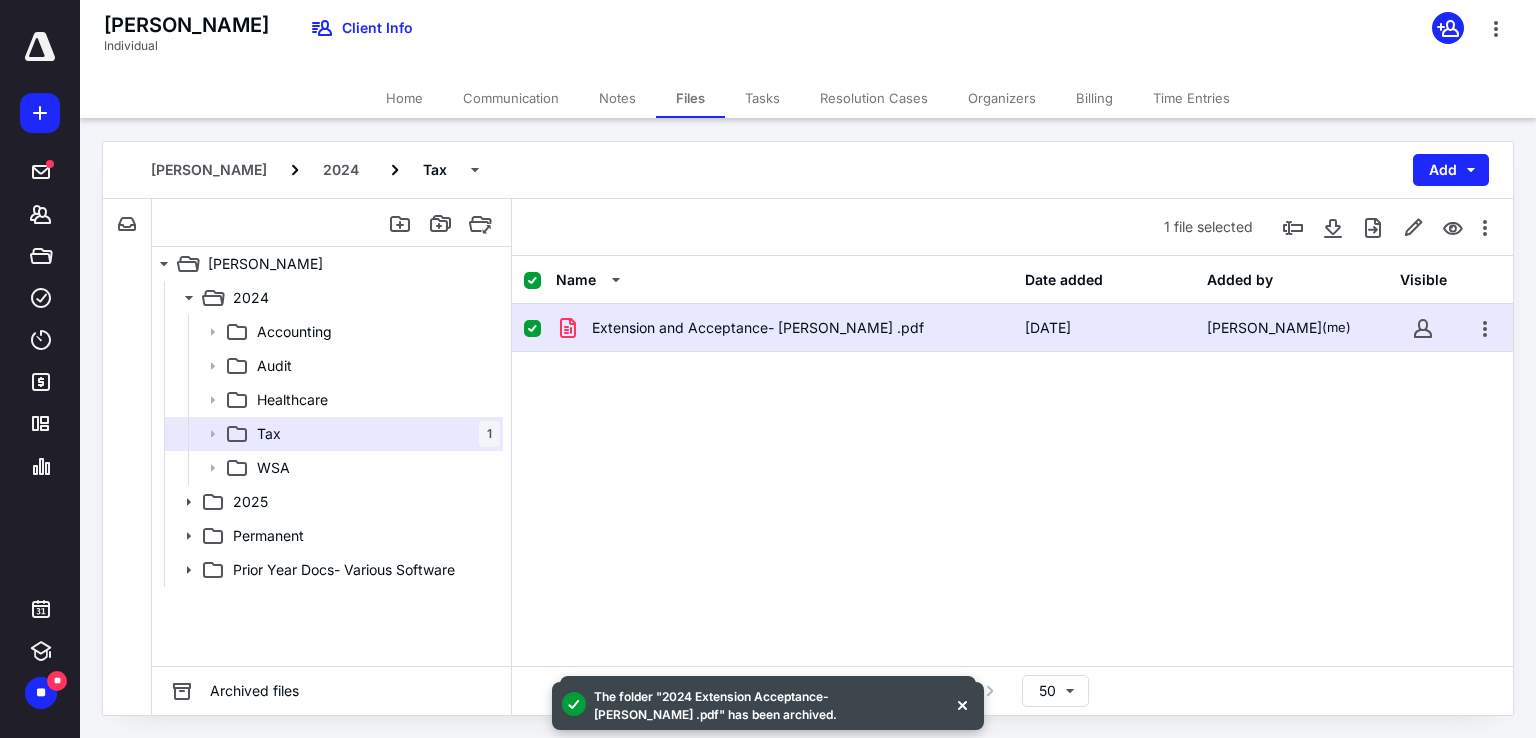 click on "Extension and Acceptance- Zeeshan .pdf" at bounding box center (784, 328) 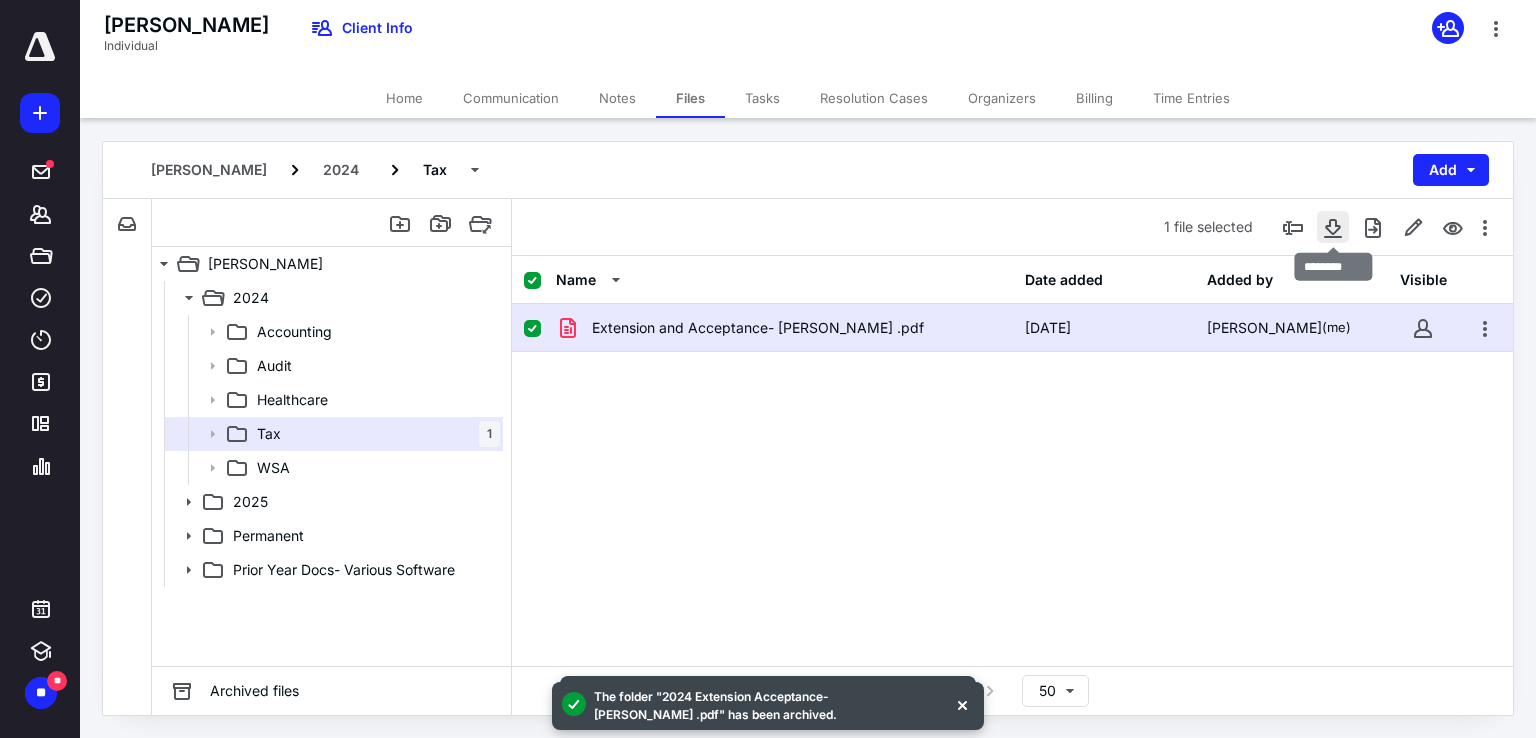 click at bounding box center (1333, 227) 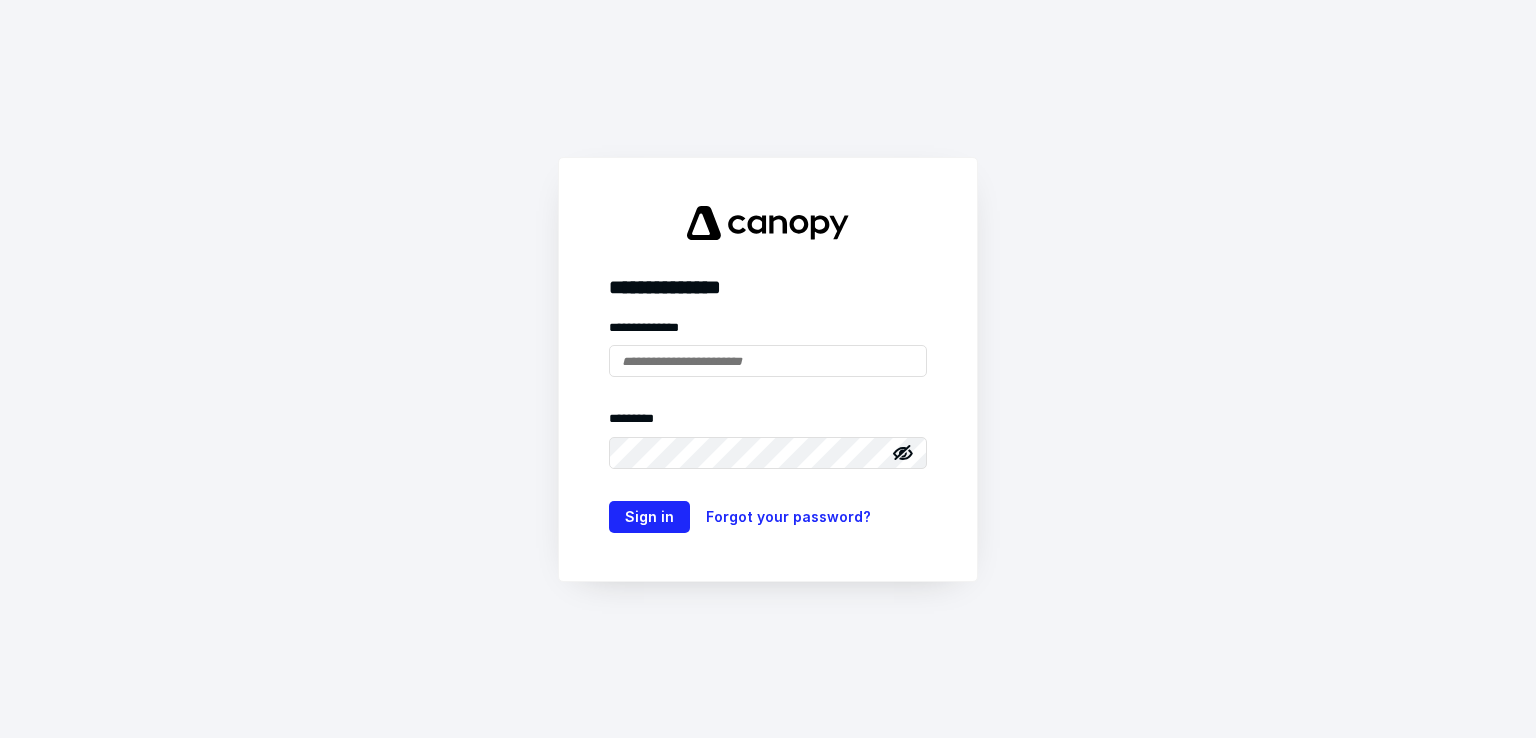 scroll, scrollTop: 0, scrollLeft: 0, axis: both 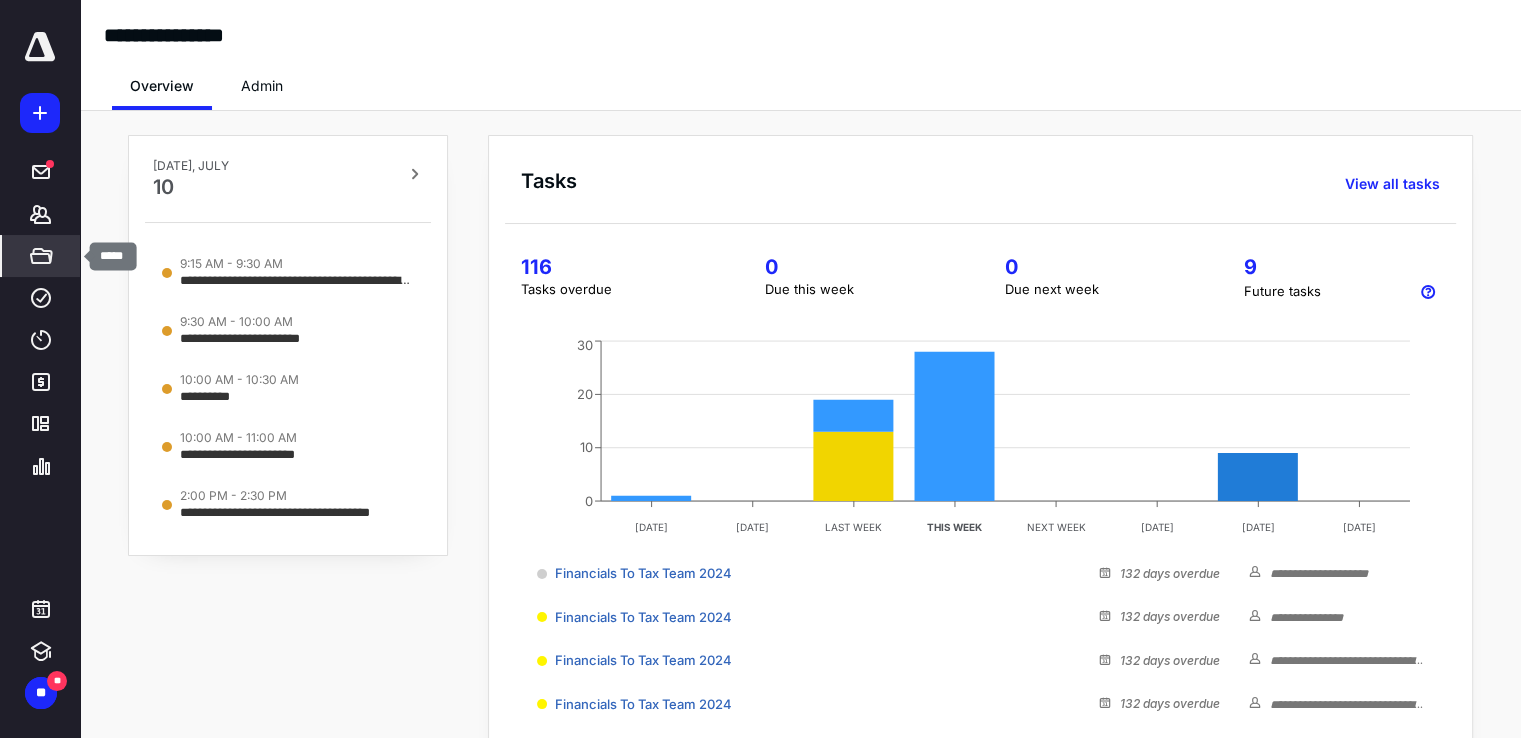 click 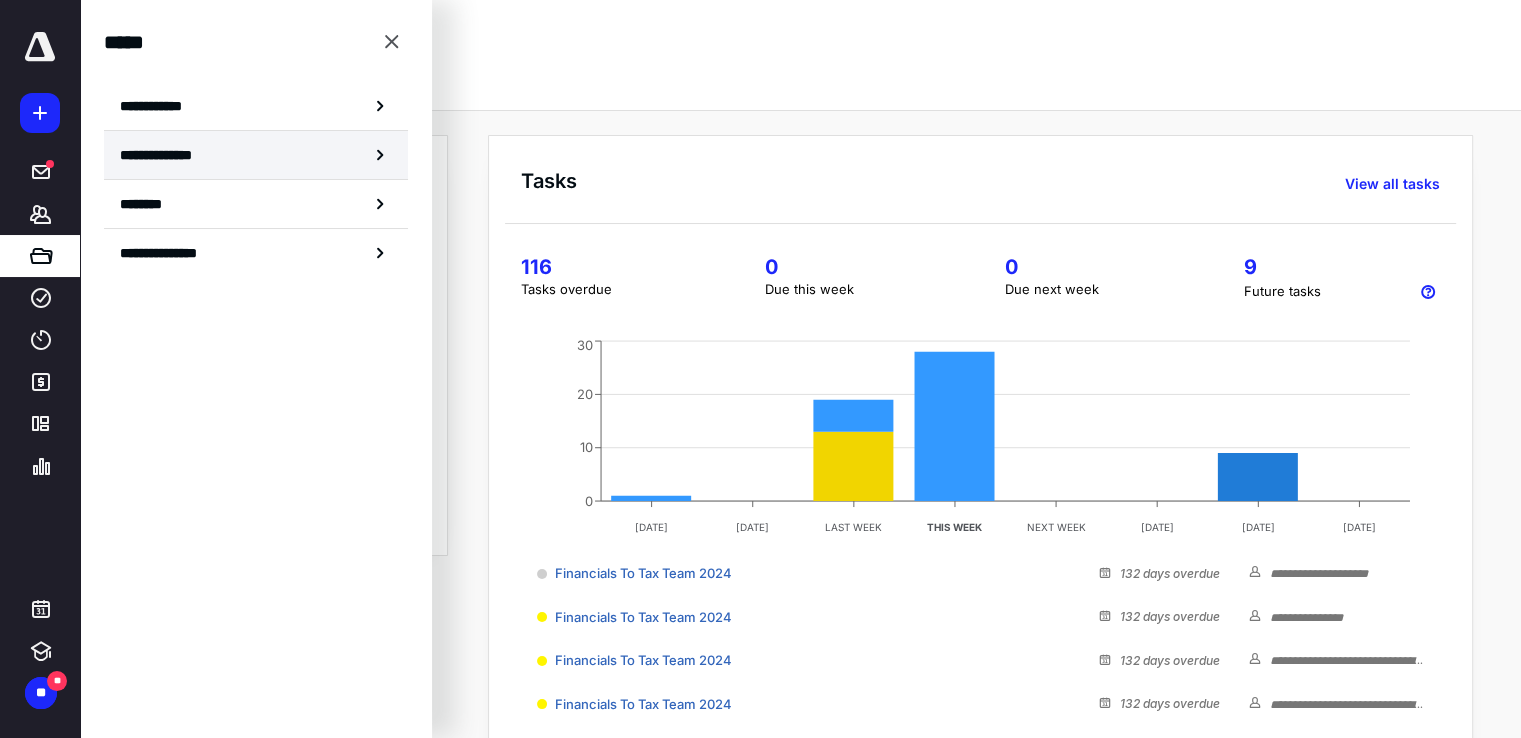 click on "**********" at bounding box center (256, 155) 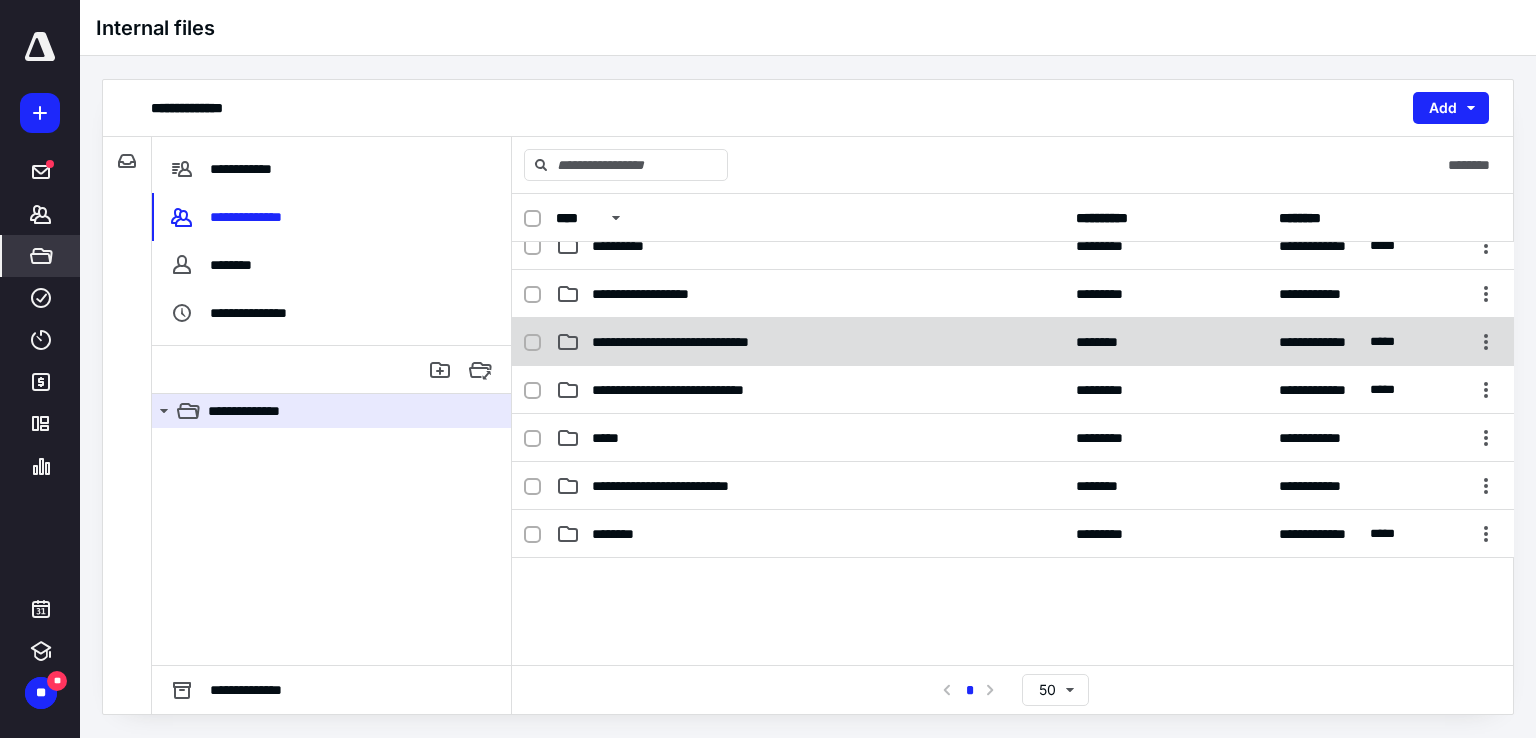 scroll, scrollTop: 400, scrollLeft: 0, axis: vertical 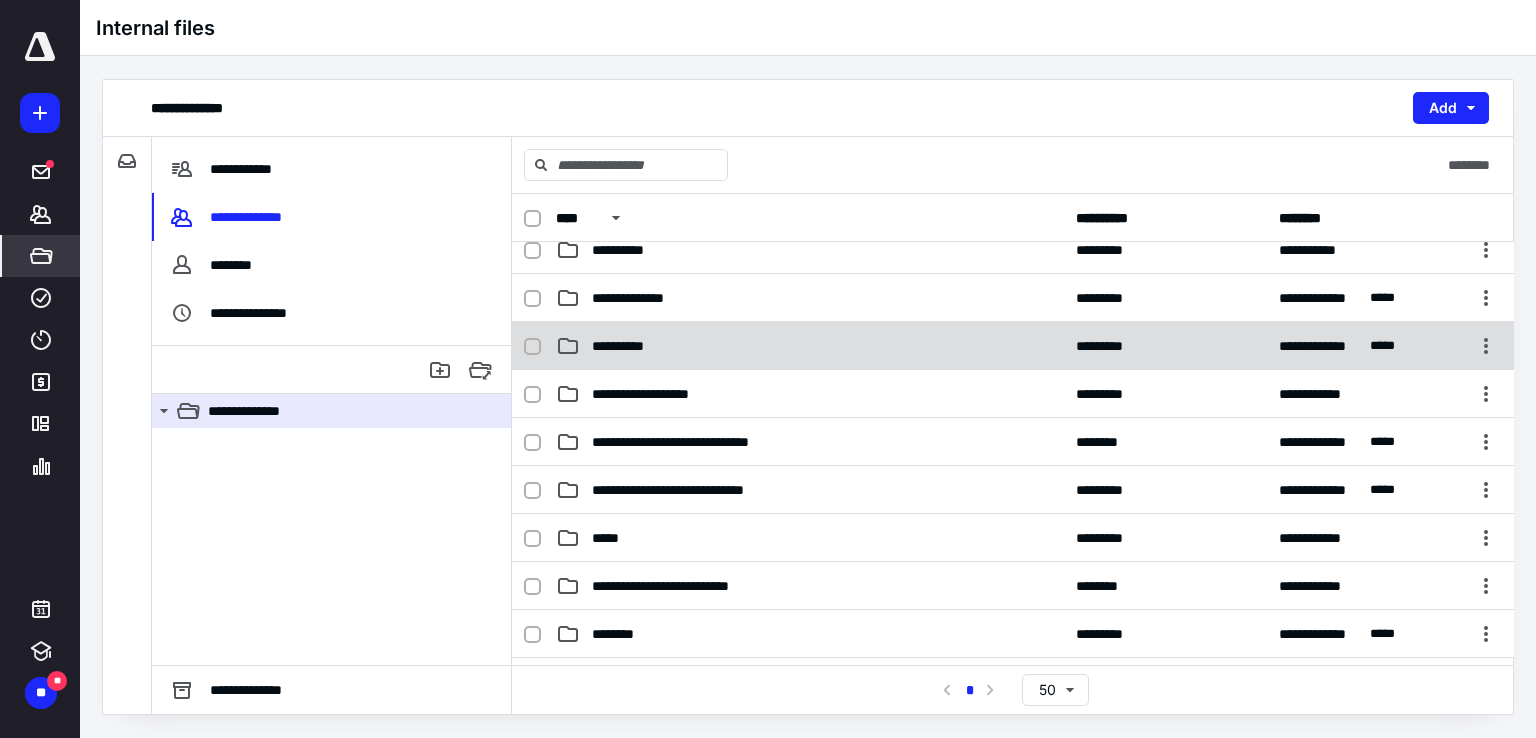 click on "**********" at bounding box center [1013, 346] 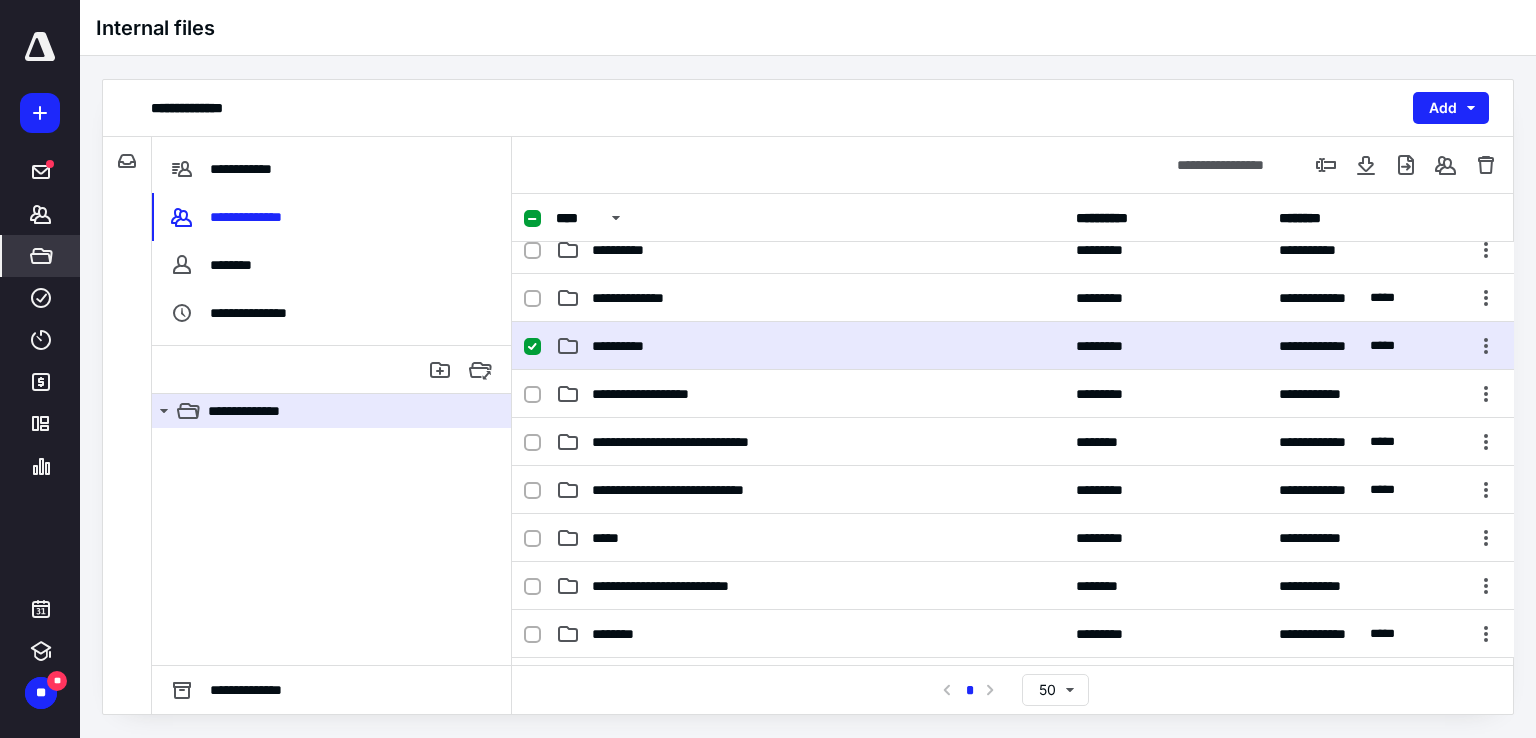 click on "**********" at bounding box center [1013, 346] 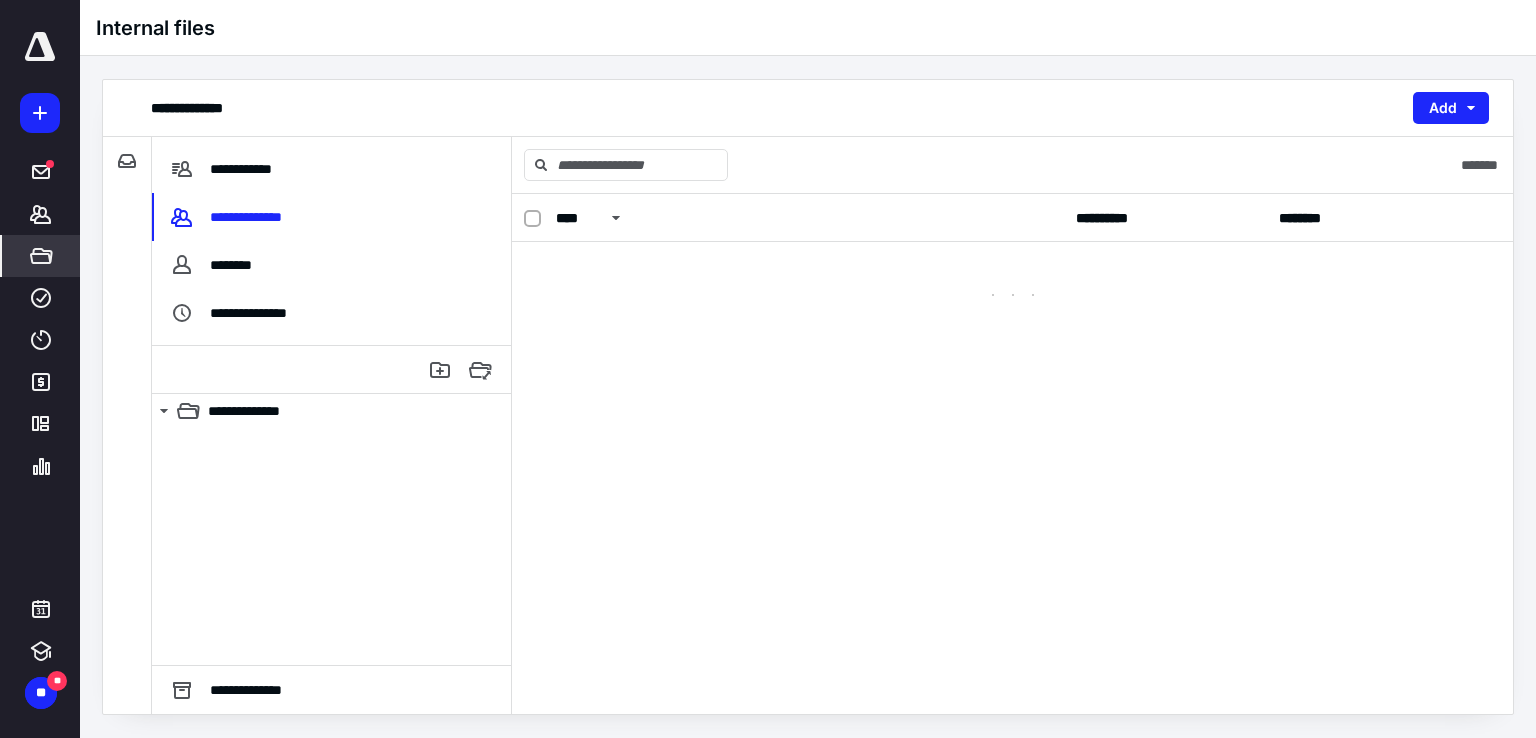 scroll, scrollTop: 0, scrollLeft: 0, axis: both 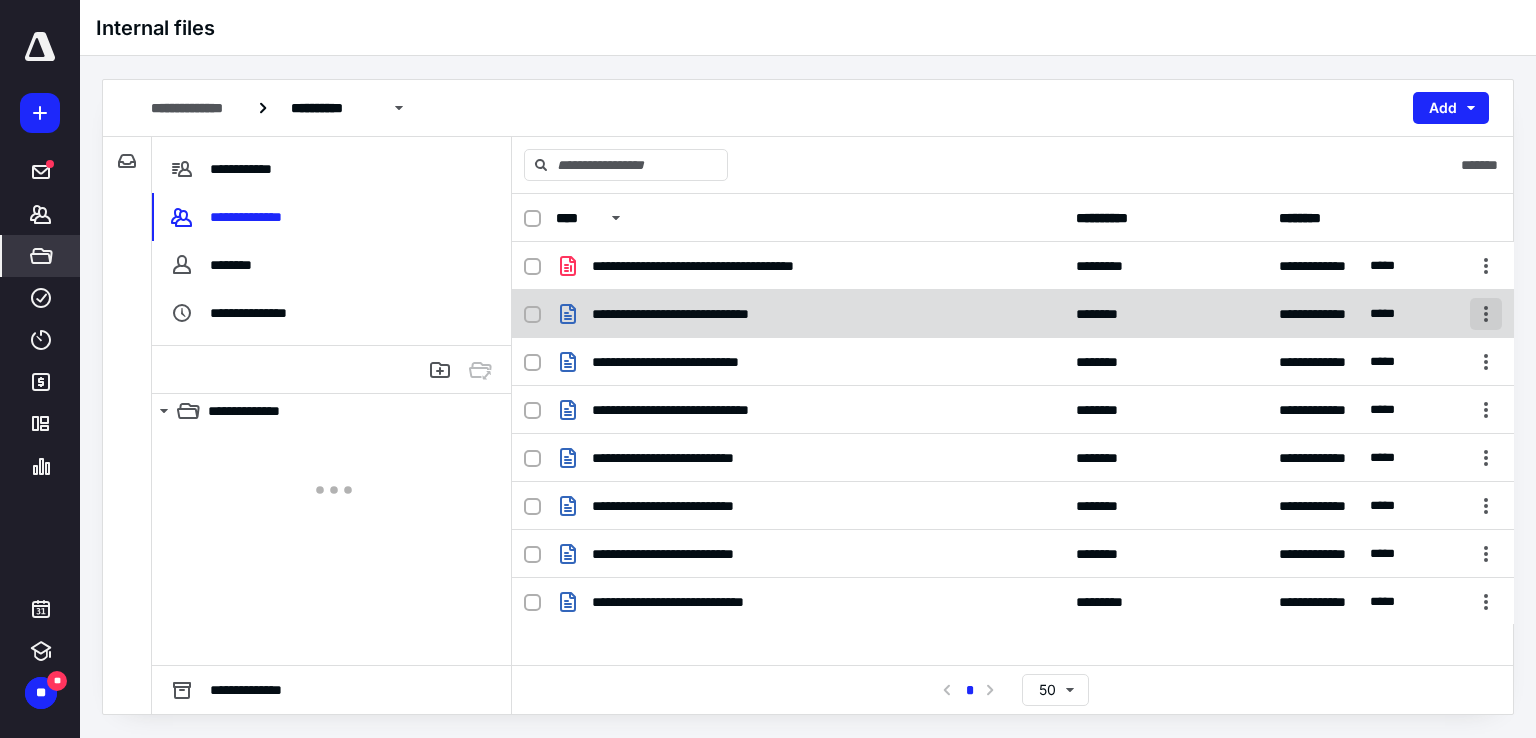 click at bounding box center [1486, 314] 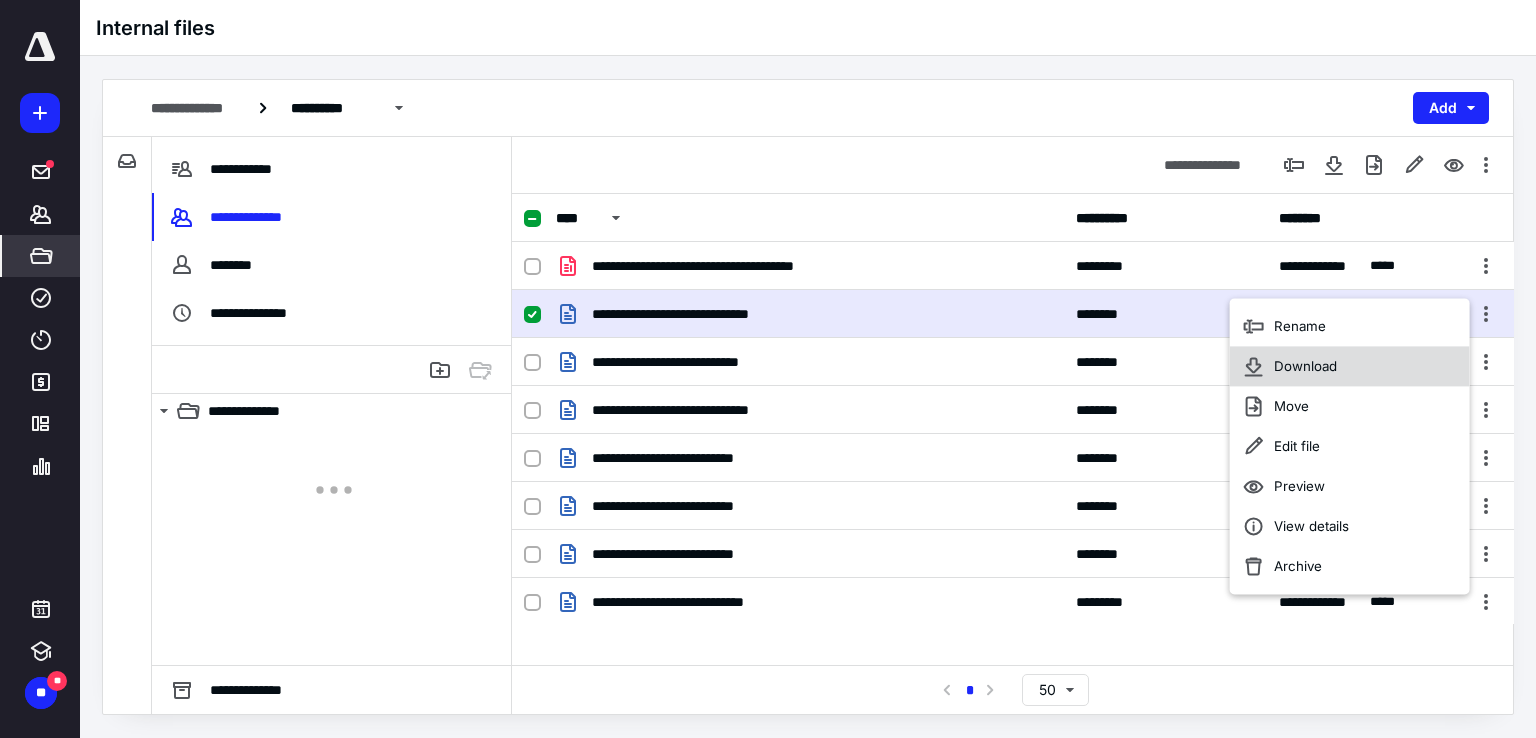 click on "Download" at bounding box center (1350, 366) 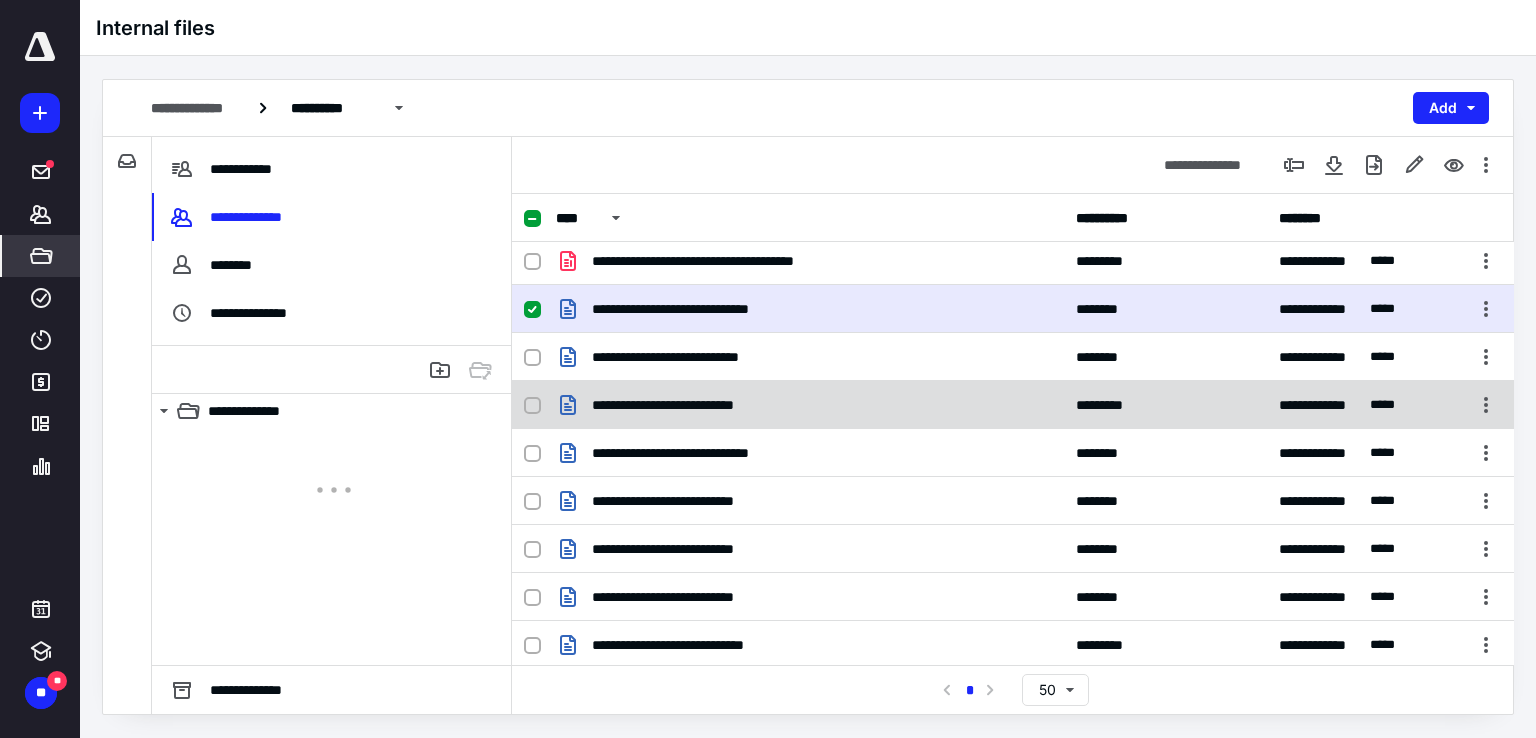 scroll, scrollTop: 7, scrollLeft: 0, axis: vertical 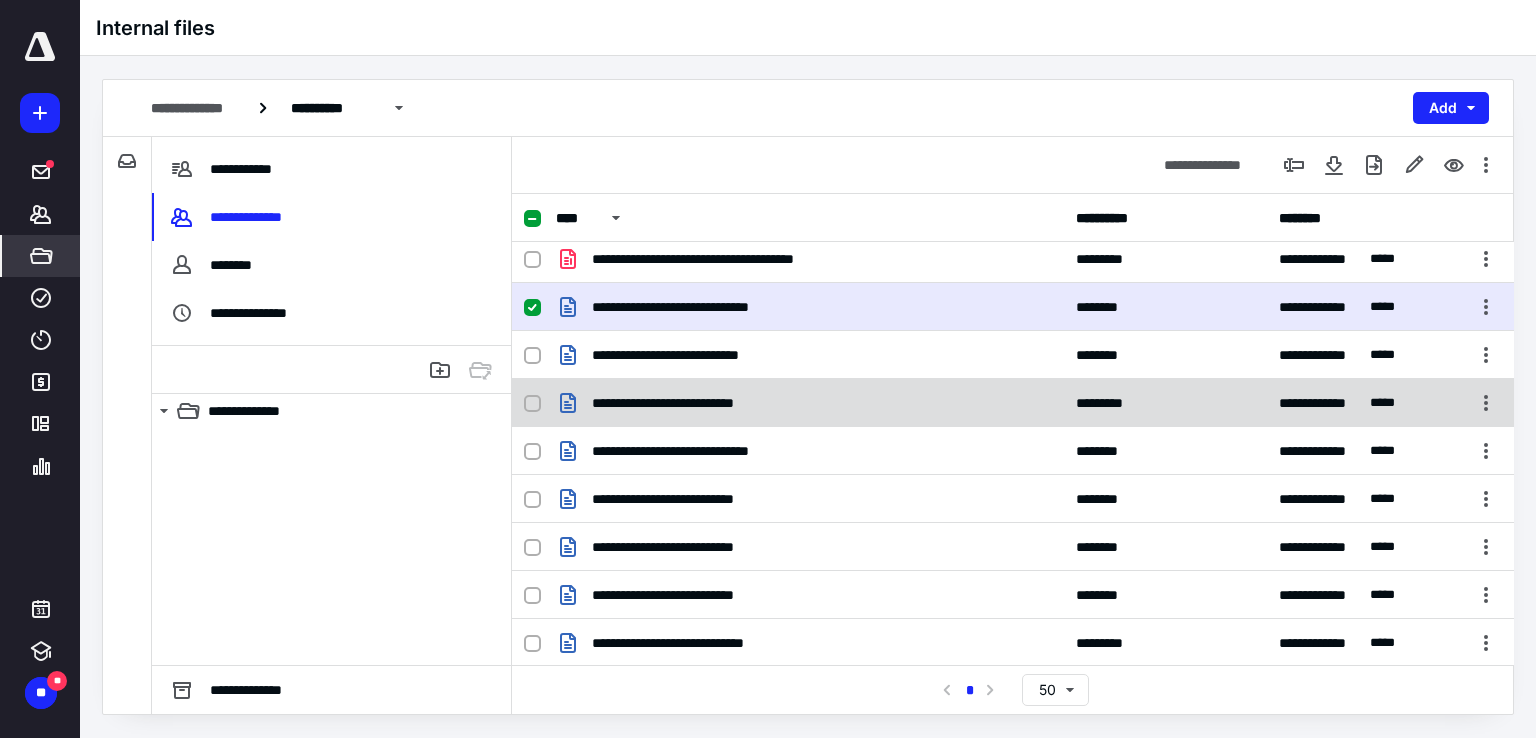 click on "**********" at bounding box center [692, 403] 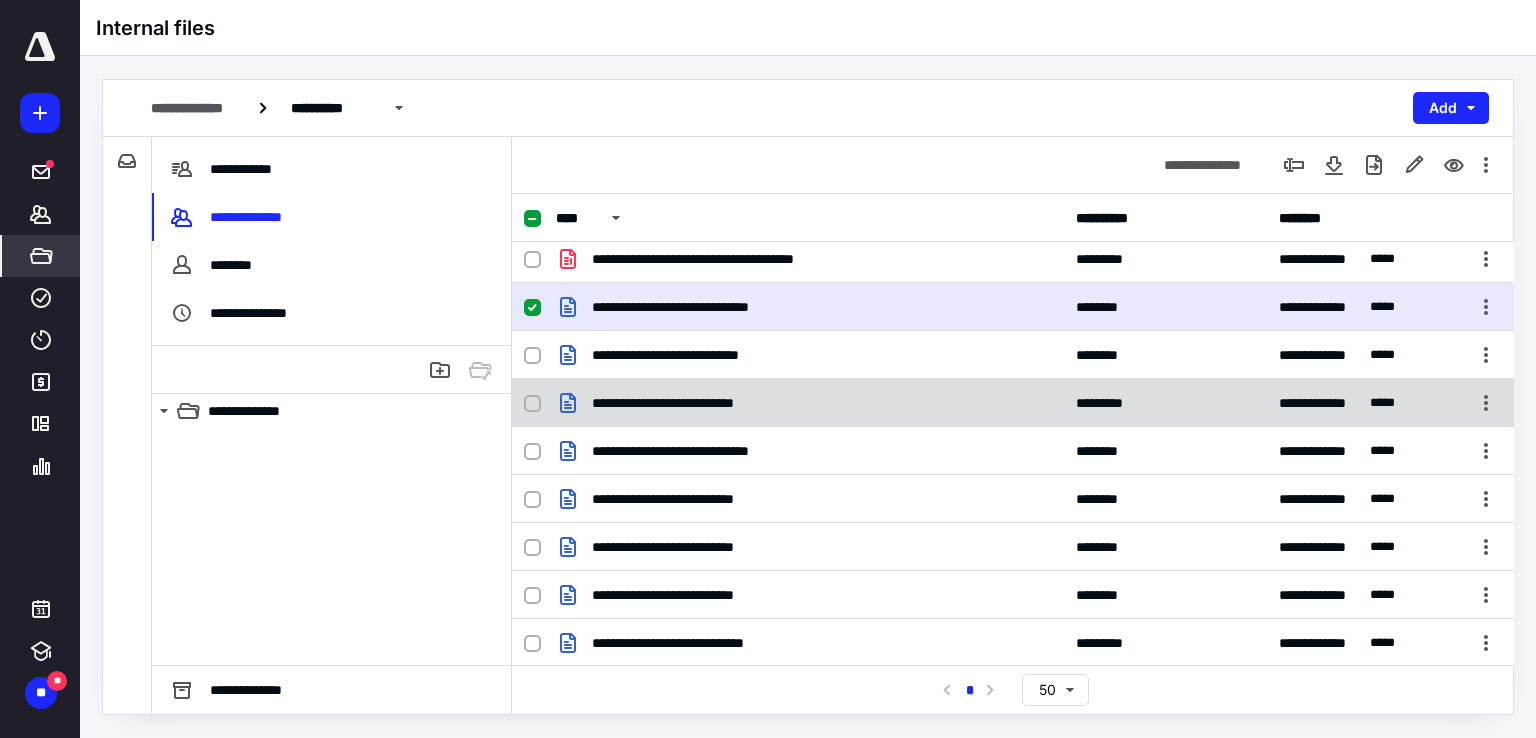 checkbox on "false" 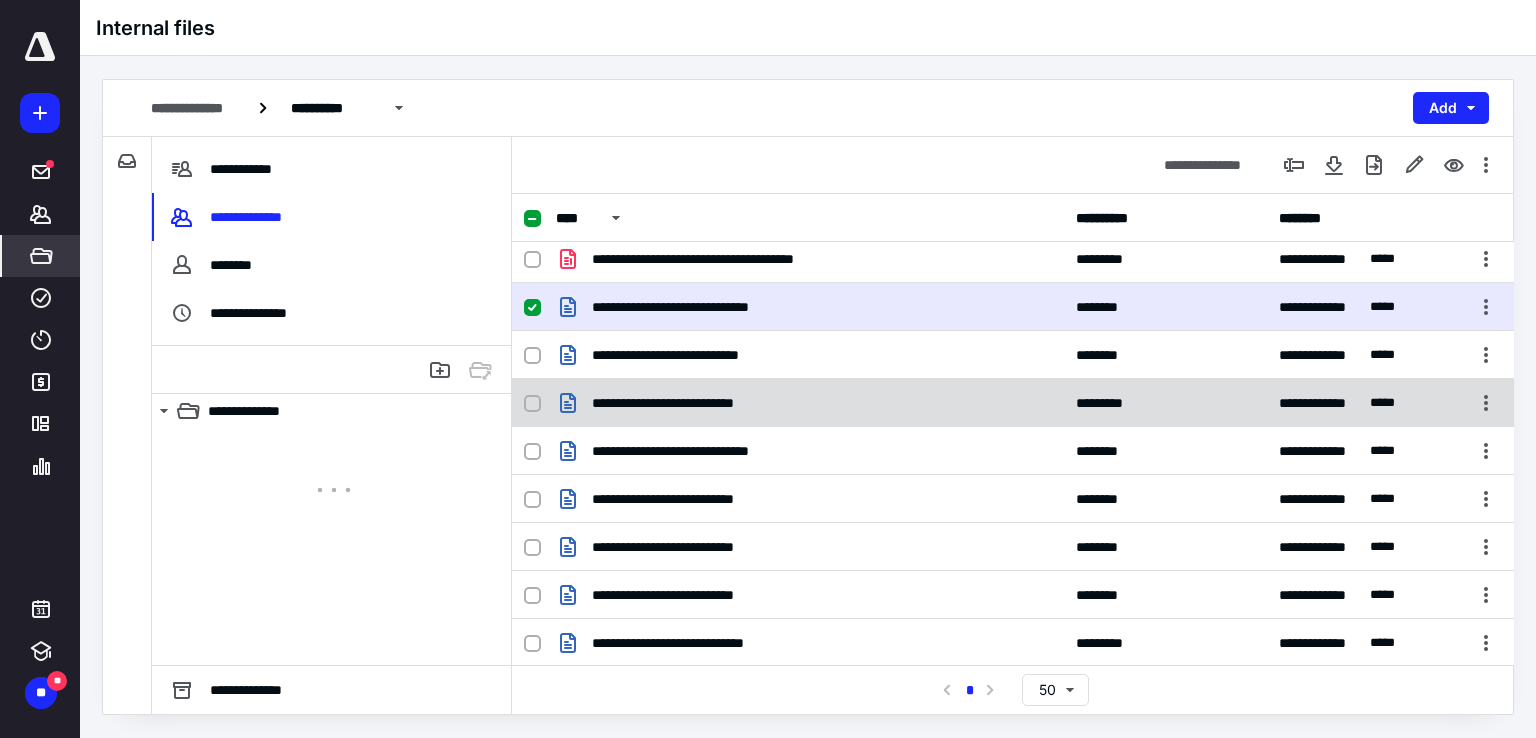 checkbox on "true" 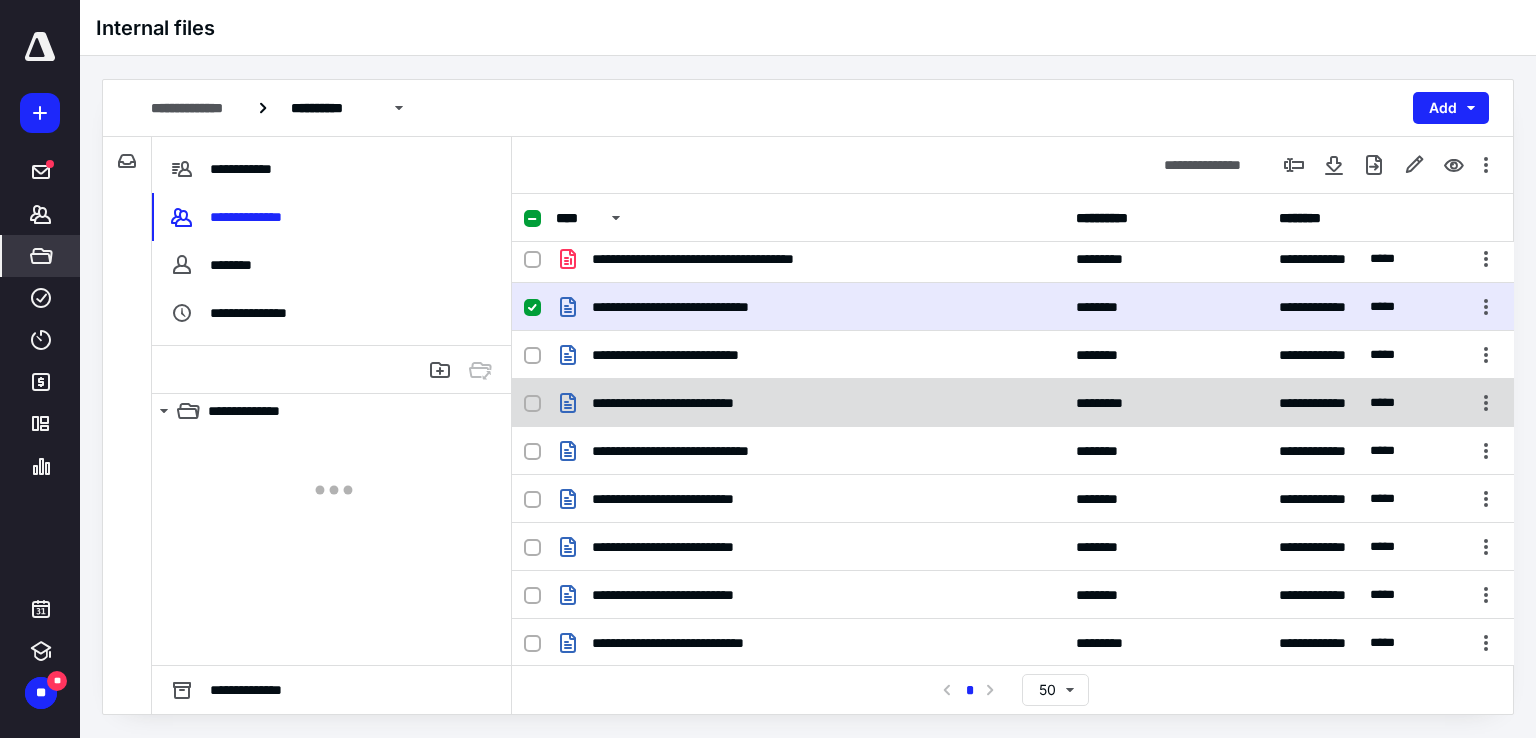 click on "**********" at bounding box center [692, 403] 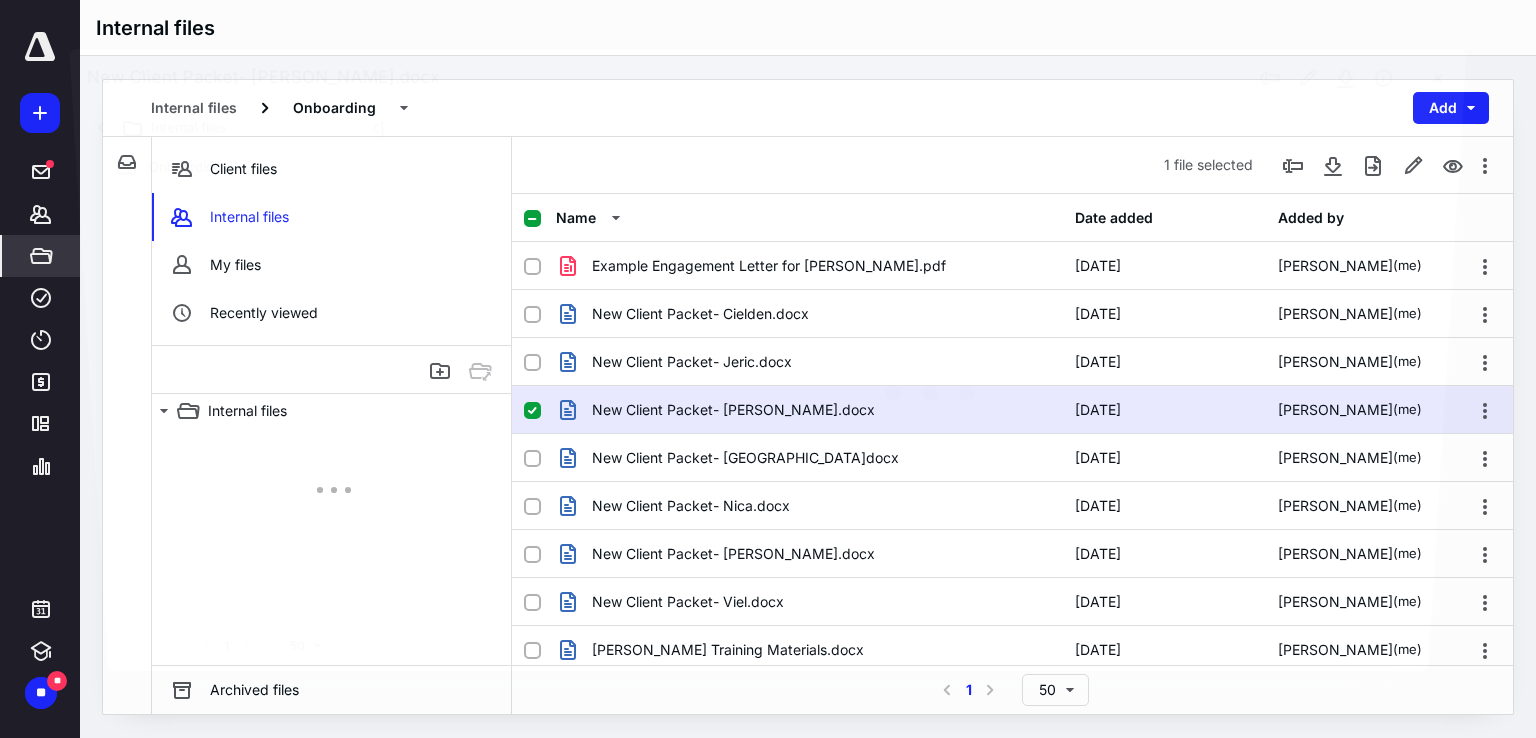 scroll, scrollTop: 7, scrollLeft: 0, axis: vertical 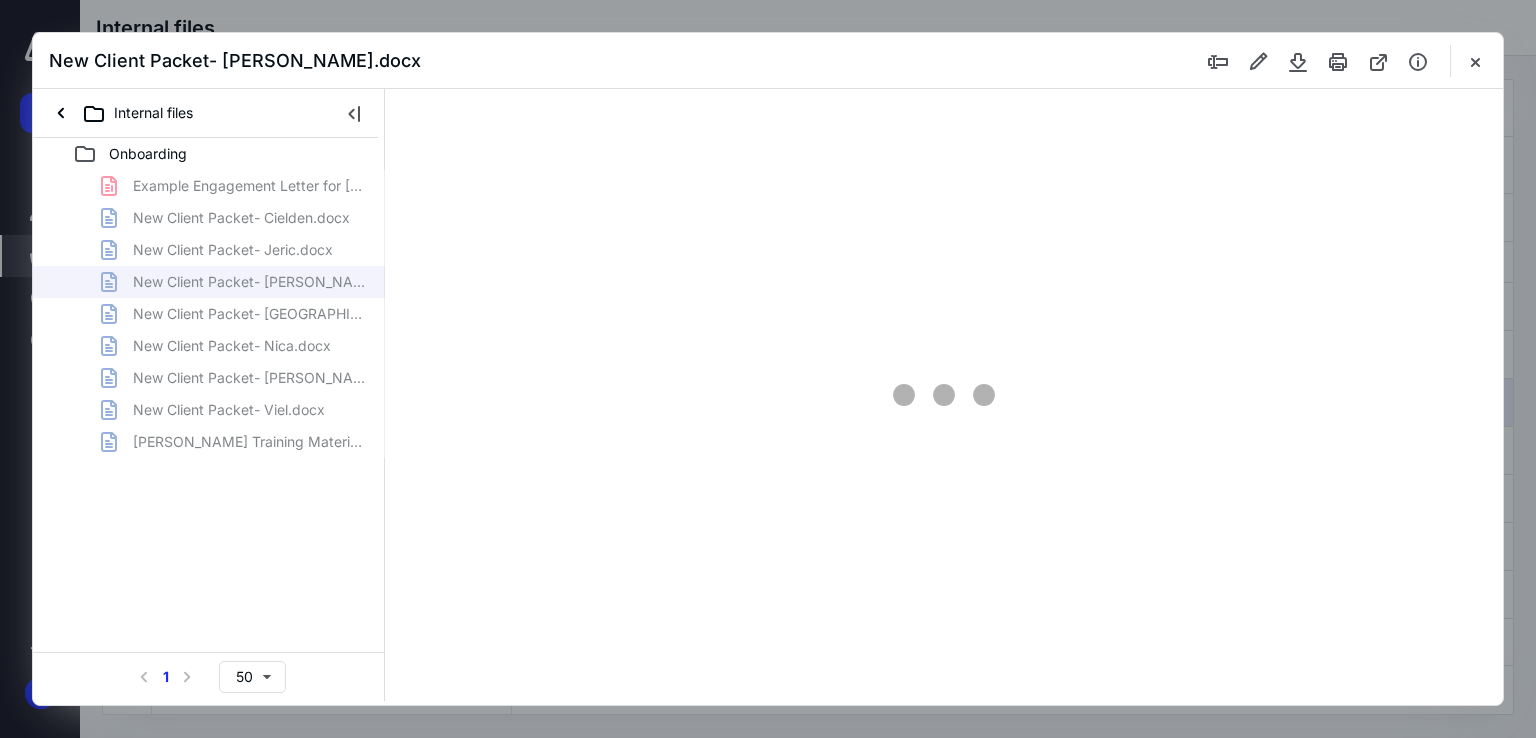 type on "92" 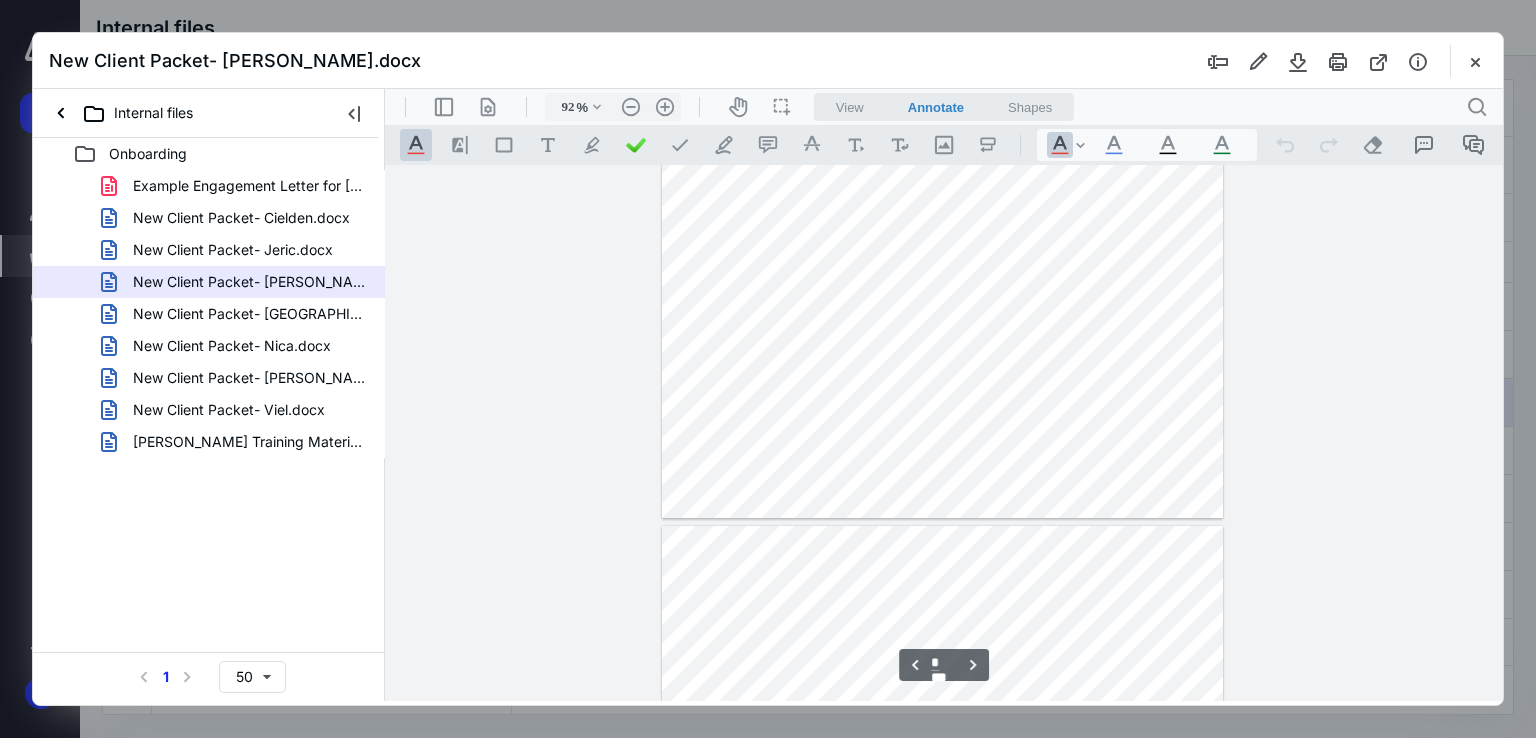 scroll, scrollTop: 2980, scrollLeft: 0, axis: vertical 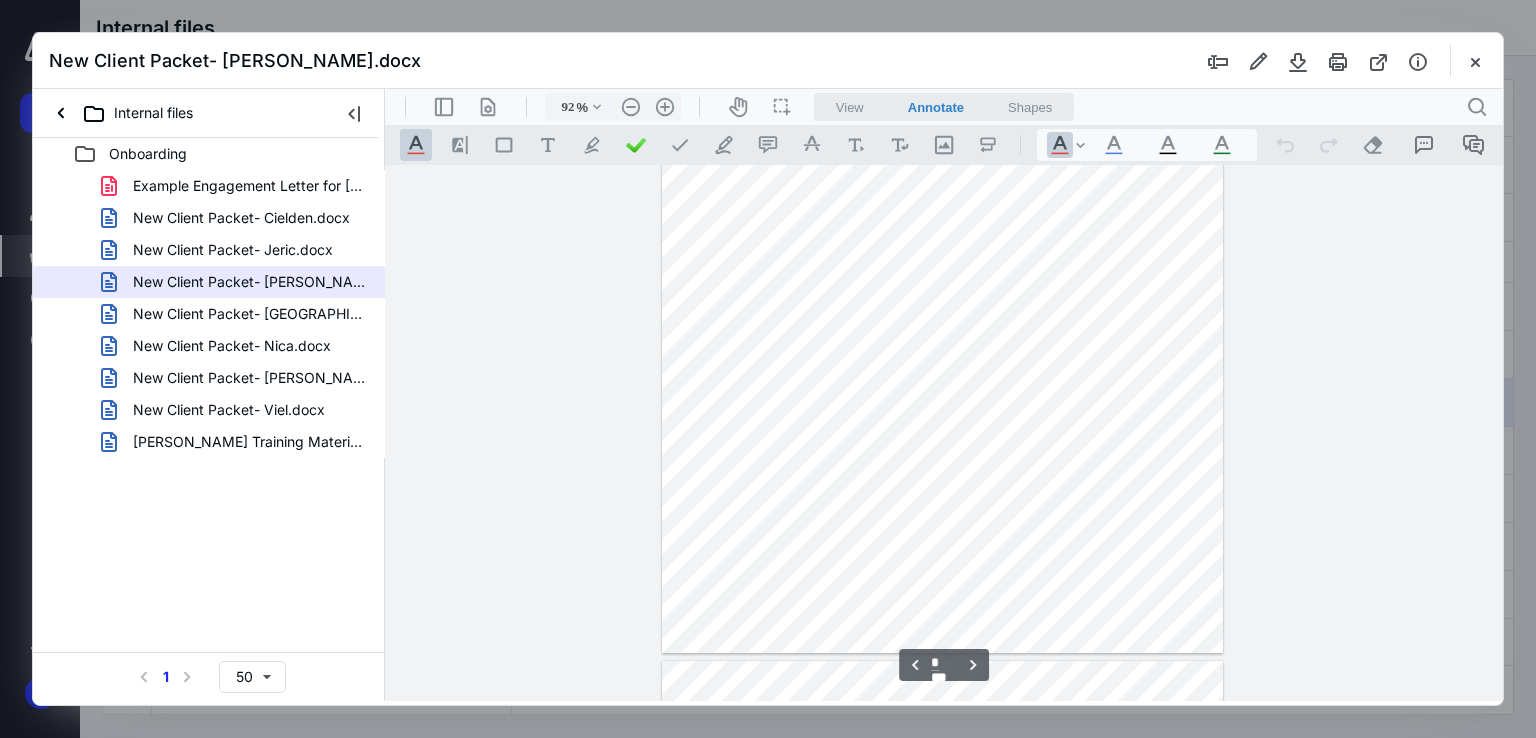 type on "*" 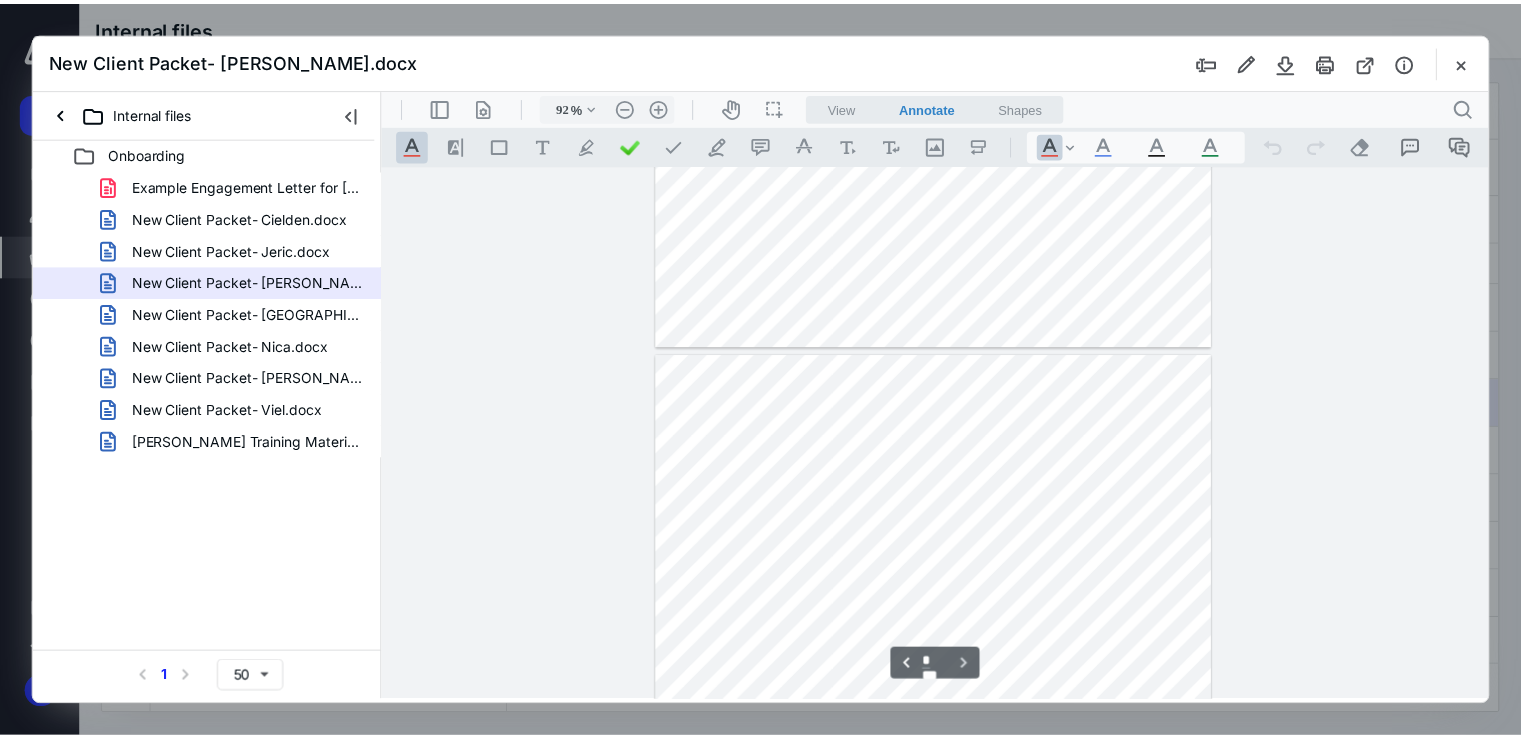 scroll, scrollTop: 3670, scrollLeft: 0, axis: vertical 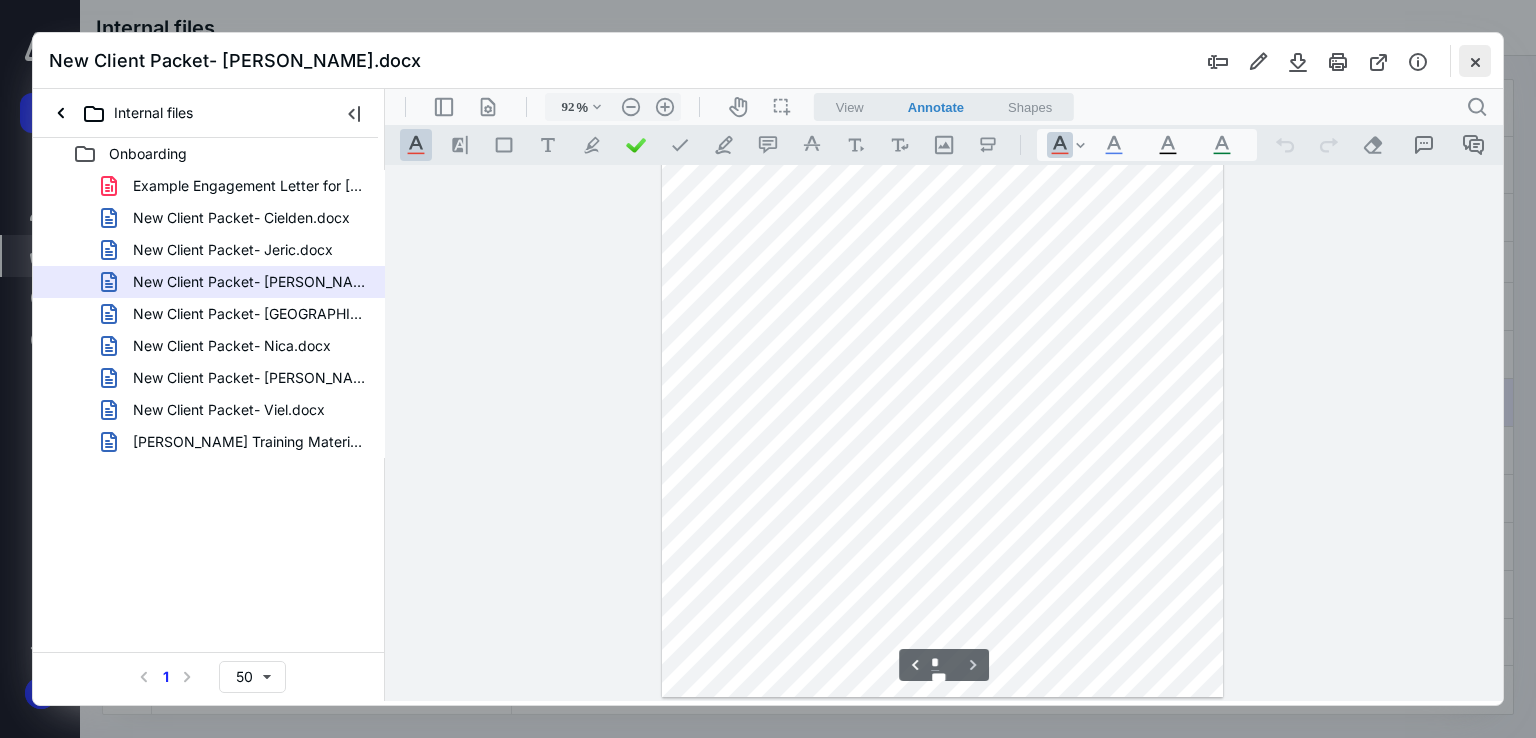 click at bounding box center [1475, 61] 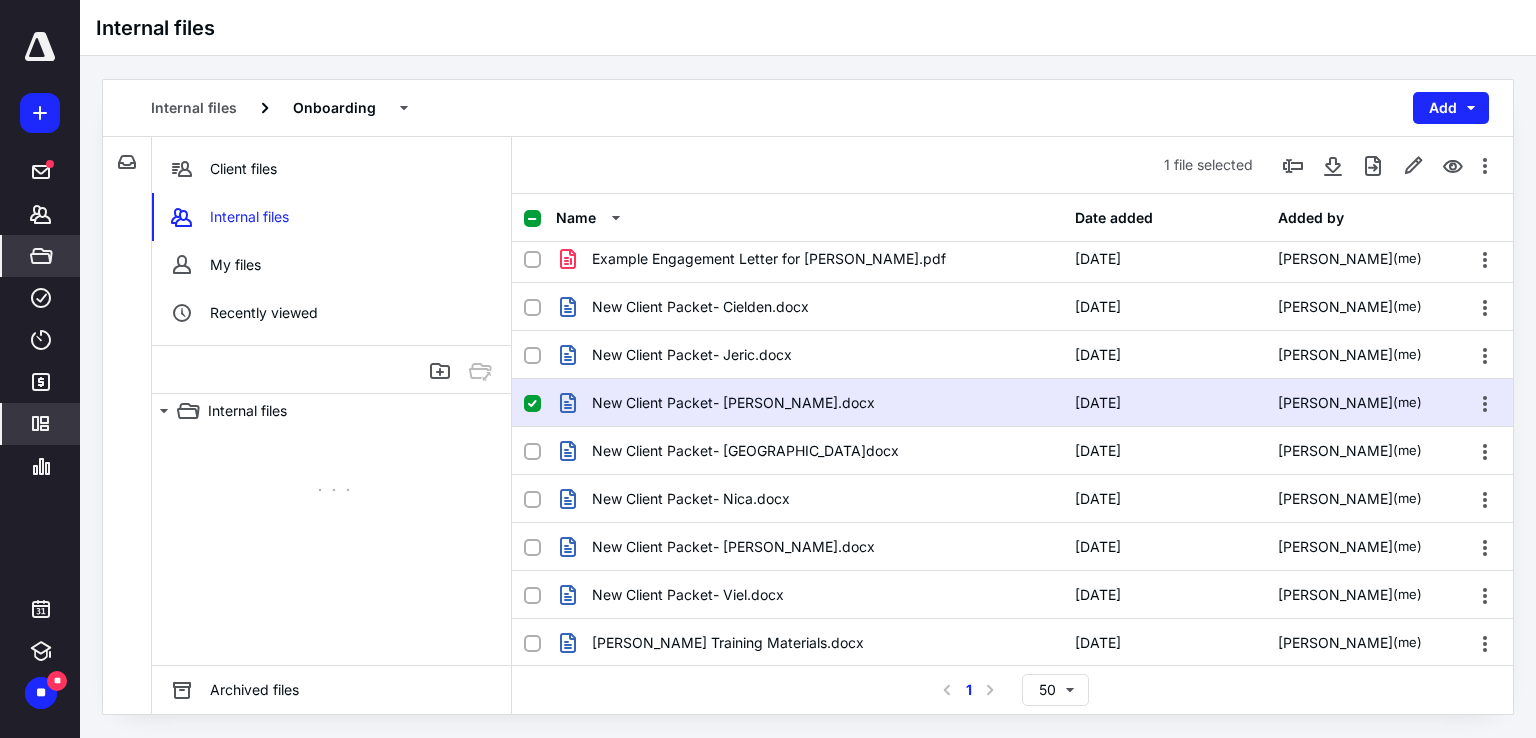 click 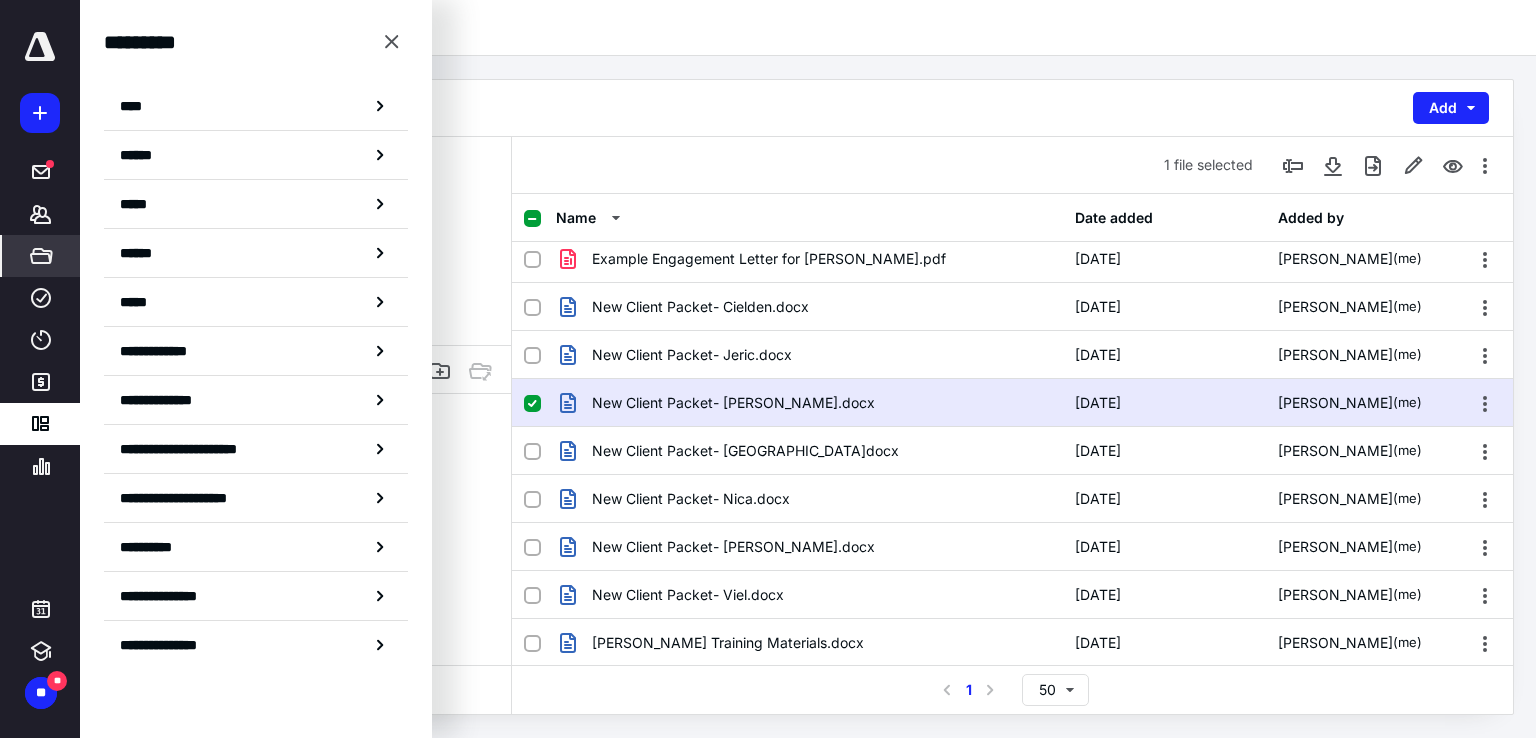 click on "****" at bounding box center (256, 106) 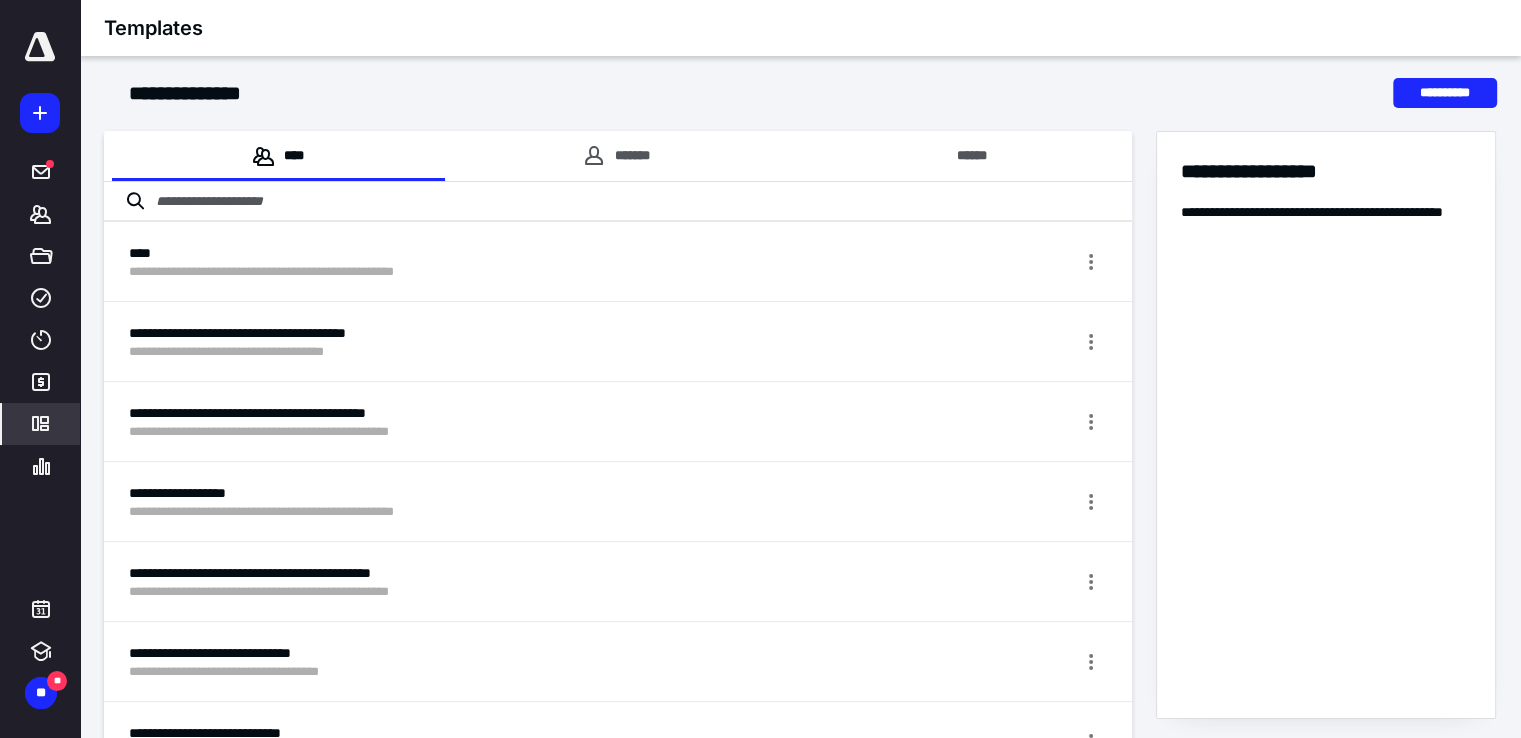 click at bounding box center (618, 202) 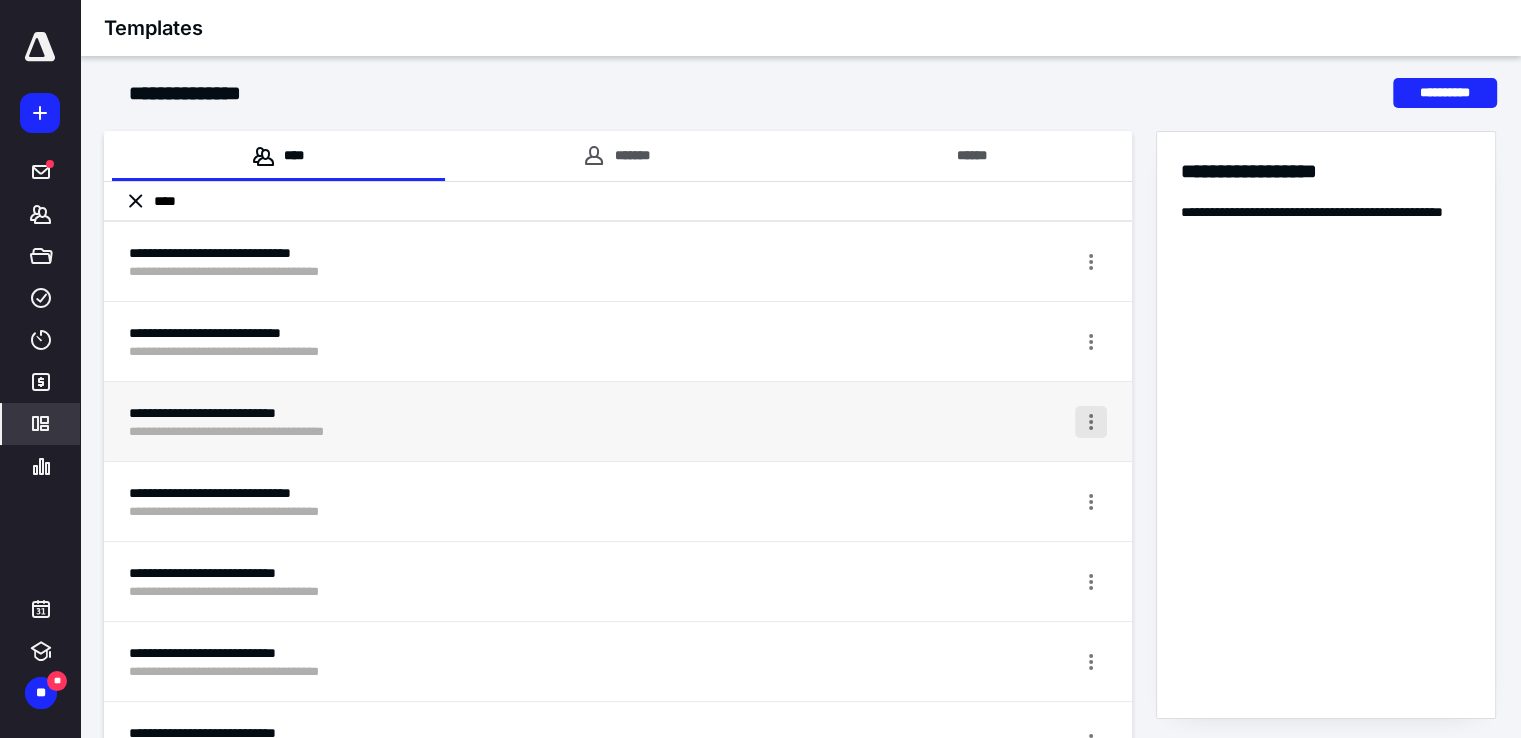 type on "***" 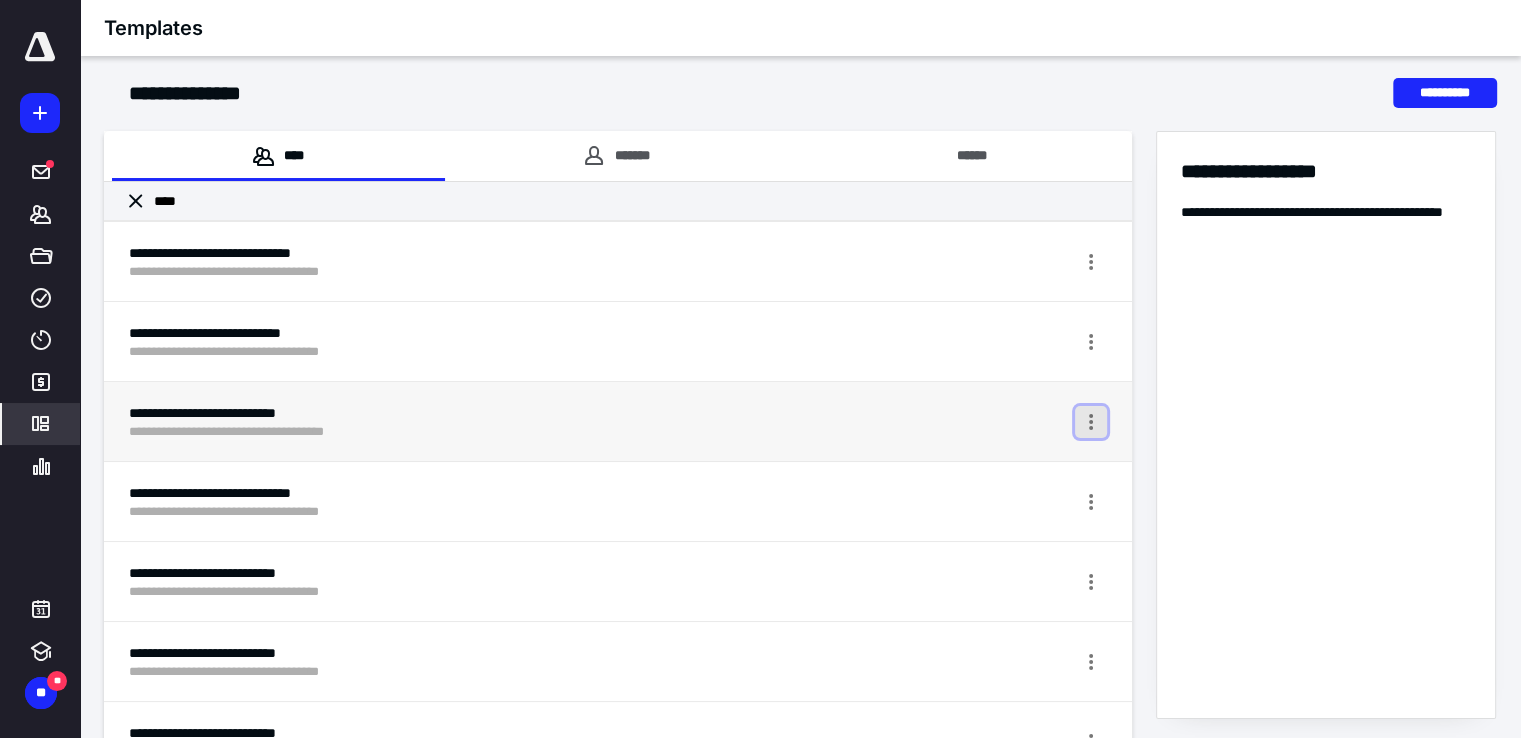 click at bounding box center [1091, 422] 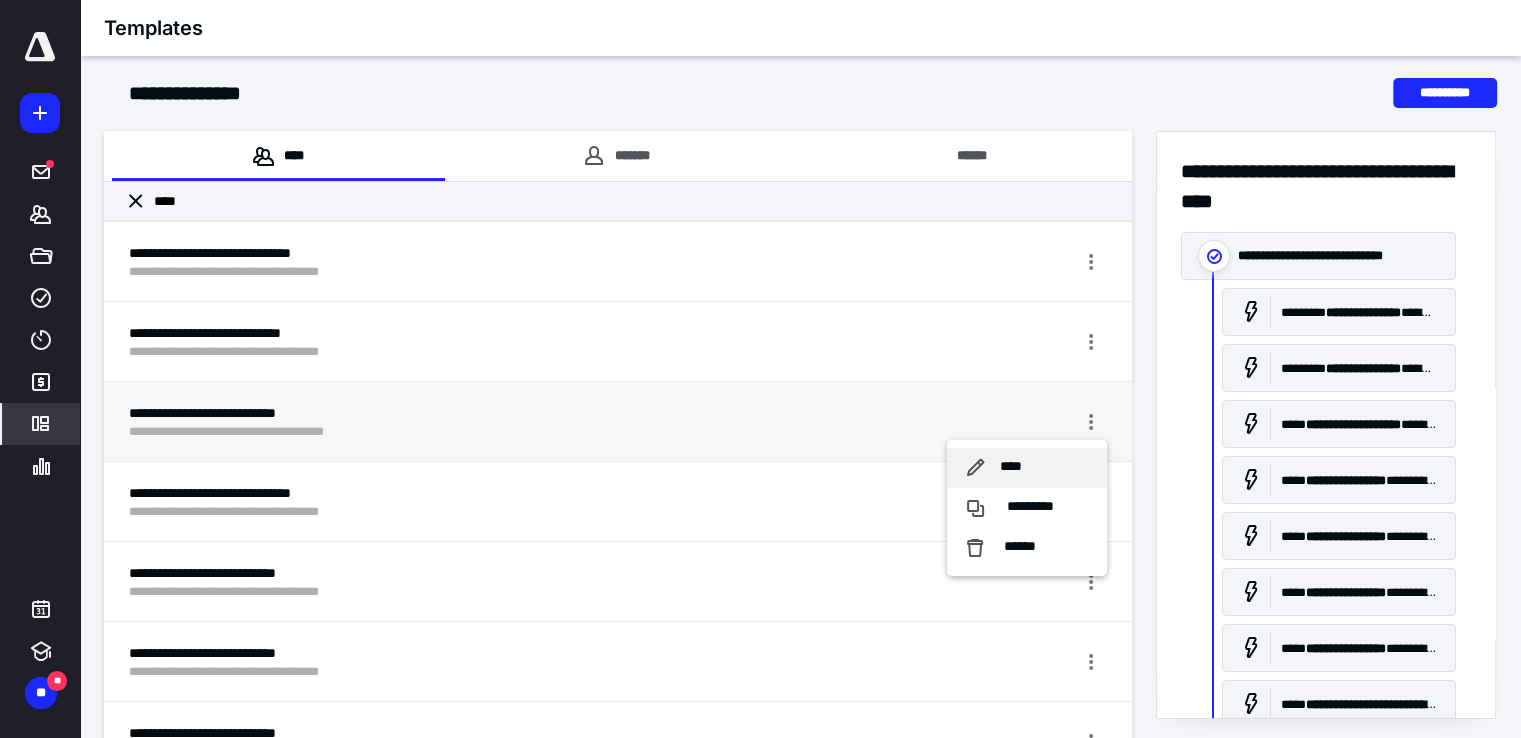 click on "****" at bounding box center (1027, 468) 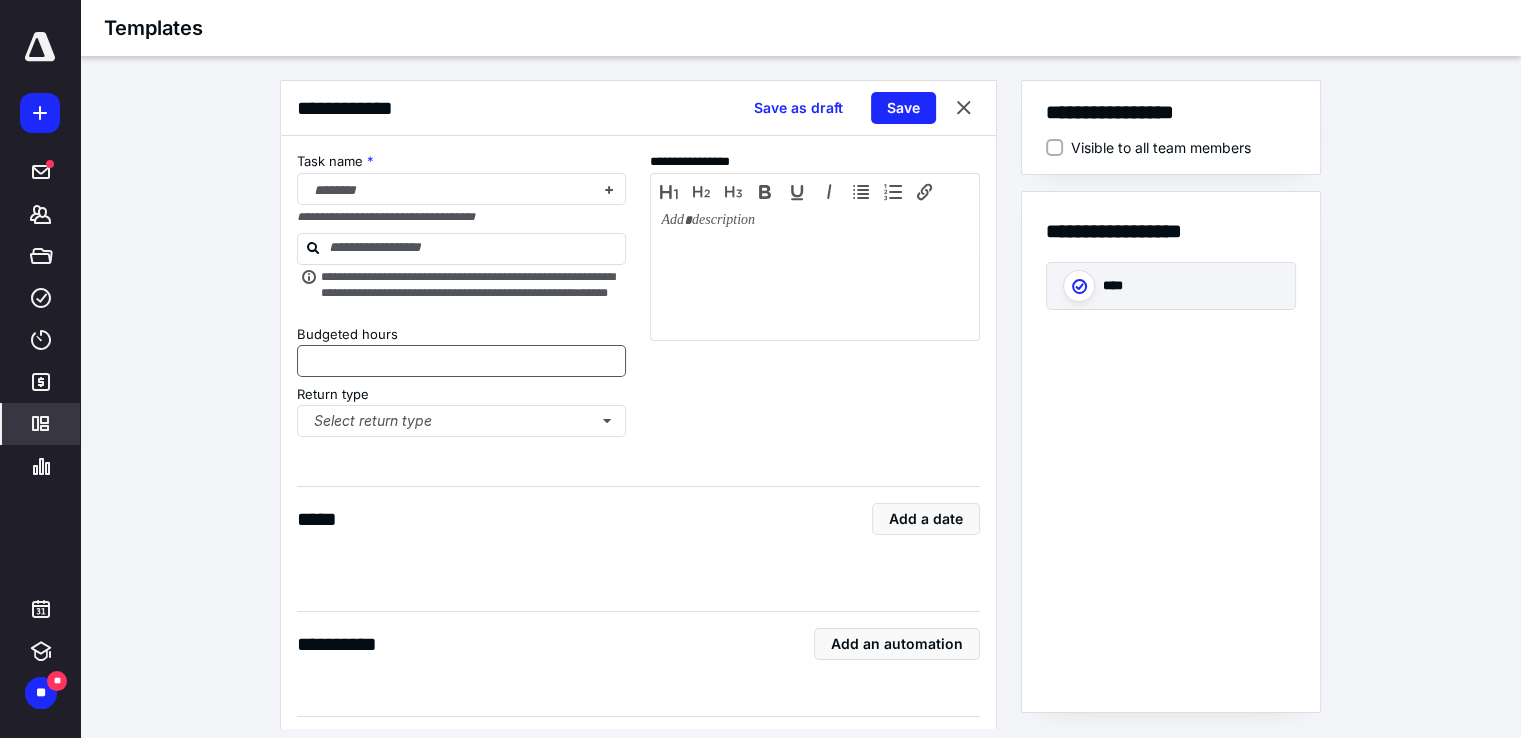 type on "*" 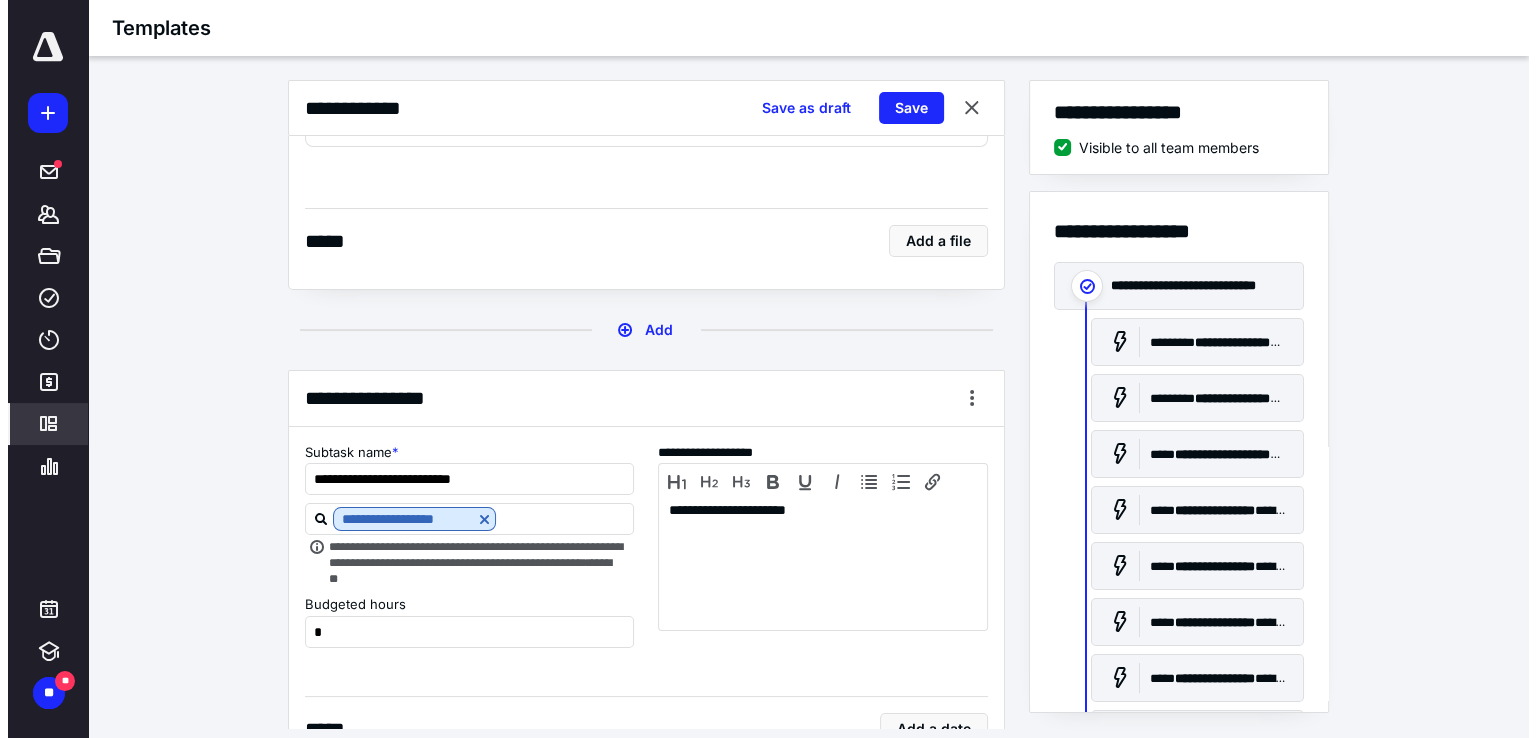 scroll, scrollTop: 5700, scrollLeft: 0, axis: vertical 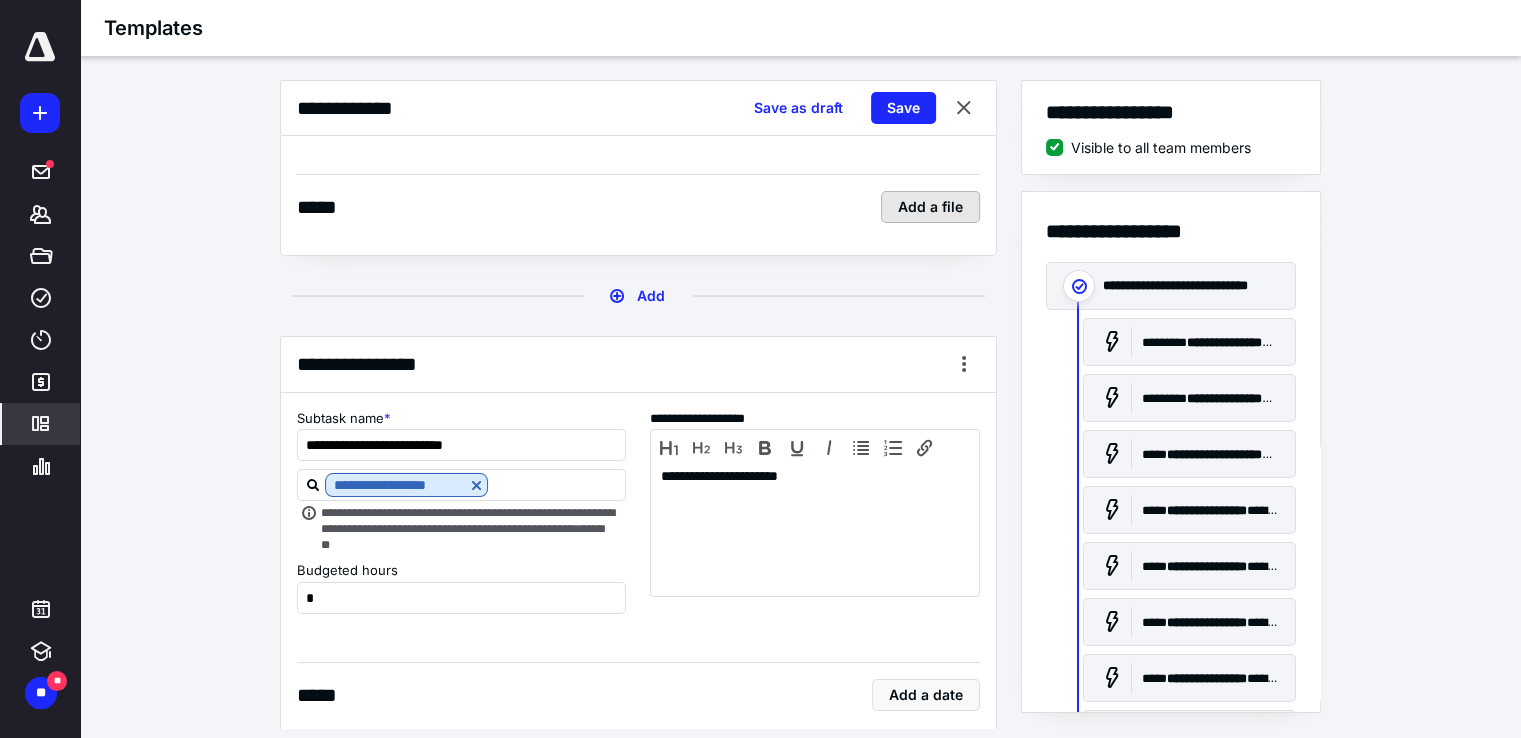 click on "Add a file" at bounding box center [930, 207] 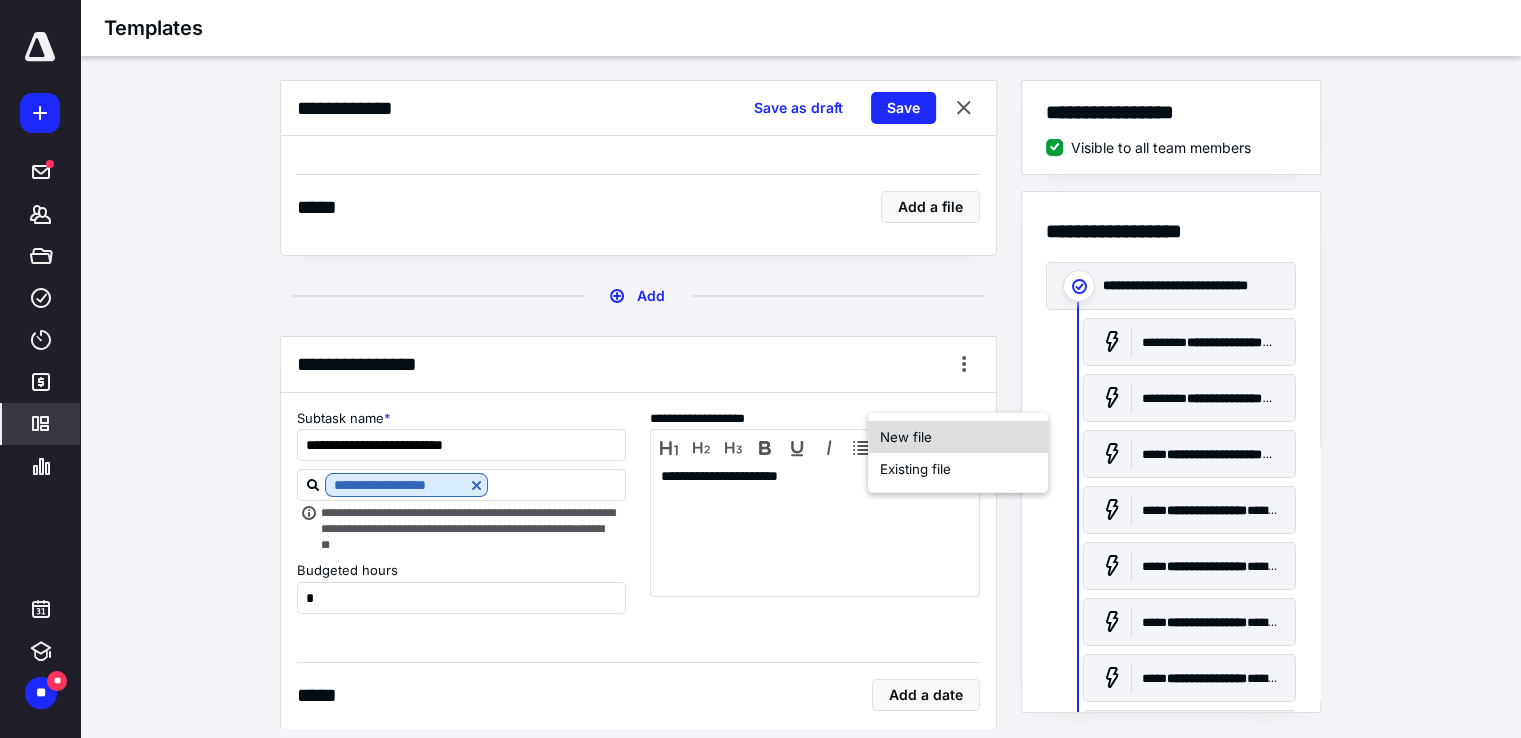 click on "New file" at bounding box center (958, 437) 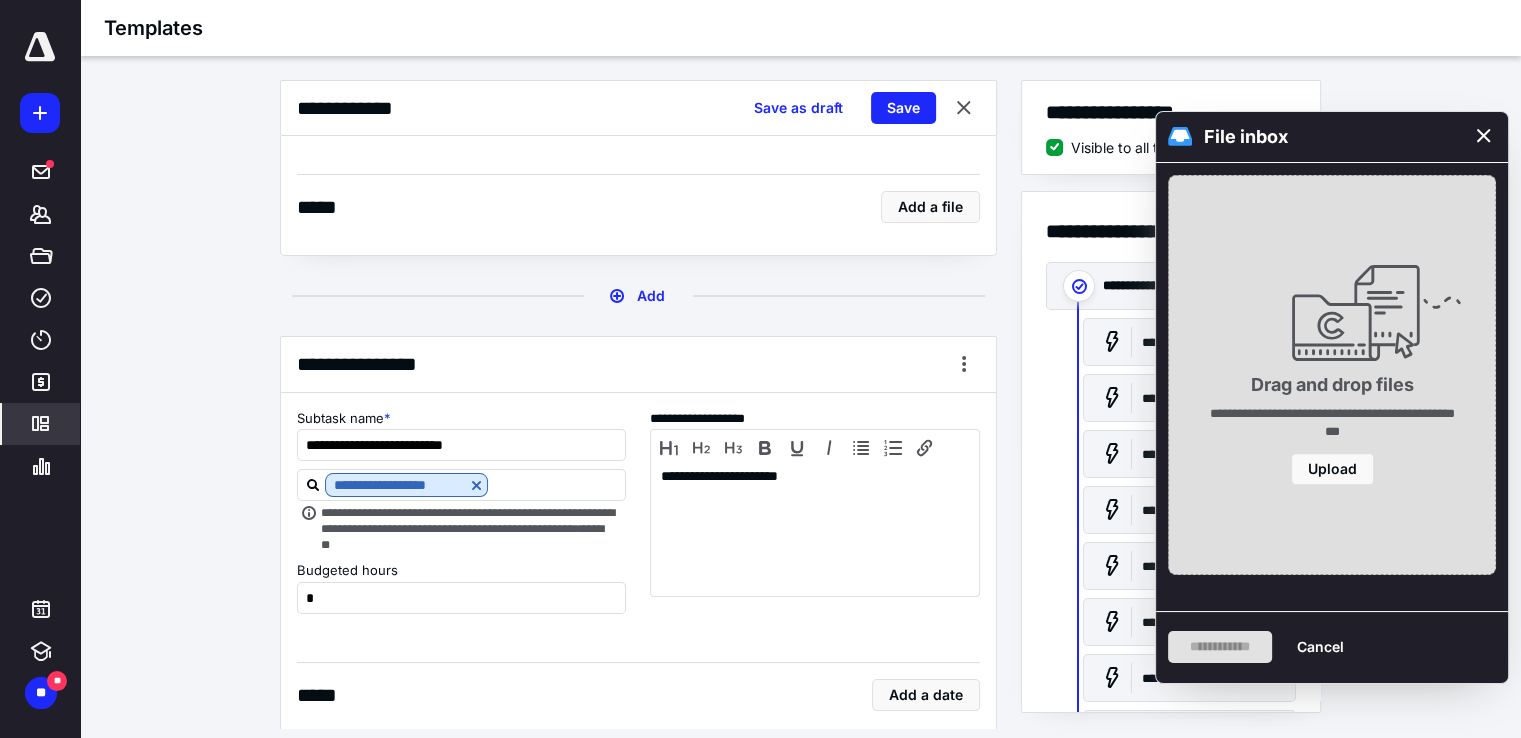 click at bounding box center (1484, 137) 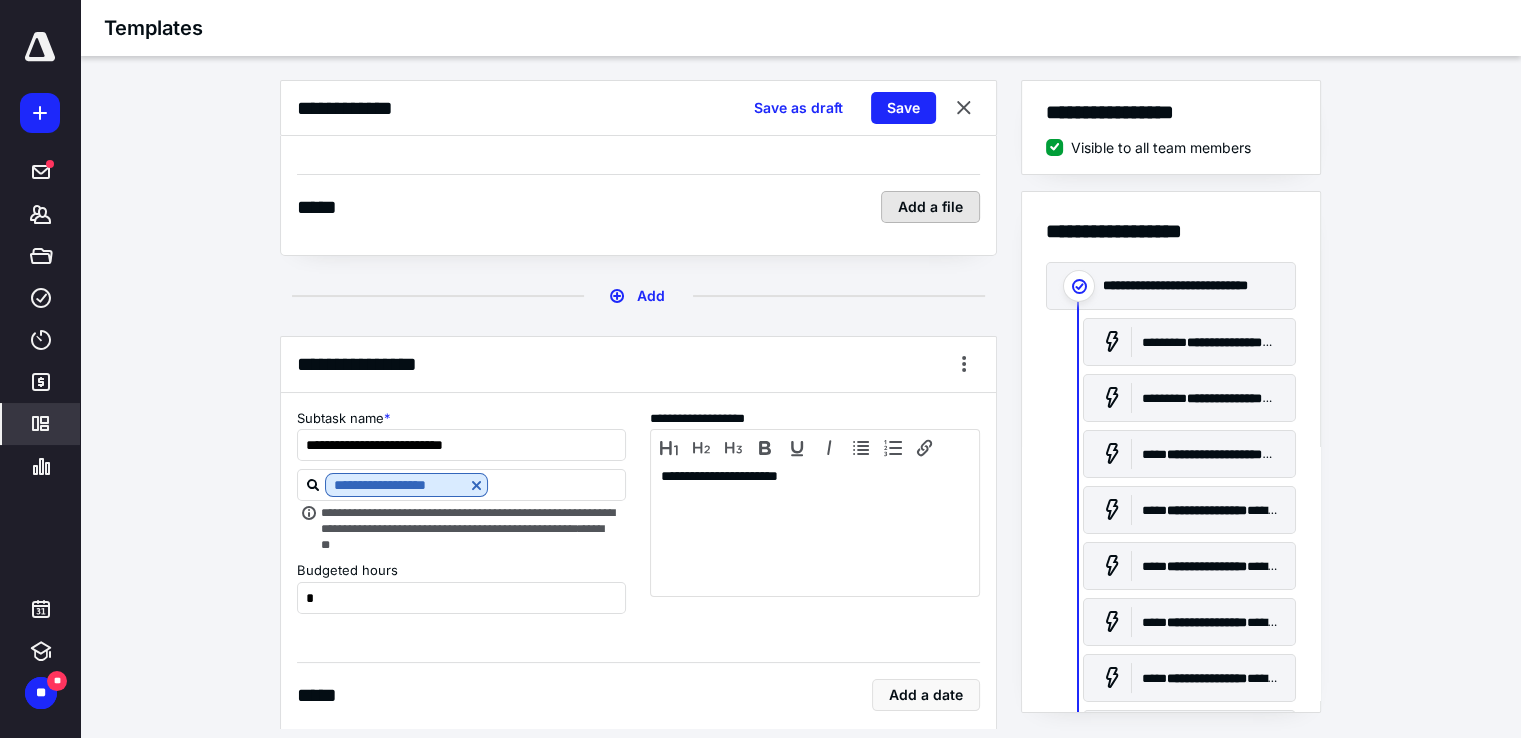 click on "Add a file" at bounding box center [930, 207] 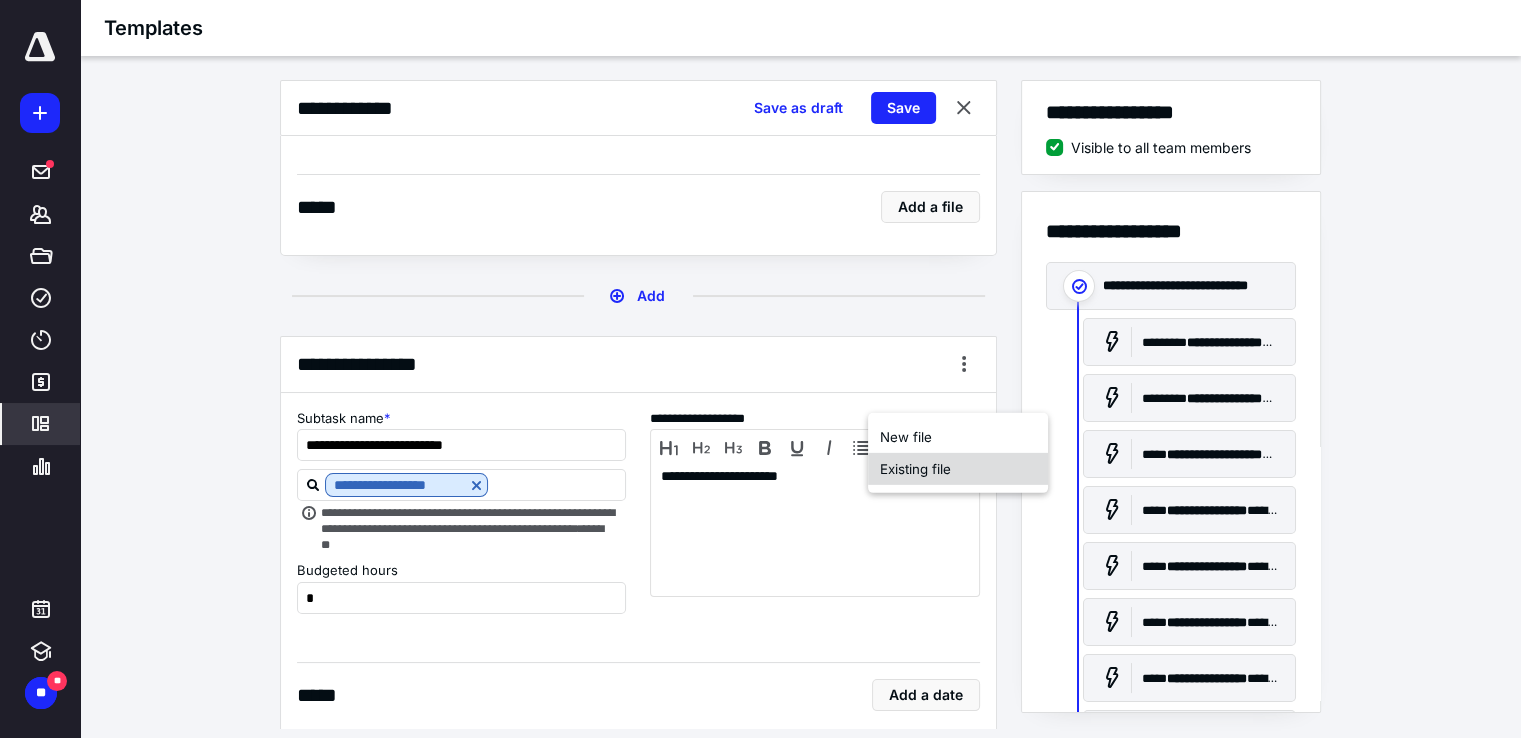 click on "Existing file" at bounding box center [958, 469] 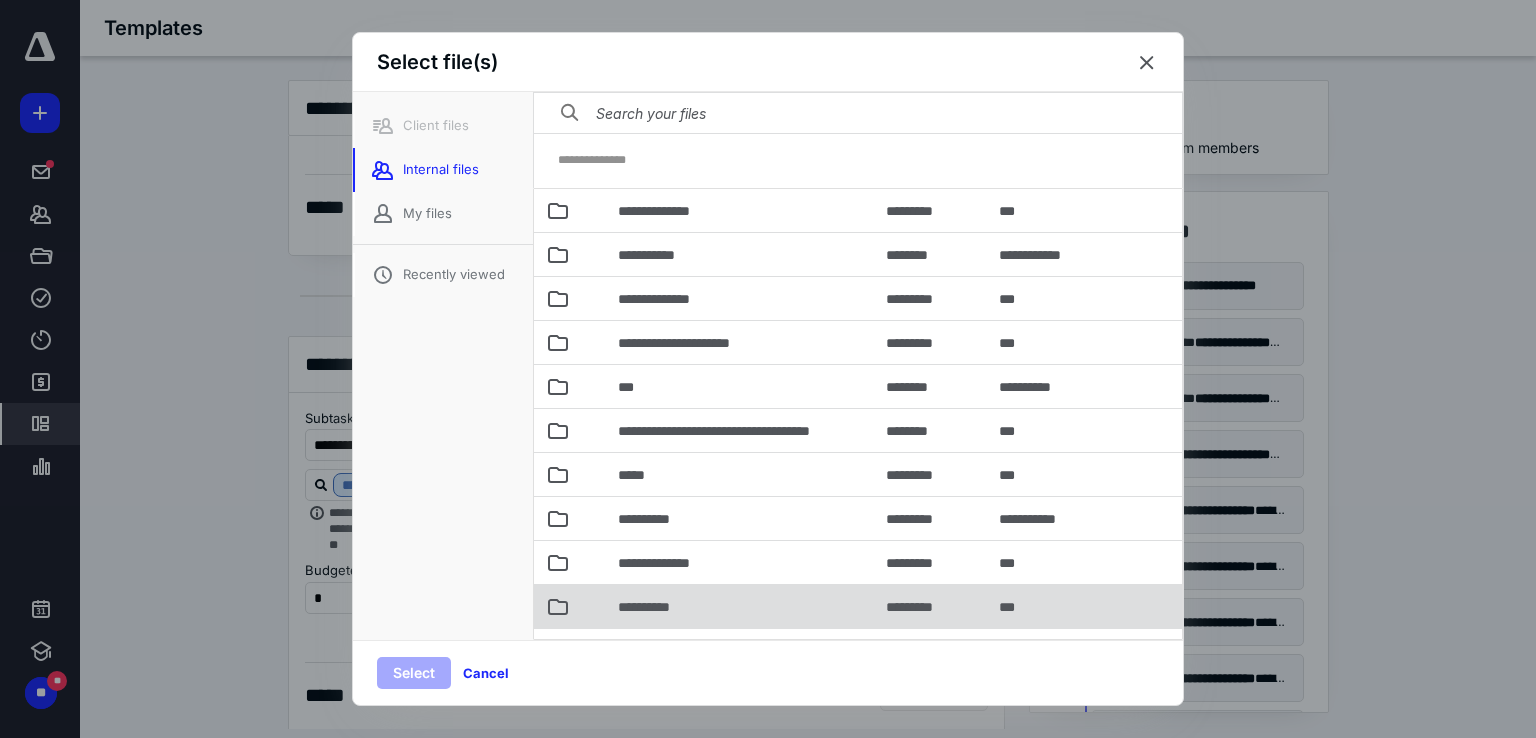scroll, scrollTop: 300, scrollLeft: 0, axis: vertical 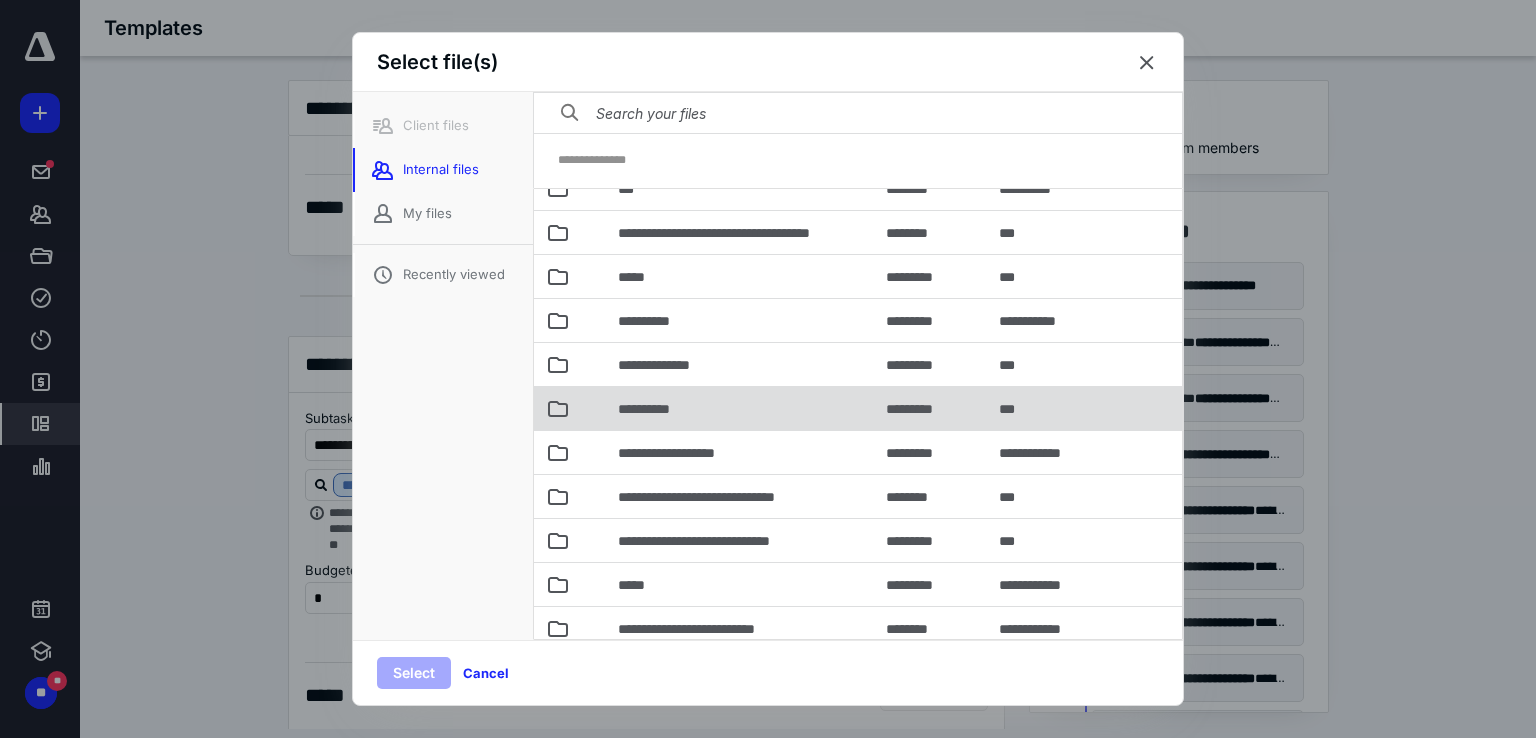 click on "**********" at bounding box center [740, 408] 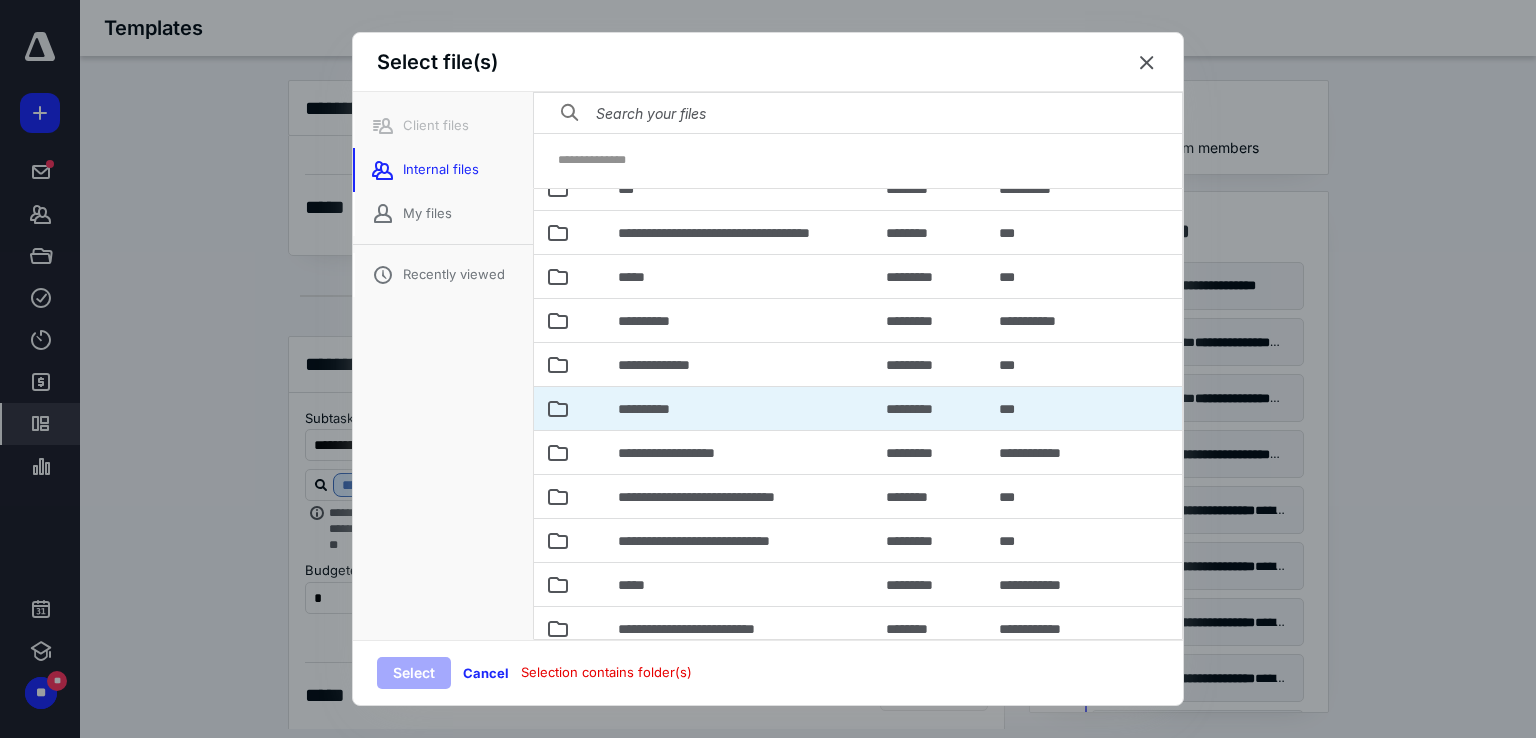 click on "**********" at bounding box center [740, 408] 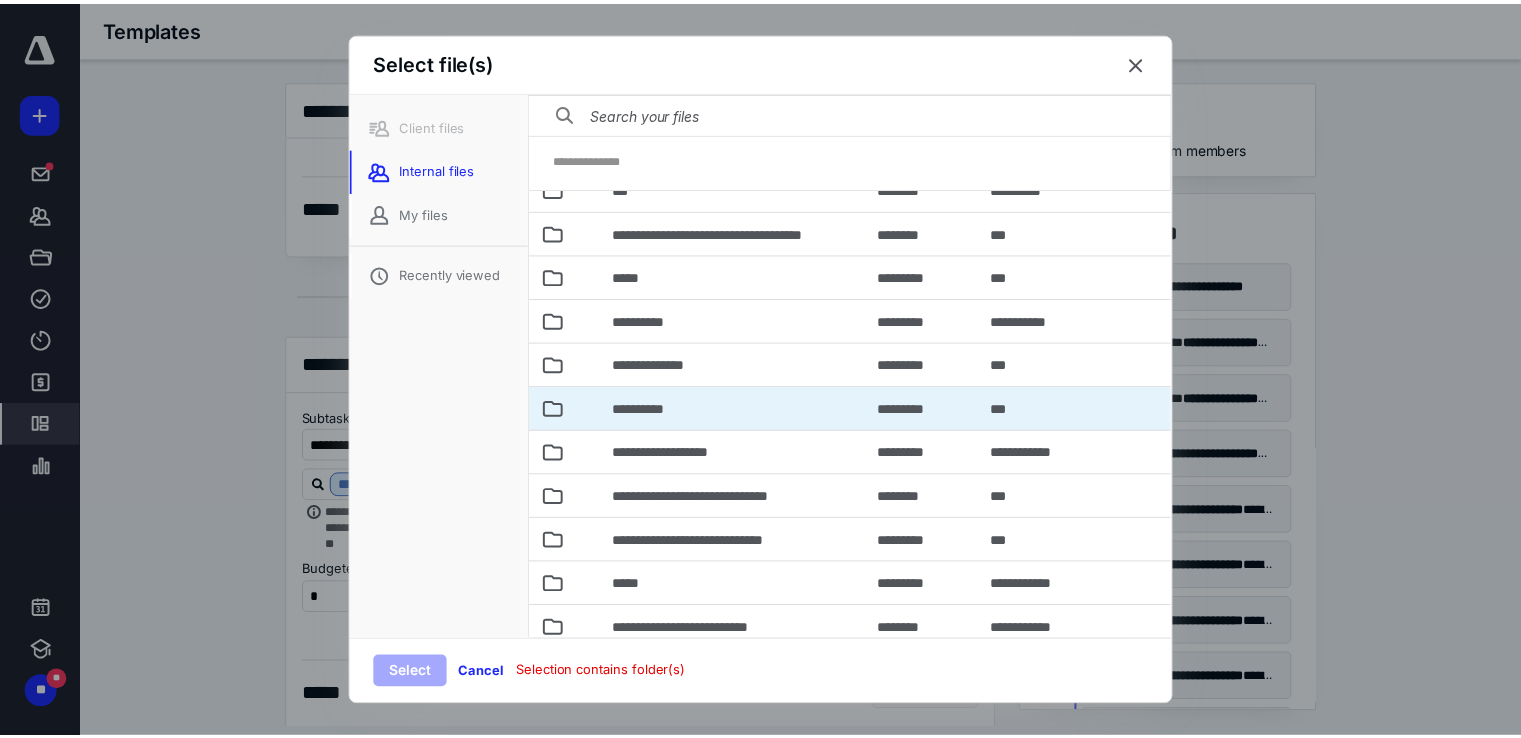 scroll, scrollTop: 0, scrollLeft: 0, axis: both 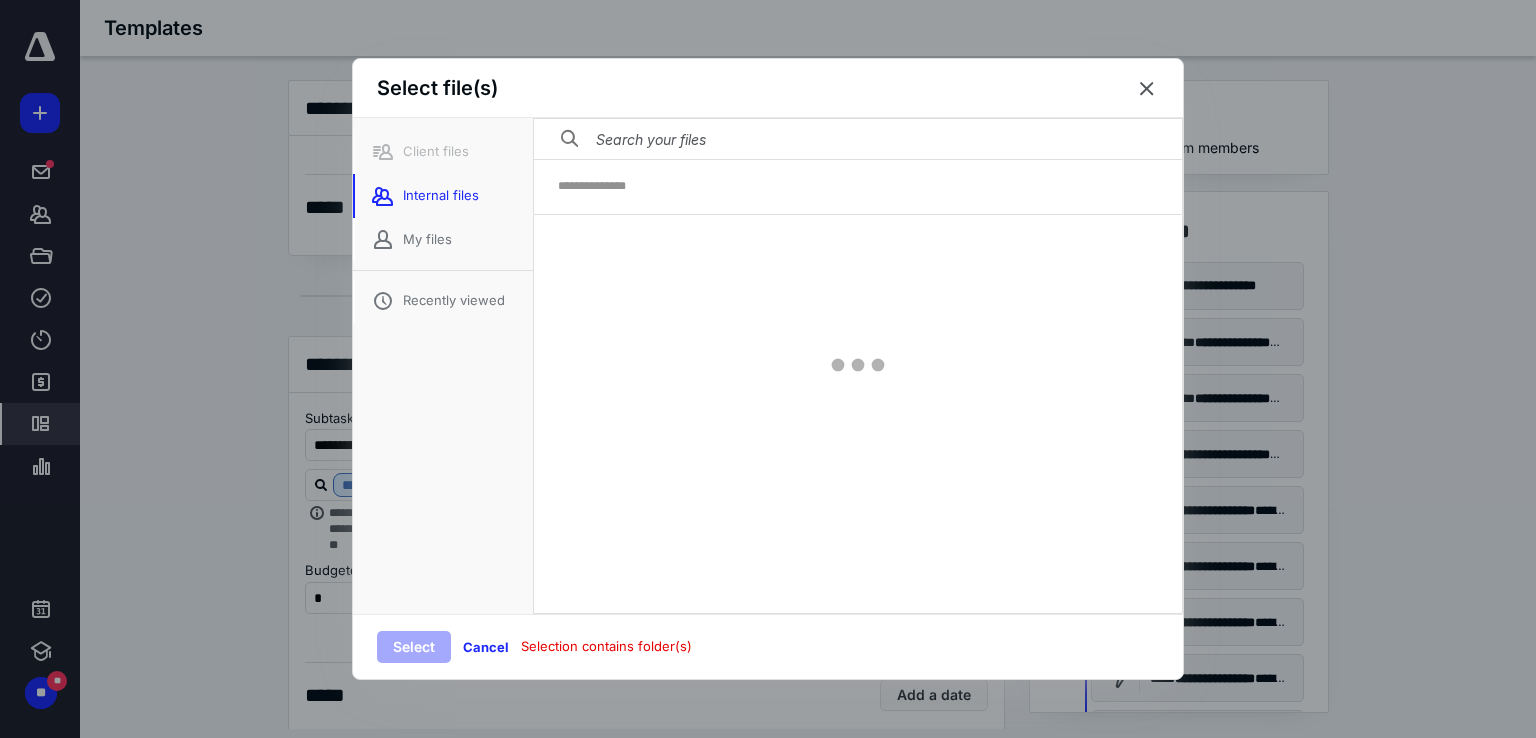 click at bounding box center [858, 365] 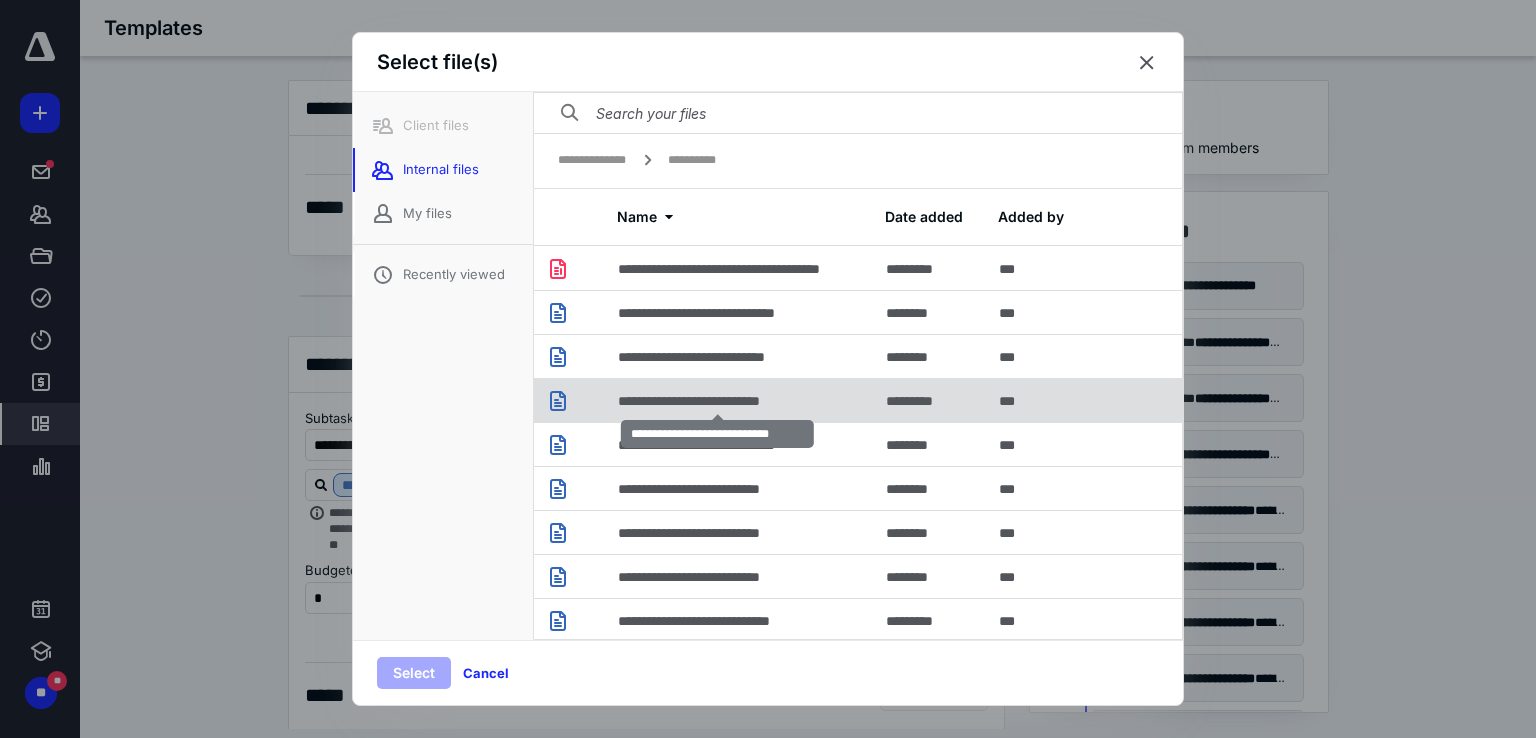 click on "**********" at bounding box center (718, 401) 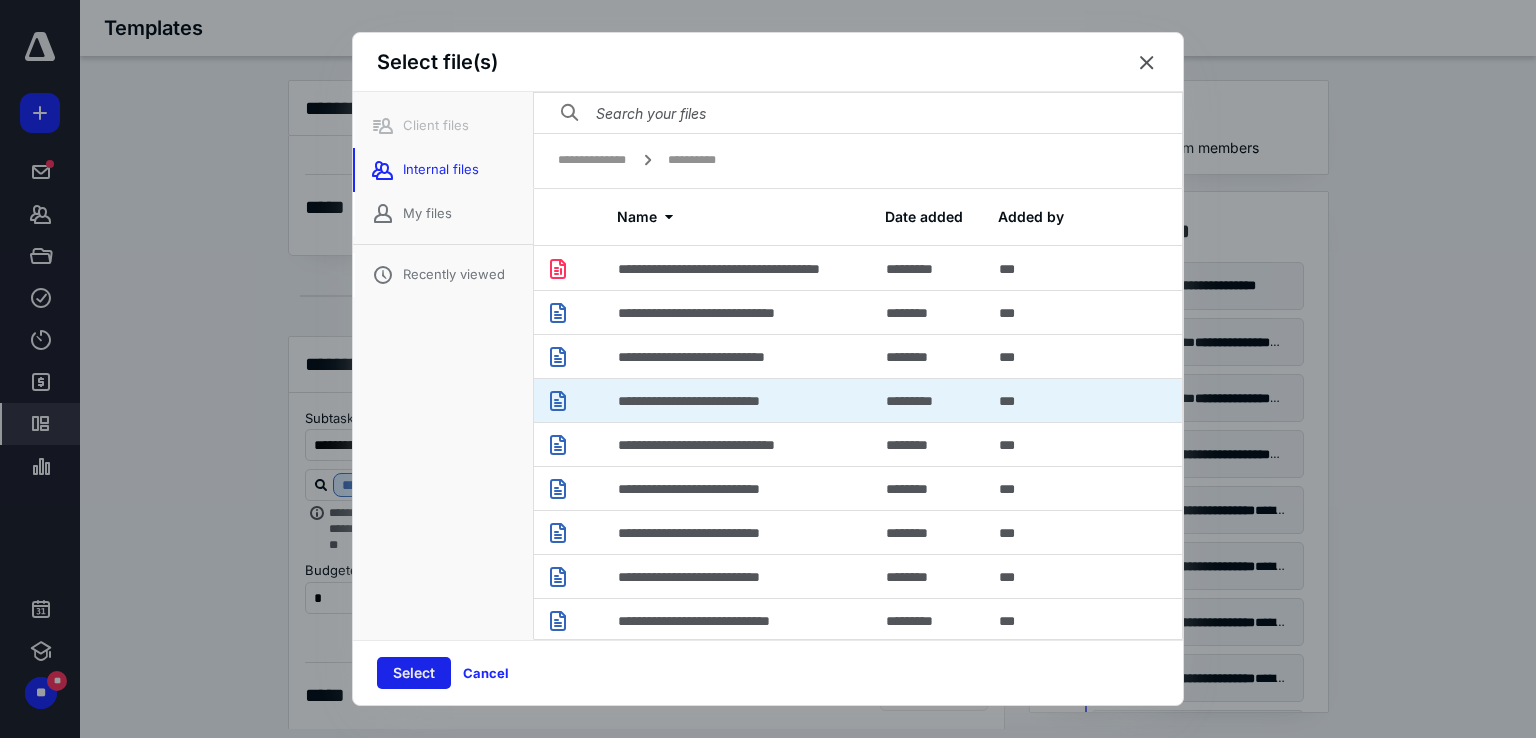 click on "Select" at bounding box center (414, 673) 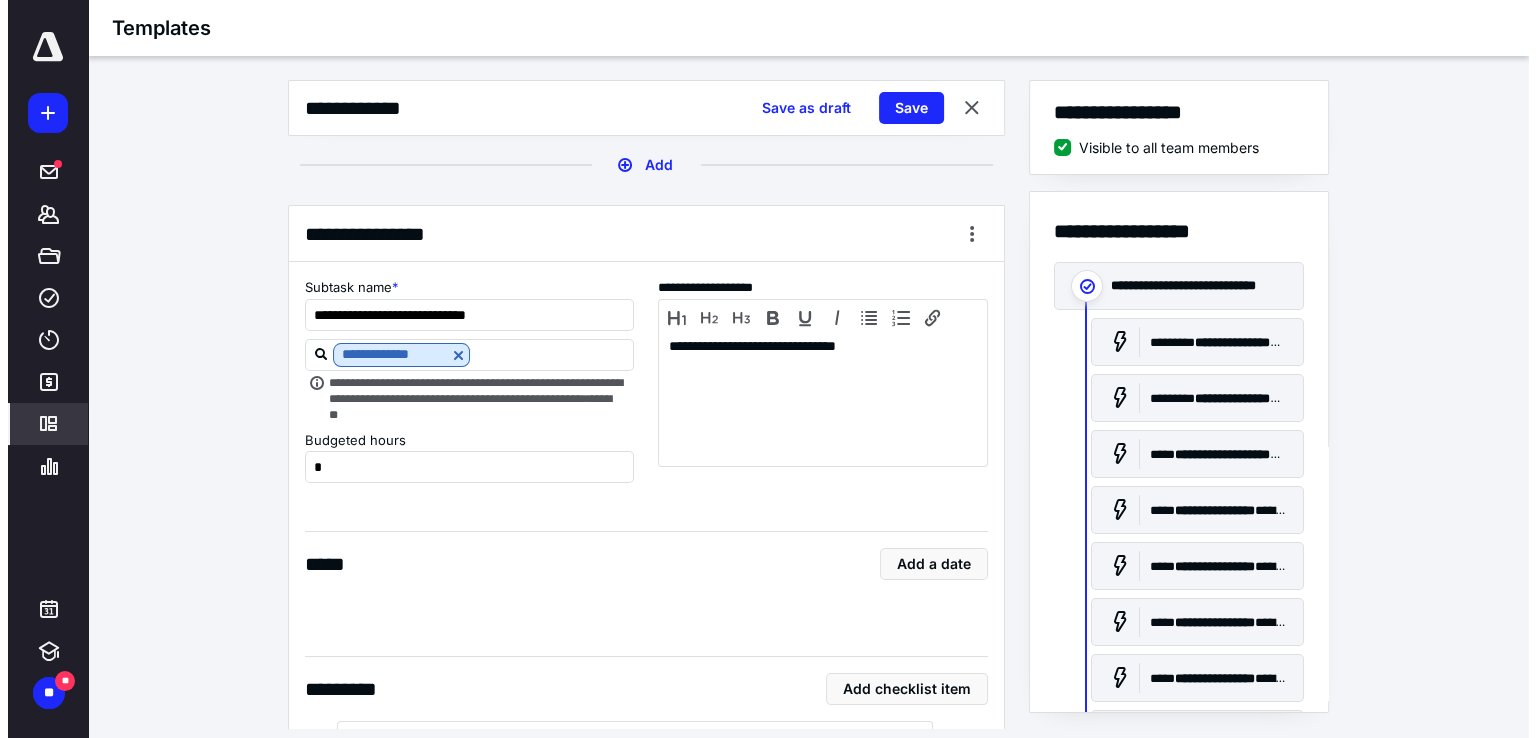 scroll, scrollTop: 11800, scrollLeft: 0, axis: vertical 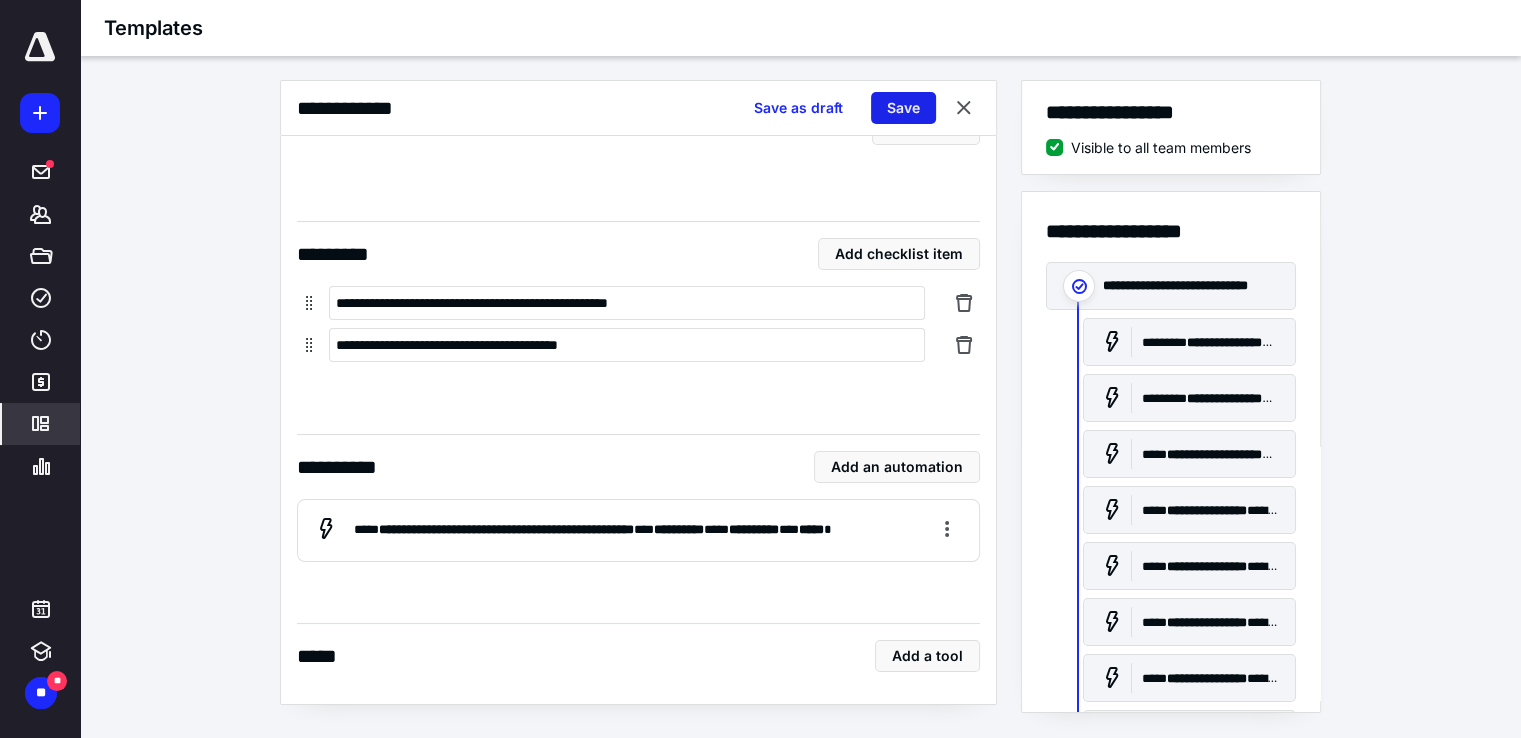 click on "Save" at bounding box center (903, 108) 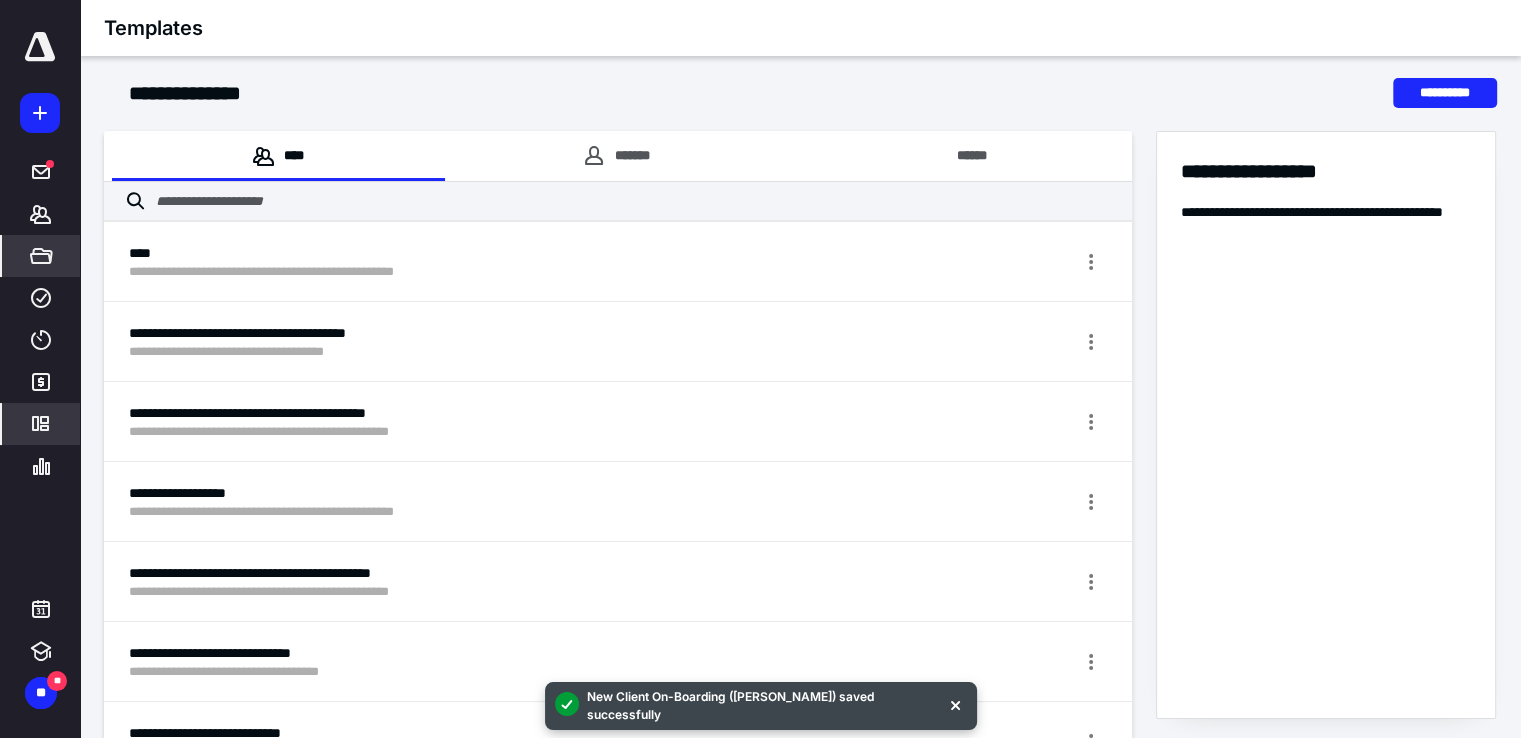 click on "*****" at bounding box center [41, 256] 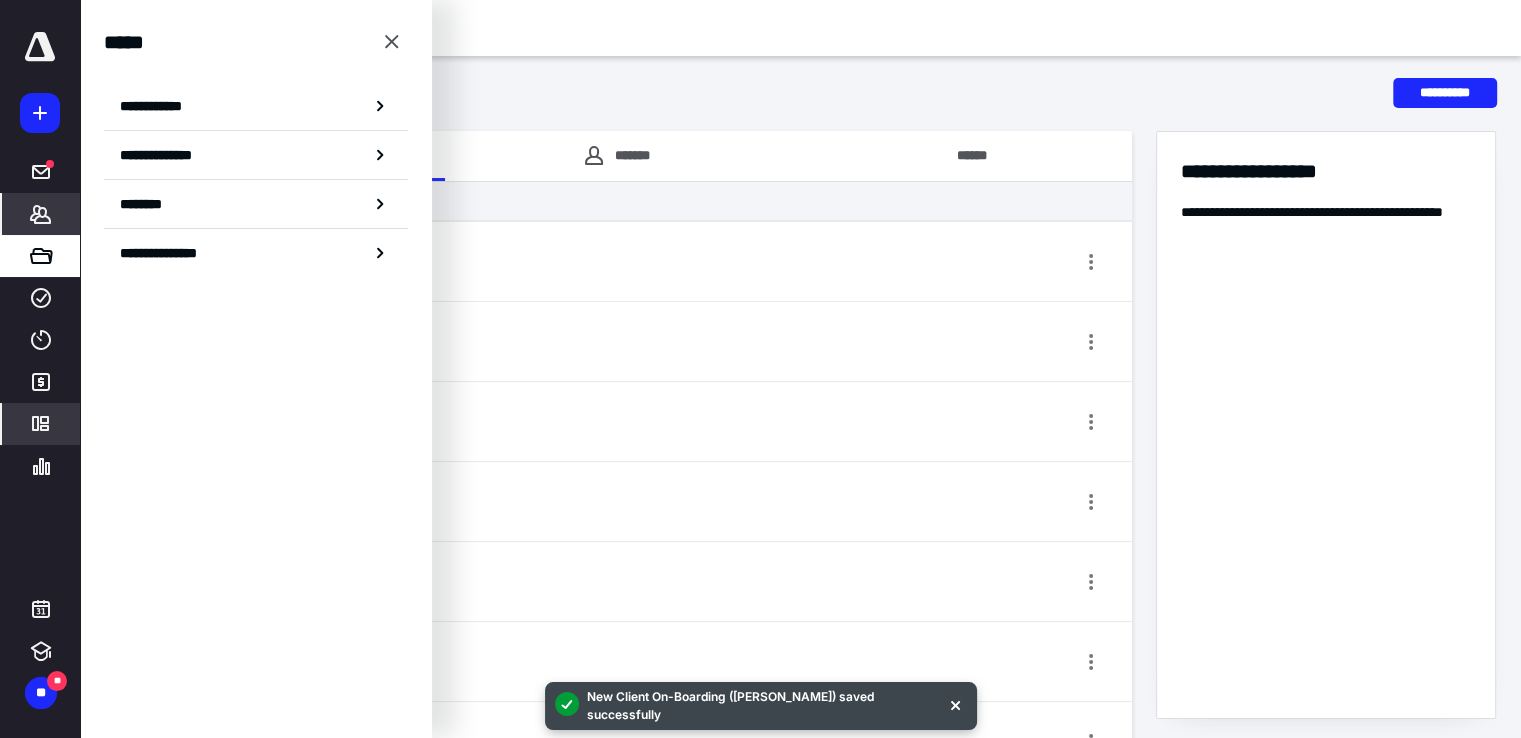 click on "*******" at bounding box center [41, 214] 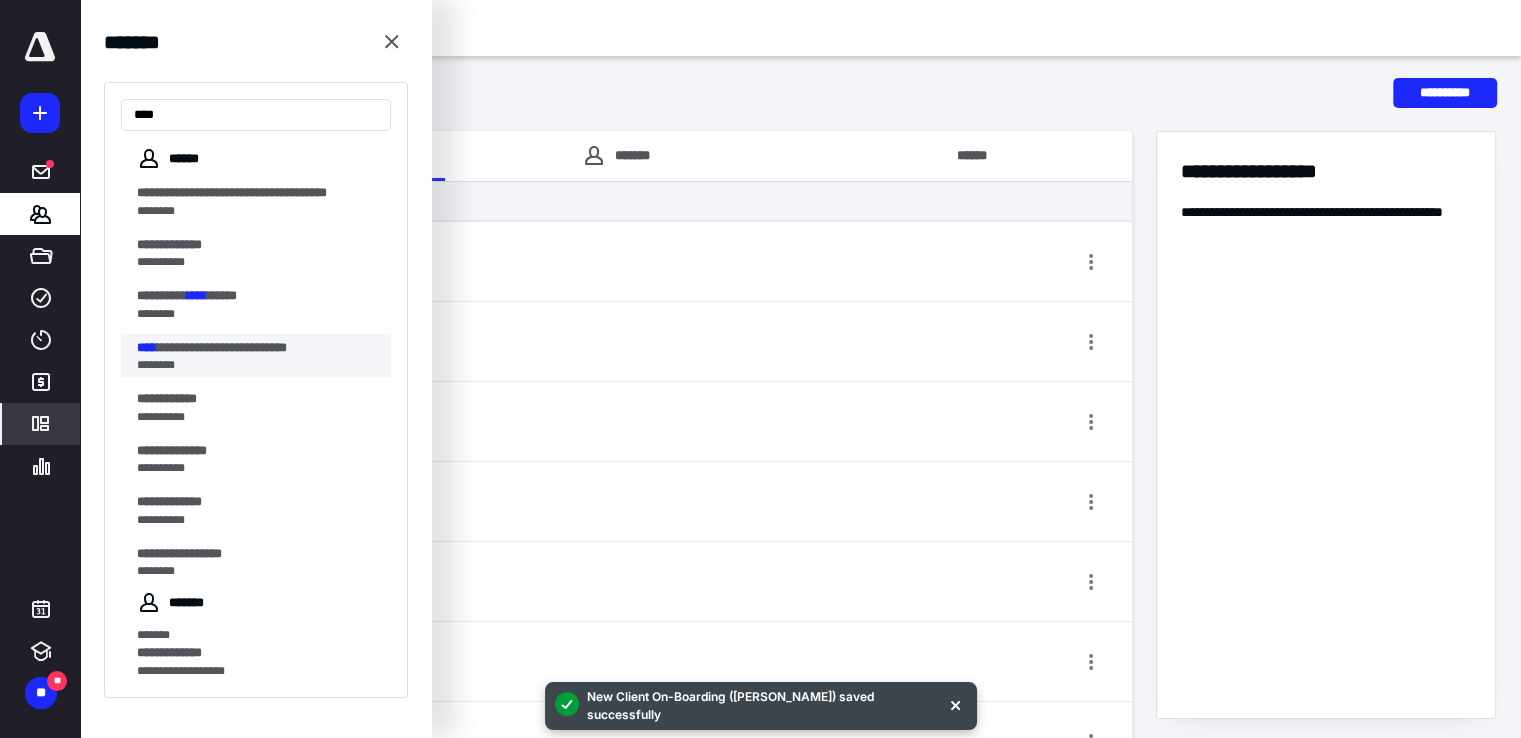 type on "****" 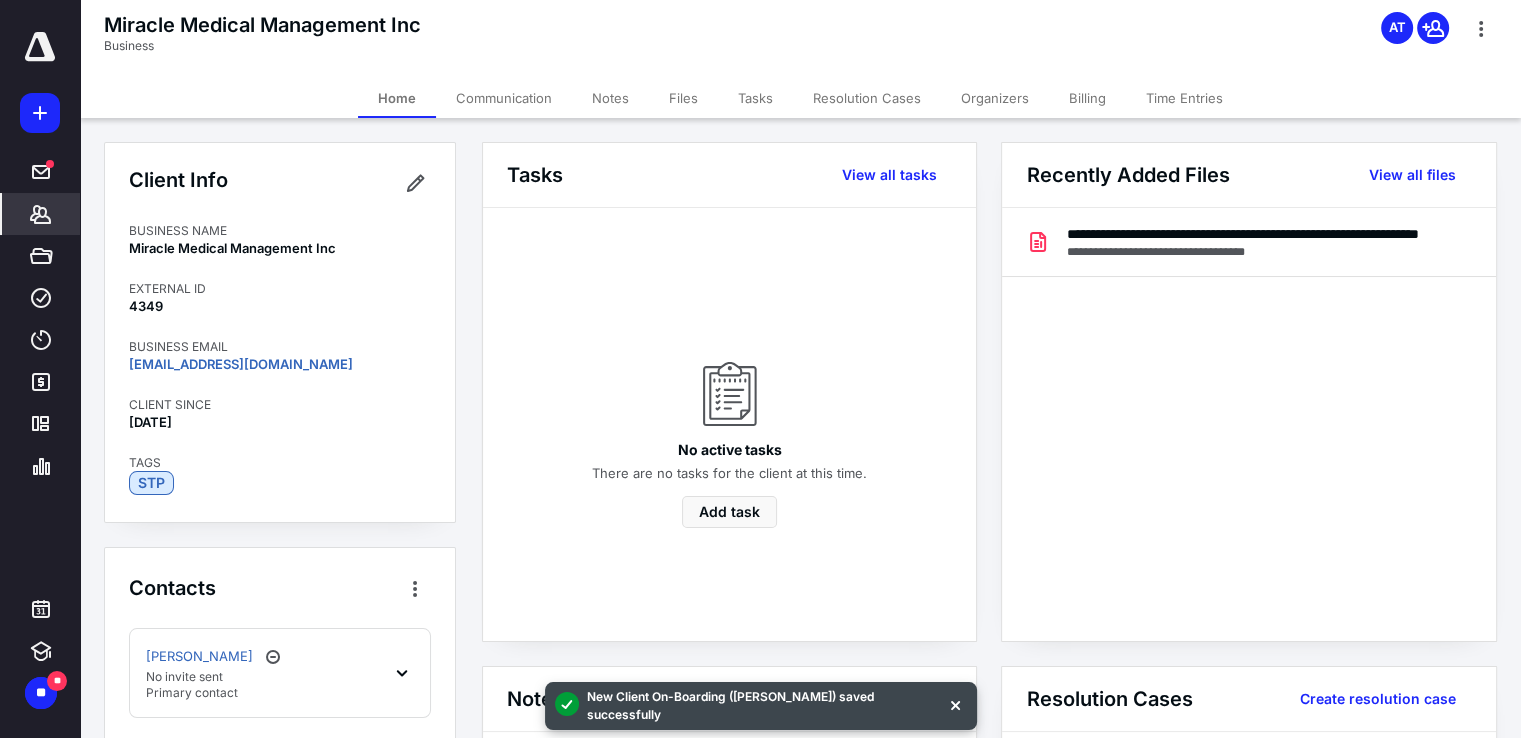 click on "Tasks" at bounding box center [755, 98] 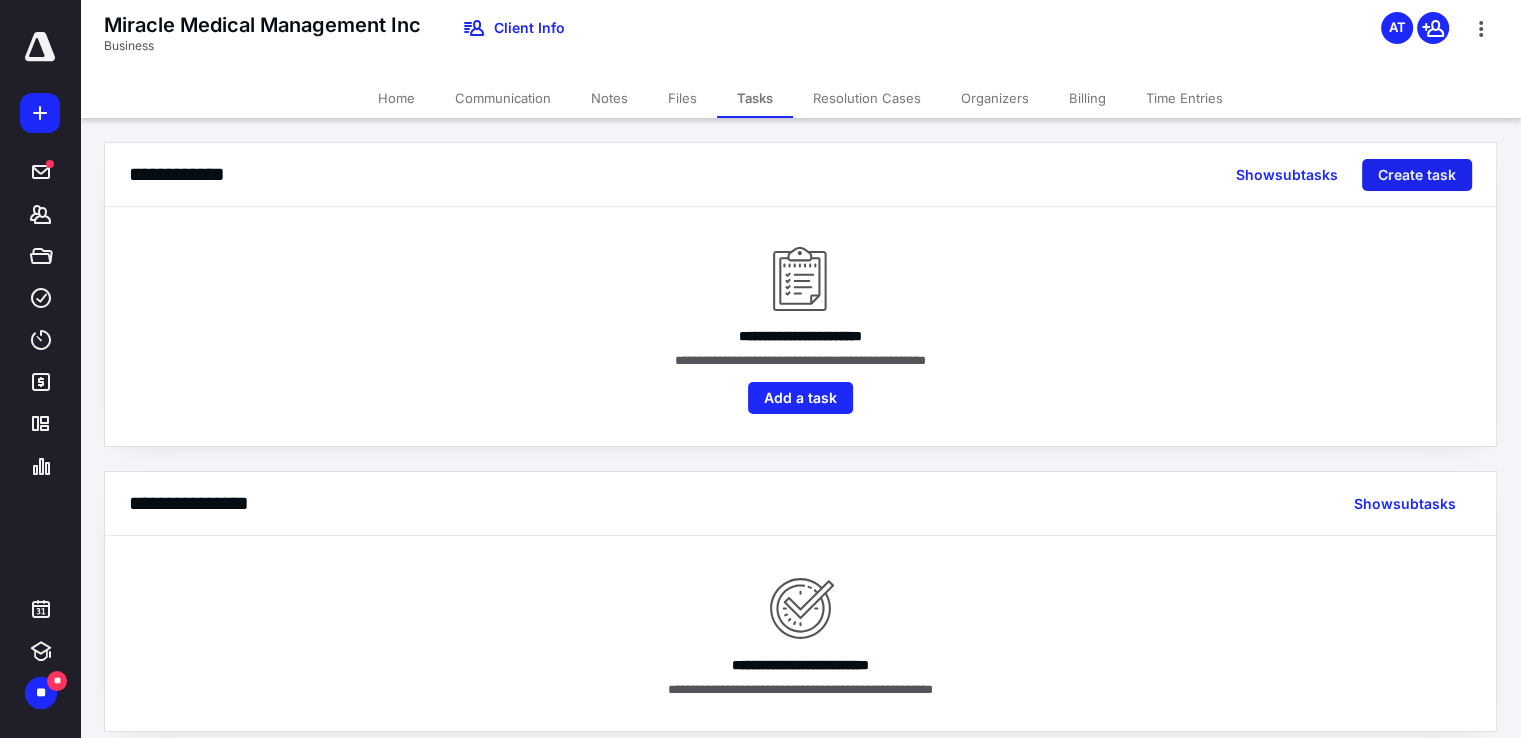 click on "Create task" at bounding box center [1417, 175] 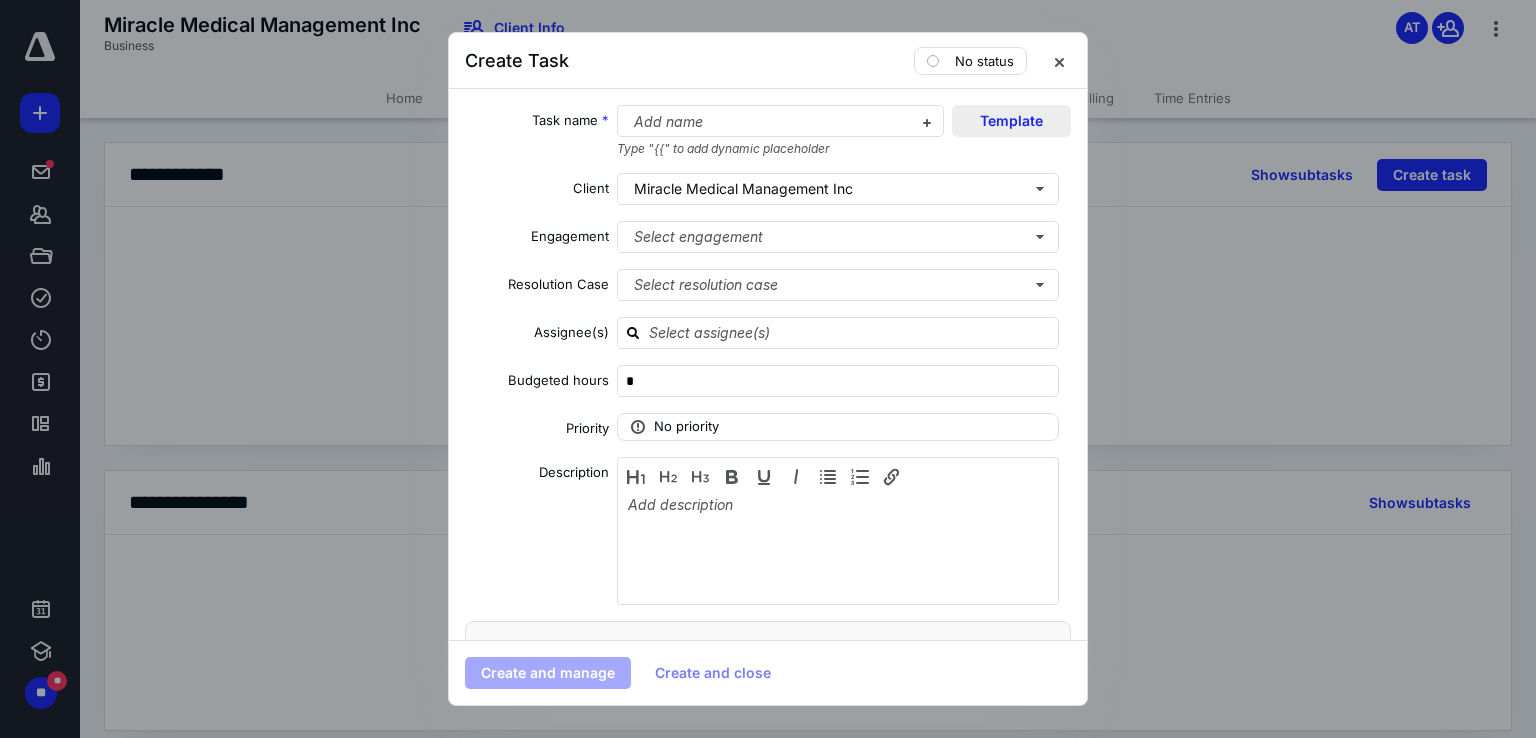 click on "Template" at bounding box center (1011, 121) 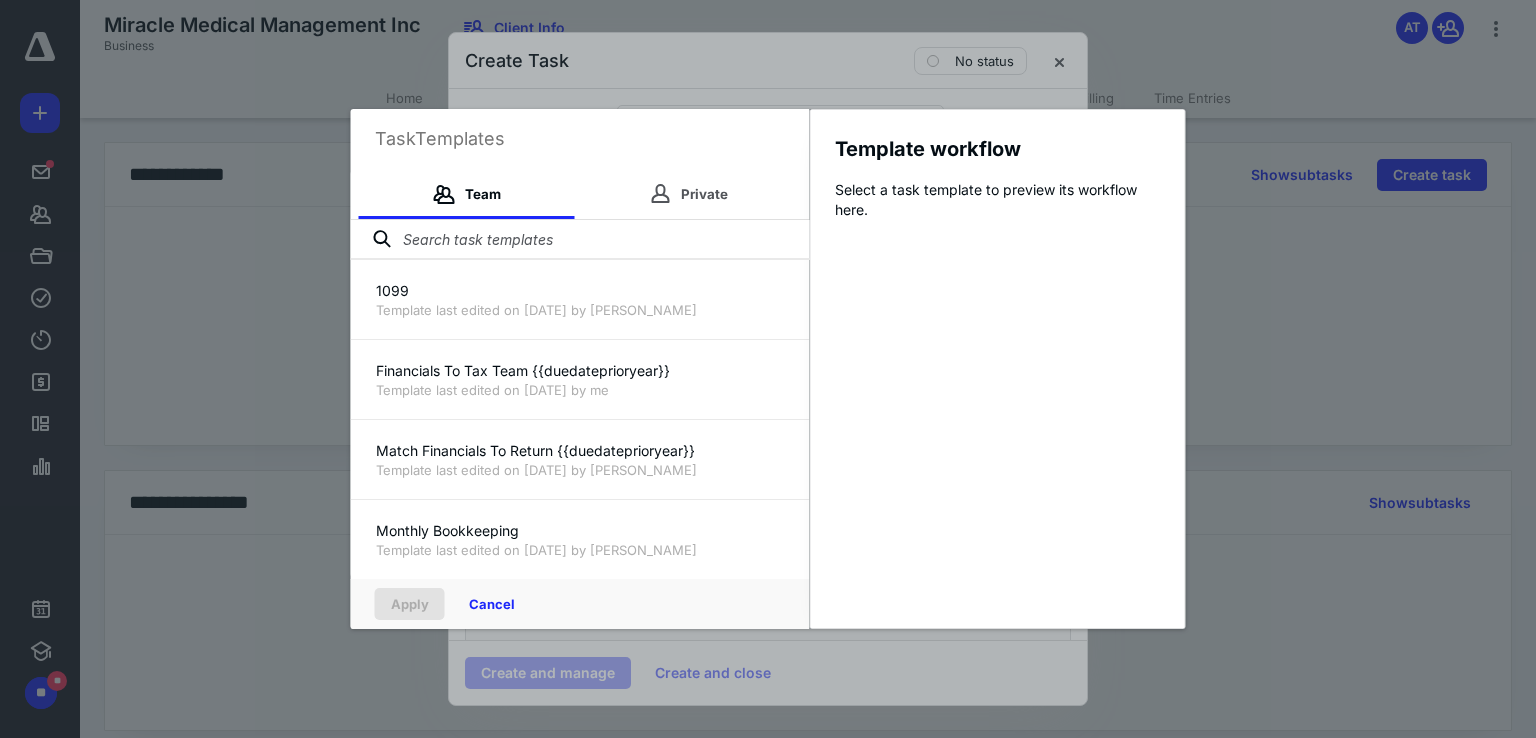 click at bounding box center [580, 240] 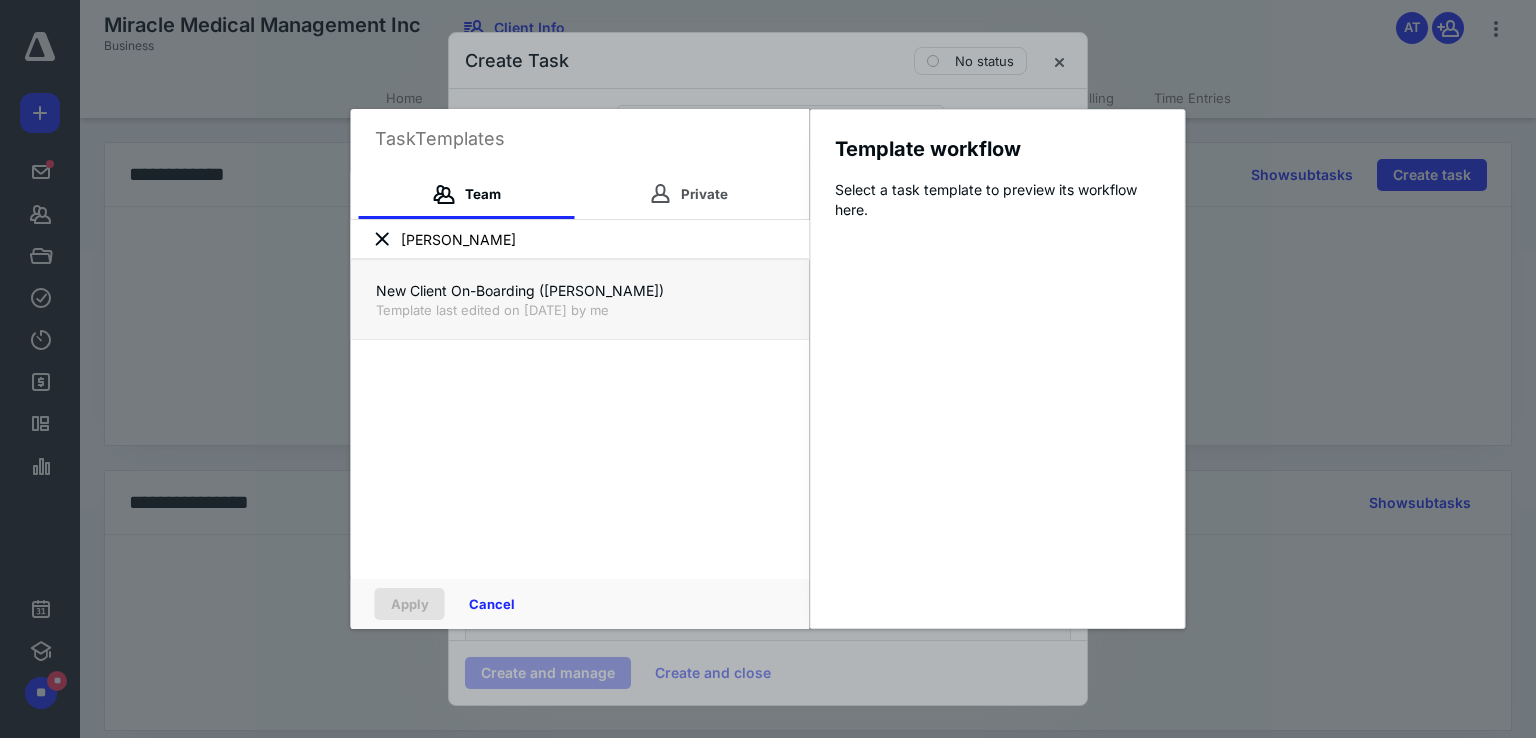 type on "john" 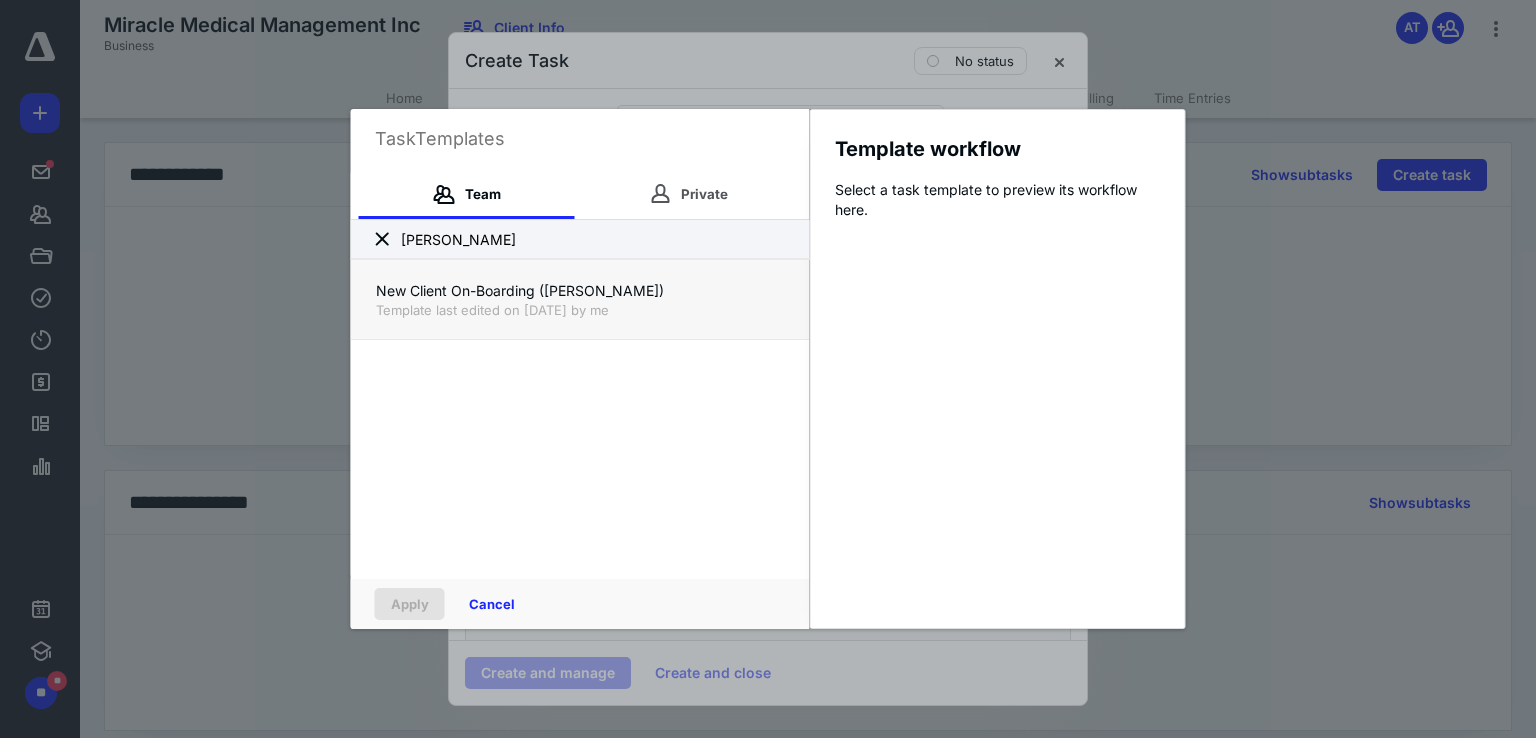 click on "Template last edited on 7/11/2025 by me" at bounding box center [580, 310] 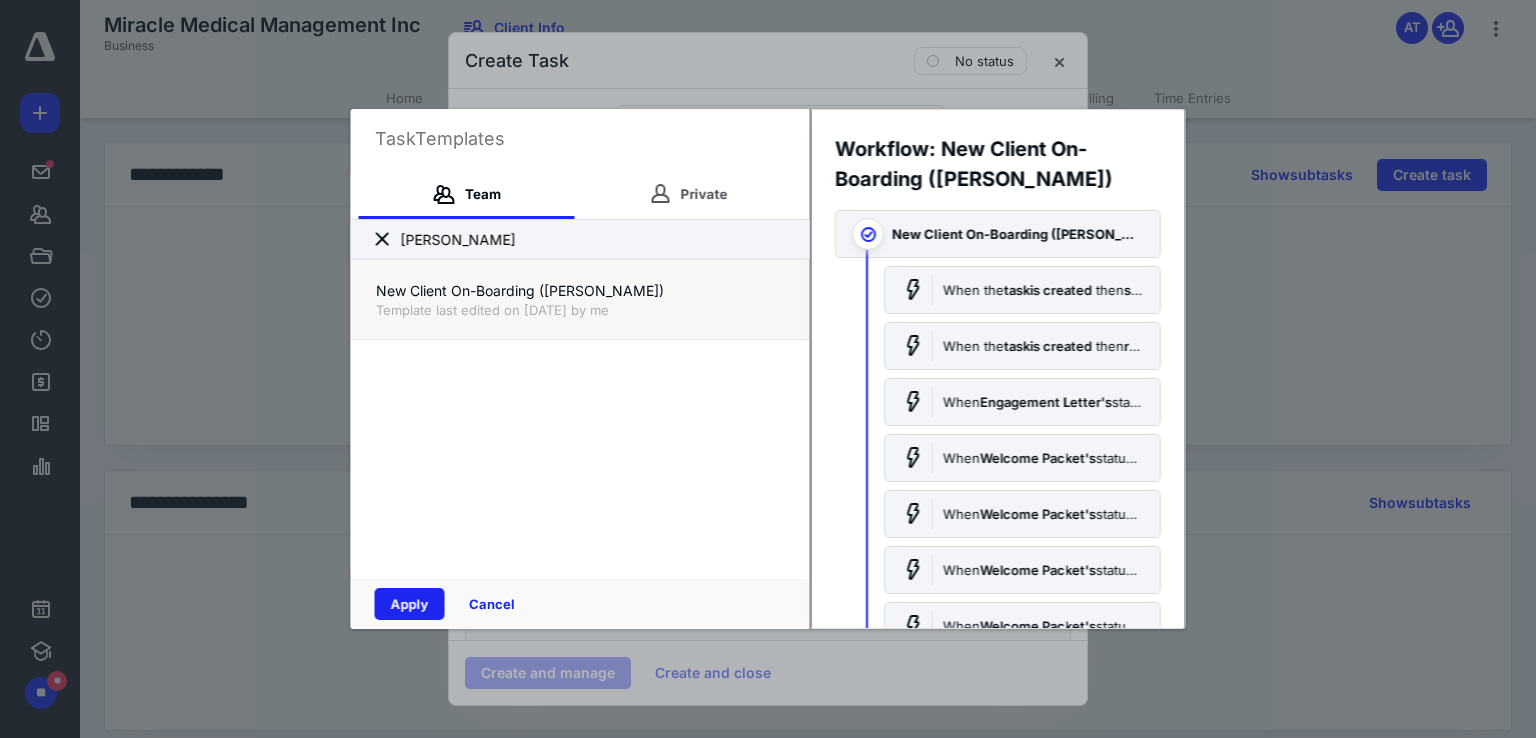 click on "Apply" at bounding box center (410, 604) 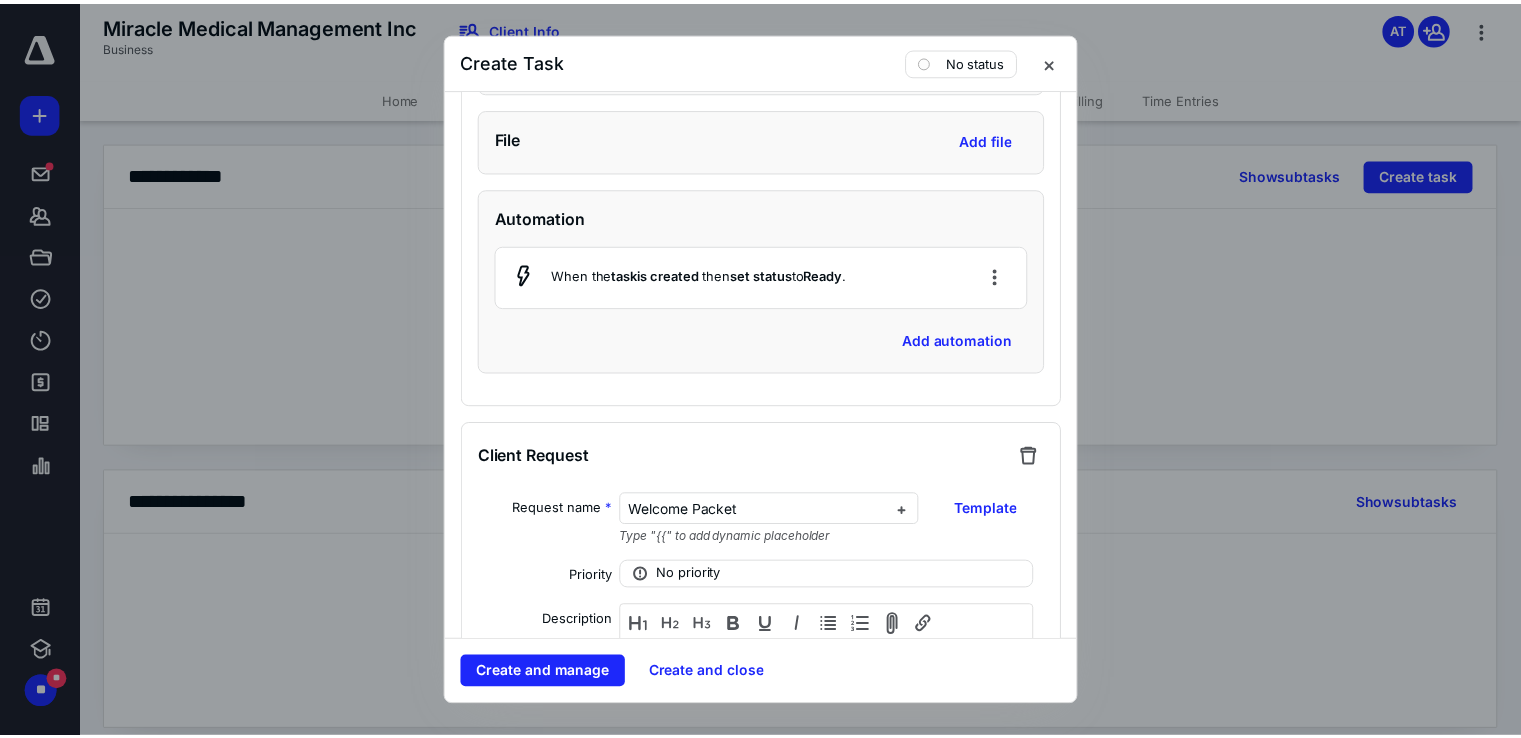 scroll, scrollTop: 5200, scrollLeft: 0, axis: vertical 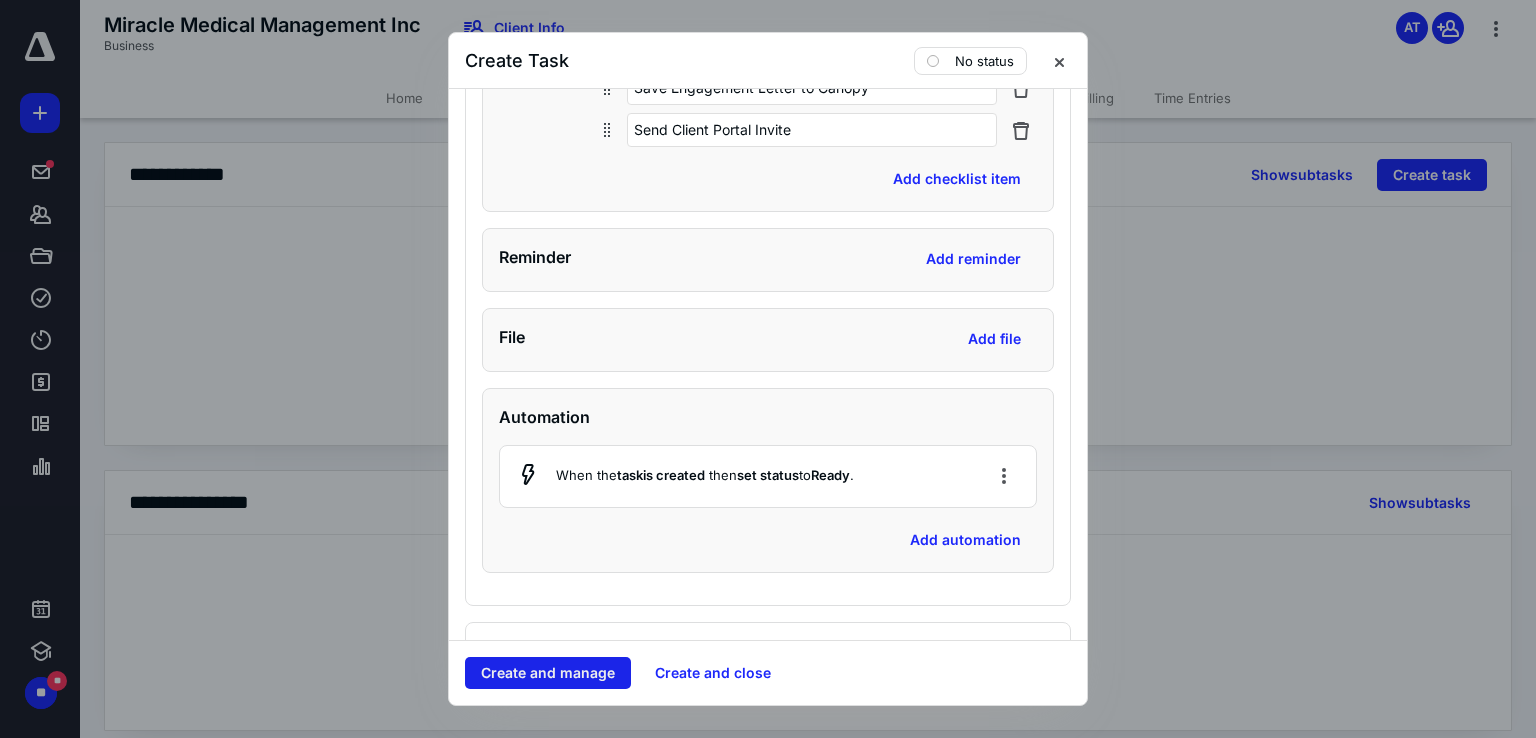 click on "Create and manage" at bounding box center (548, 673) 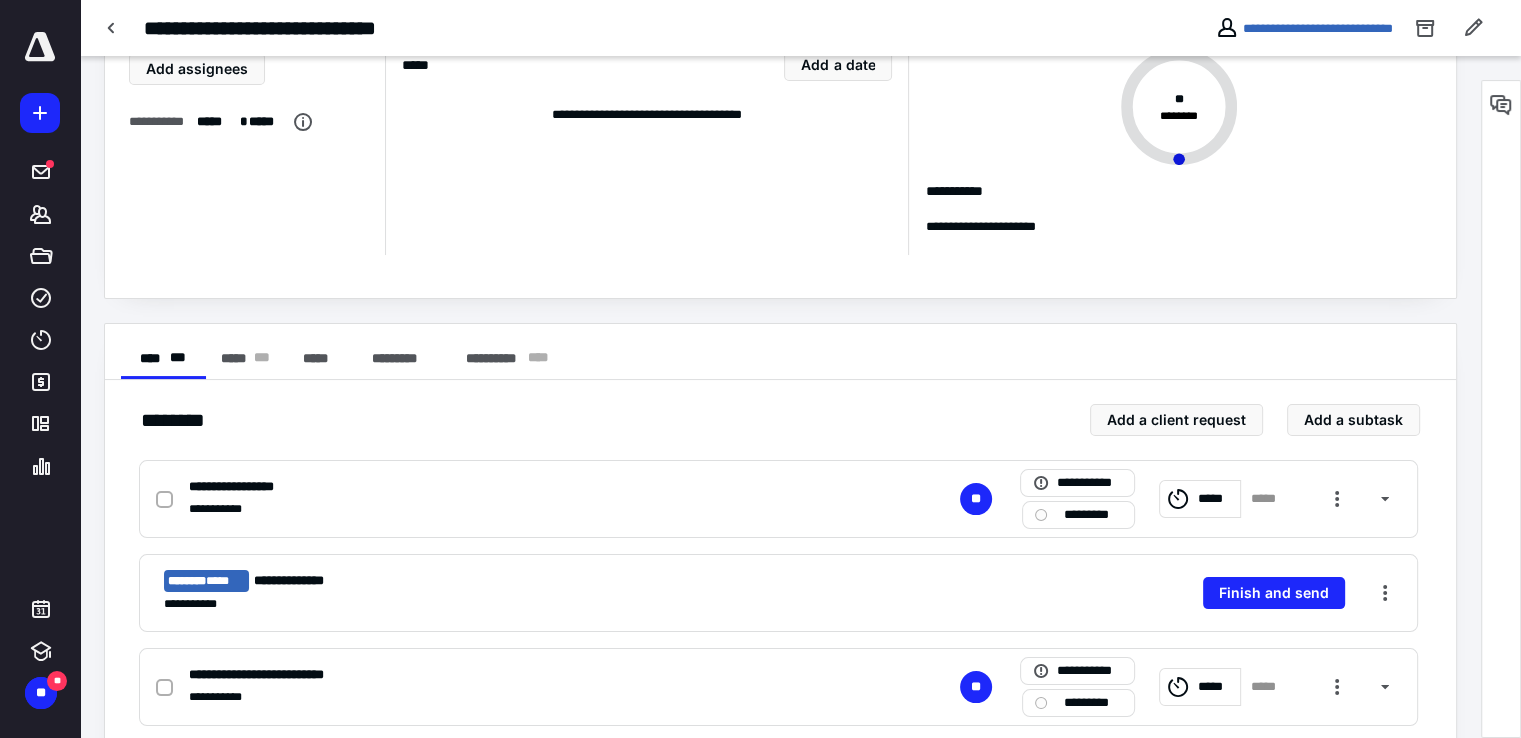 scroll, scrollTop: 0, scrollLeft: 0, axis: both 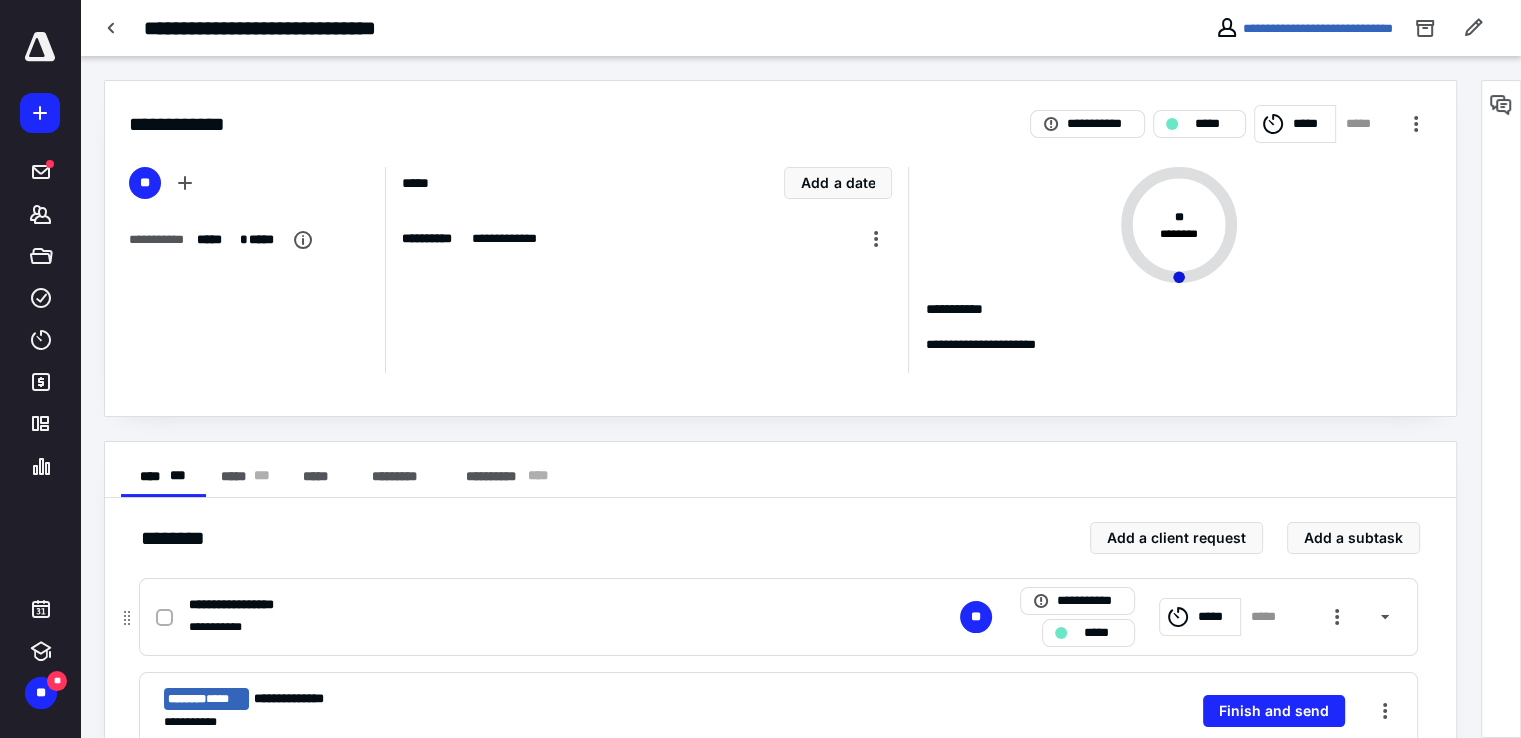 click on "**********" at bounding box center (516, 605) 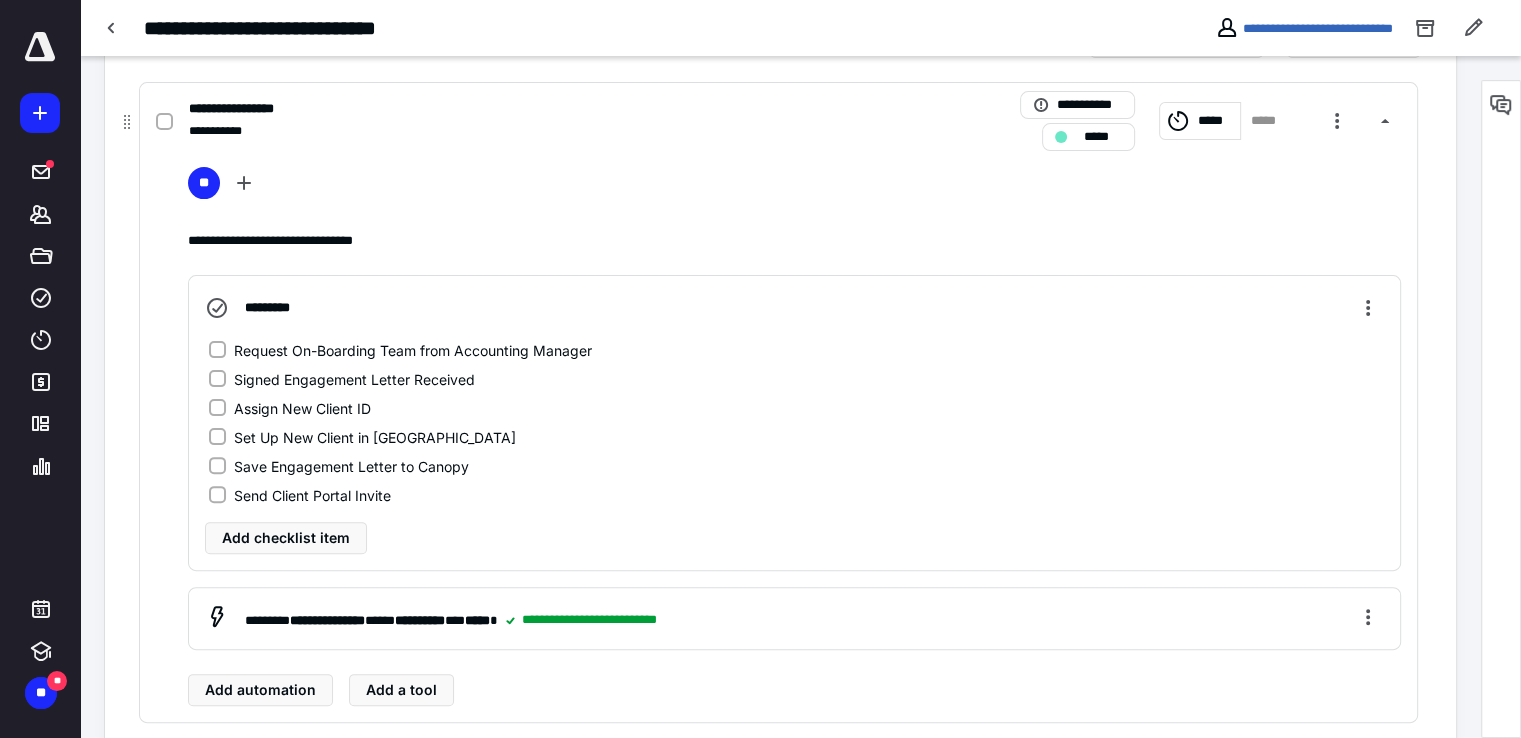 scroll, scrollTop: 500, scrollLeft: 0, axis: vertical 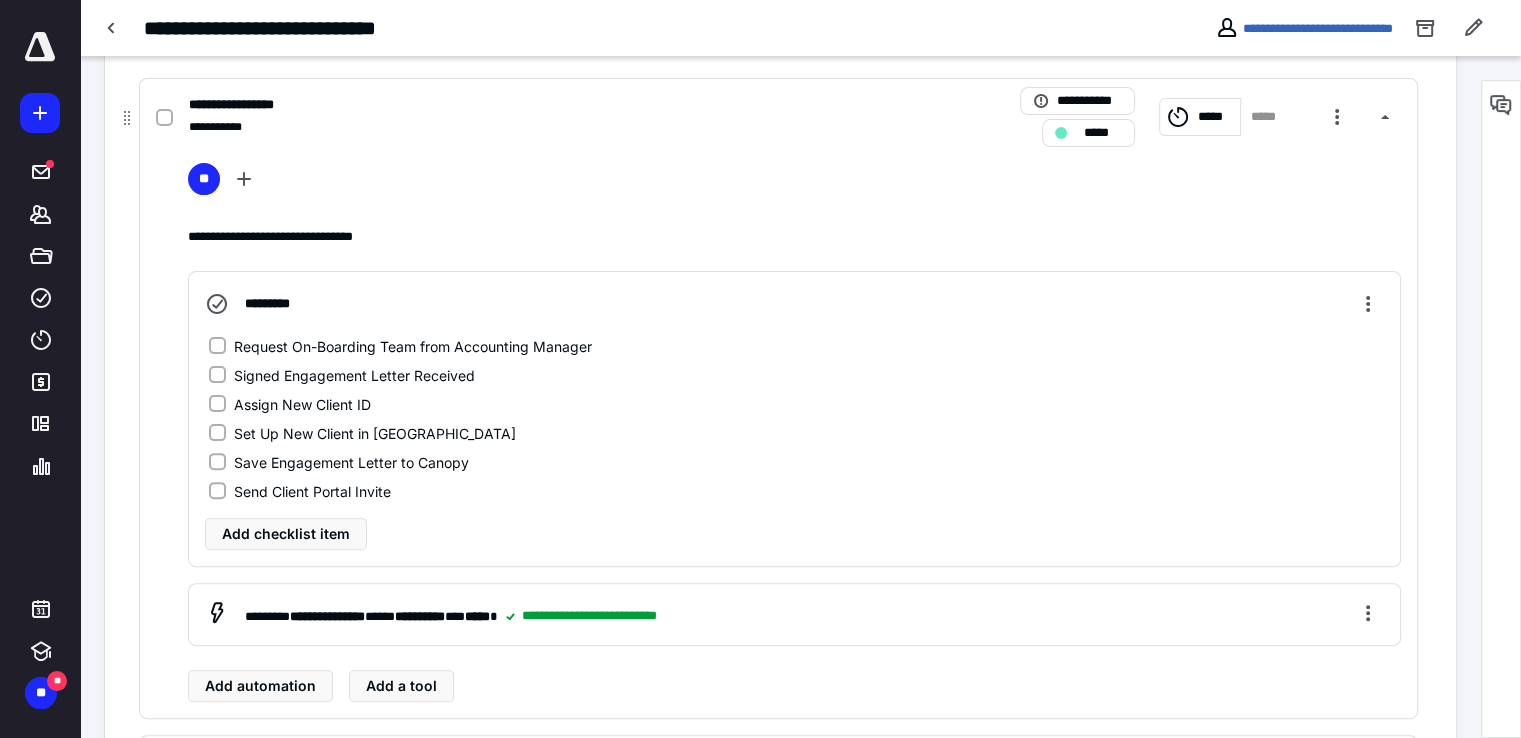 click on "Request On-Boarding Team from Accounting Manager" at bounding box center [413, 346] 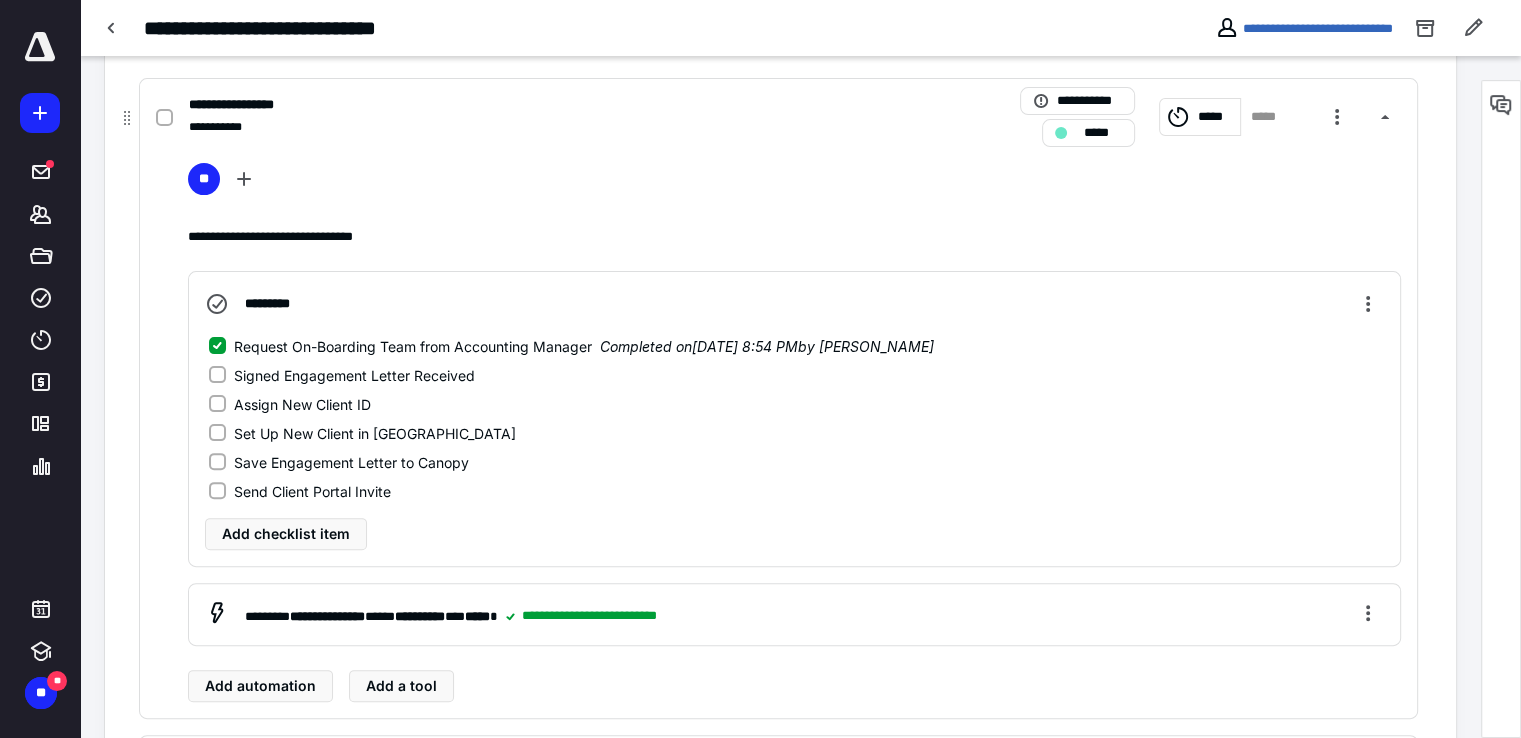 click on "Signed Engagement Letter Received" at bounding box center (354, 375) 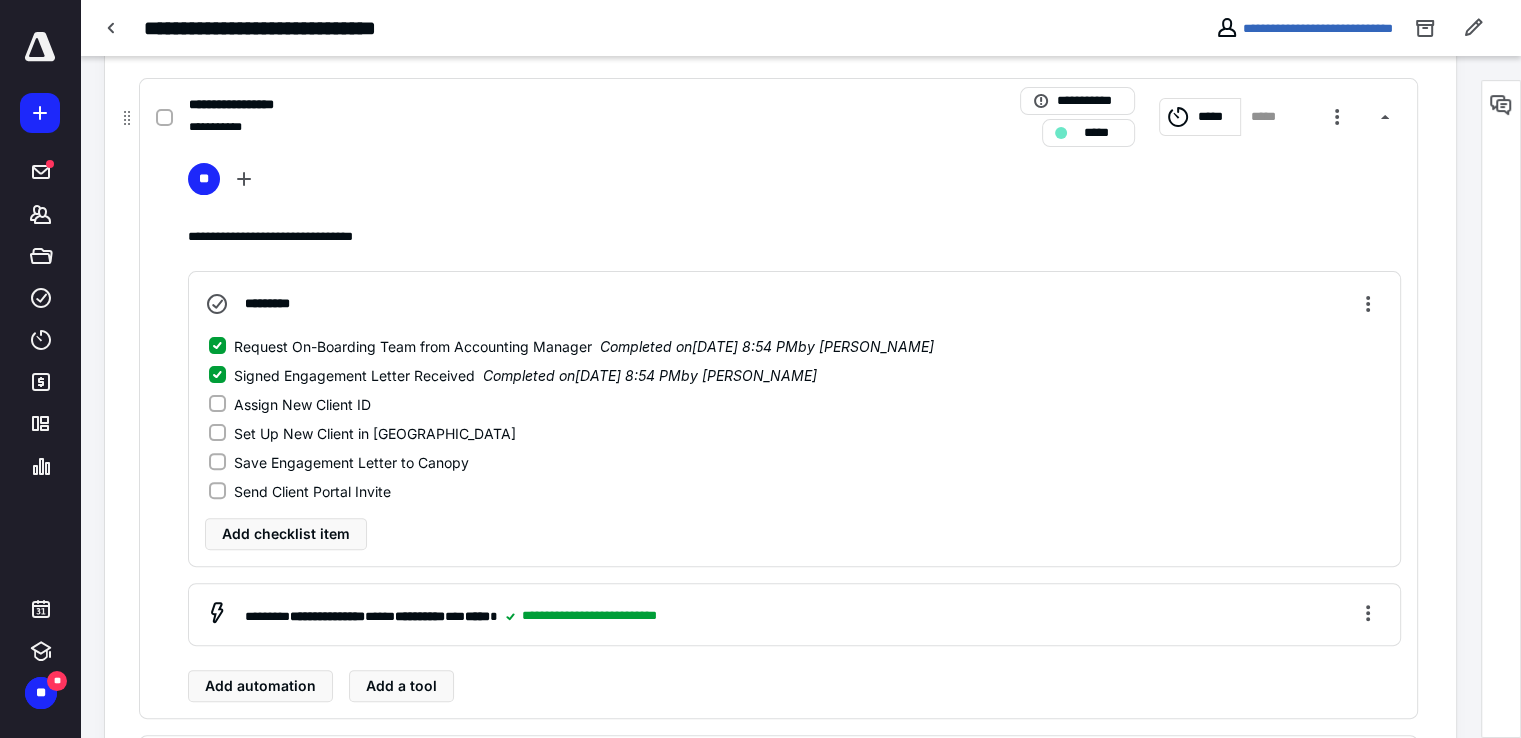 click on "Assign New Client ID" at bounding box center (302, 404) 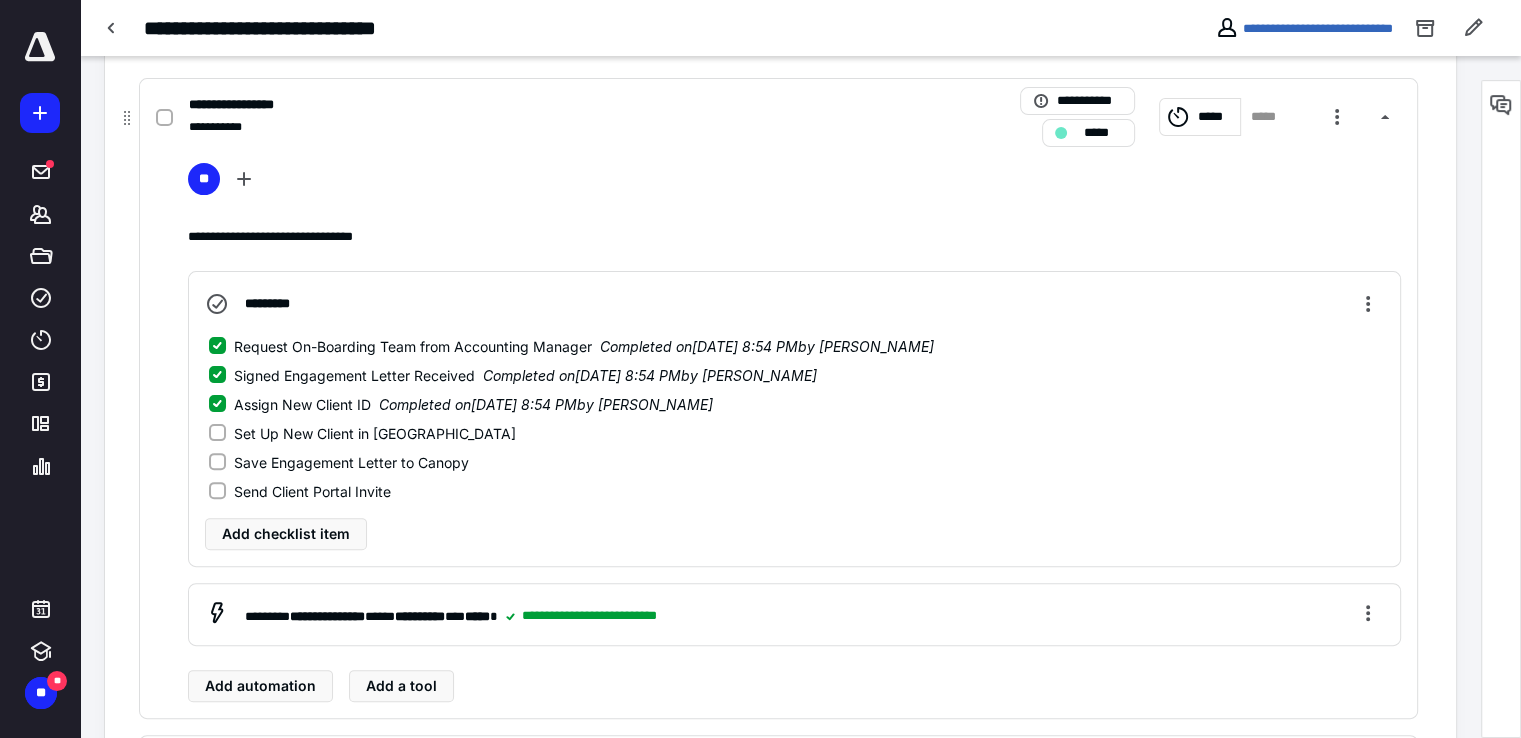 click on "Set Up New Client in Canopy" at bounding box center [375, 433] 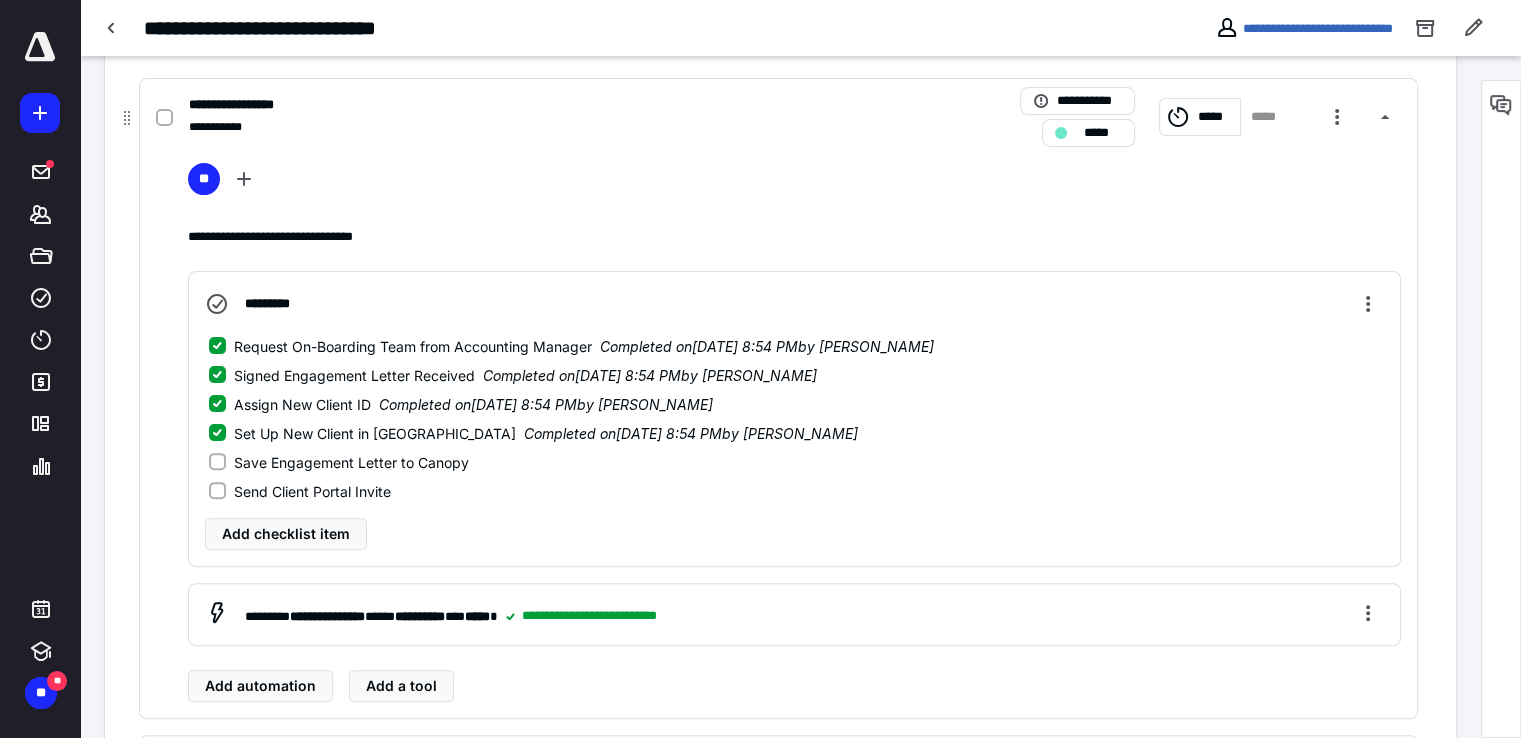 click on "Save Engagement Letter to Canopy" at bounding box center [351, 462] 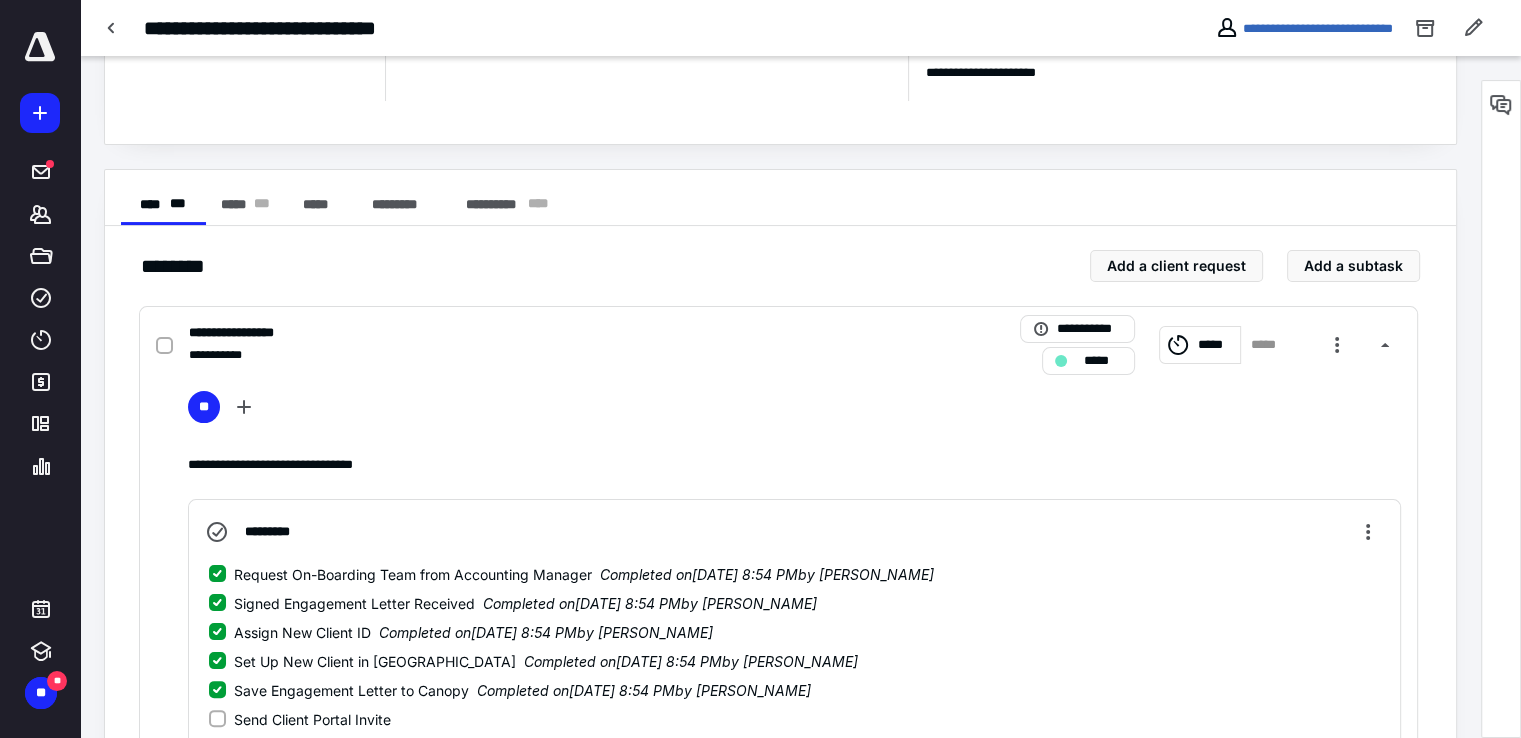 scroll, scrollTop: 0, scrollLeft: 0, axis: both 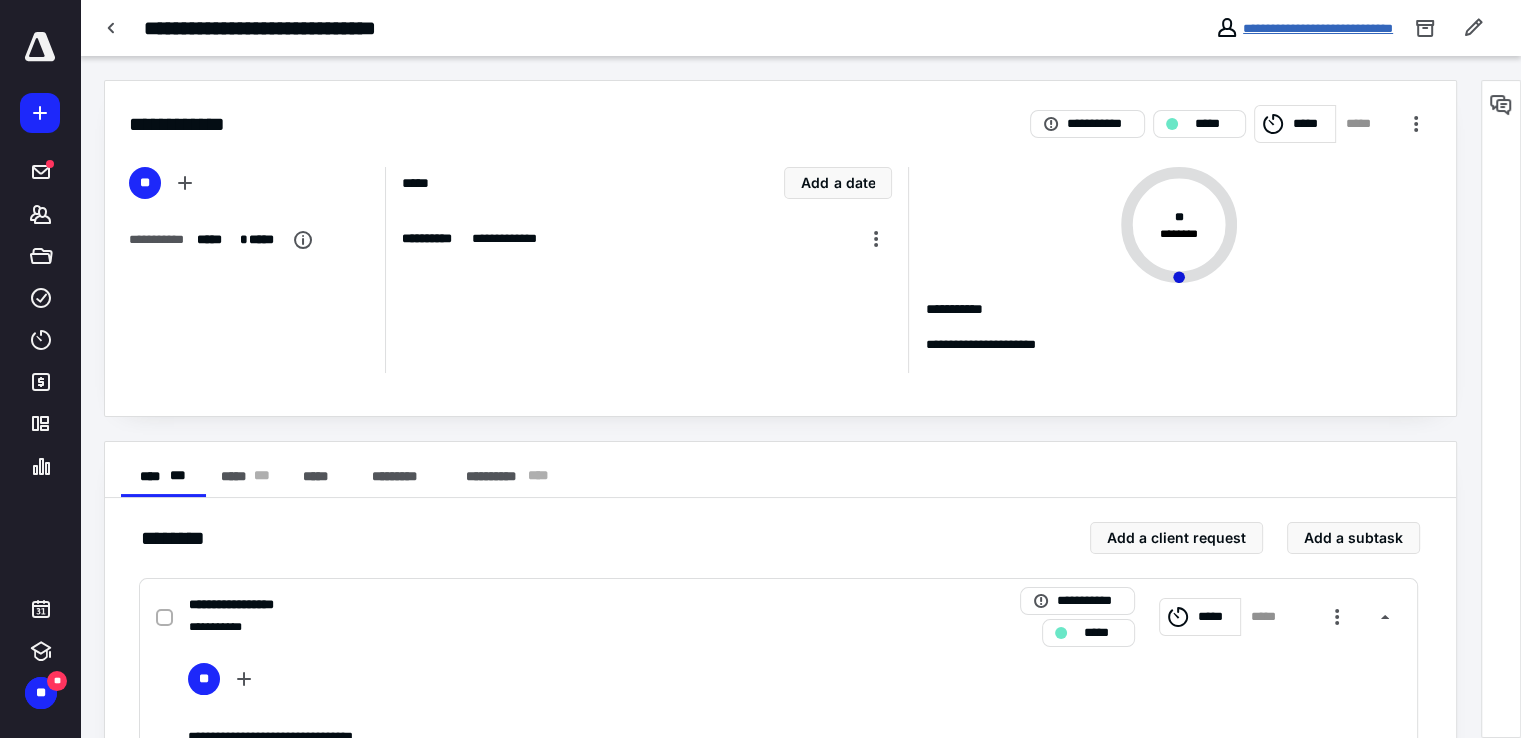 click on "**********" at bounding box center (1318, 28) 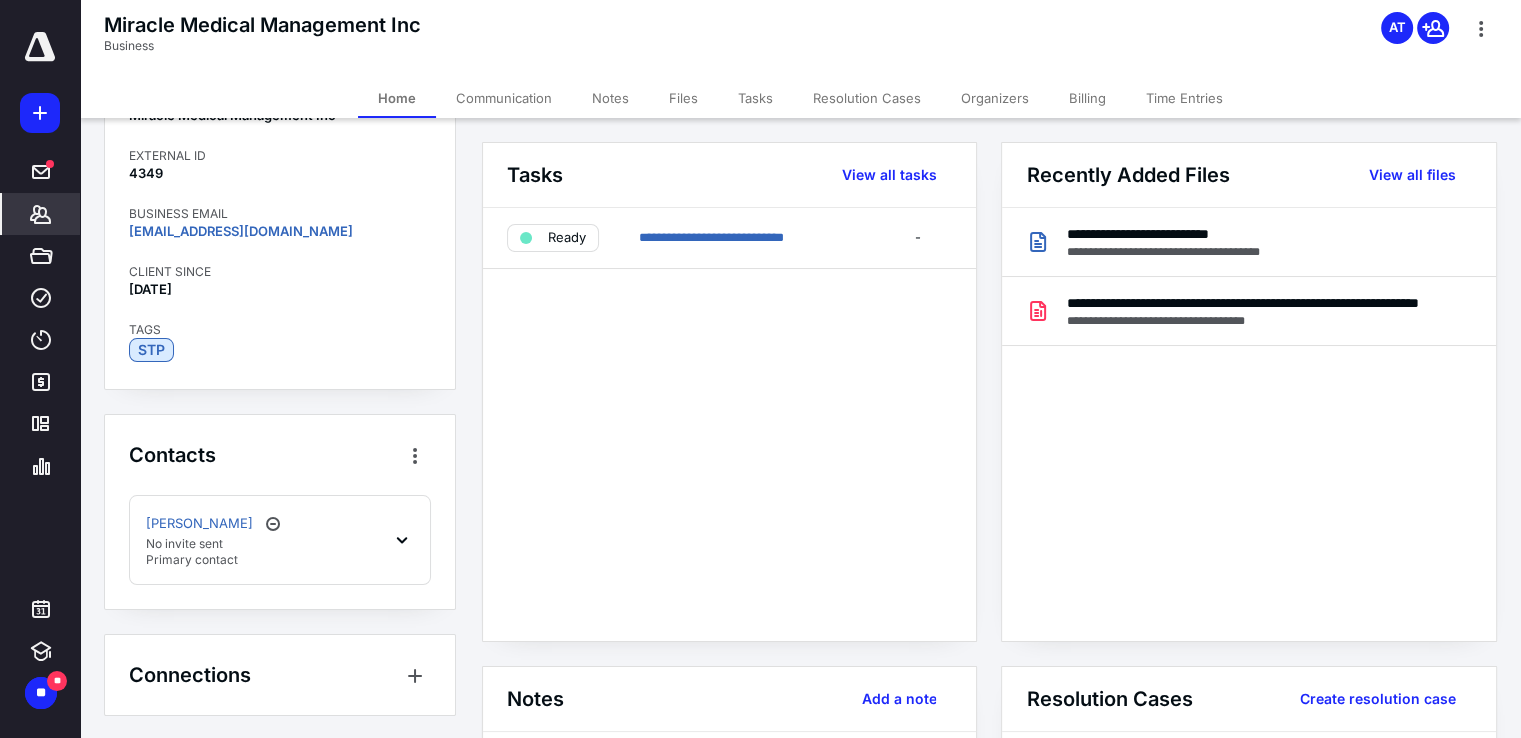 click on "Barbara Ortiz No invite sent Primary contact" at bounding box center [280, 540] 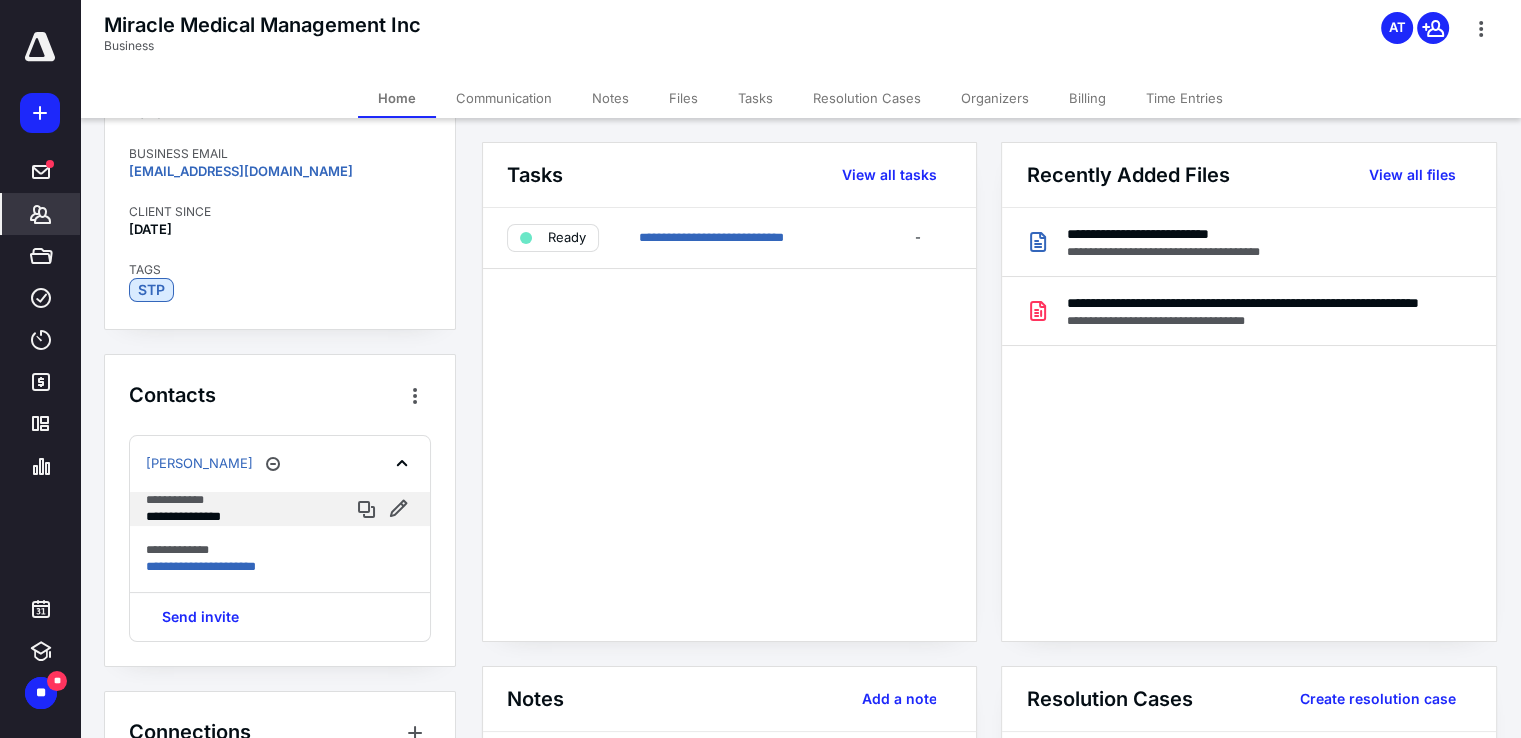 scroll, scrollTop: 250, scrollLeft: 0, axis: vertical 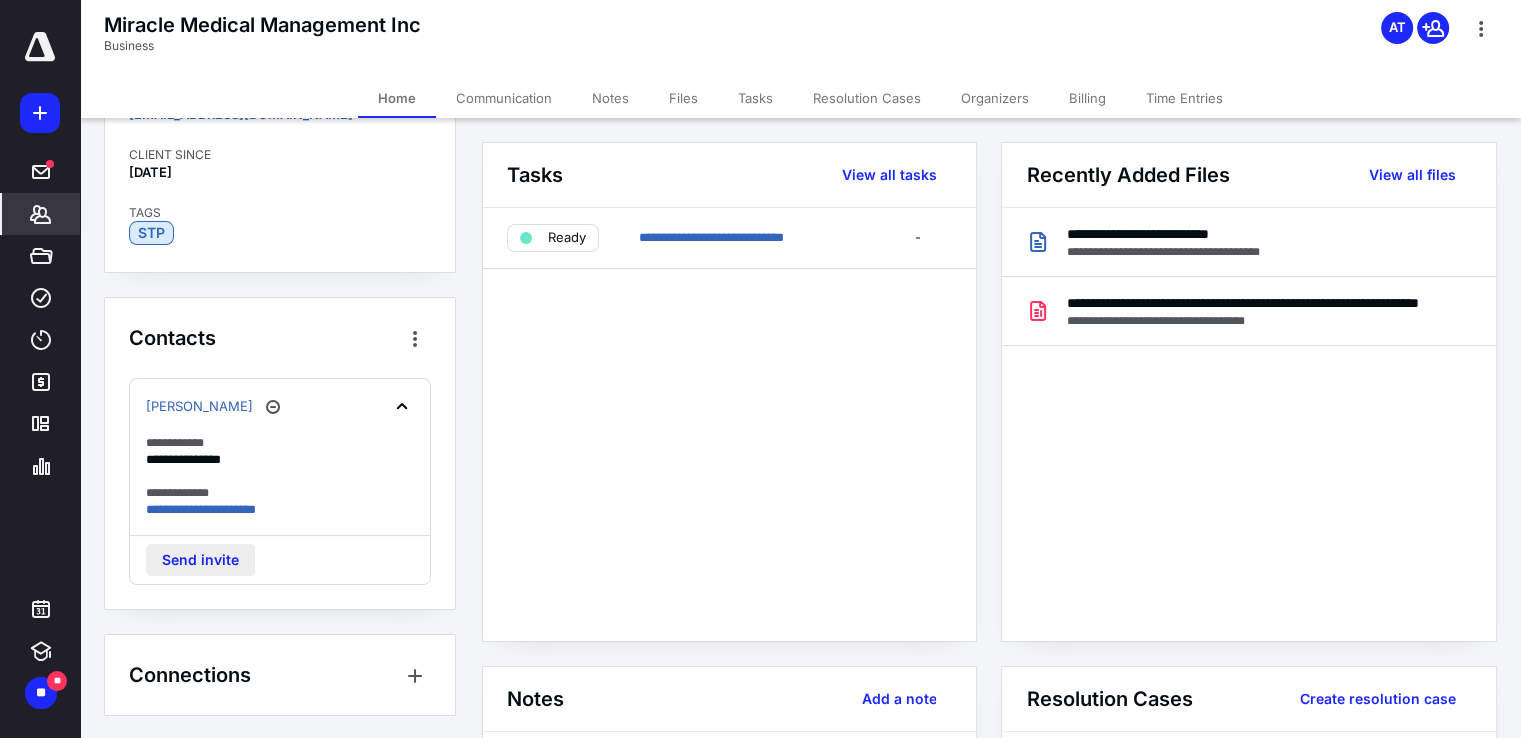 click on "Send invite" at bounding box center (200, 560) 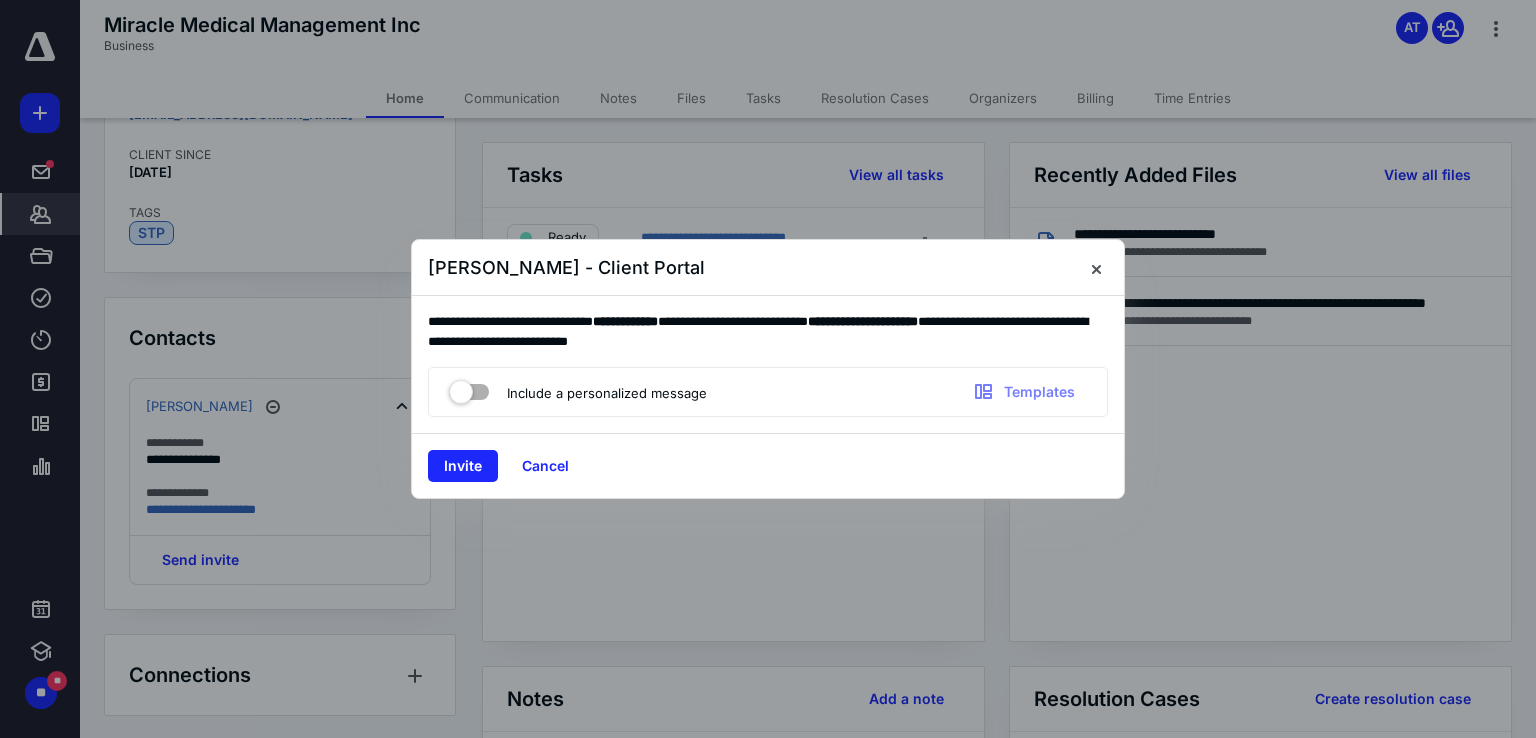 click at bounding box center (469, 388) 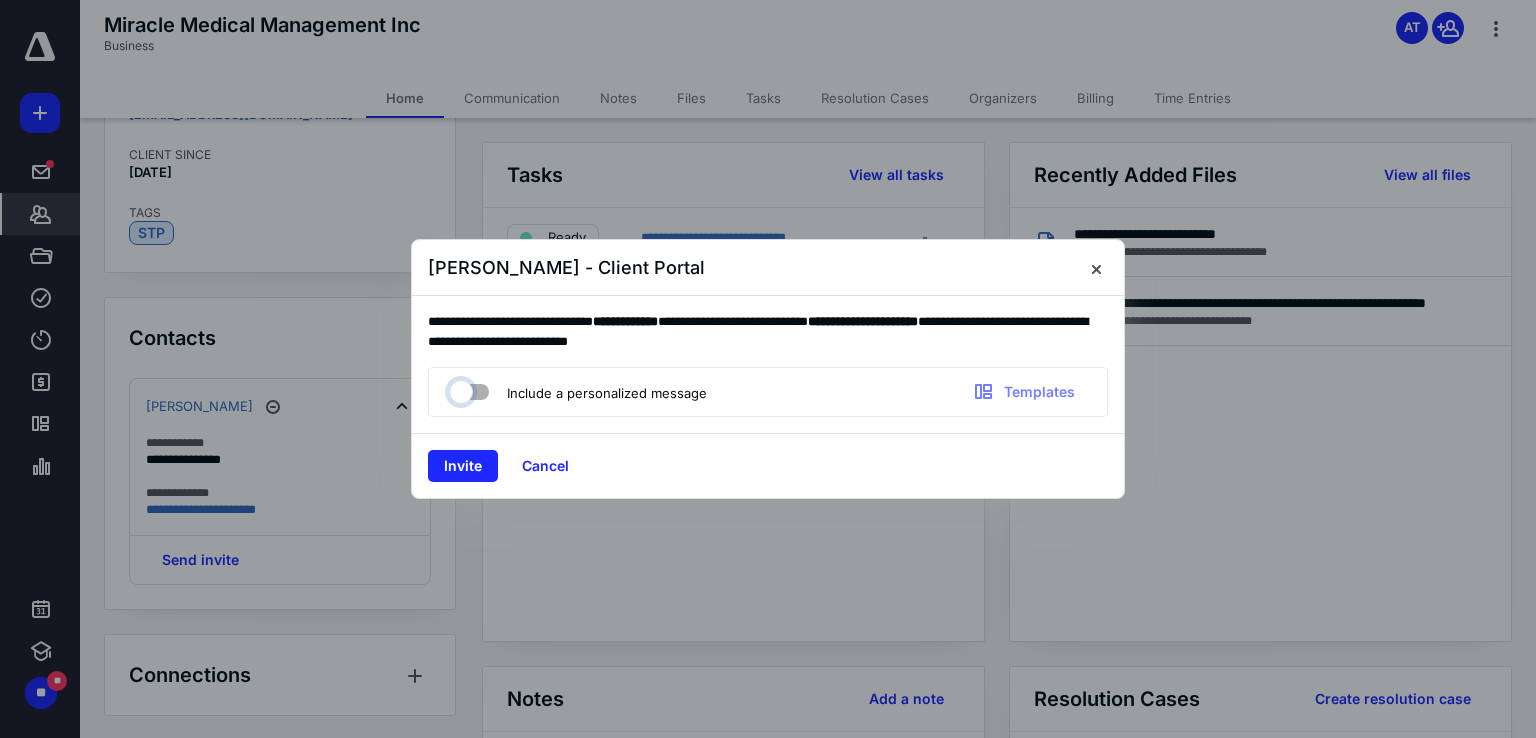 click at bounding box center [459, 389] 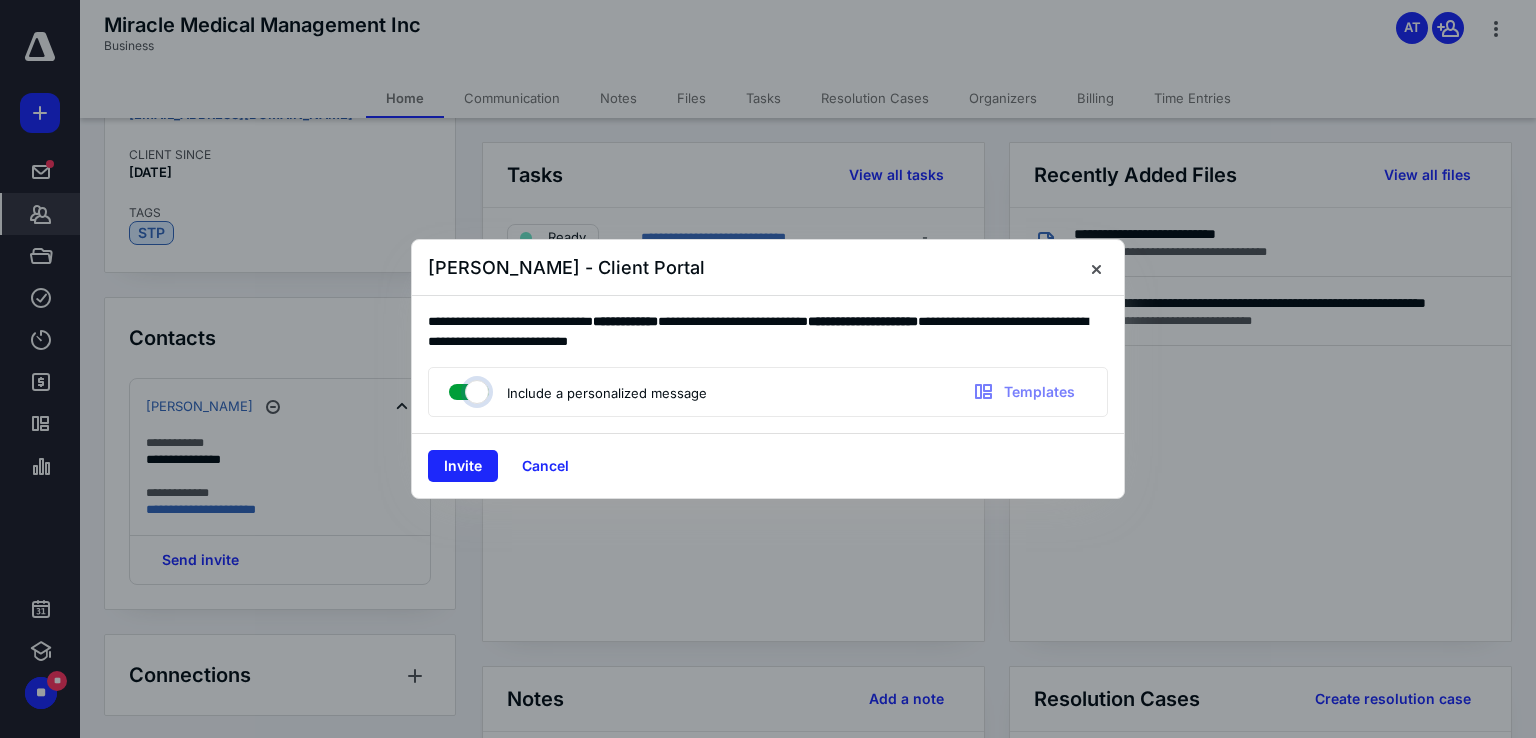 checkbox on "true" 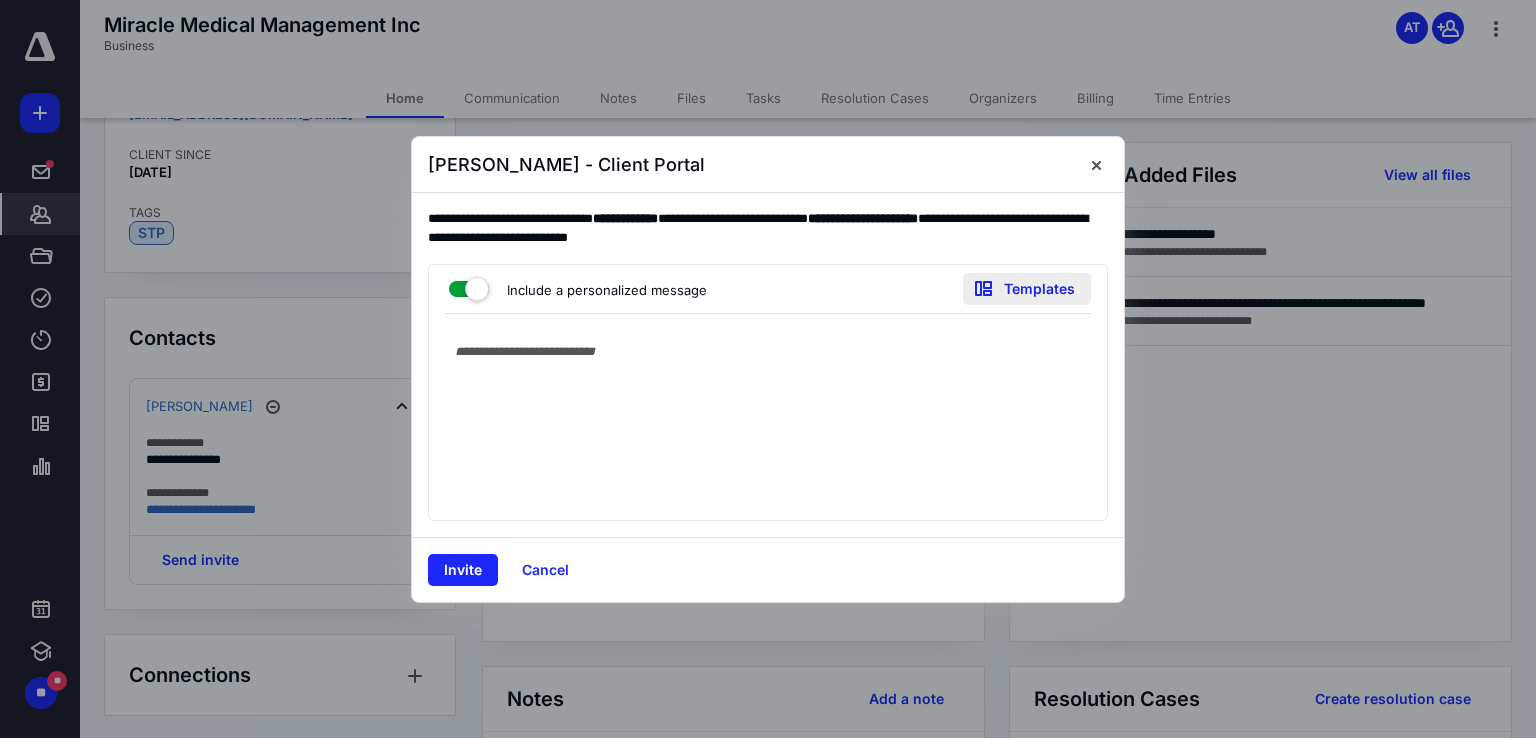 click on "Templates" at bounding box center (1027, 289) 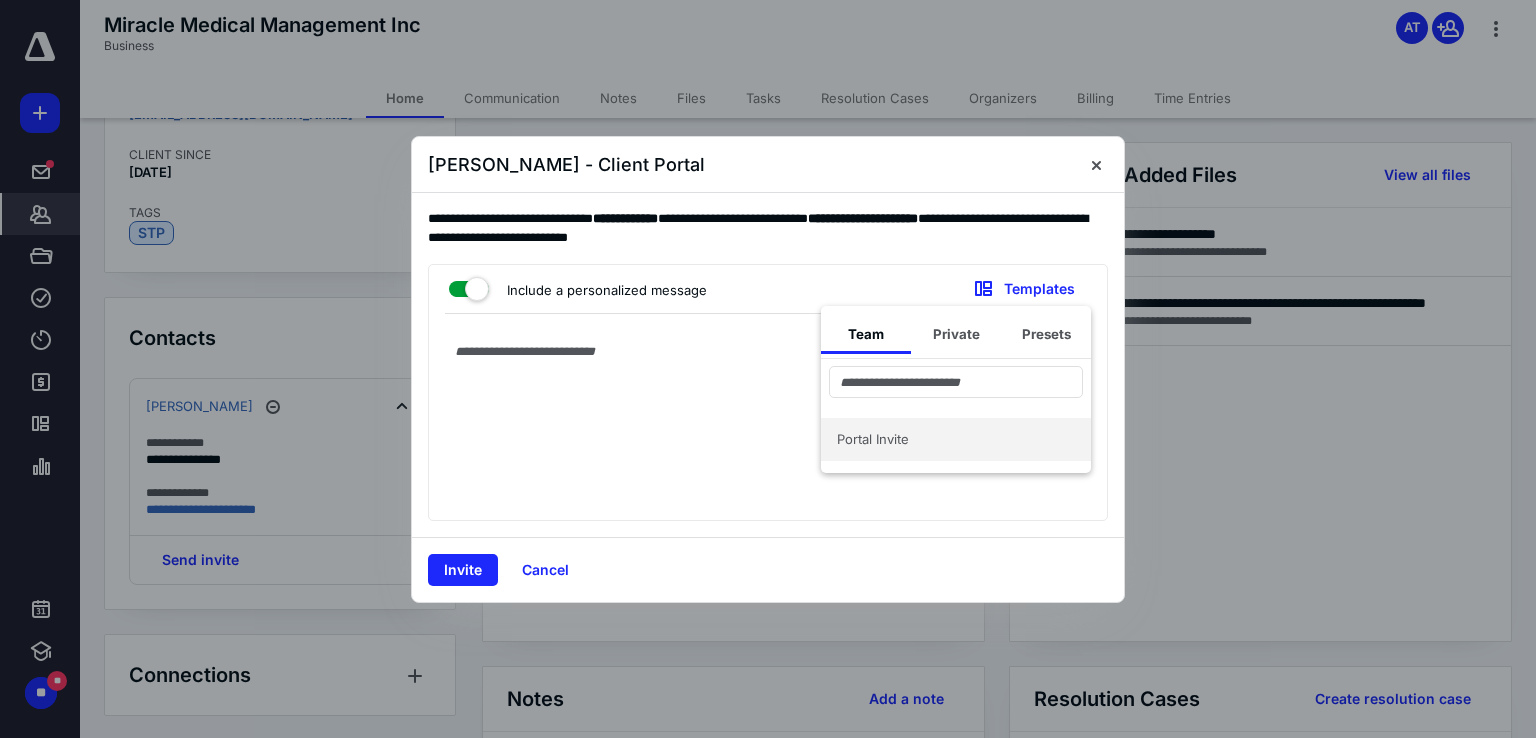 click on "Portal Invite" at bounding box center [944, 439] 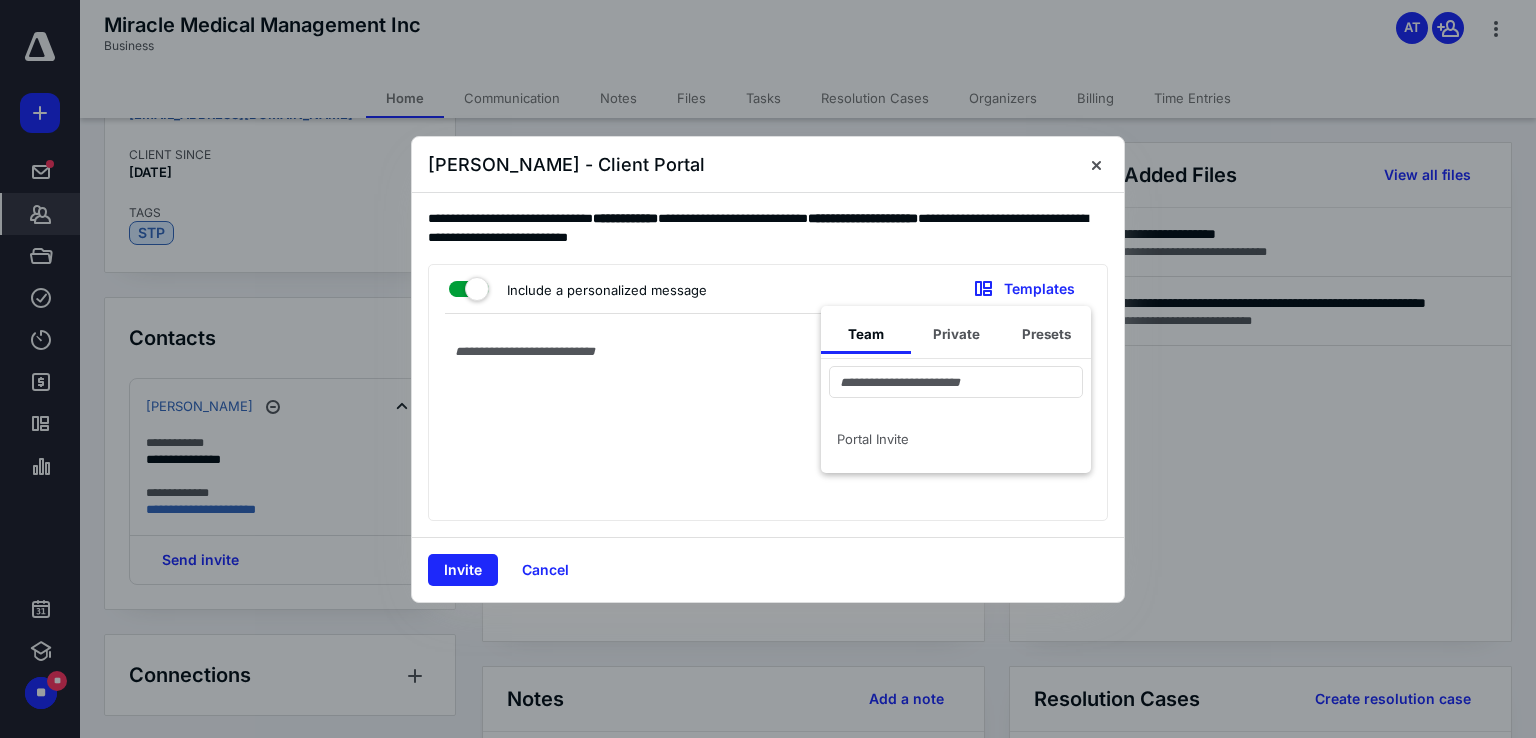 type on "**********" 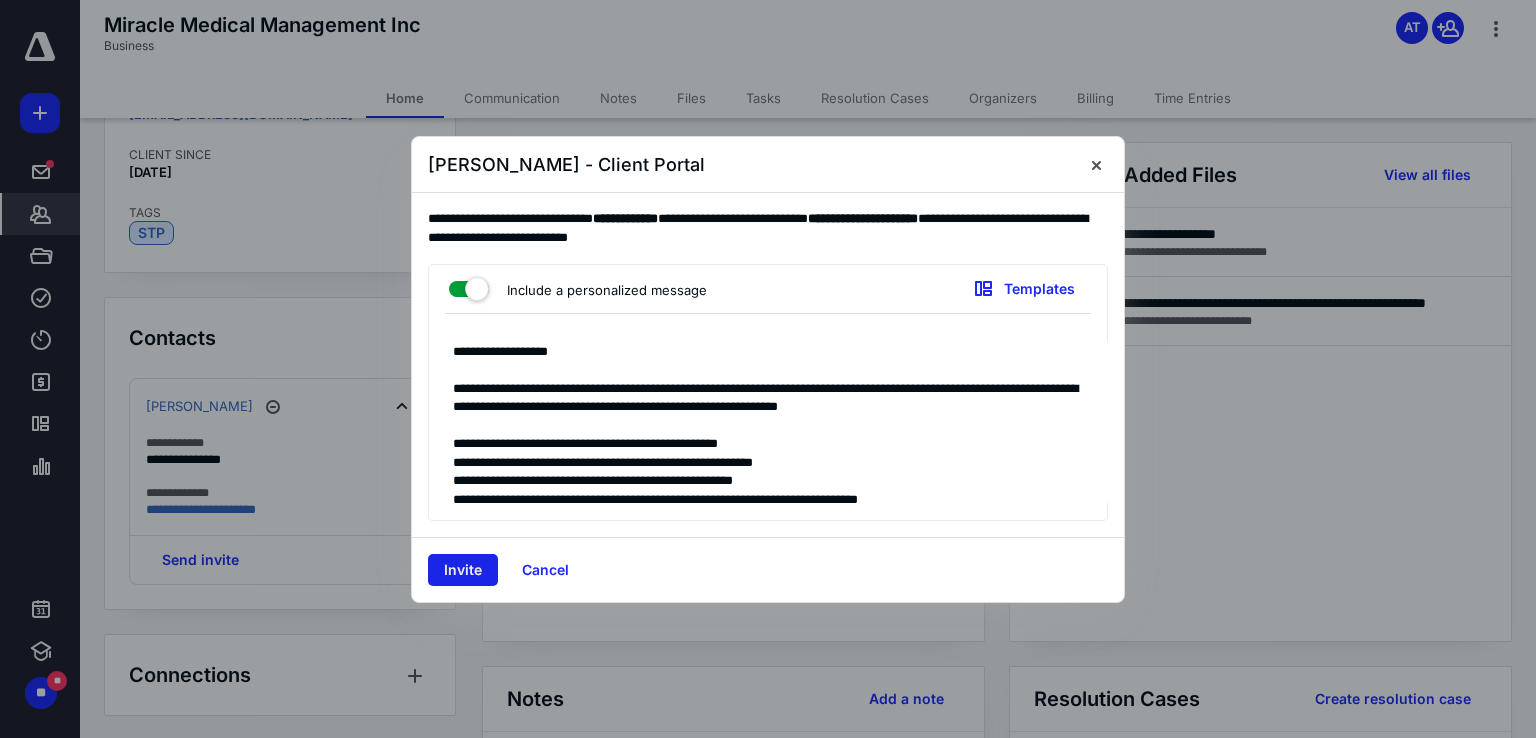 click on "Invite" at bounding box center (463, 570) 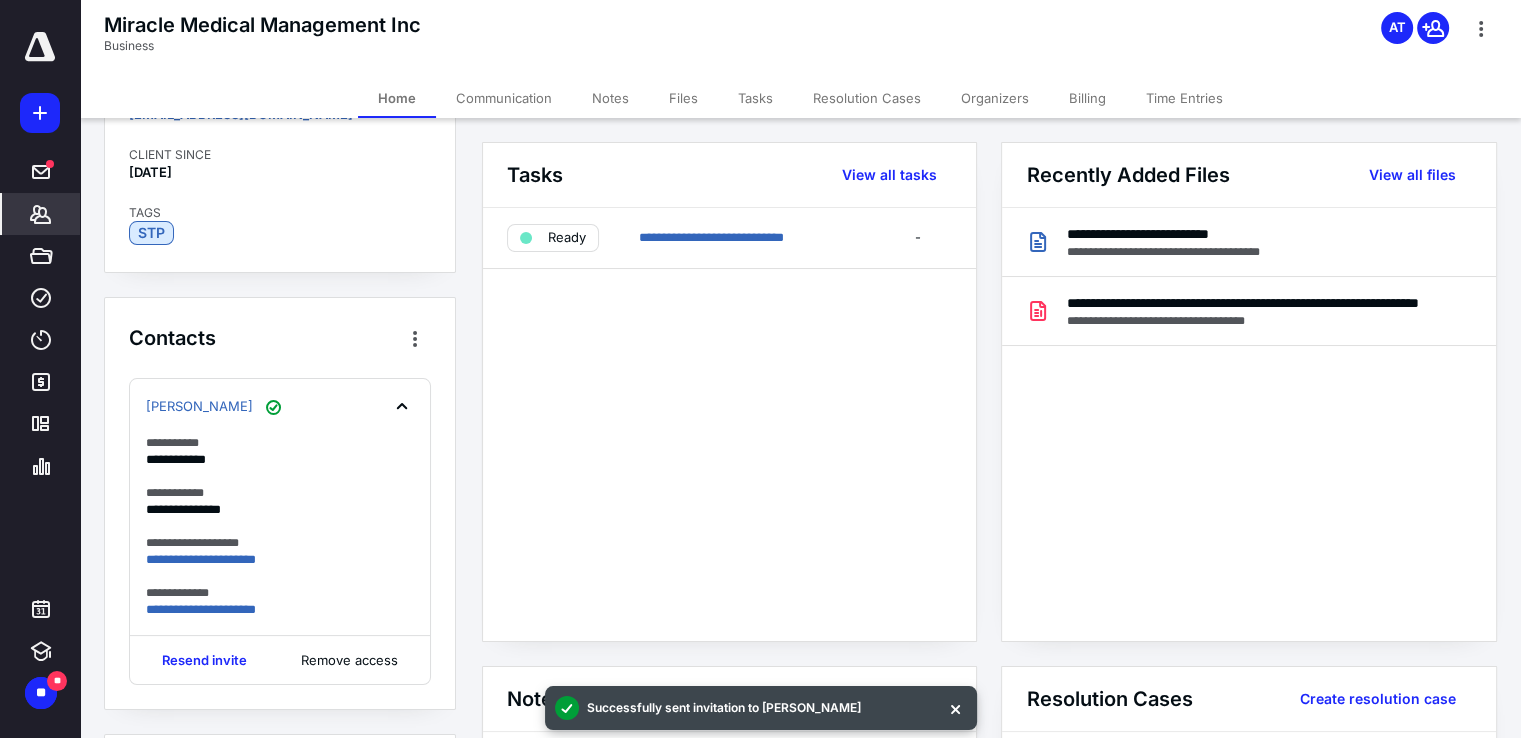 click on "Tasks" at bounding box center (755, 98) 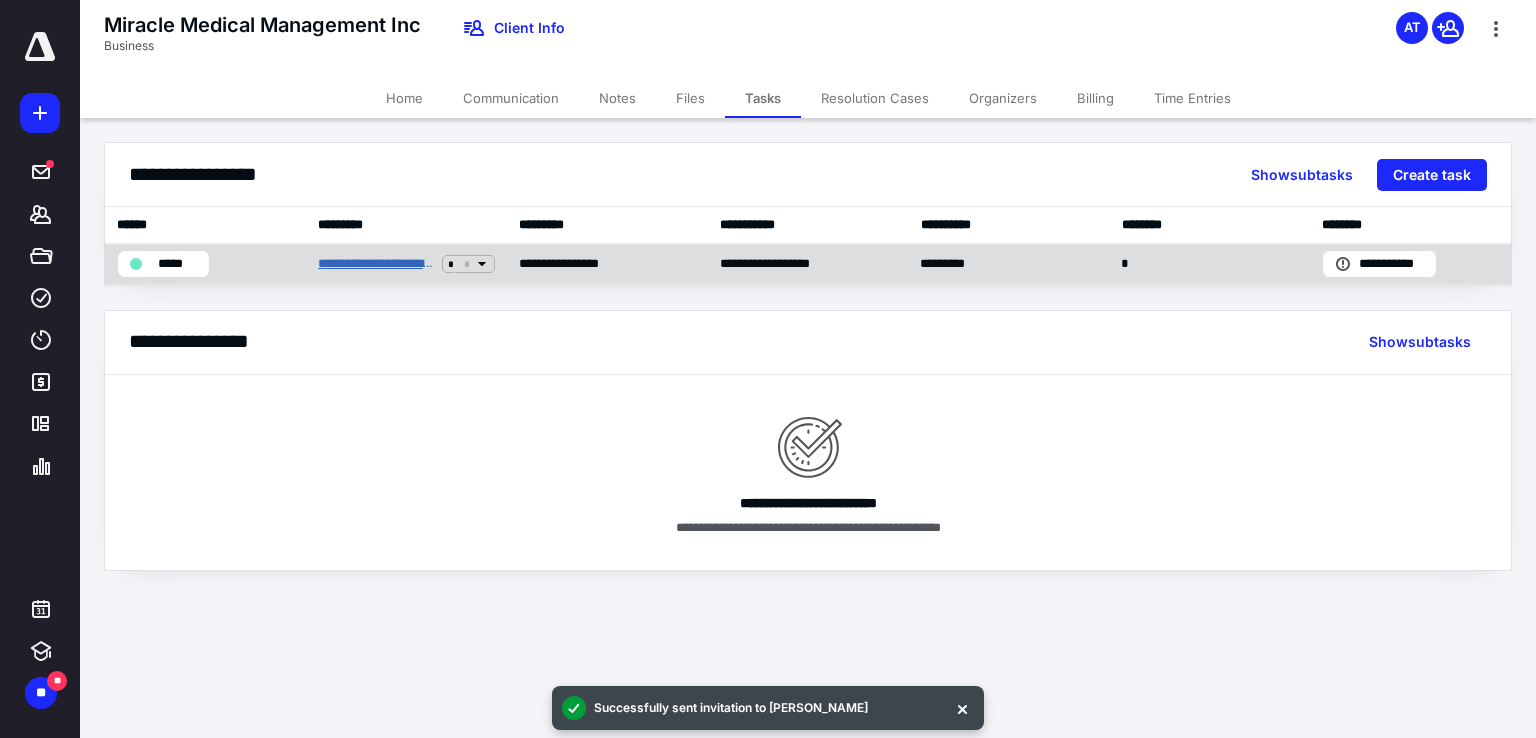 click on "**********" at bounding box center (376, 264) 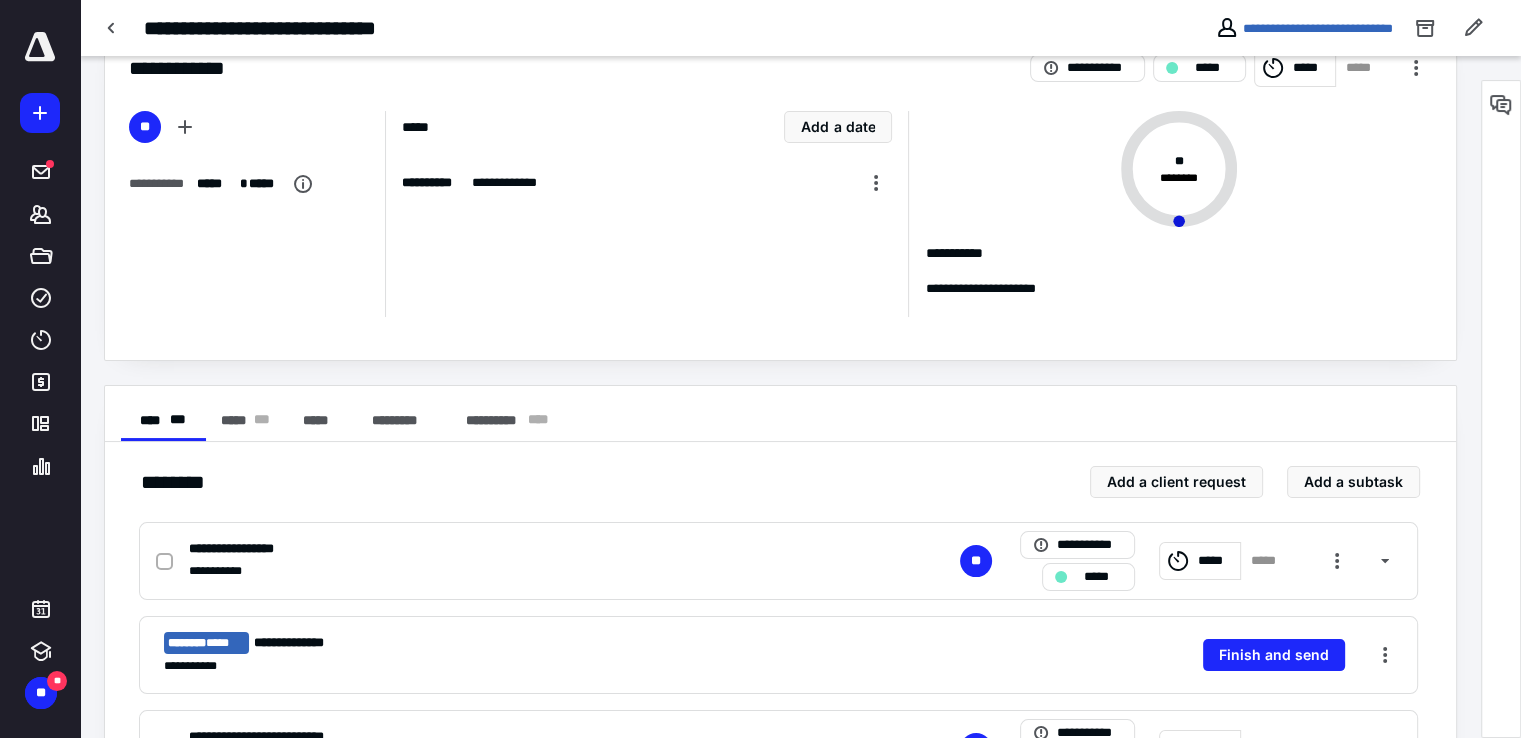 scroll, scrollTop: 0, scrollLeft: 0, axis: both 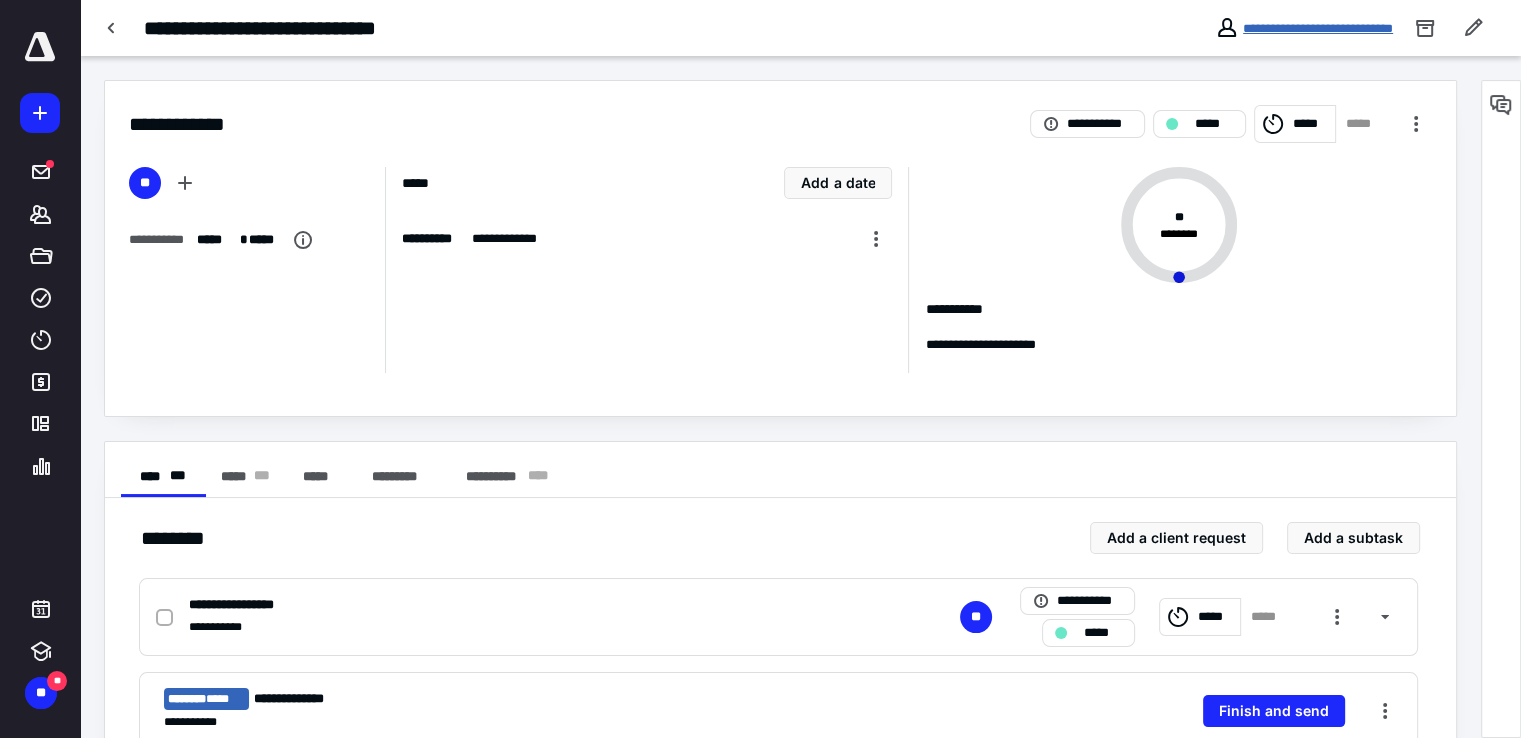 click on "**********" at bounding box center (1318, 28) 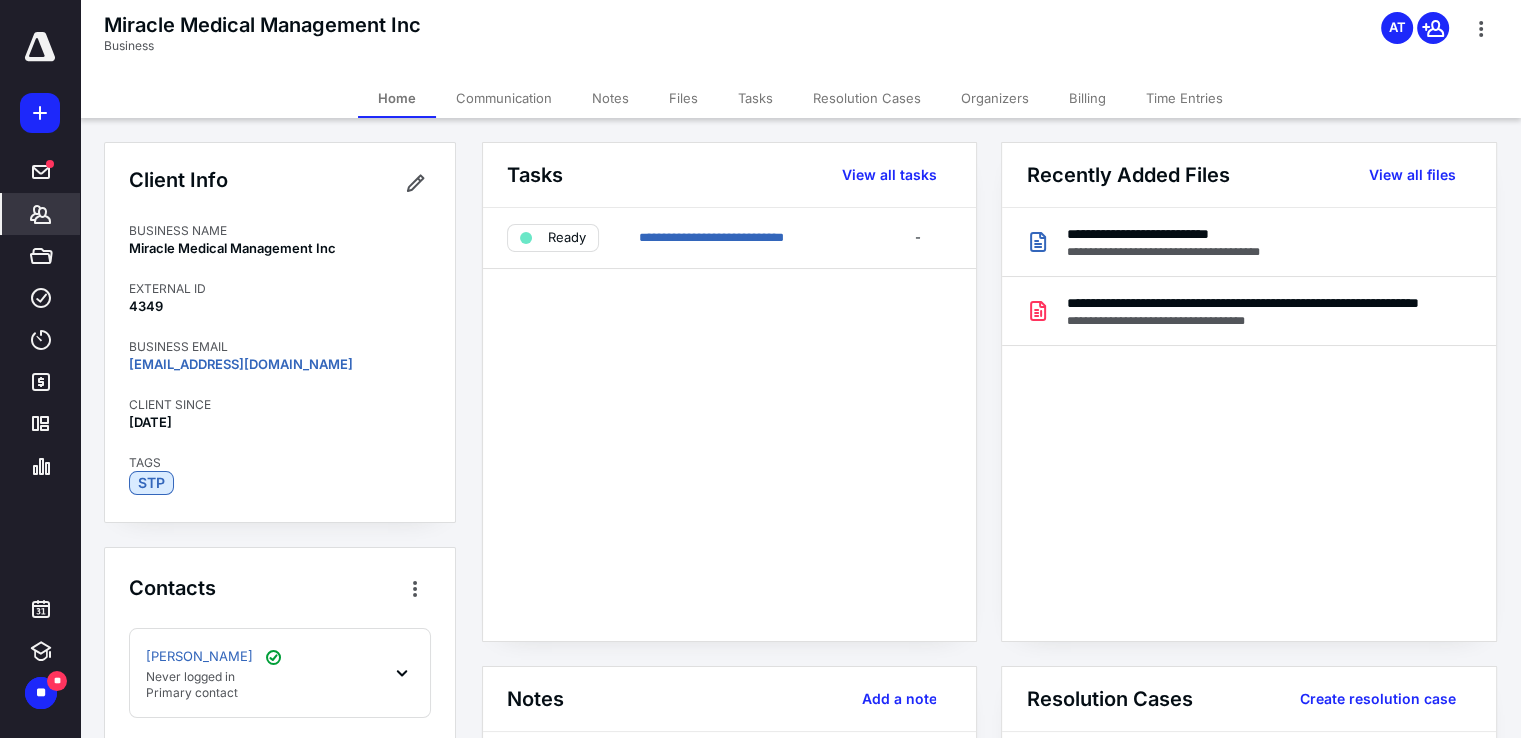 click on "Files" at bounding box center (683, 98) 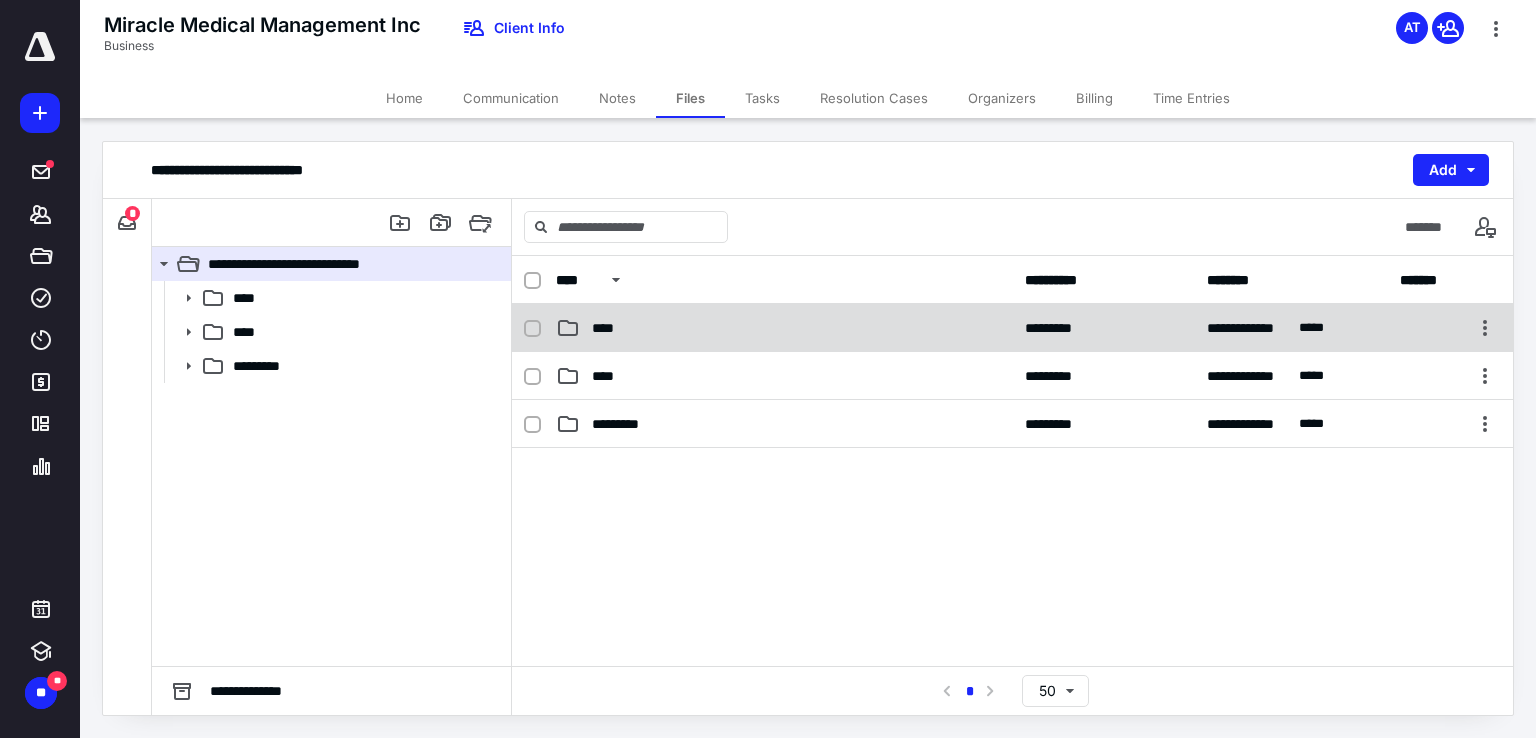 click on "**********" at bounding box center [1012, 328] 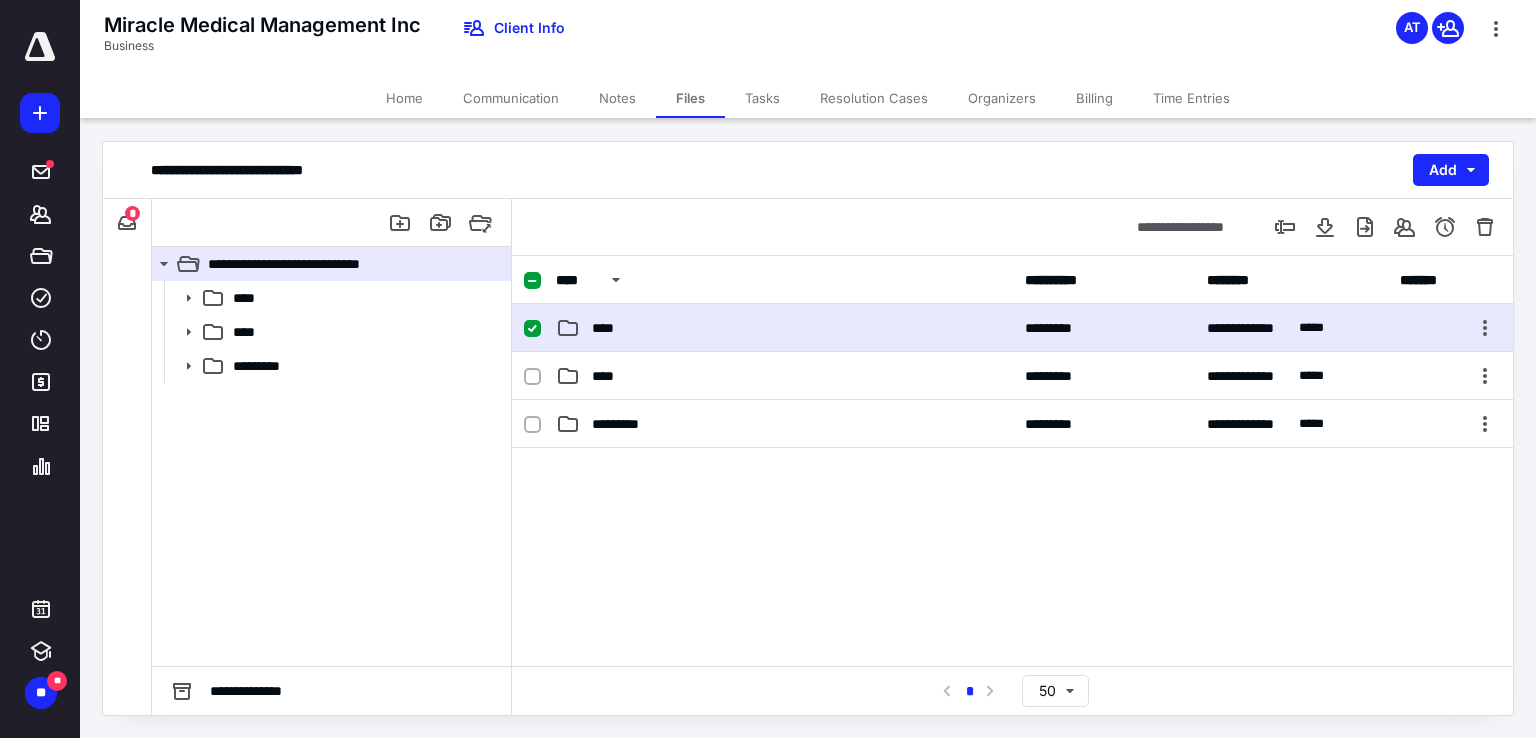 click on "**********" at bounding box center [1012, 328] 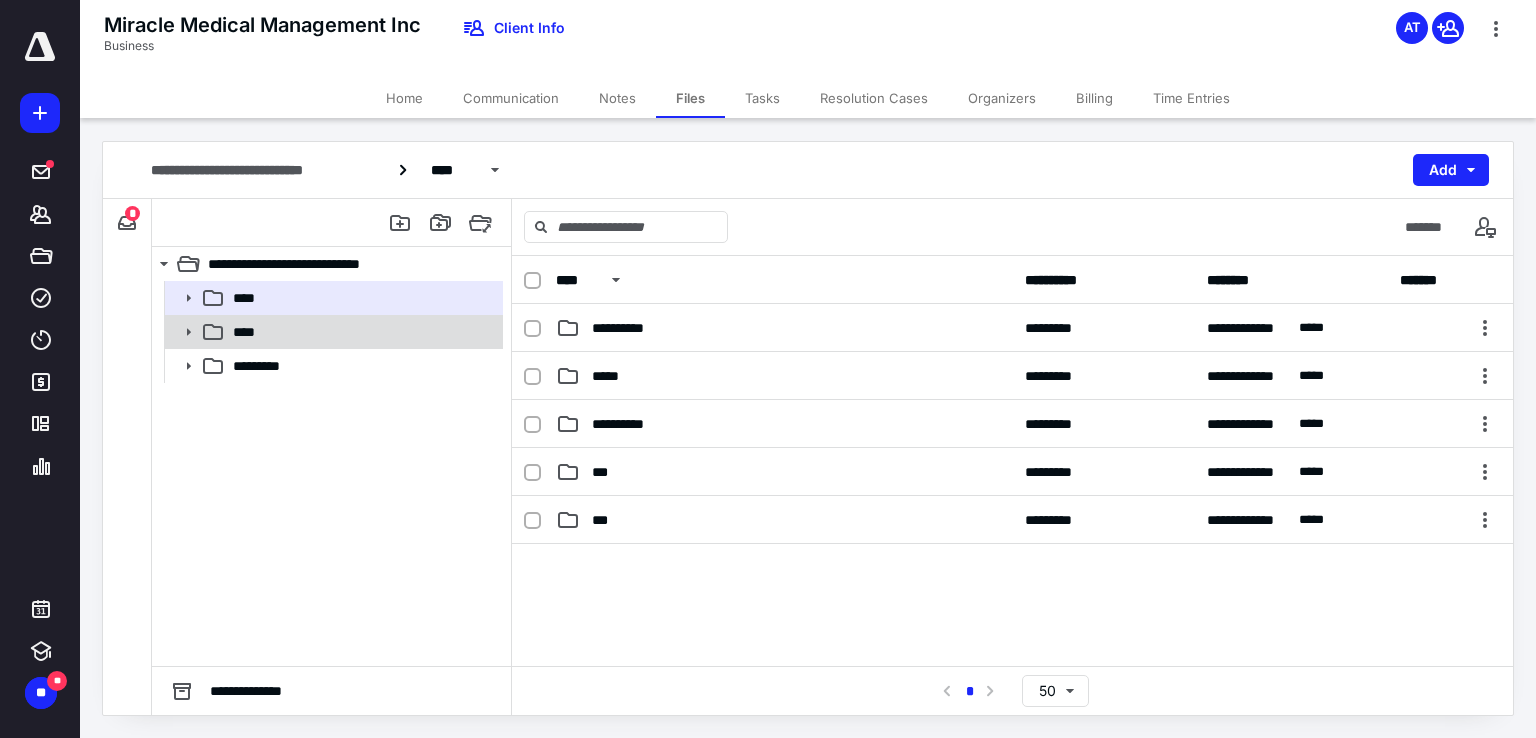 click on "****" at bounding box center (362, 332) 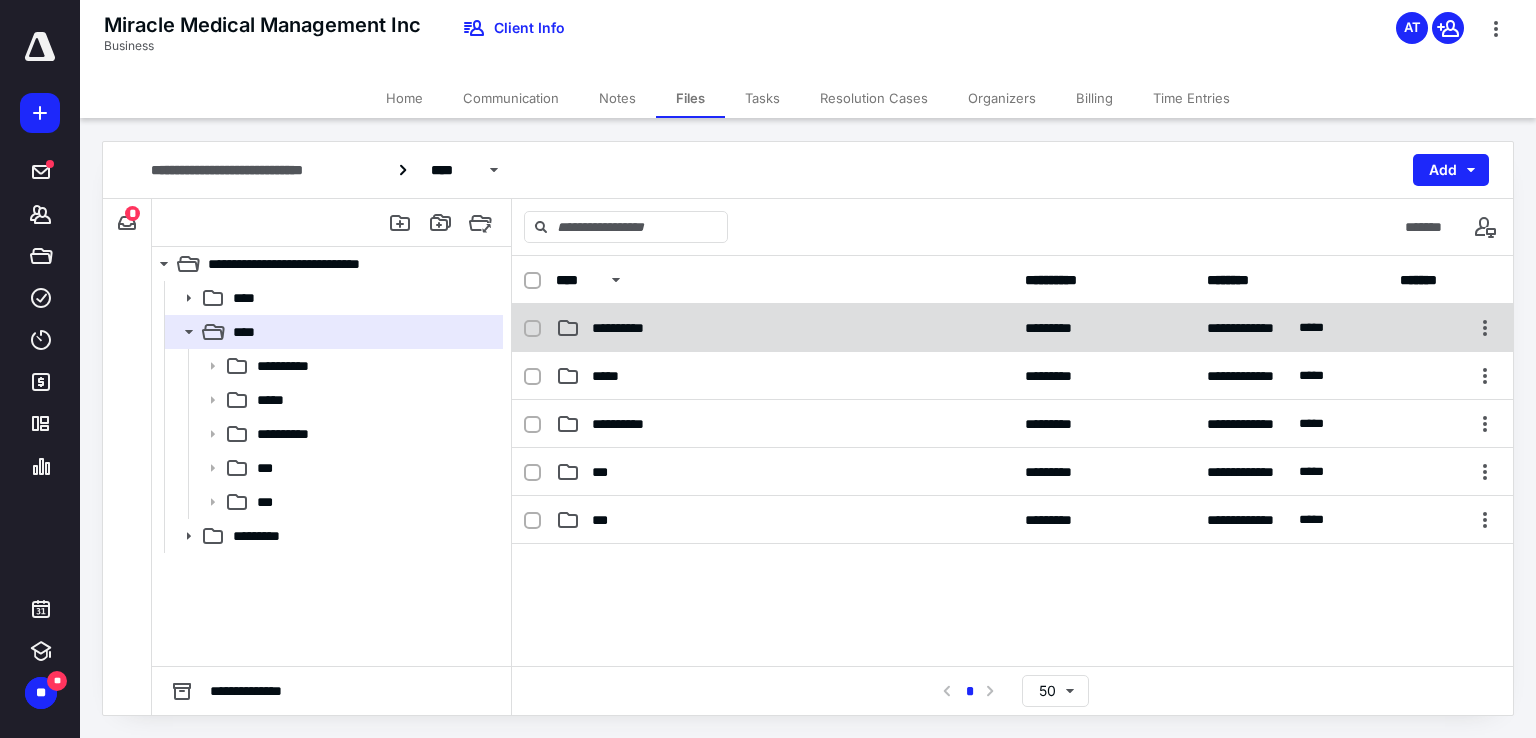 click on "**********" at bounding box center [1012, 328] 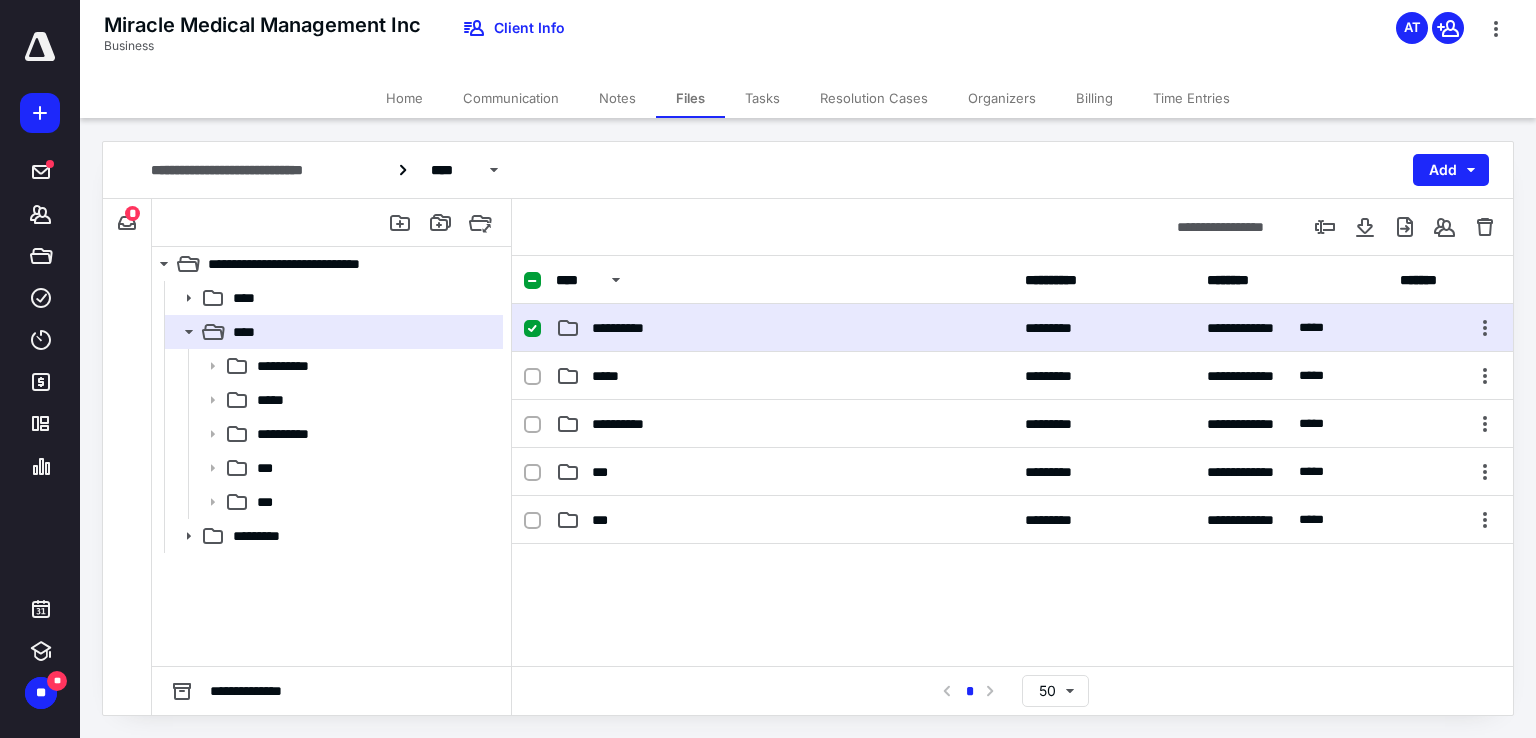 click on "**********" at bounding box center [1012, 328] 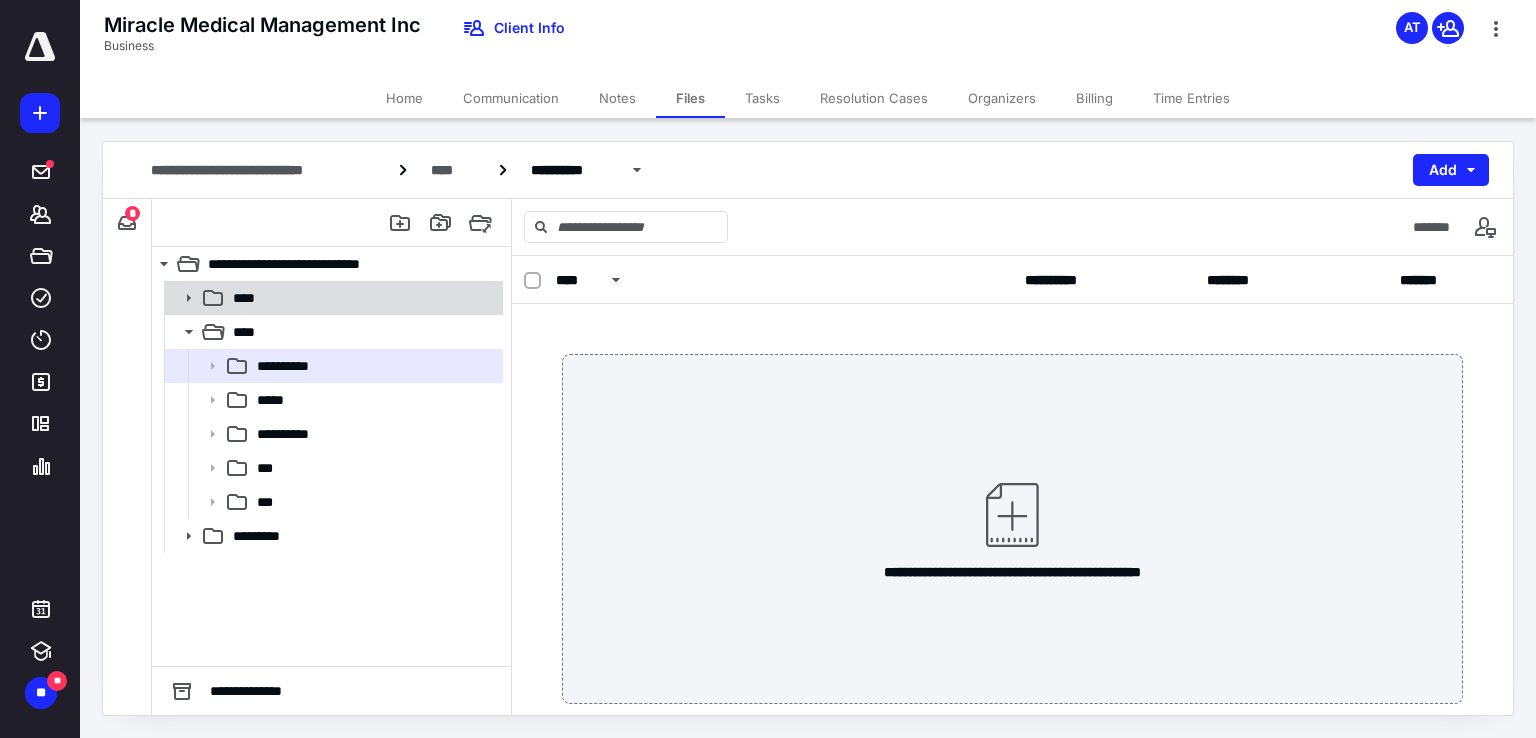 click on "****" at bounding box center [362, 298] 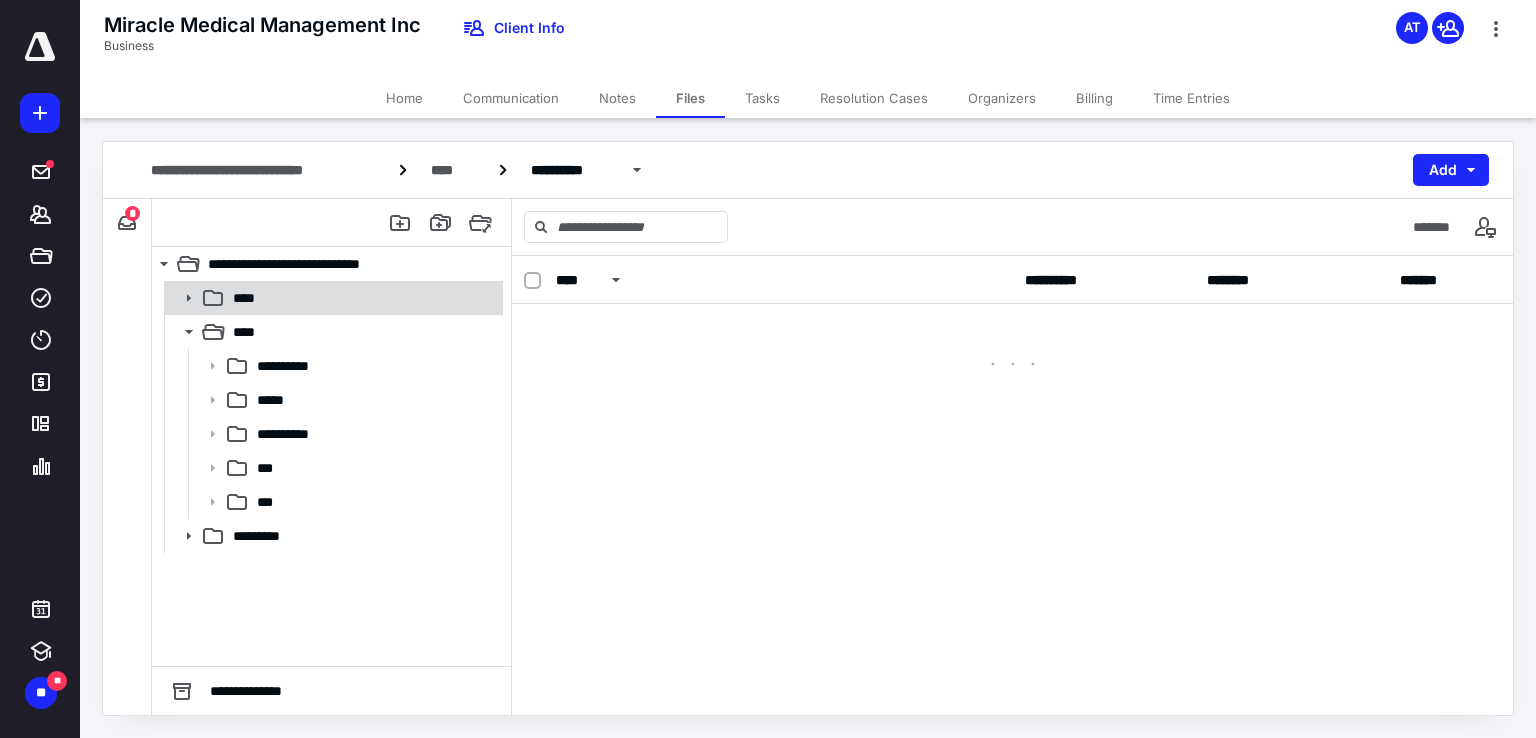 click on "****" at bounding box center [362, 298] 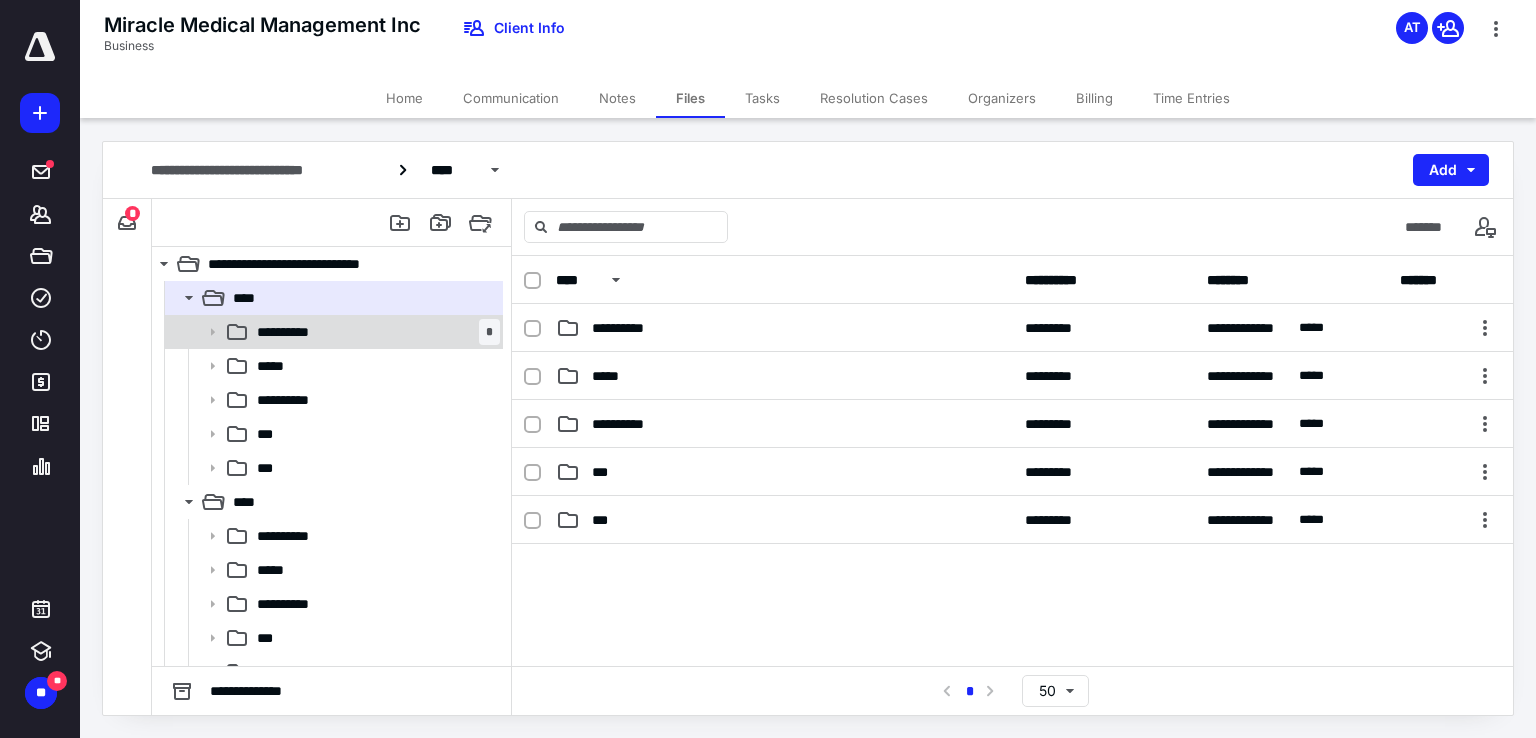 click on "**********" at bounding box center (374, 332) 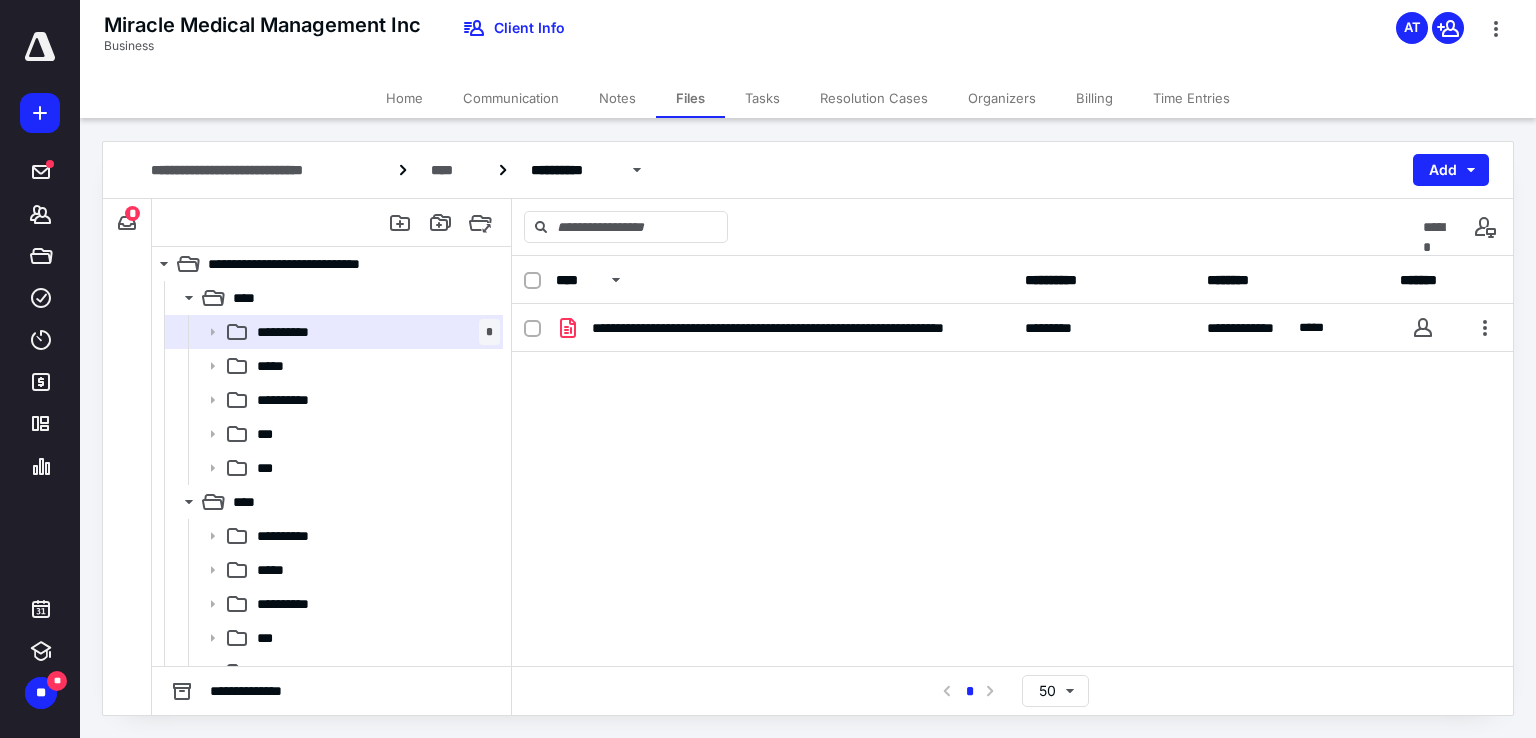 click on "*" at bounding box center (132, 213) 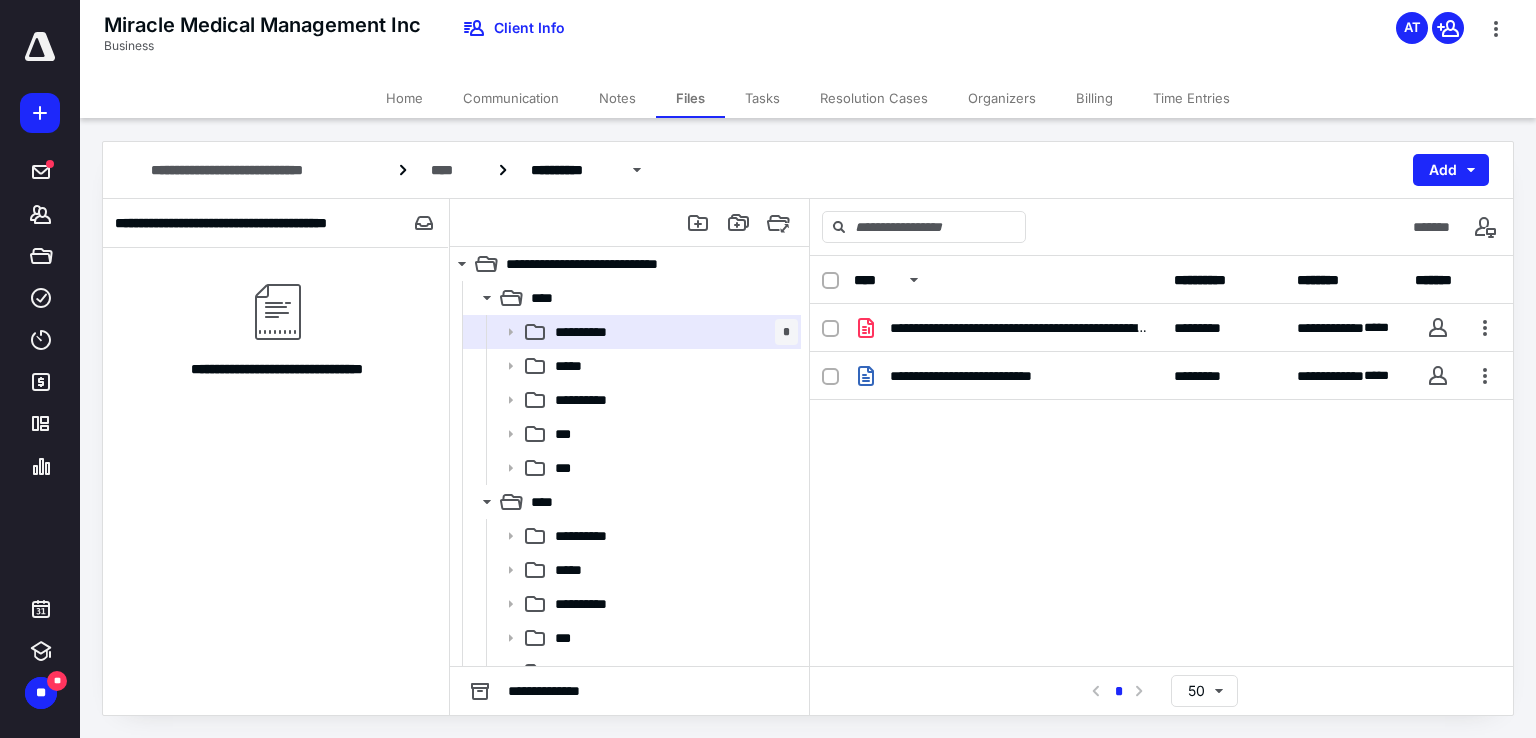 click on "Tasks" at bounding box center [762, 98] 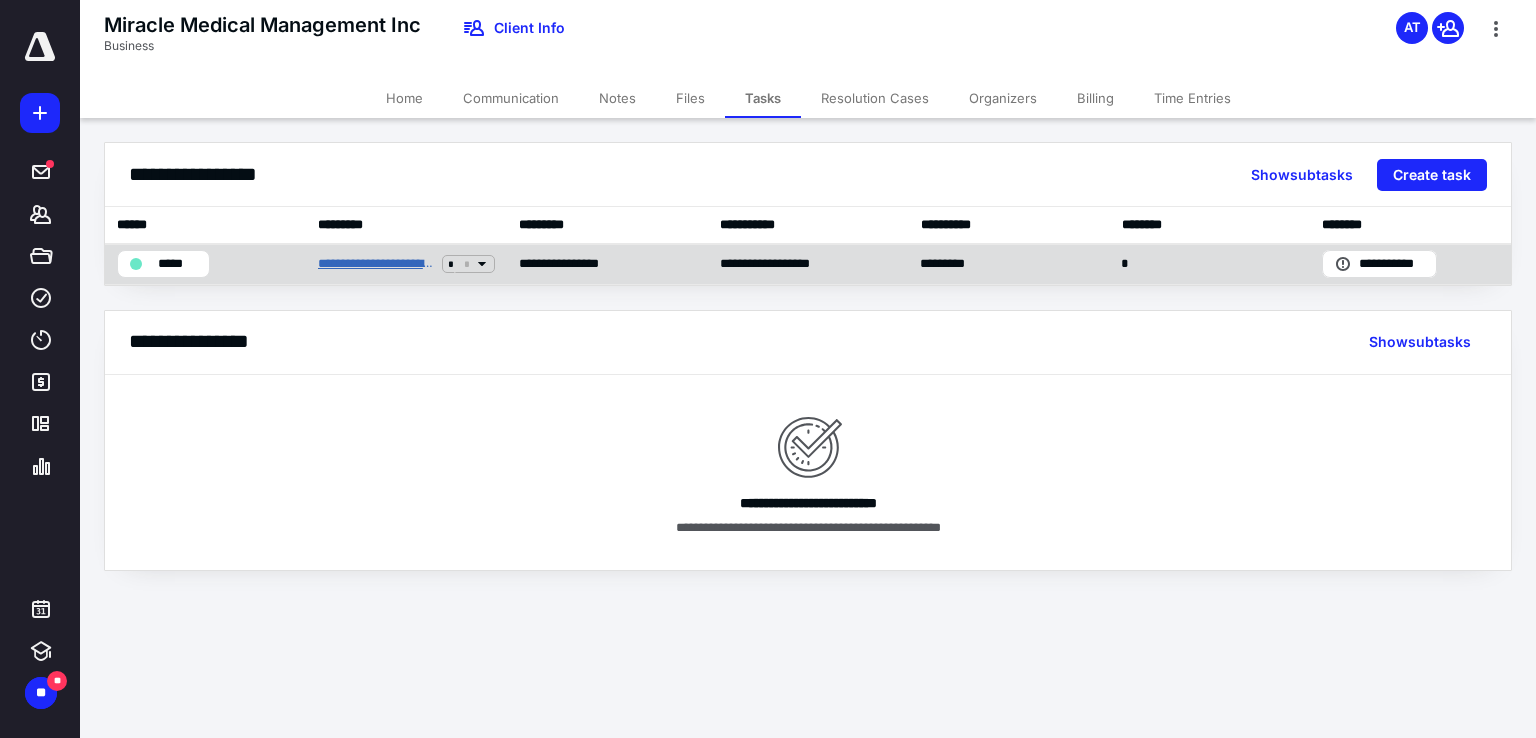 click on "**********" at bounding box center (376, 264) 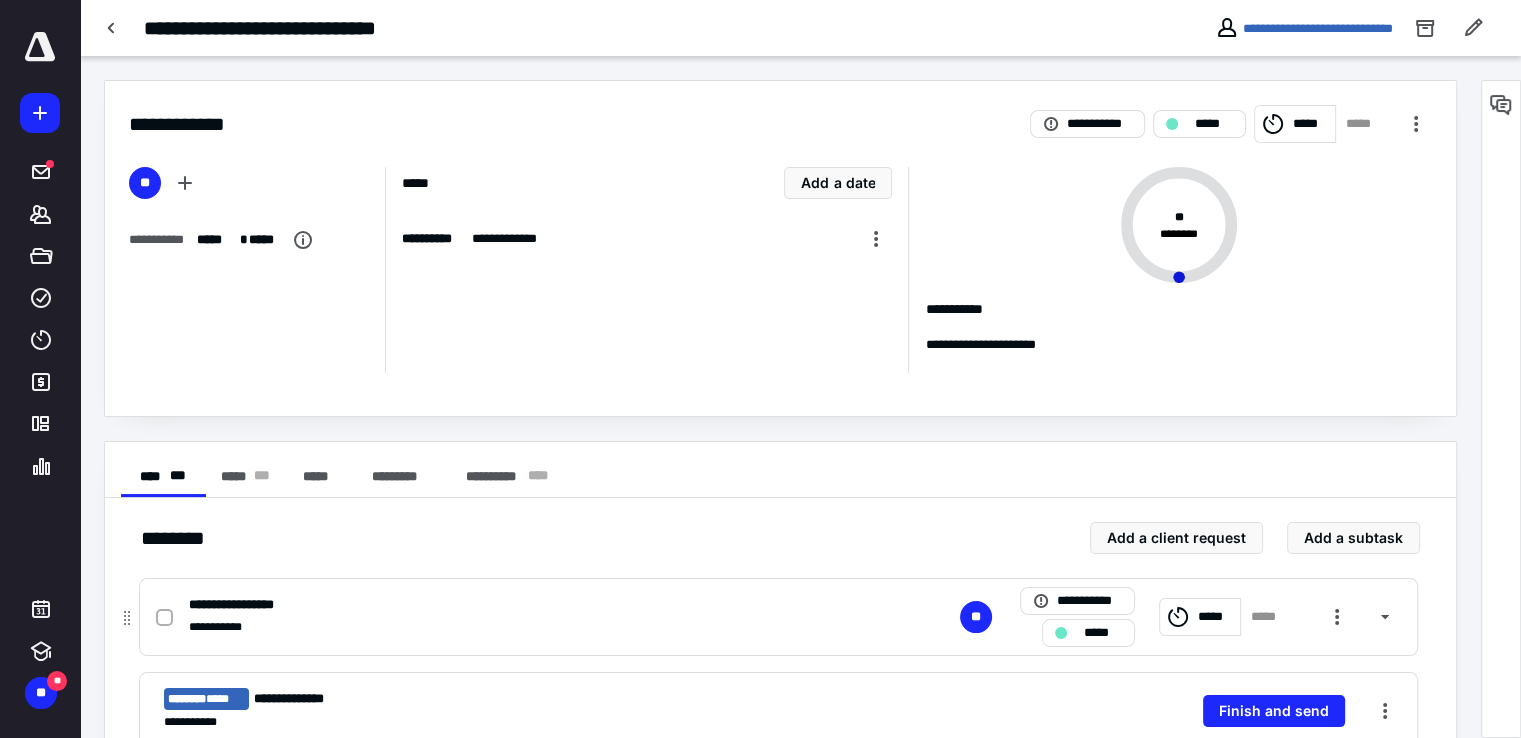 click on "**********" at bounding box center (516, 627) 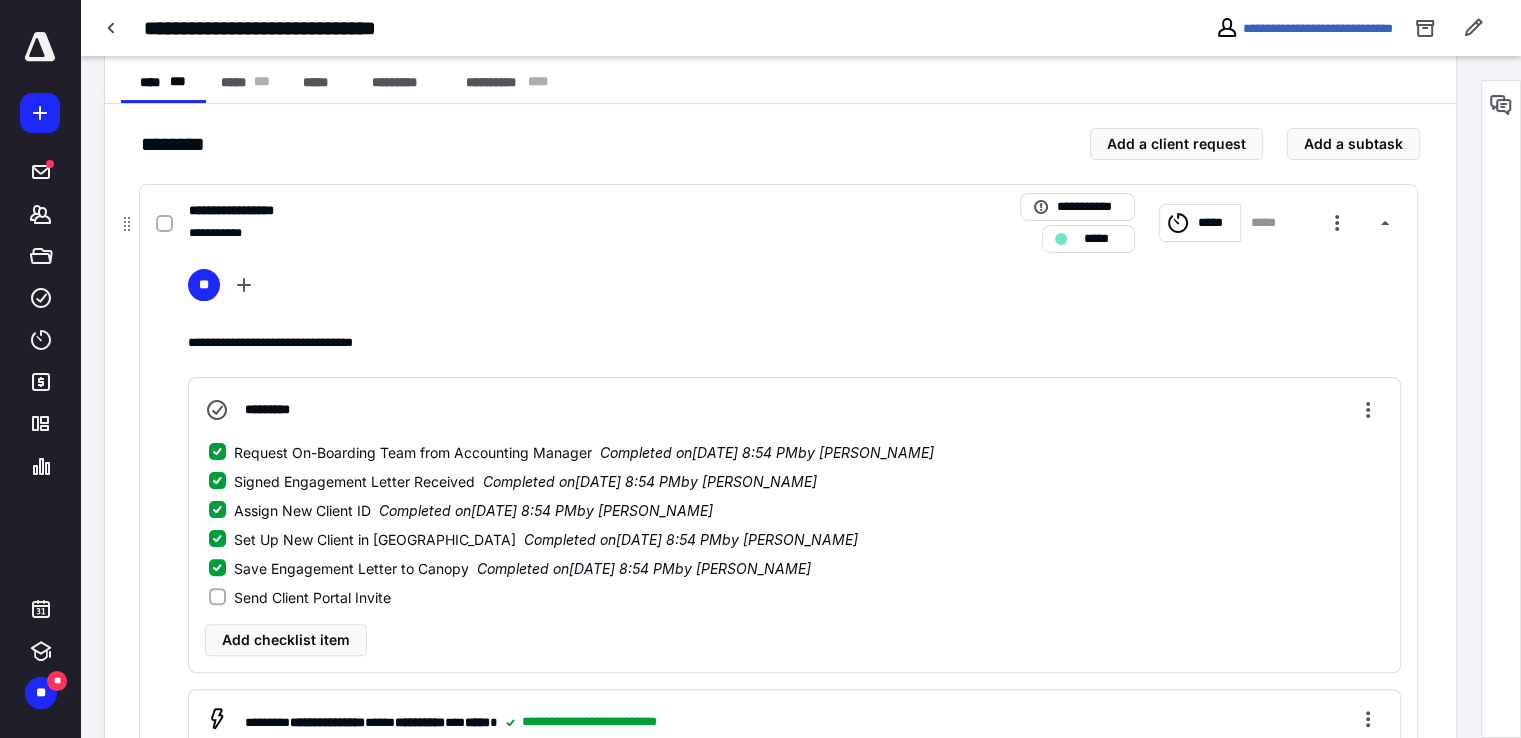 scroll, scrollTop: 400, scrollLeft: 0, axis: vertical 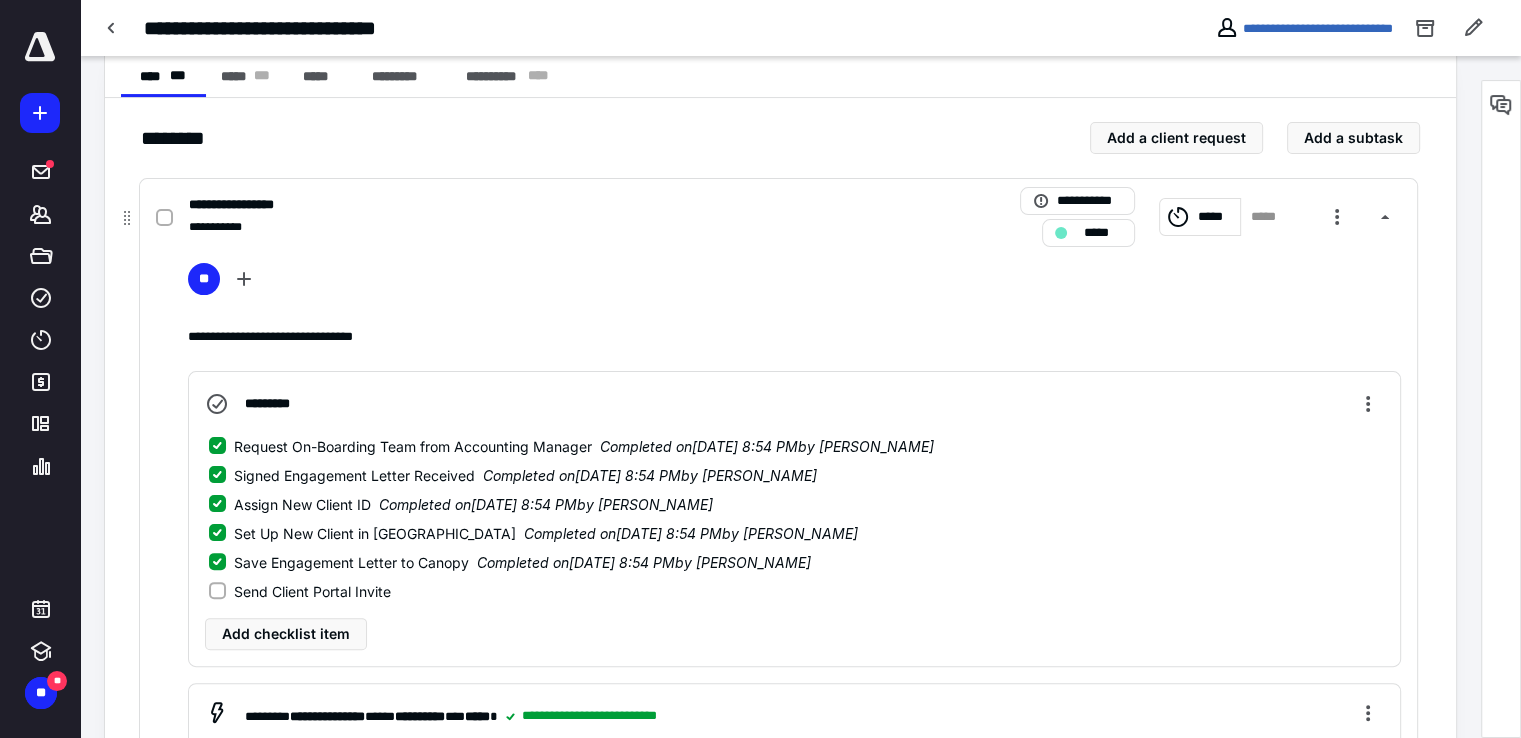 click on "Send Client Portal Invite" at bounding box center [312, 591] 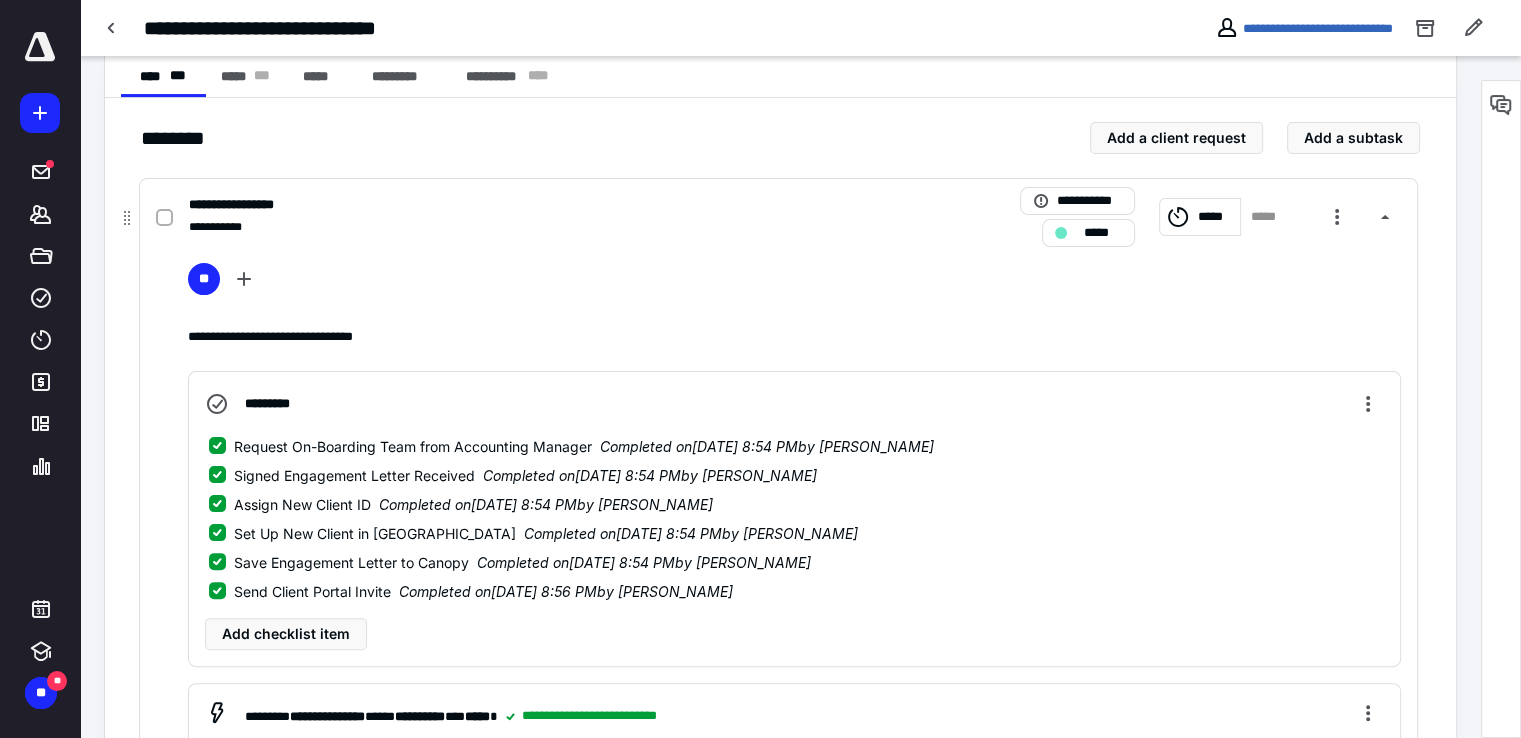 click at bounding box center (168, 217) 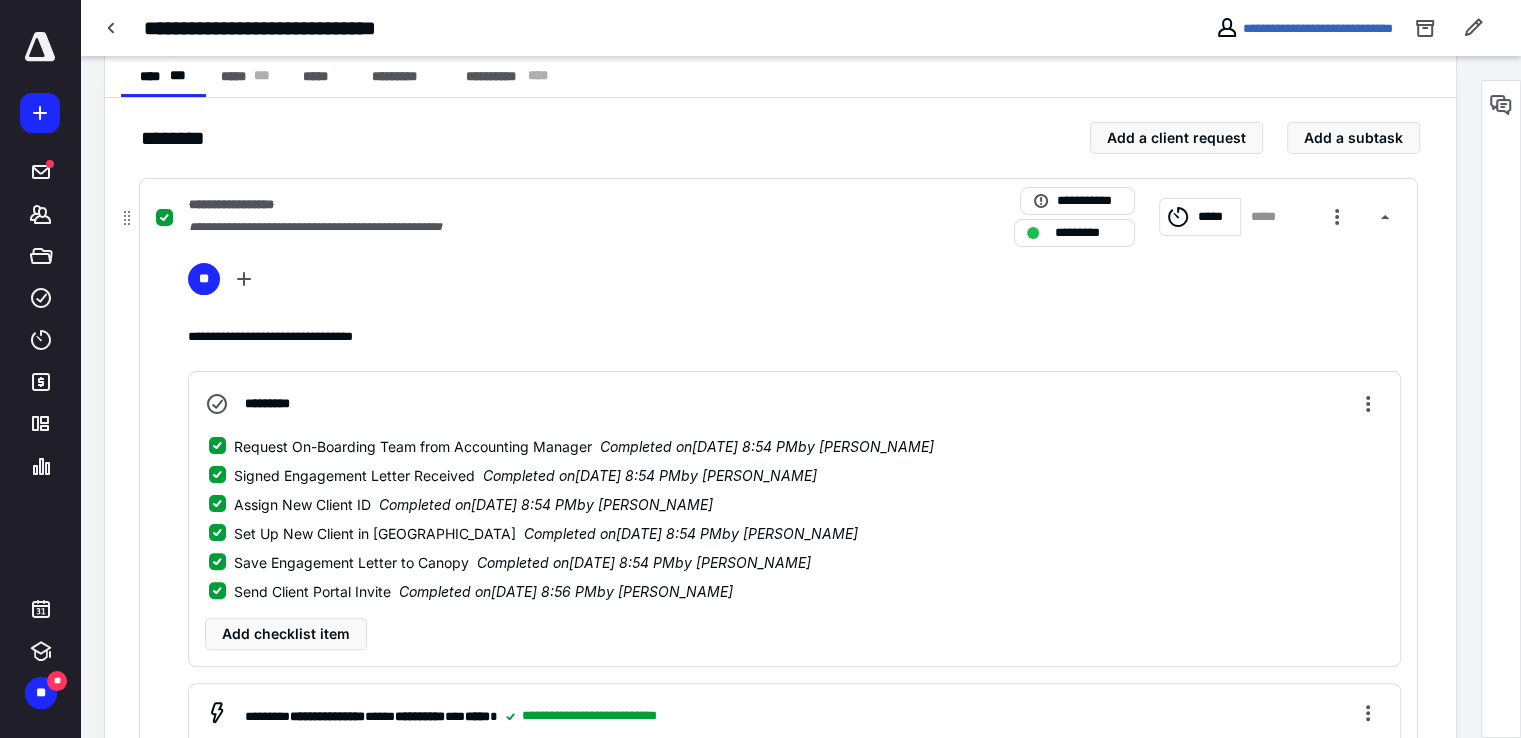 click on "**********" at bounding box center [778, 217] 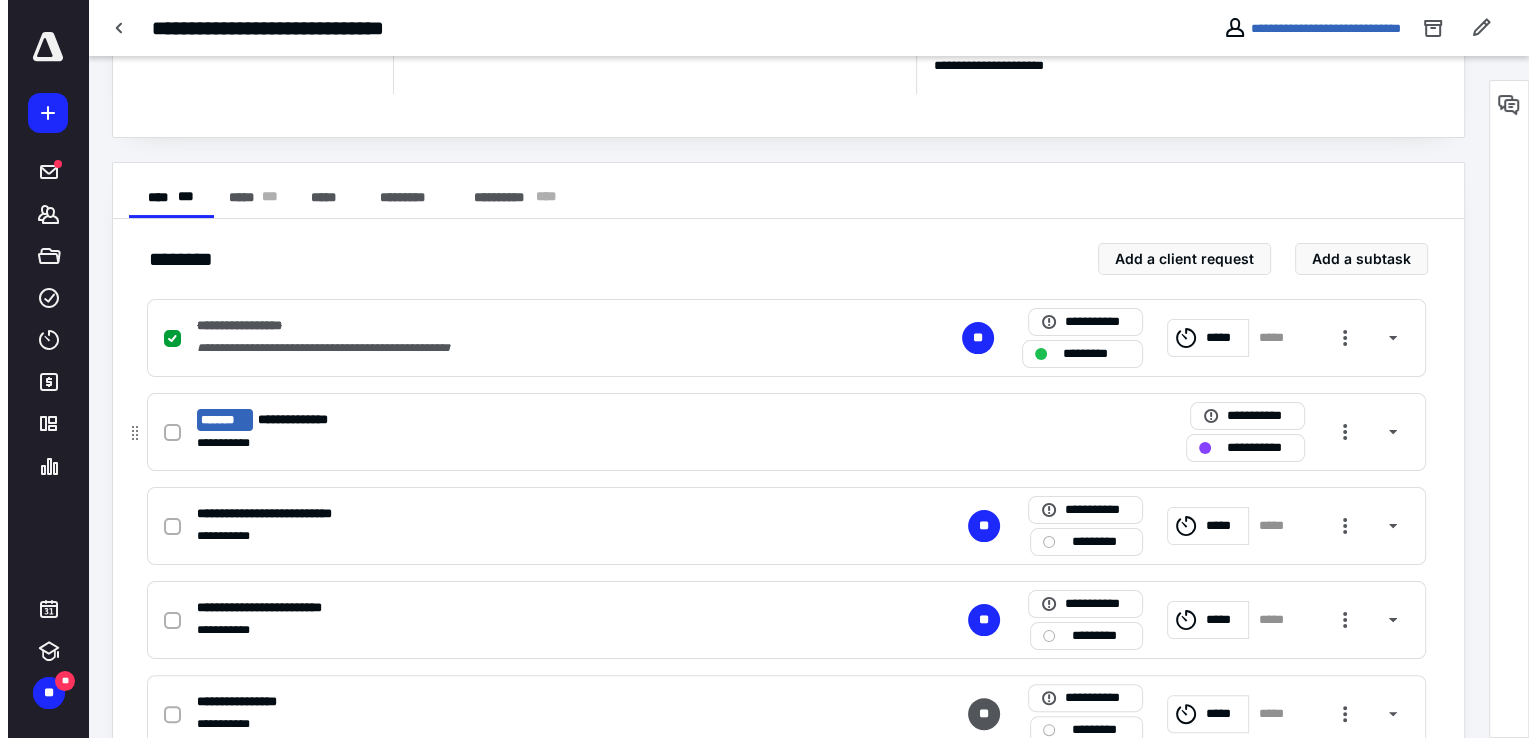 scroll, scrollTop: 0, scrollLeft: 0, axis: both 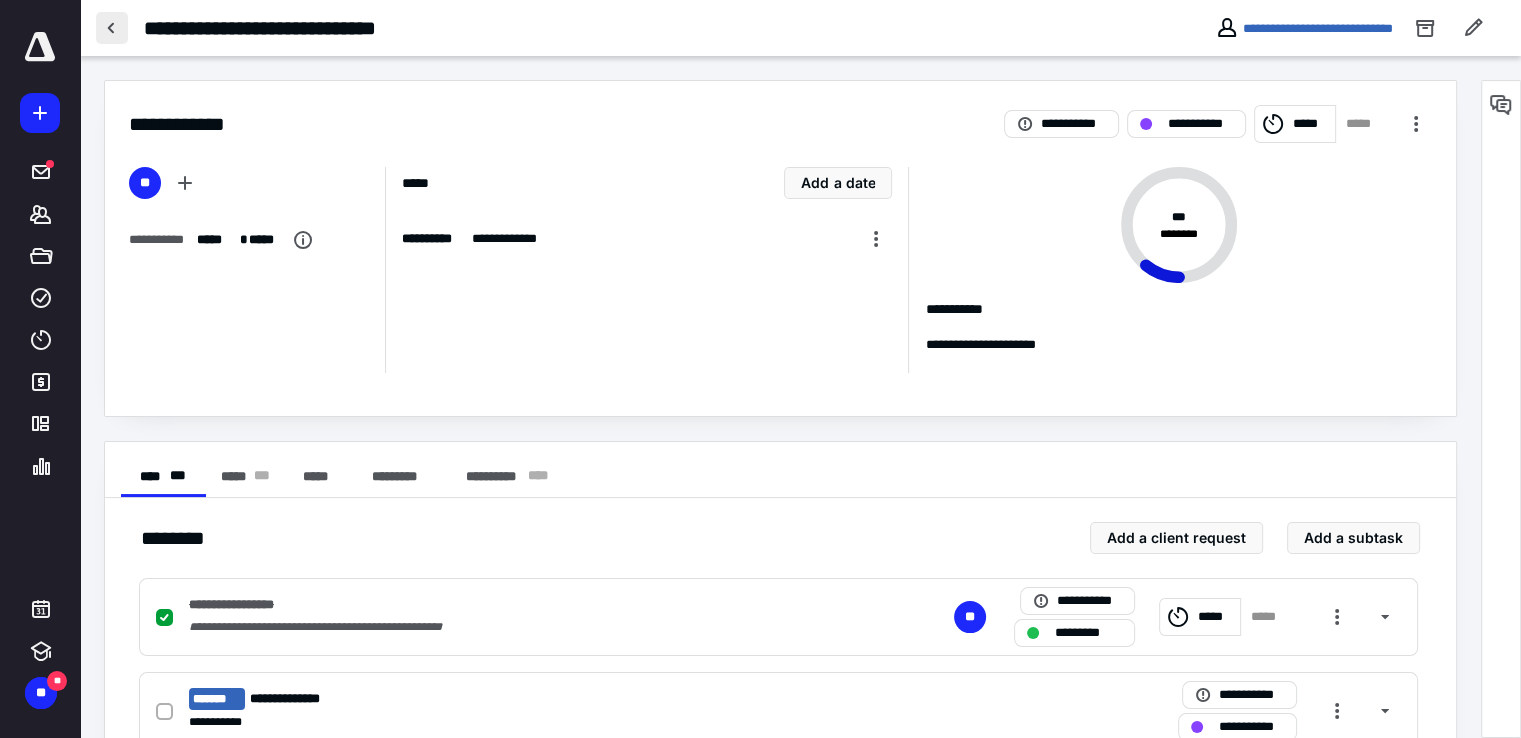 click at bounding box center [112, 28] 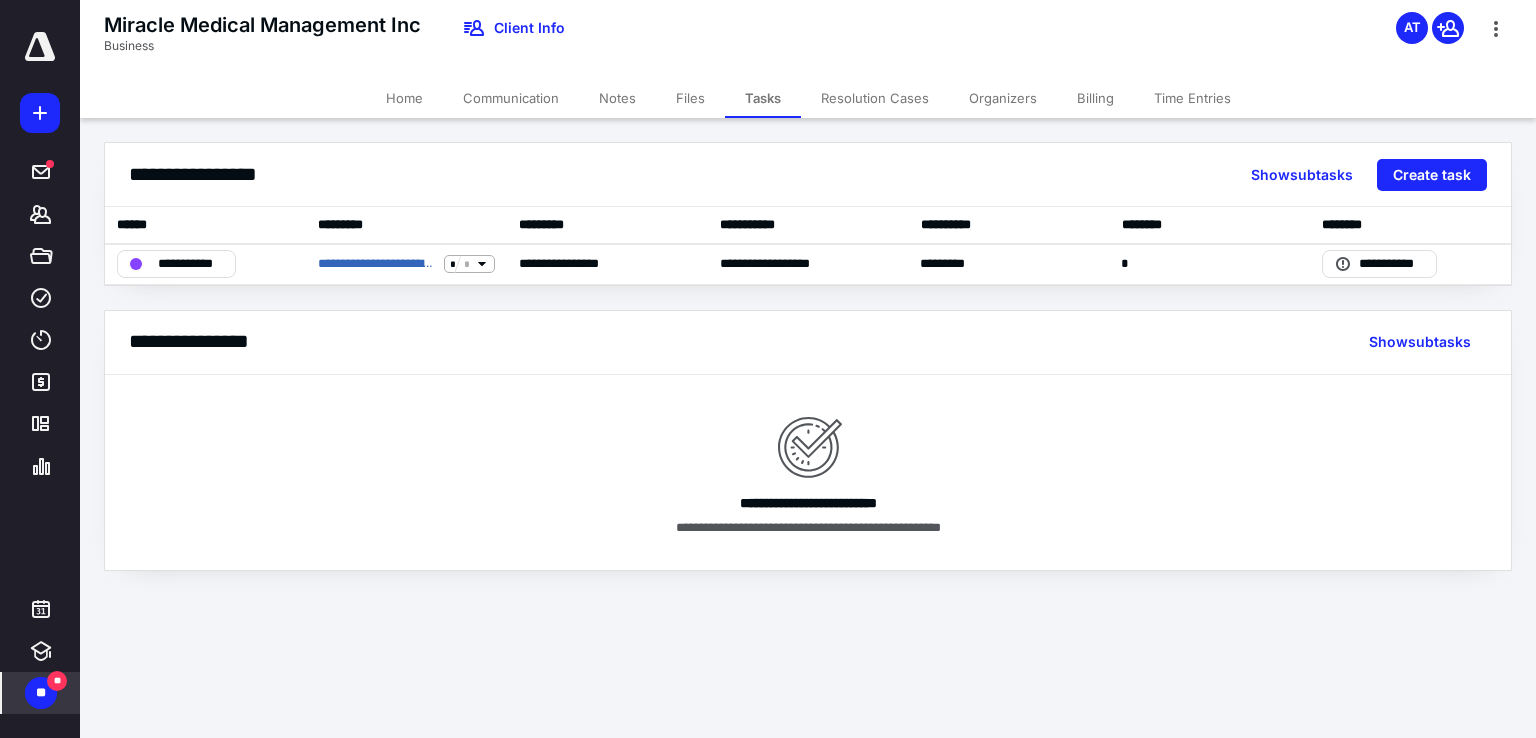 click on "**" at bounding box center [41, 693] 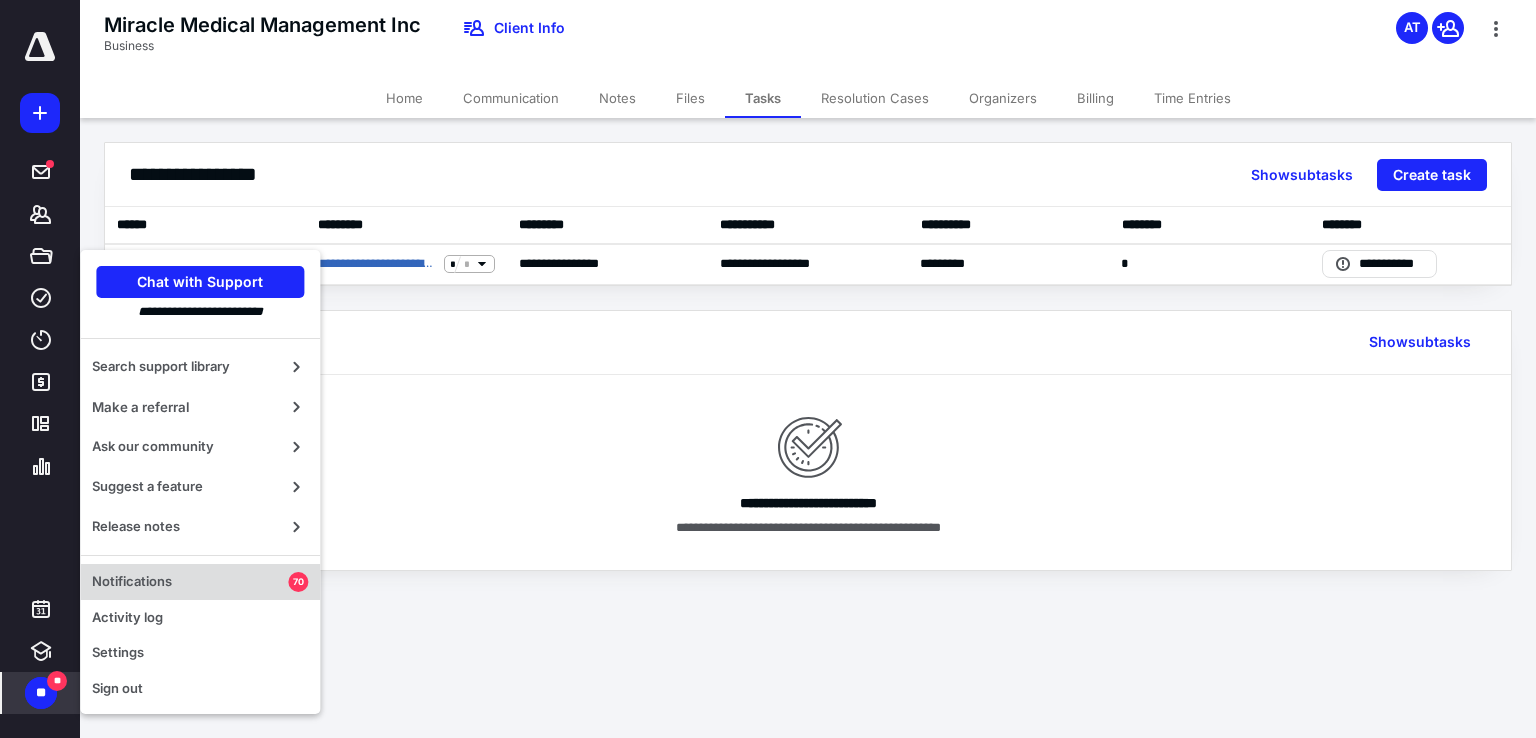 click on "Notifications" at bounding box center (190, 582) 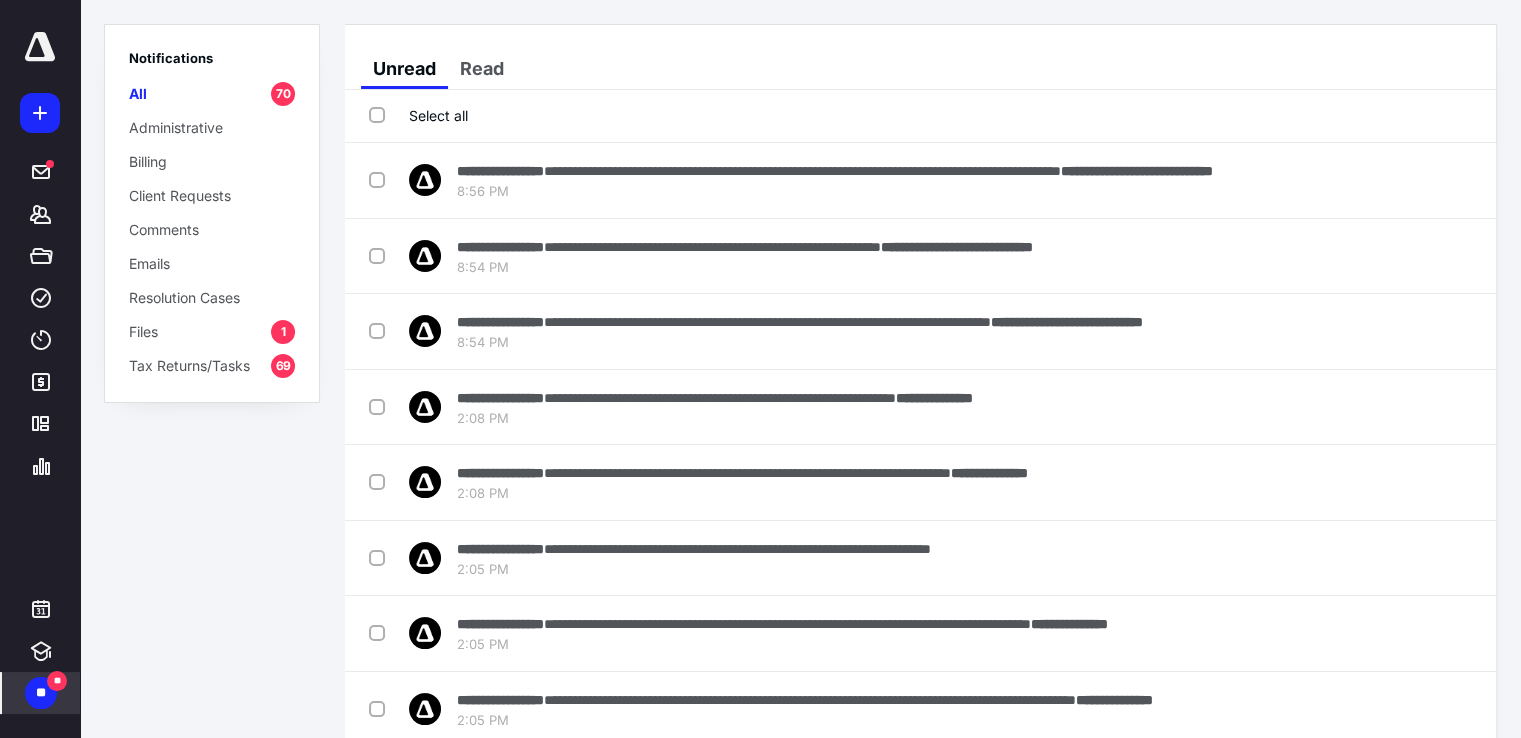 click on "Select all" at bounding box center (418, 115) 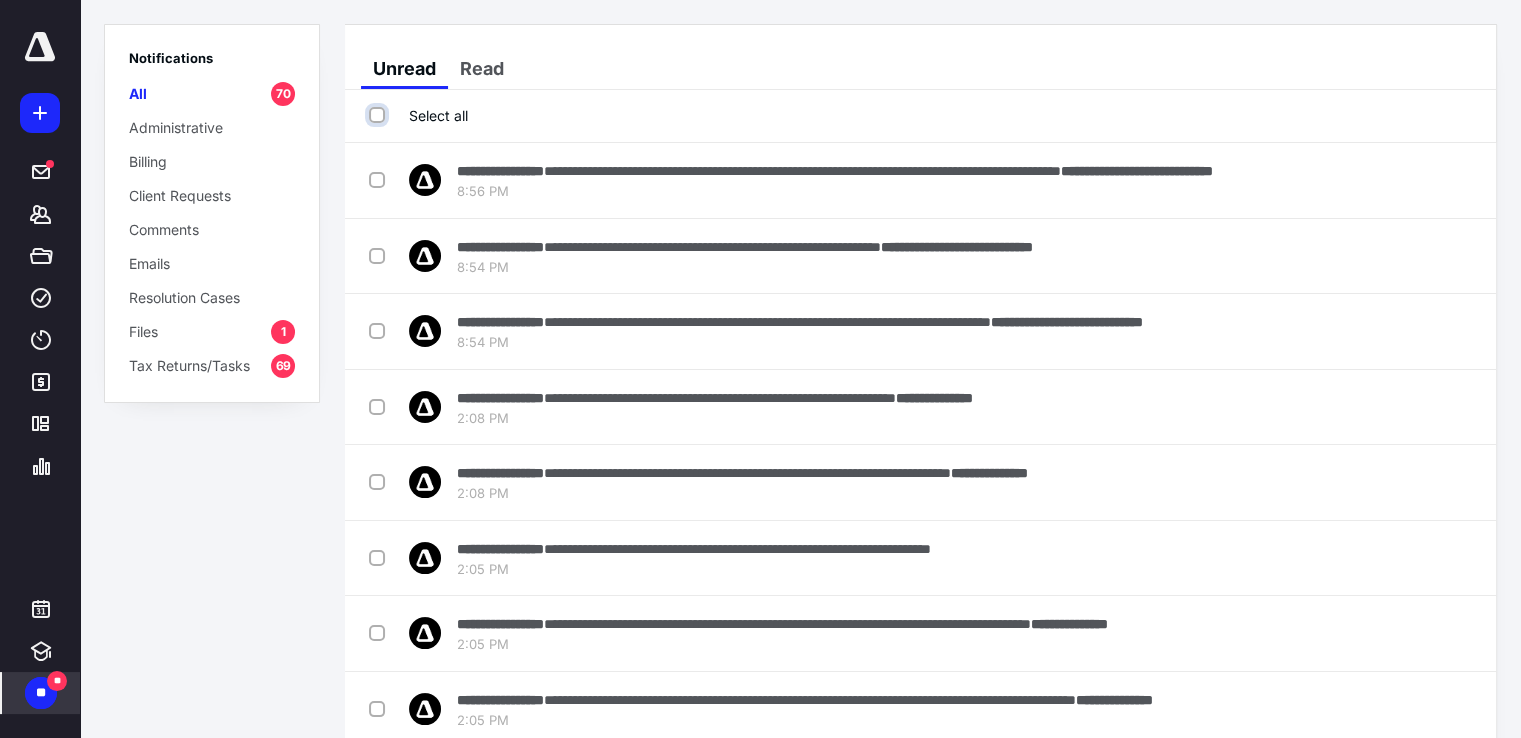 click on "Select all" at bounding box center (379, 115) 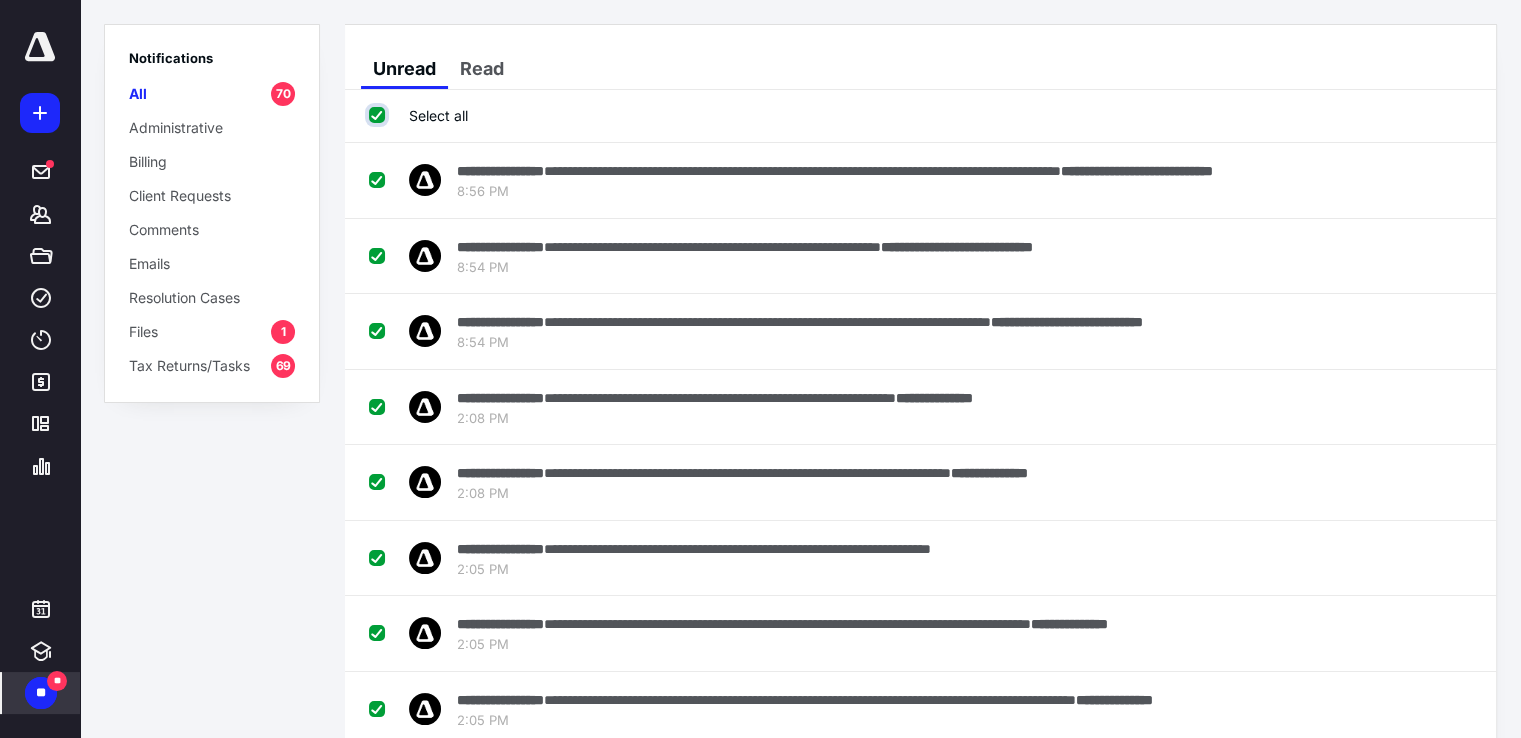 checkbox on "true" 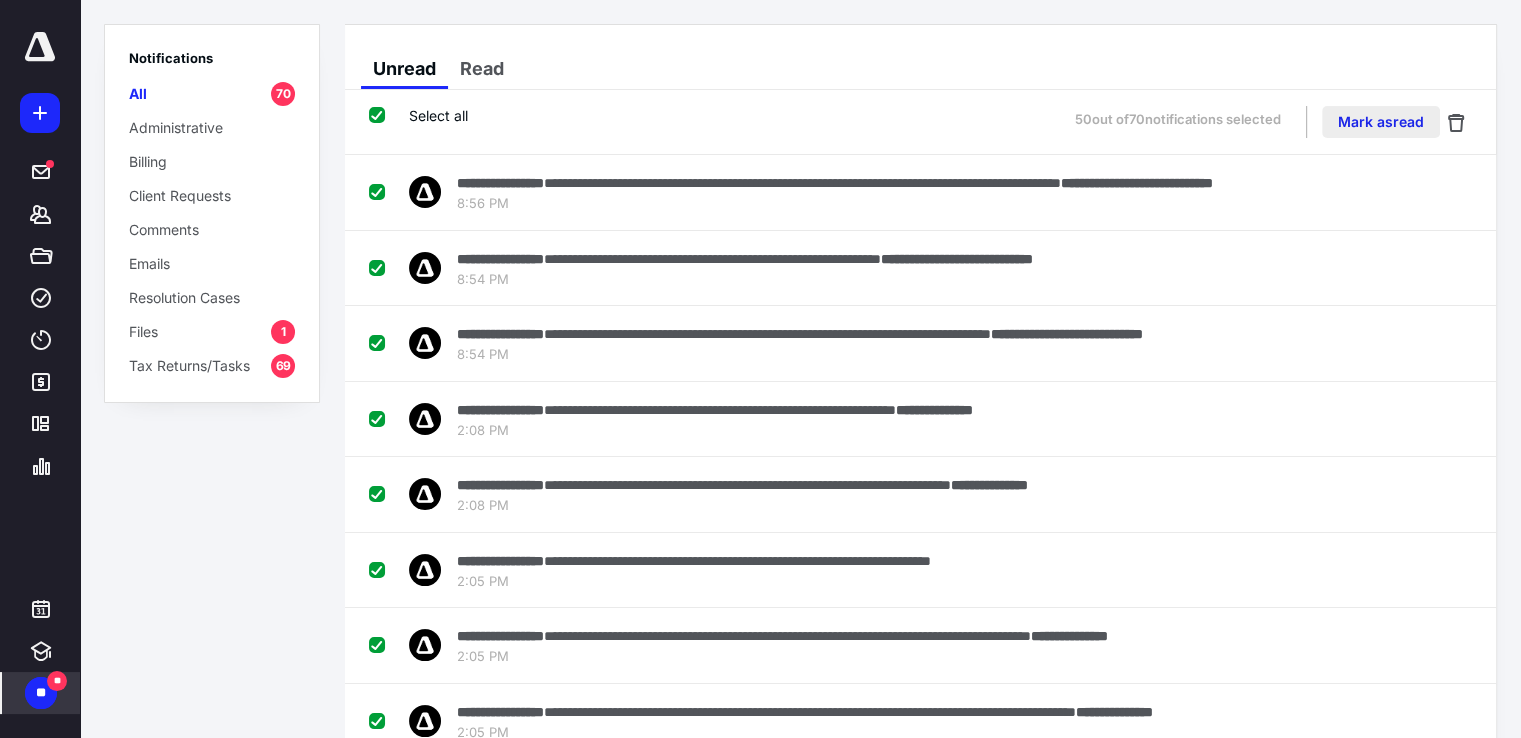 click on "Mark as  read" at bounding box center (1381, 122) 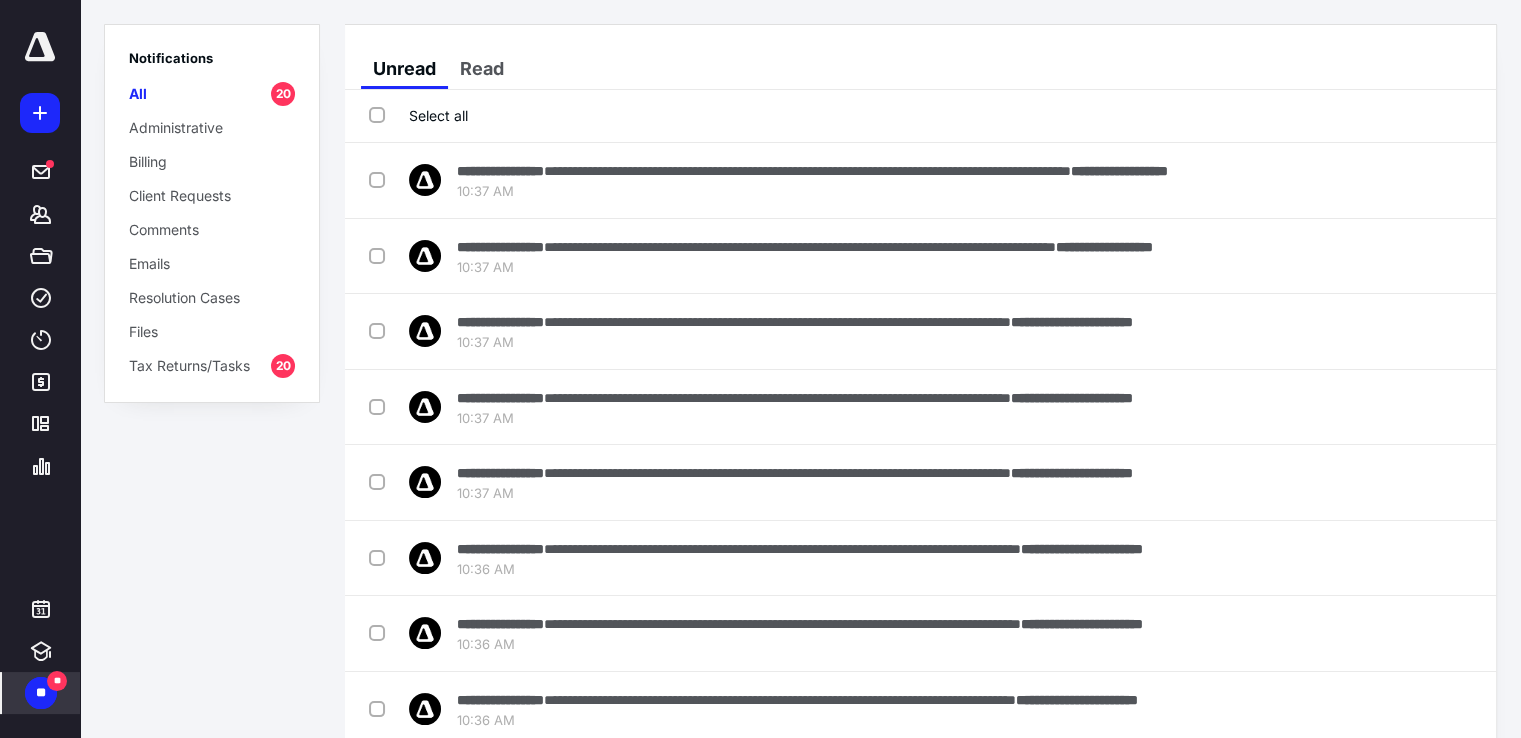 click on "Select all" at bounding box center (418, 115) 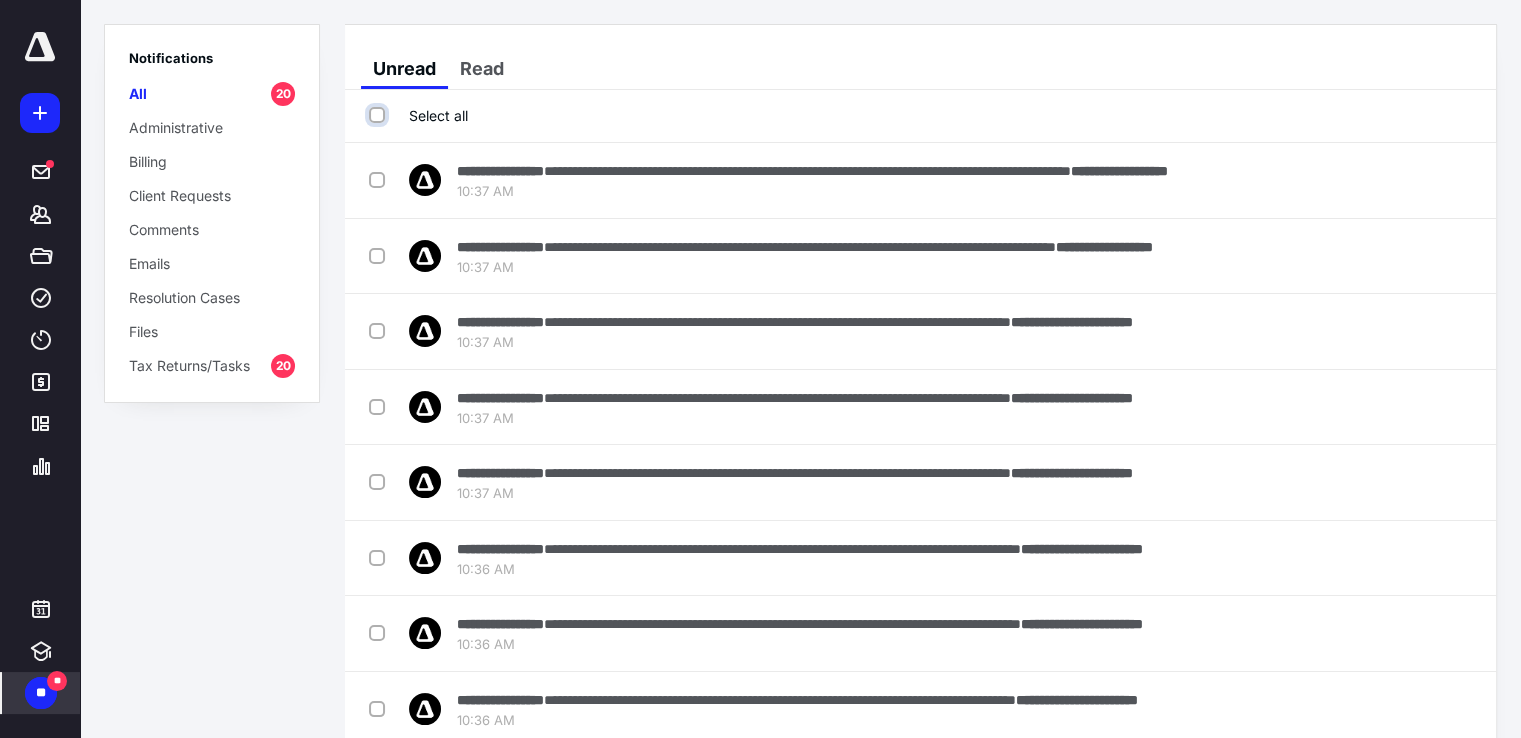 click on "Select all" at bounding box center [379, 115] 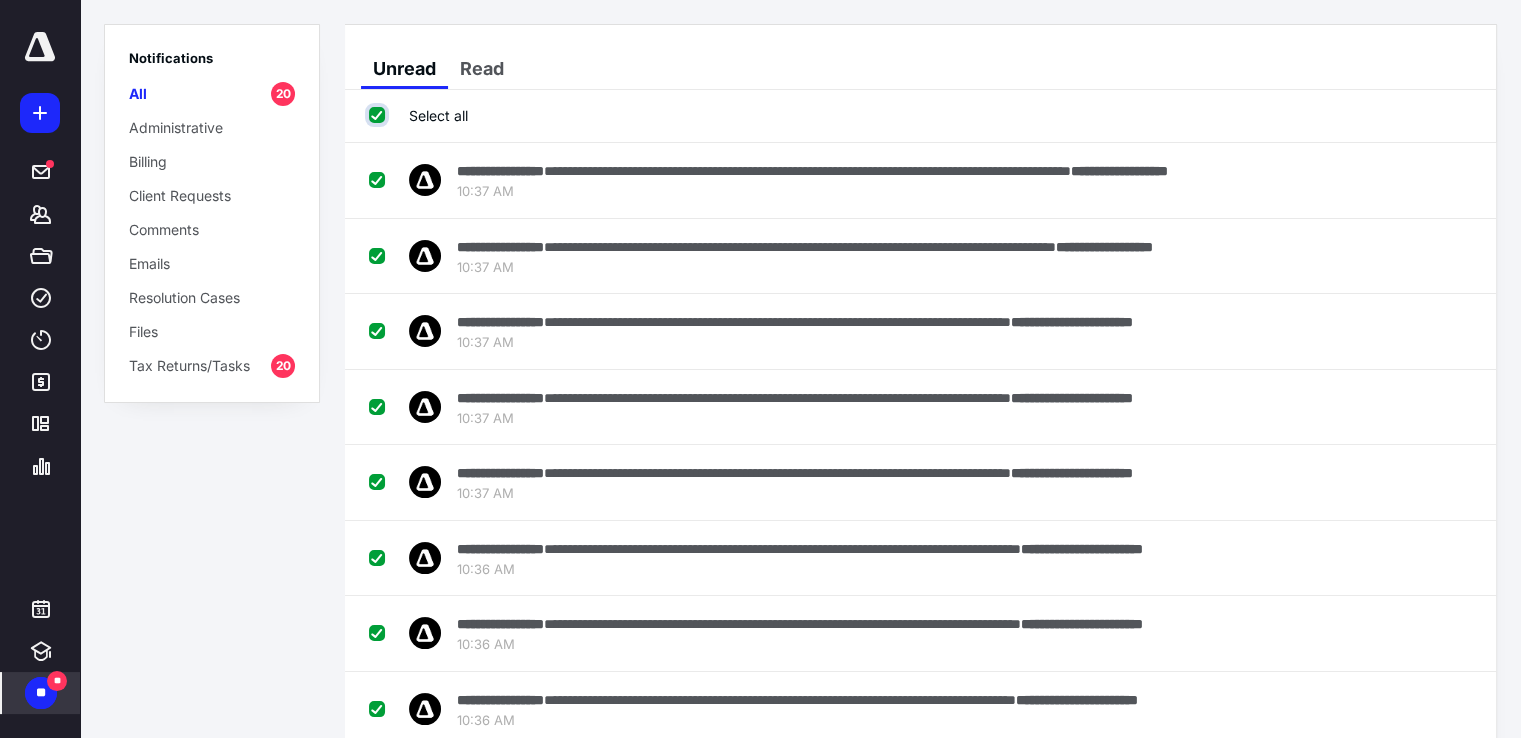 checkbox on "true" 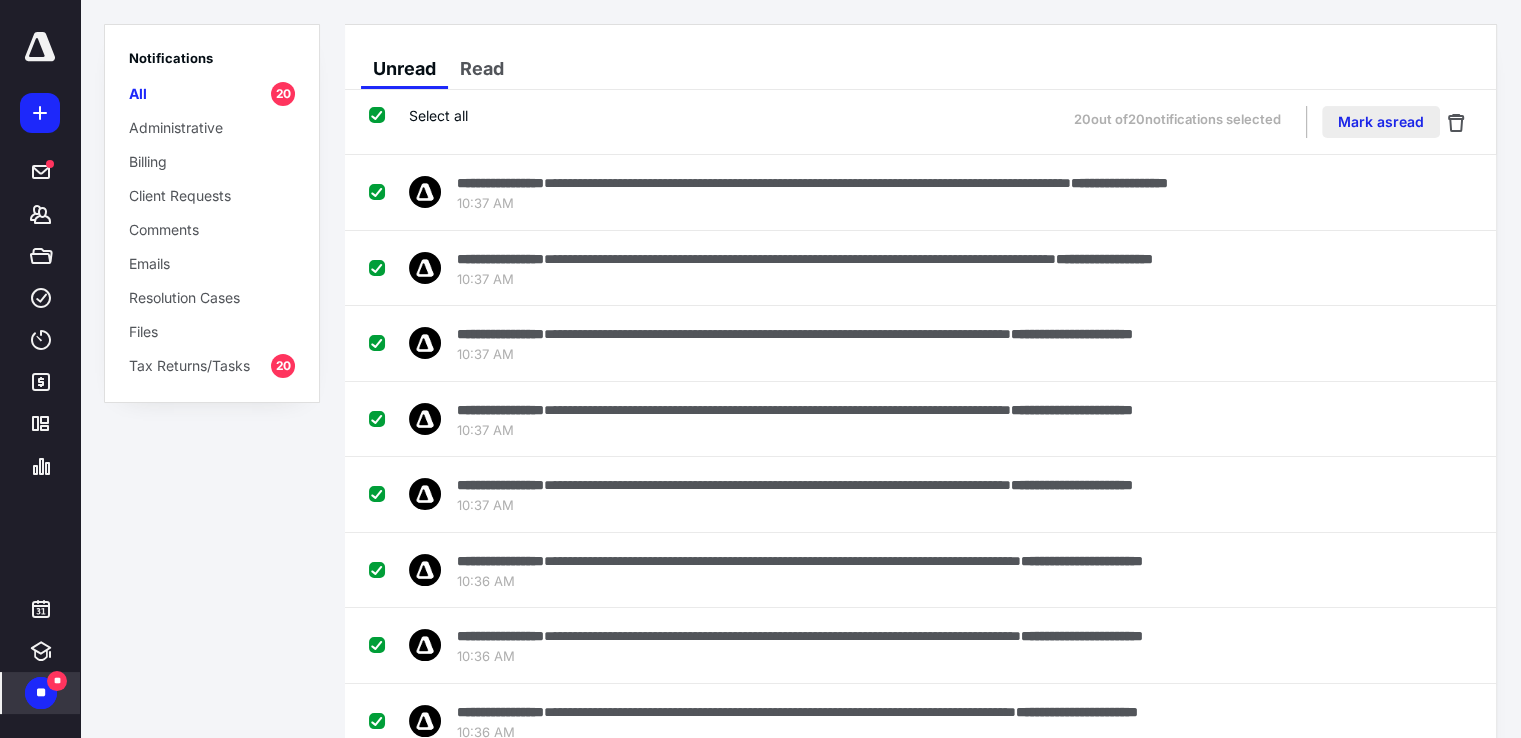 click on "Mark as  read" at bounding box center [1381, 122] 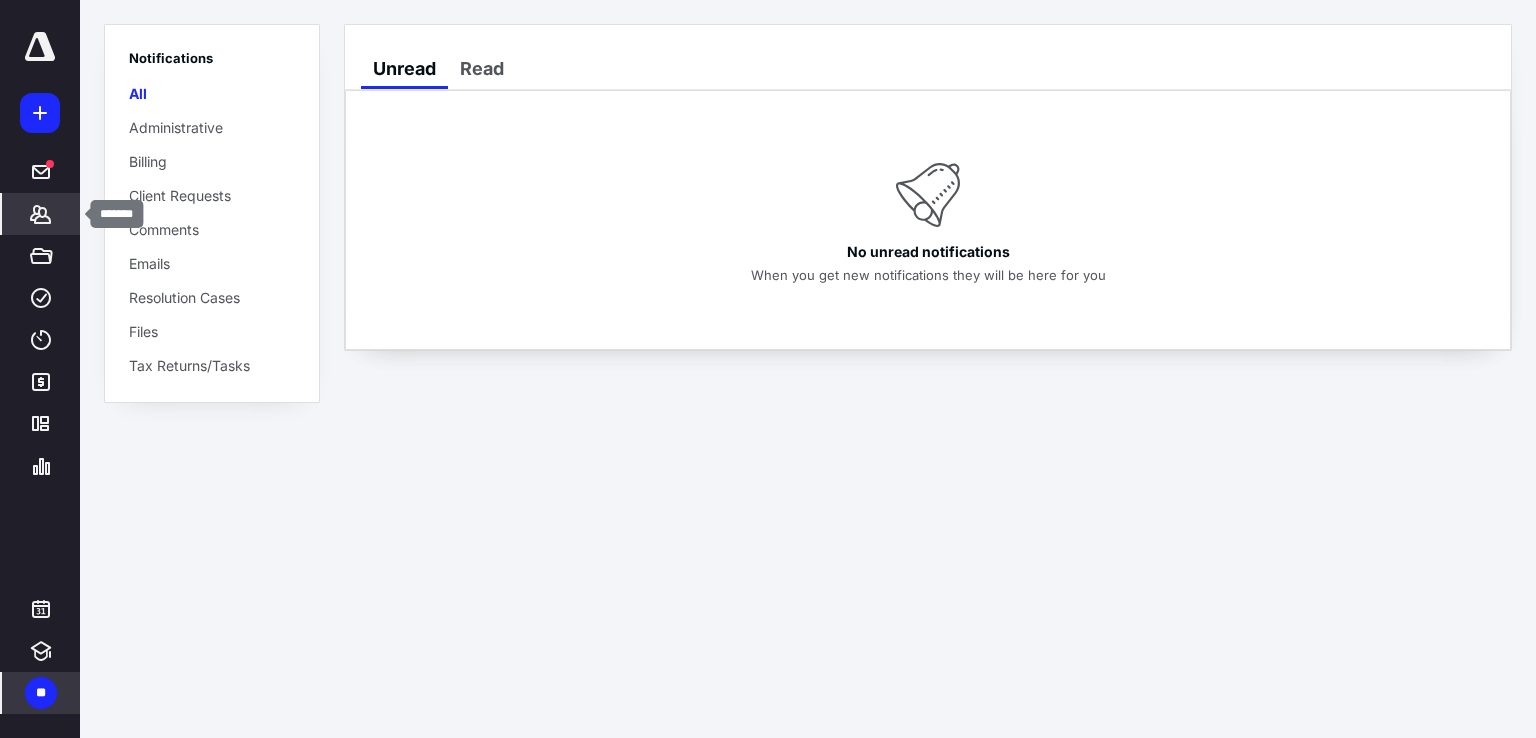 click 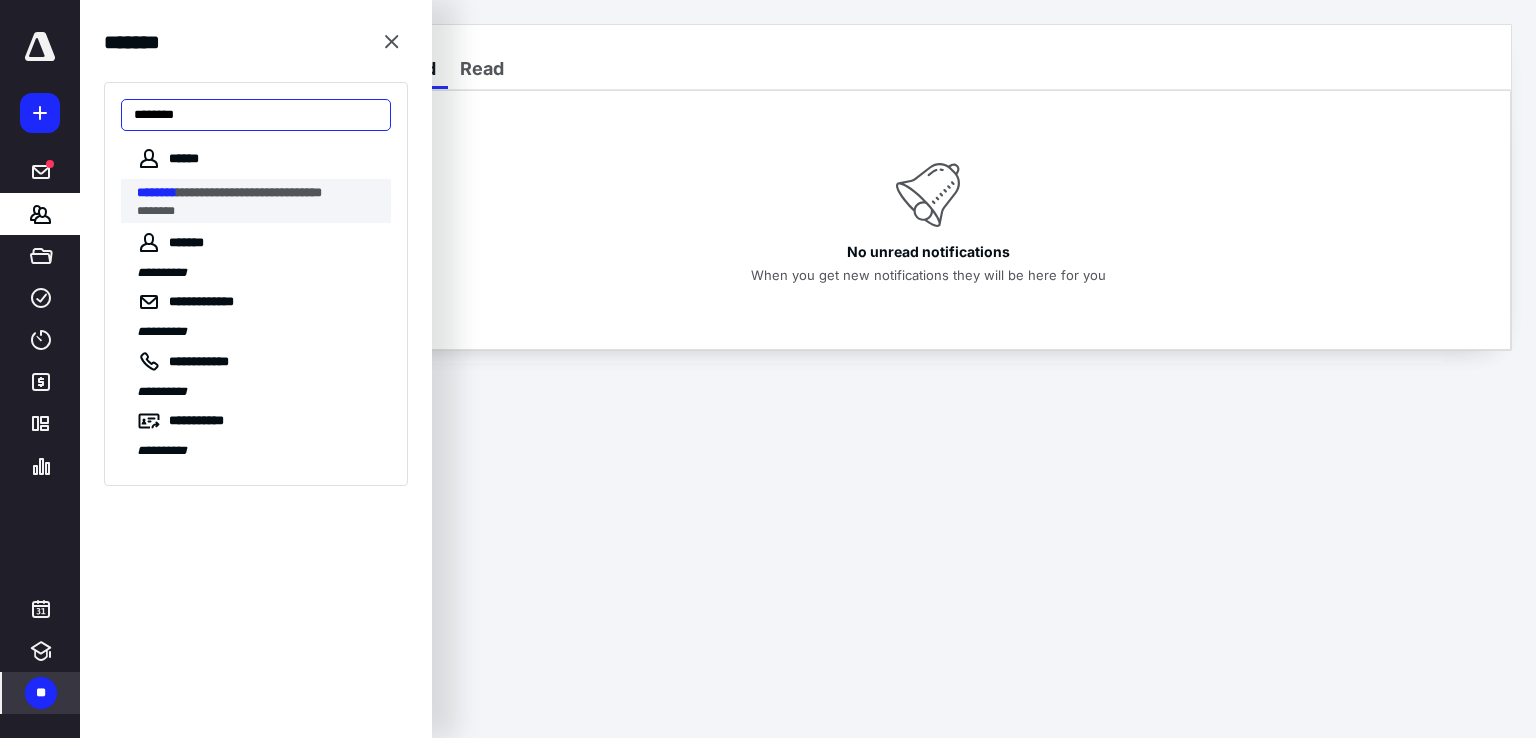 type on "********" 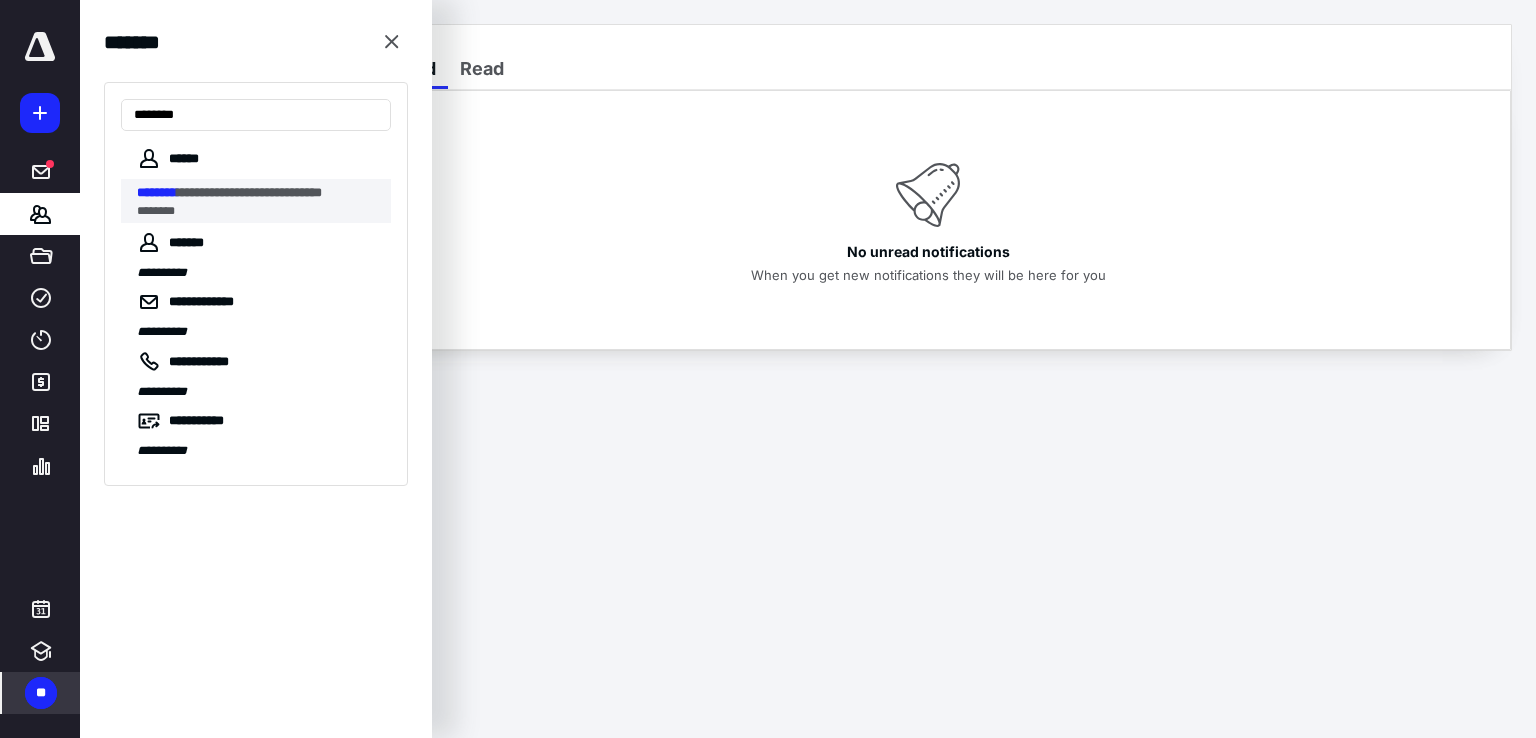 click on "**********" at bounding box center [249, 192] 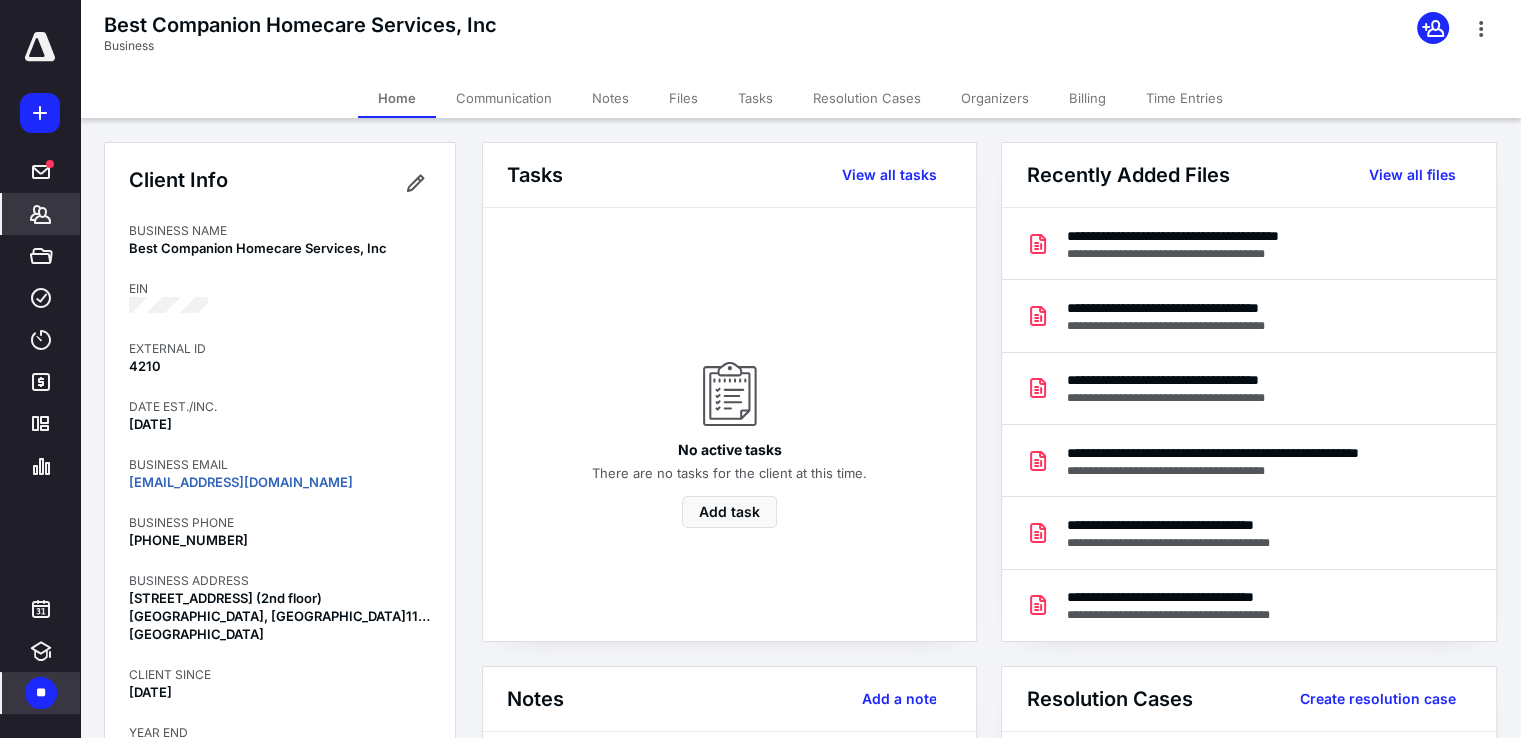 click on "Files" at bounding box center (683, 98) 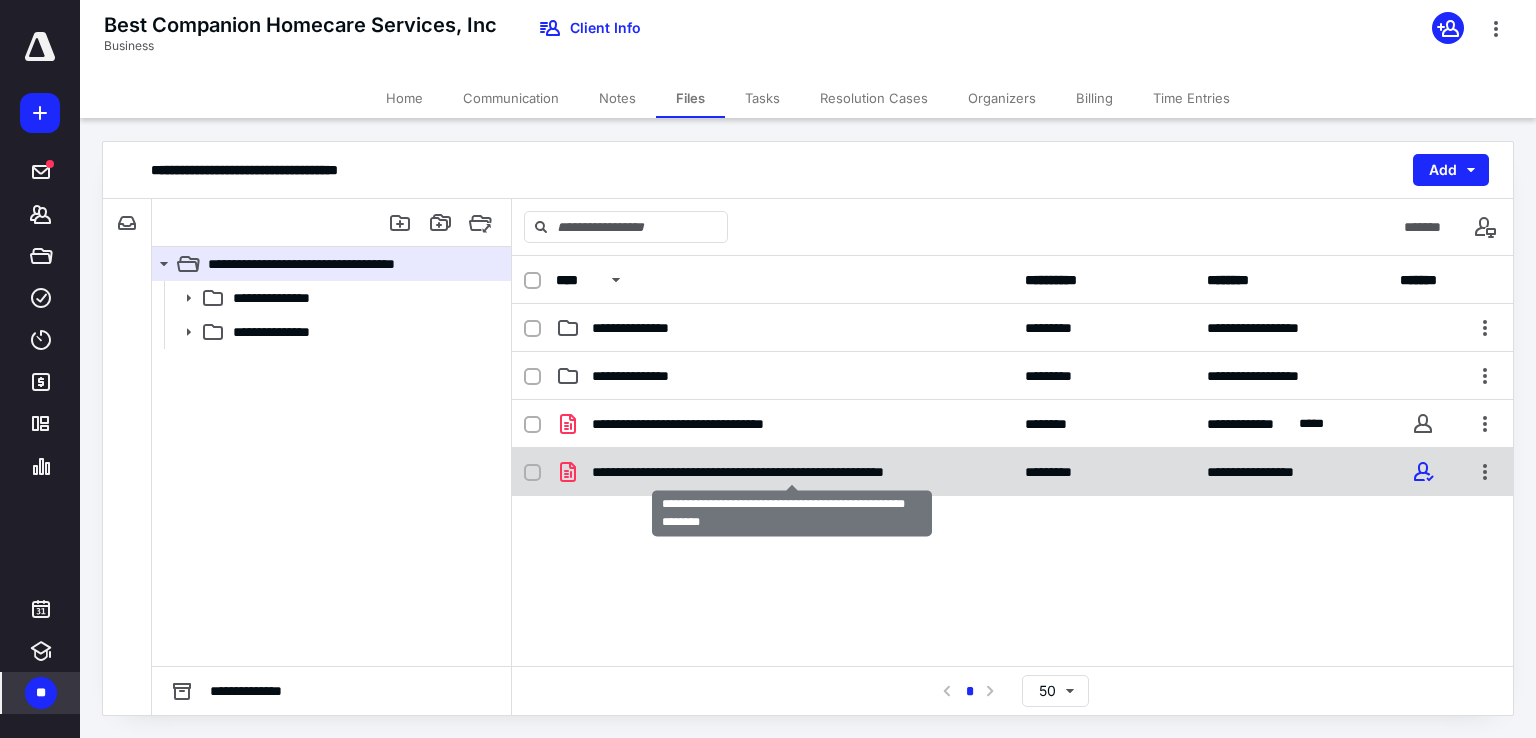 click on "**********" at bounding box center [792, 472] 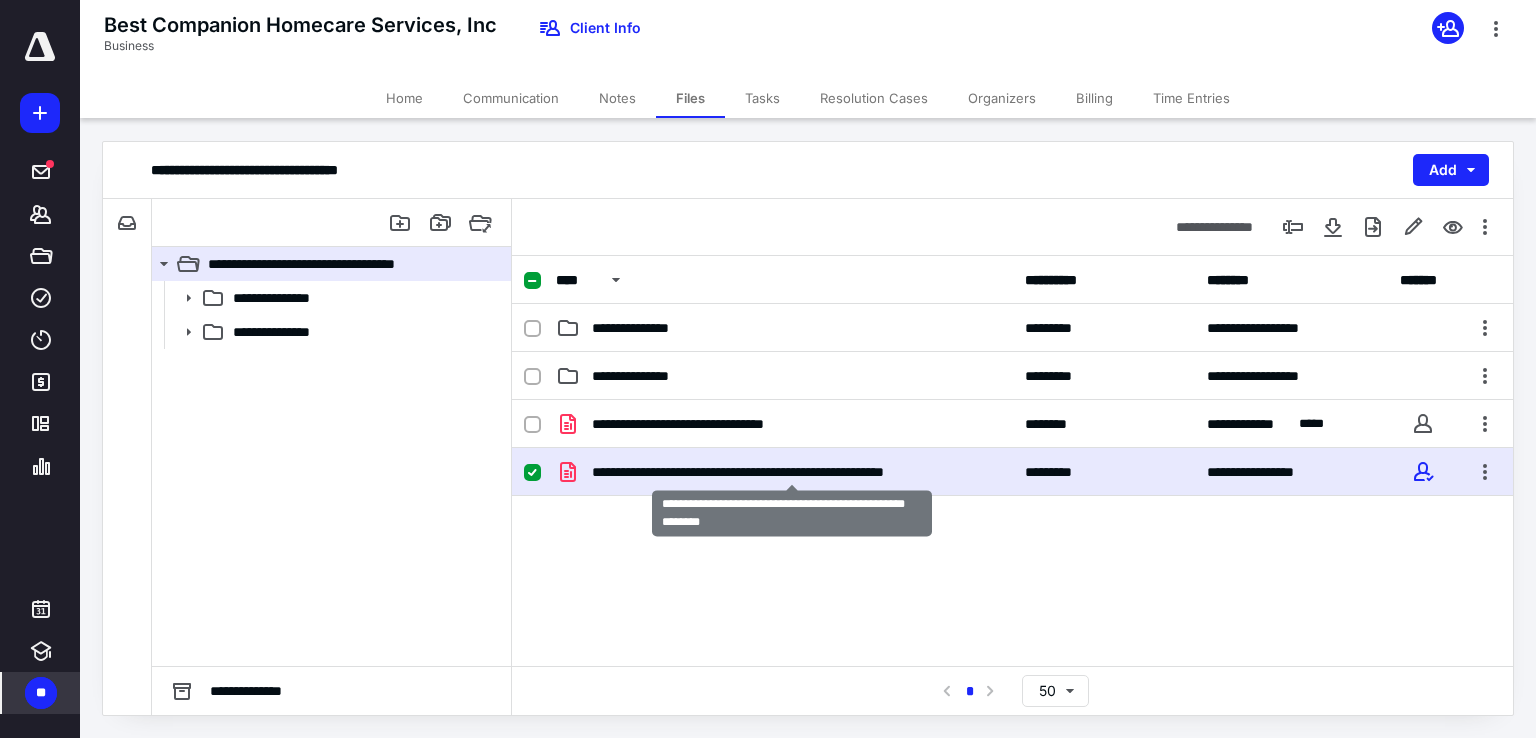 click on "**********" at bounding box center (792, 472) 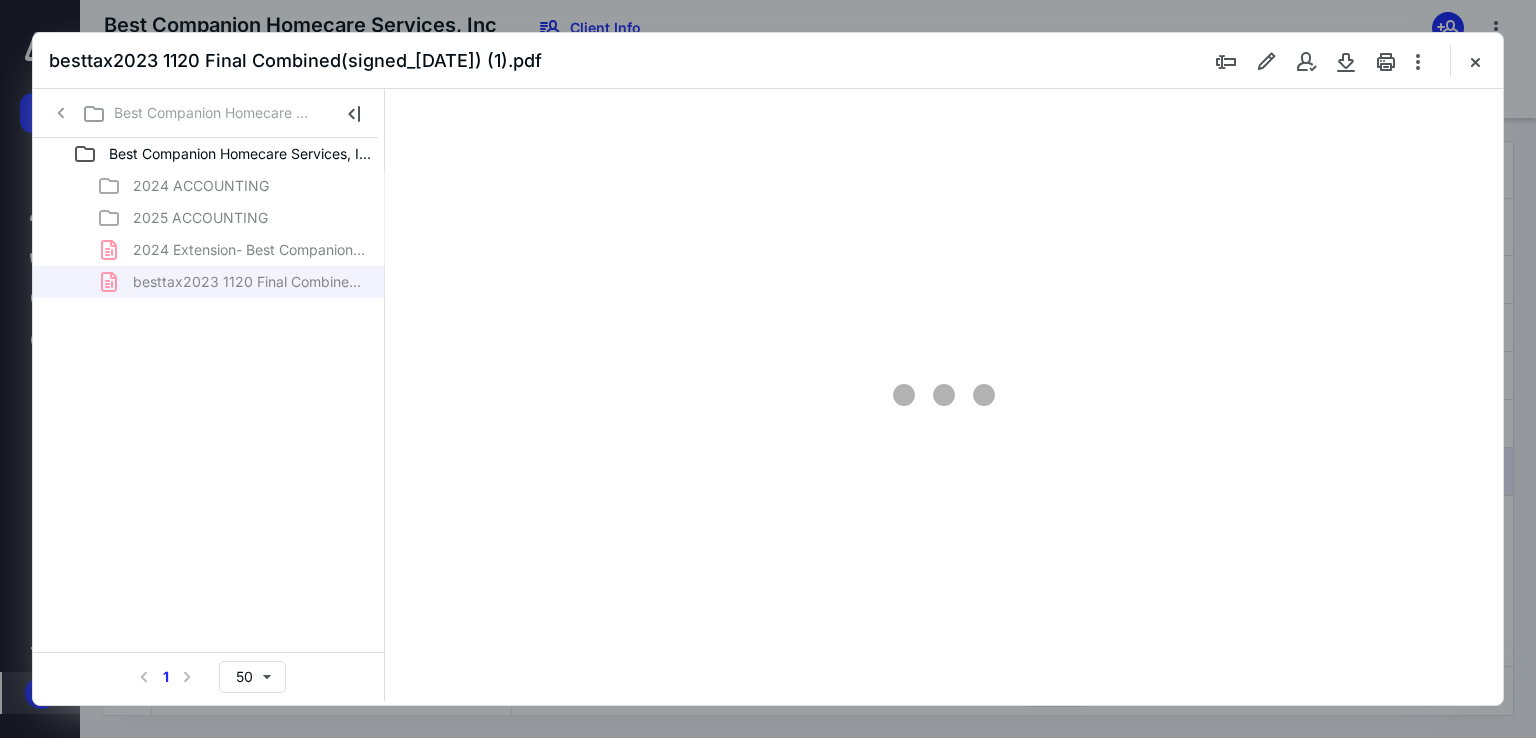 scroll, scrollTop: 0, scrollLeft: 0, axis: both 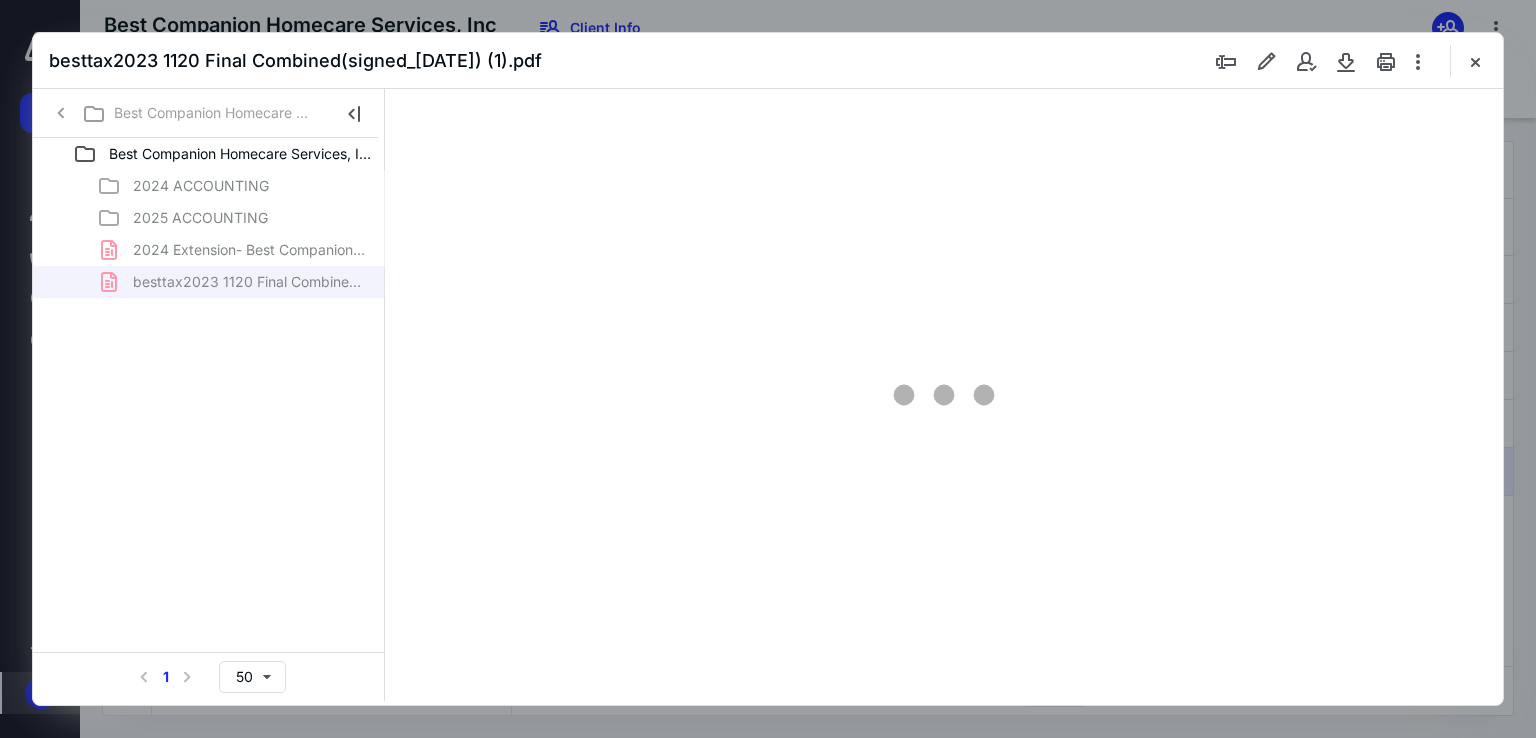 type on "67" 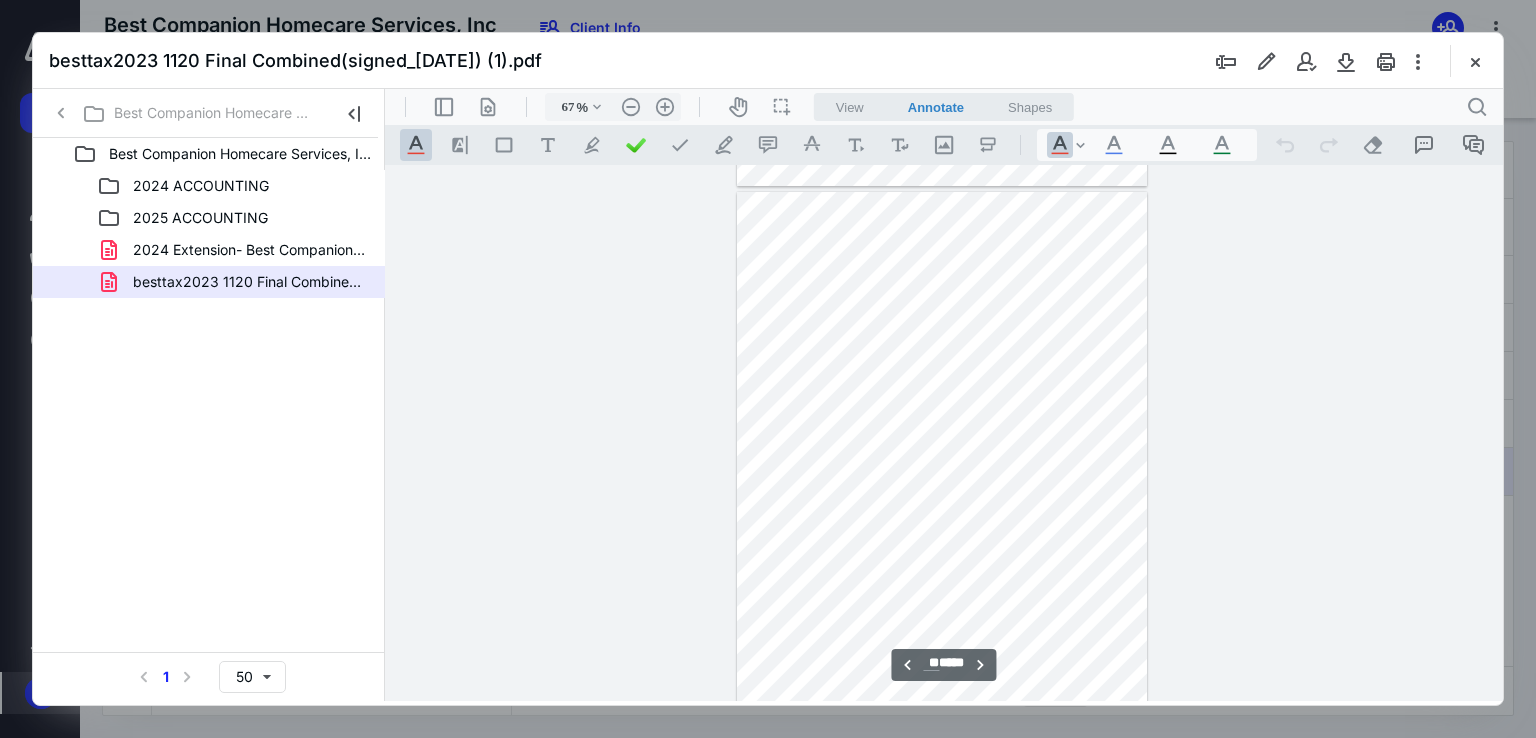 type on "**" 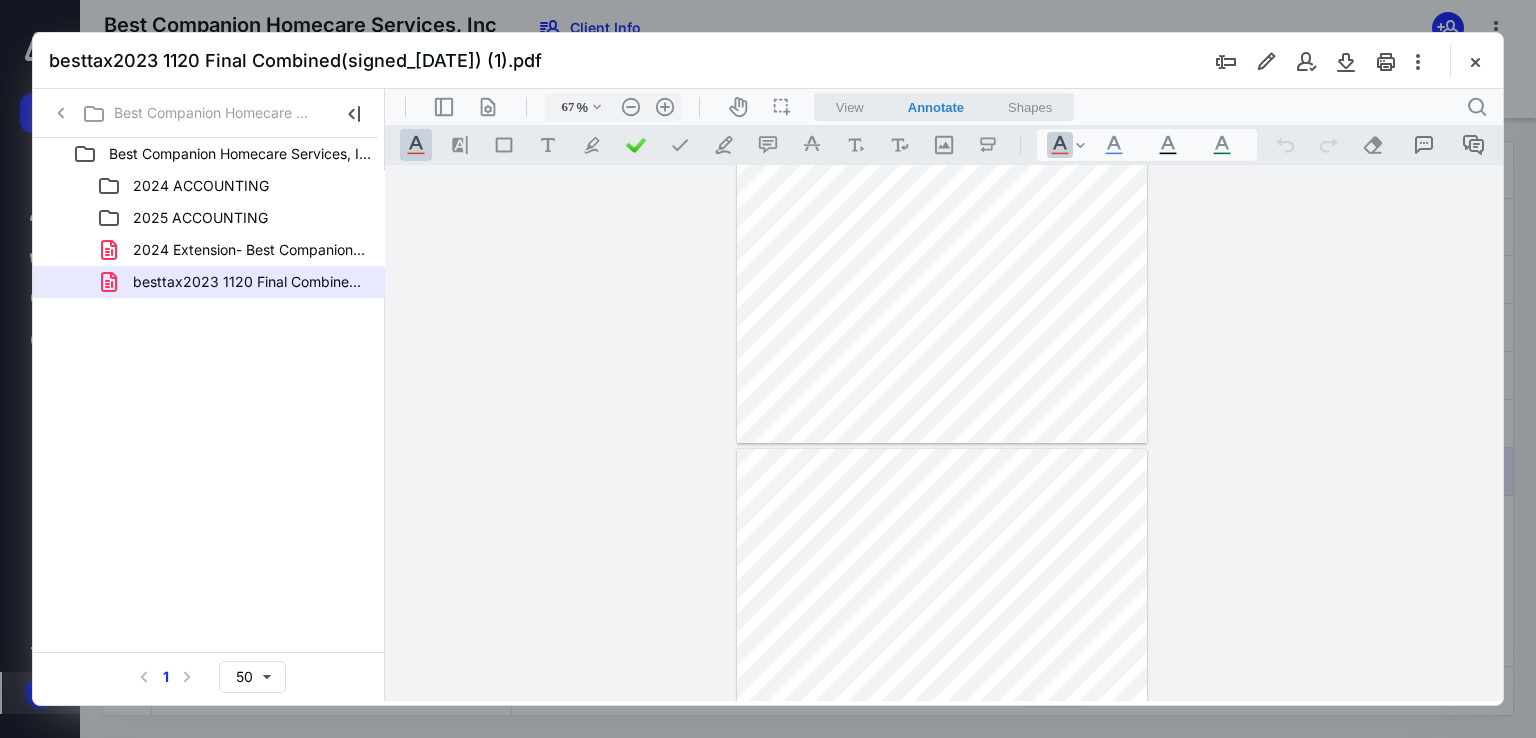 click at bounding box center [1475, 61] 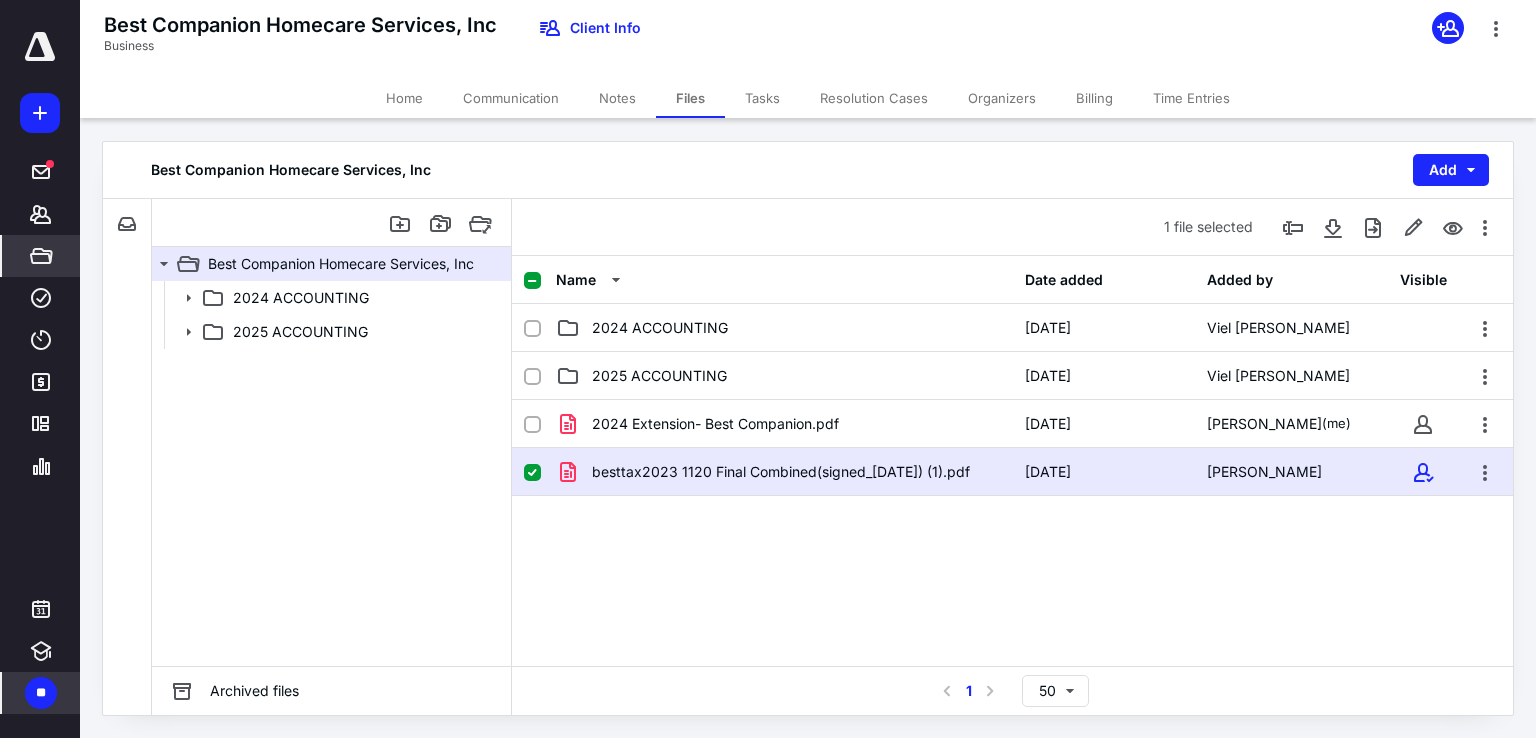 click 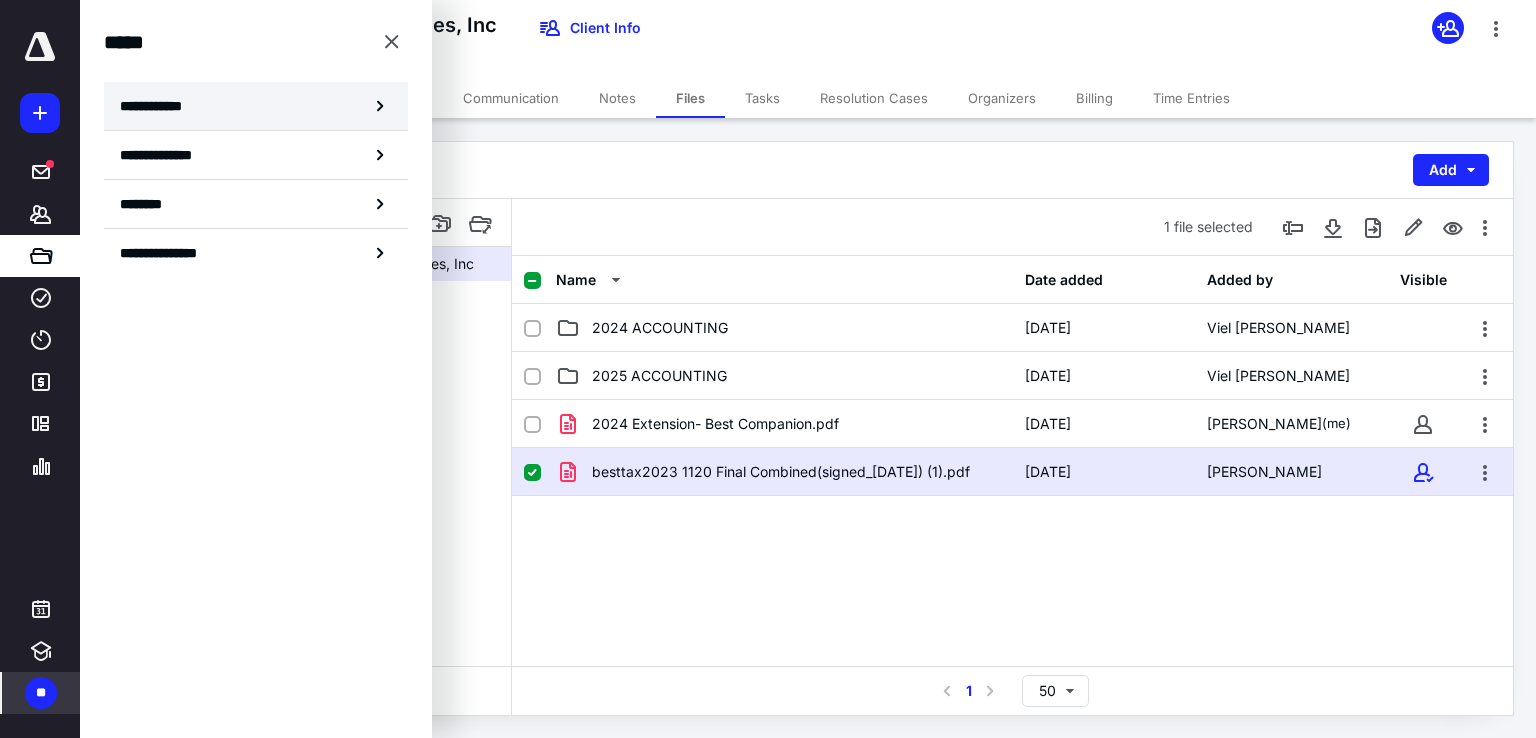 click on "**********" at bounding box center (157, 106) 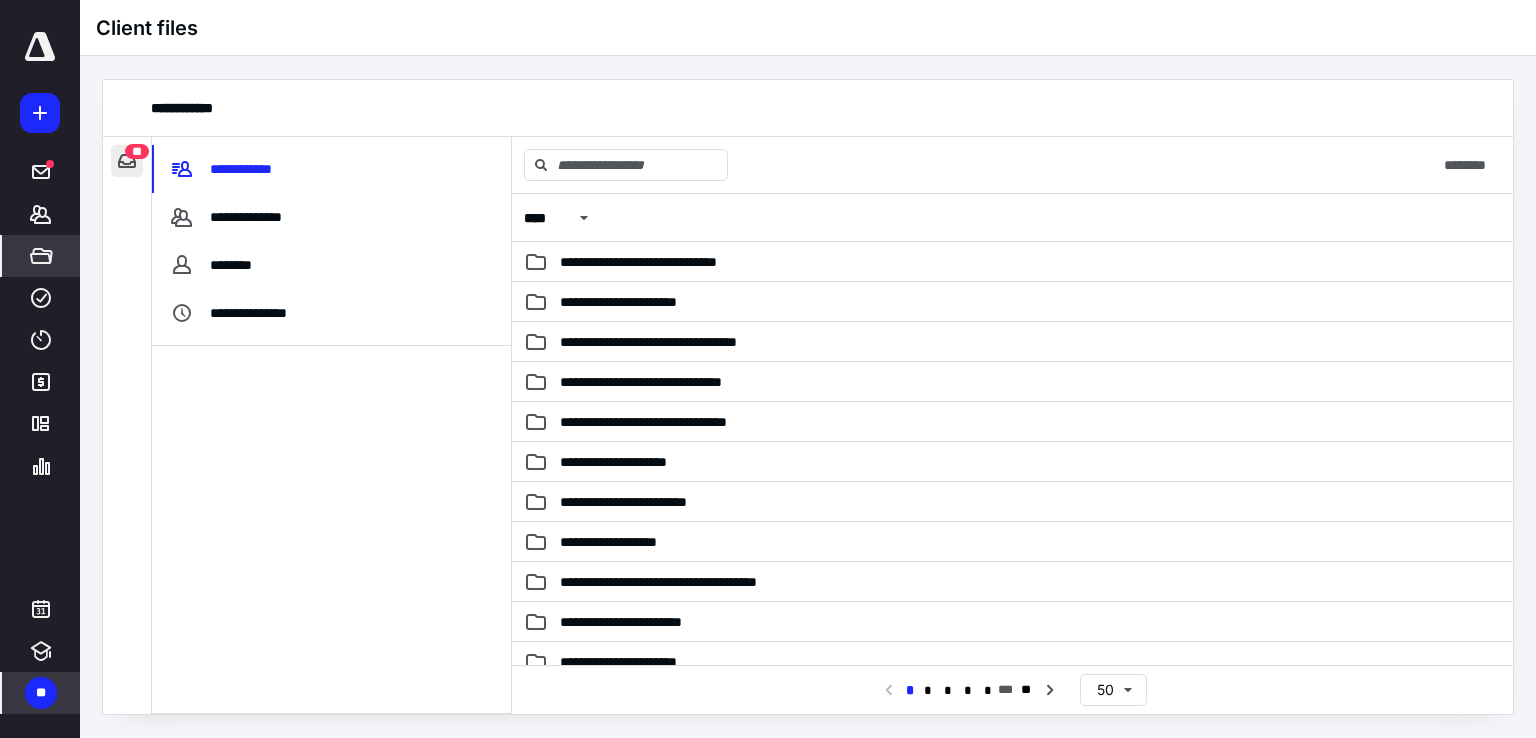 click at bounding box center (127, 161) 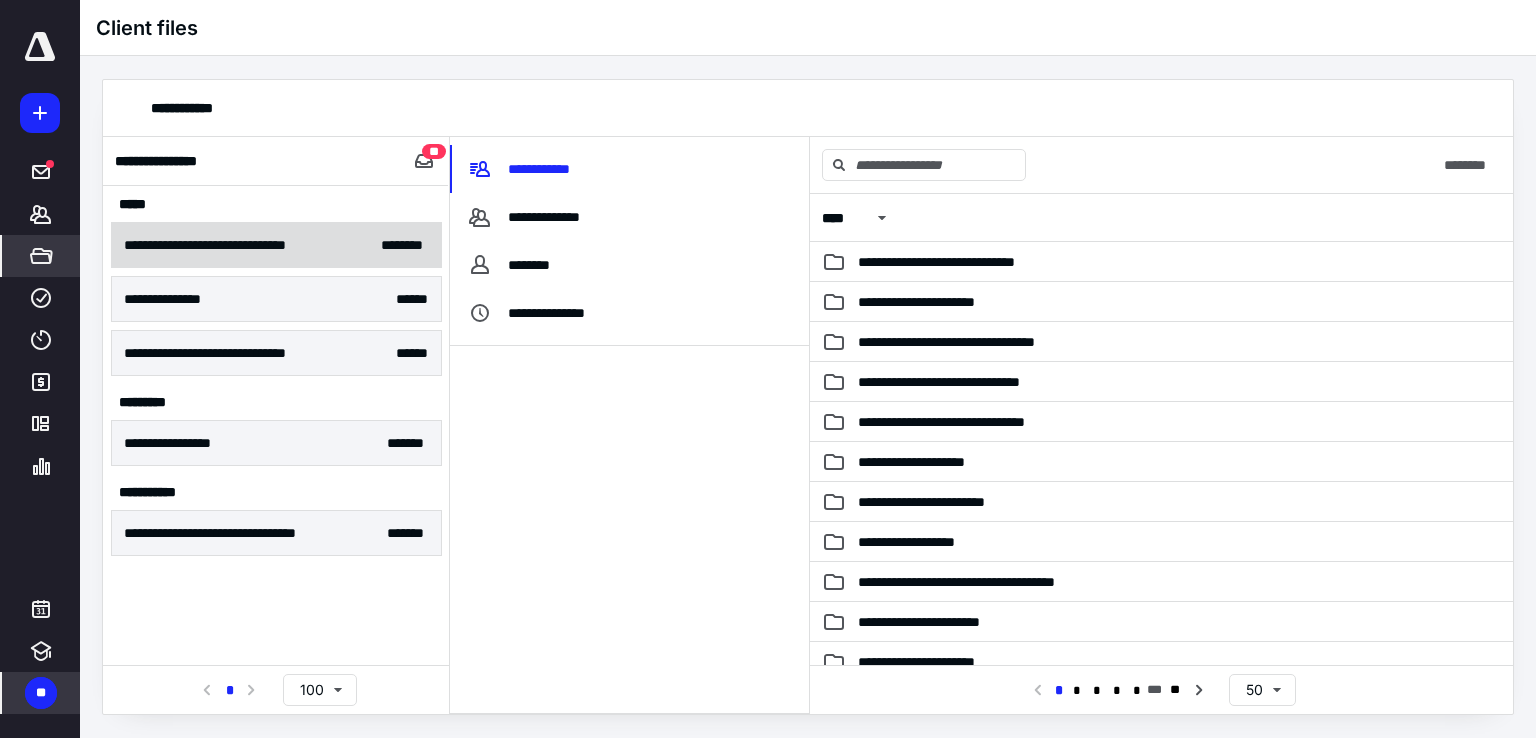 click on "**********" at bounding box center (276, 245) 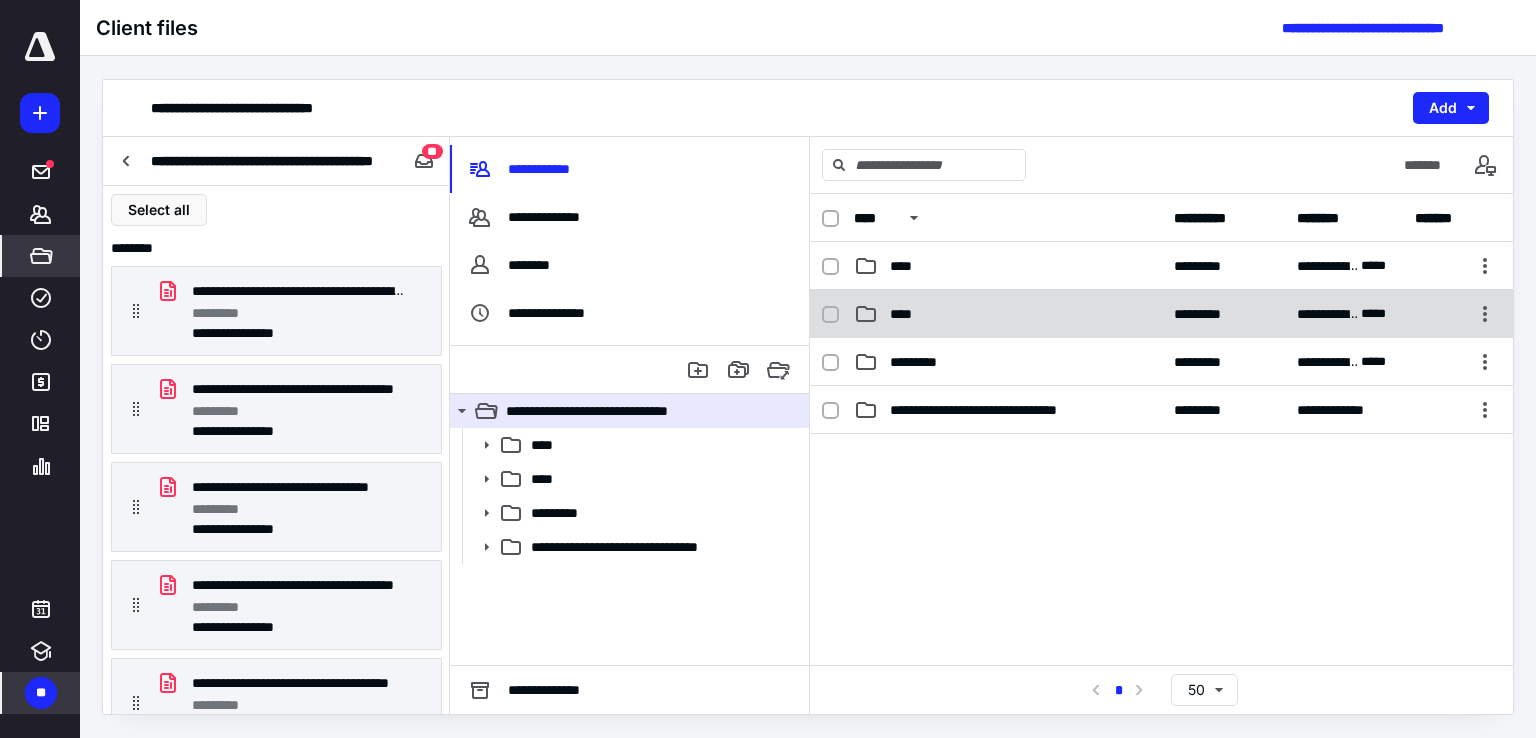 click on "****" at bounding box center [907, 314] 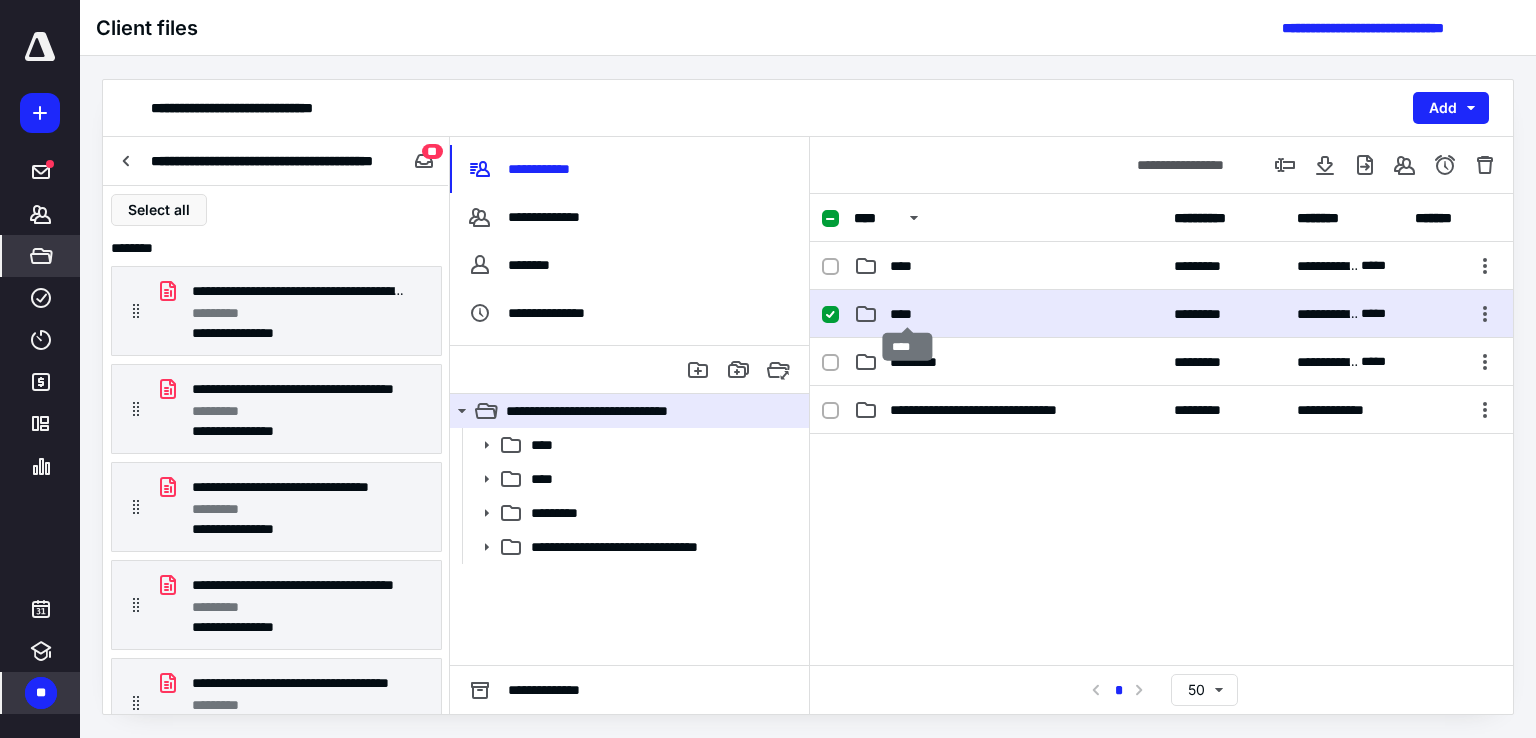 click on "****" at bounding box center [907, 314] 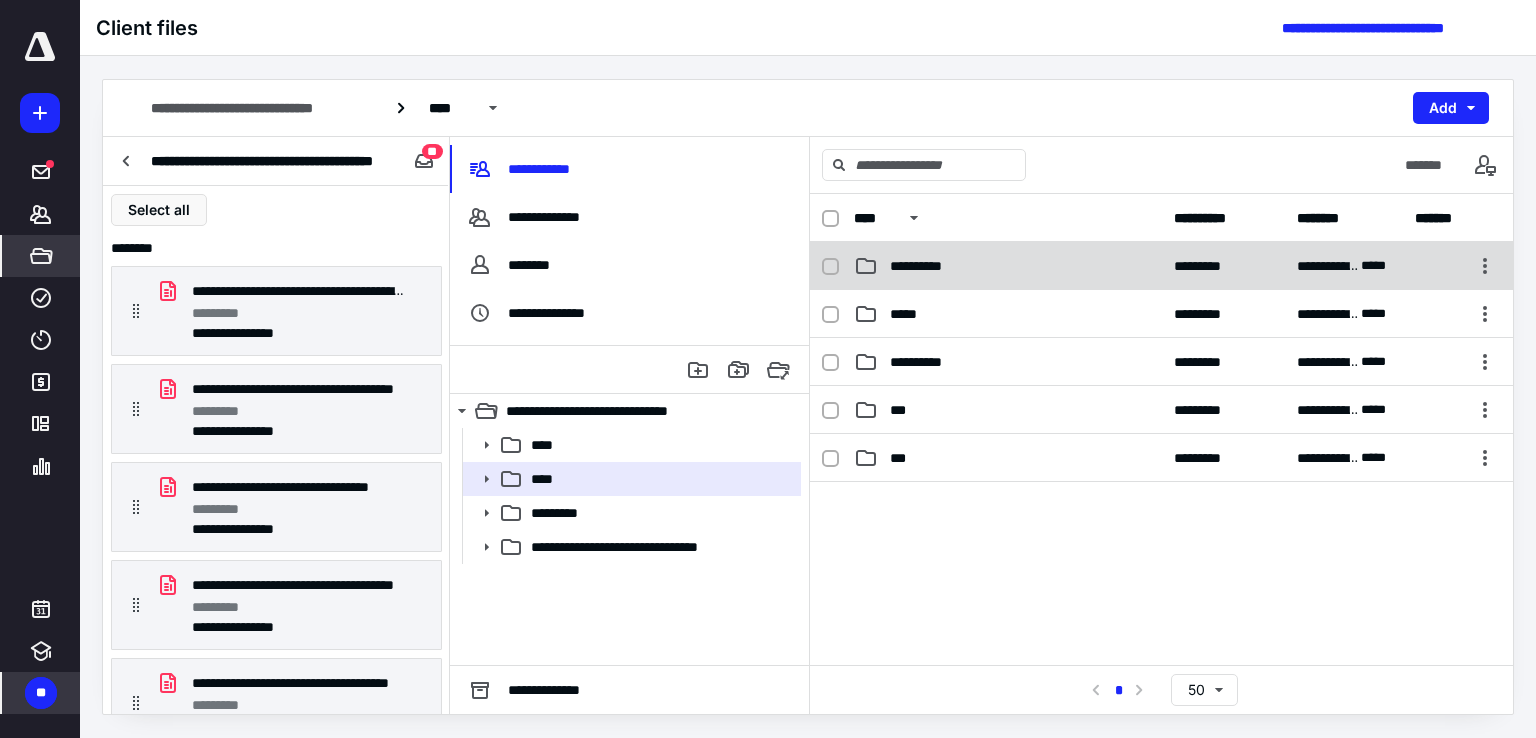 click on "**********" at bounding box center (1161, 266) 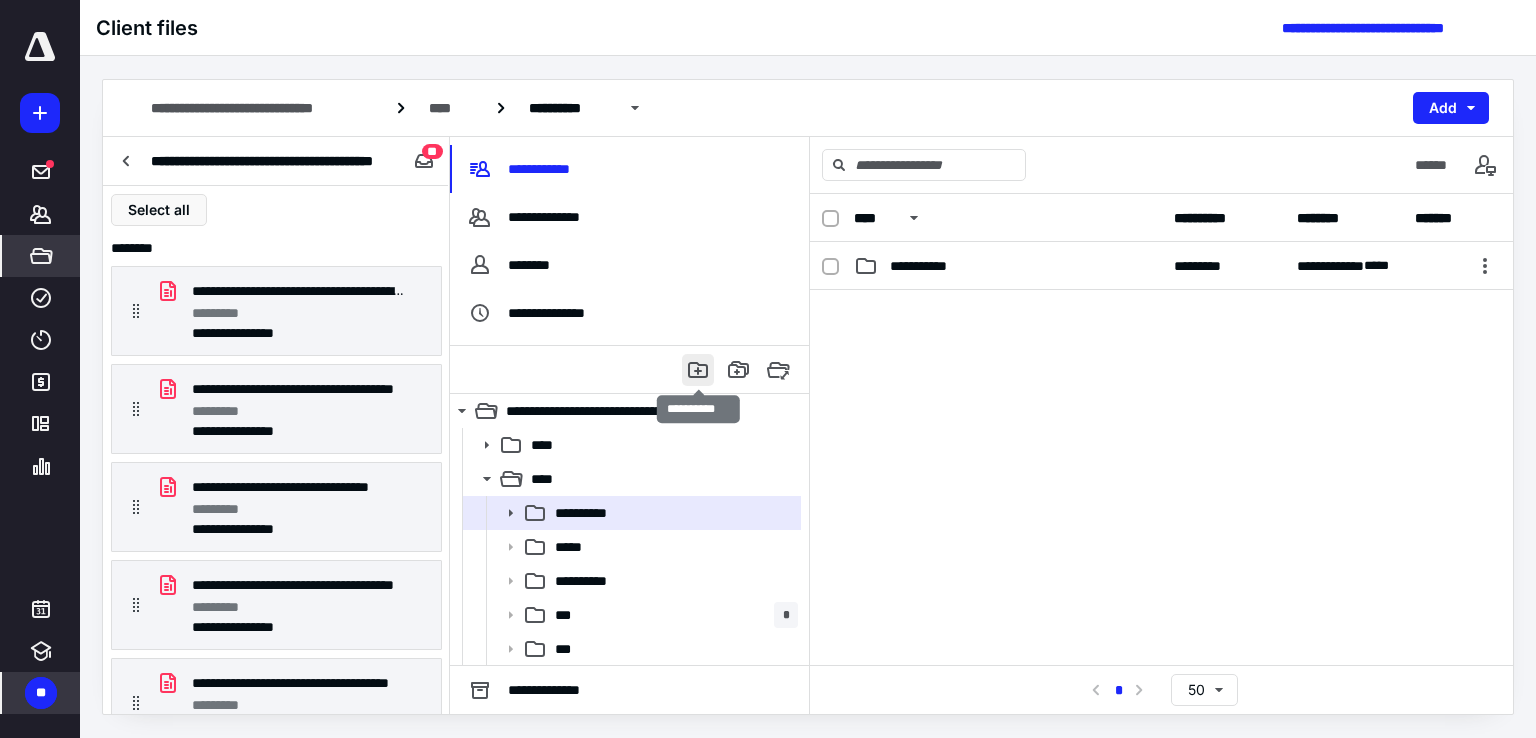 click at bounding box center [698, 370] 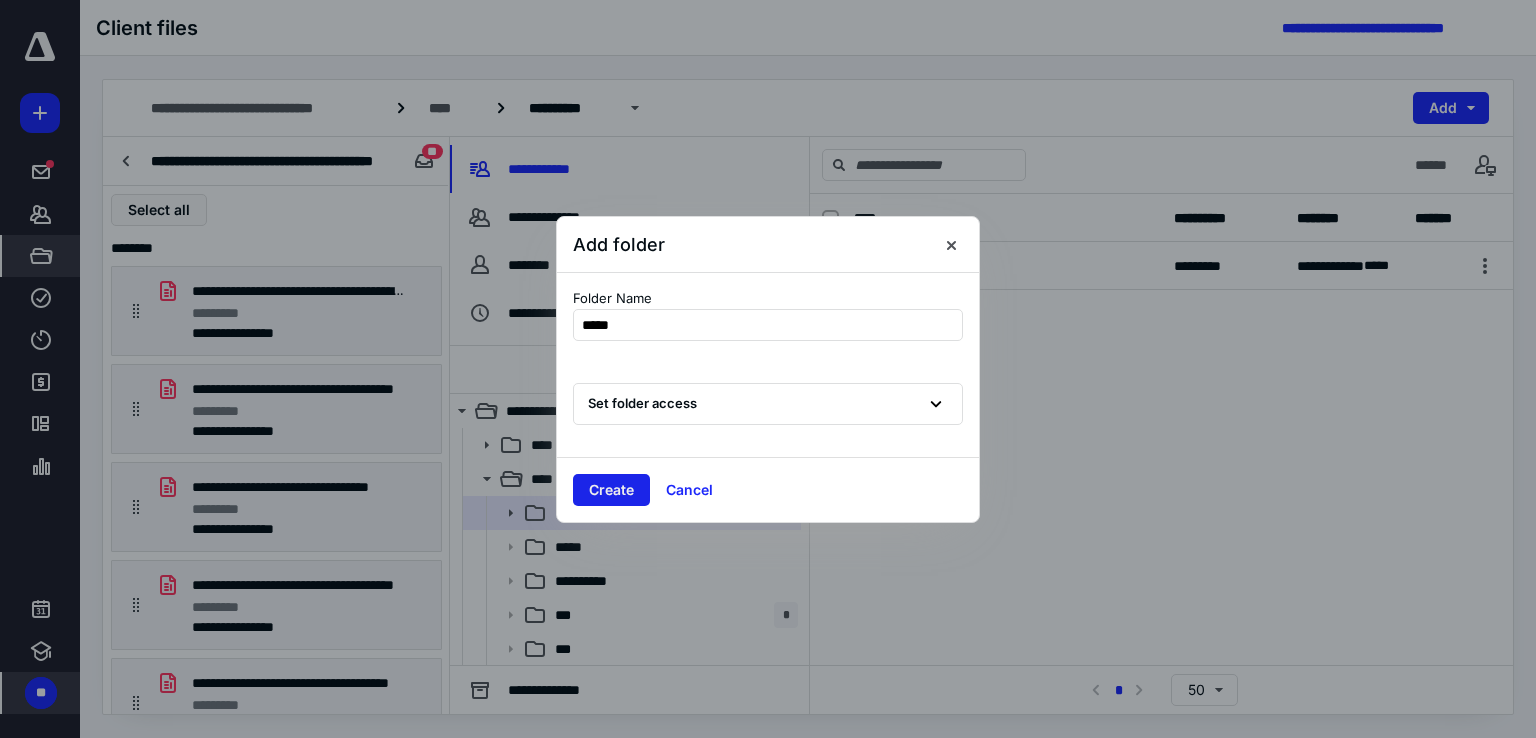 type on "*****" 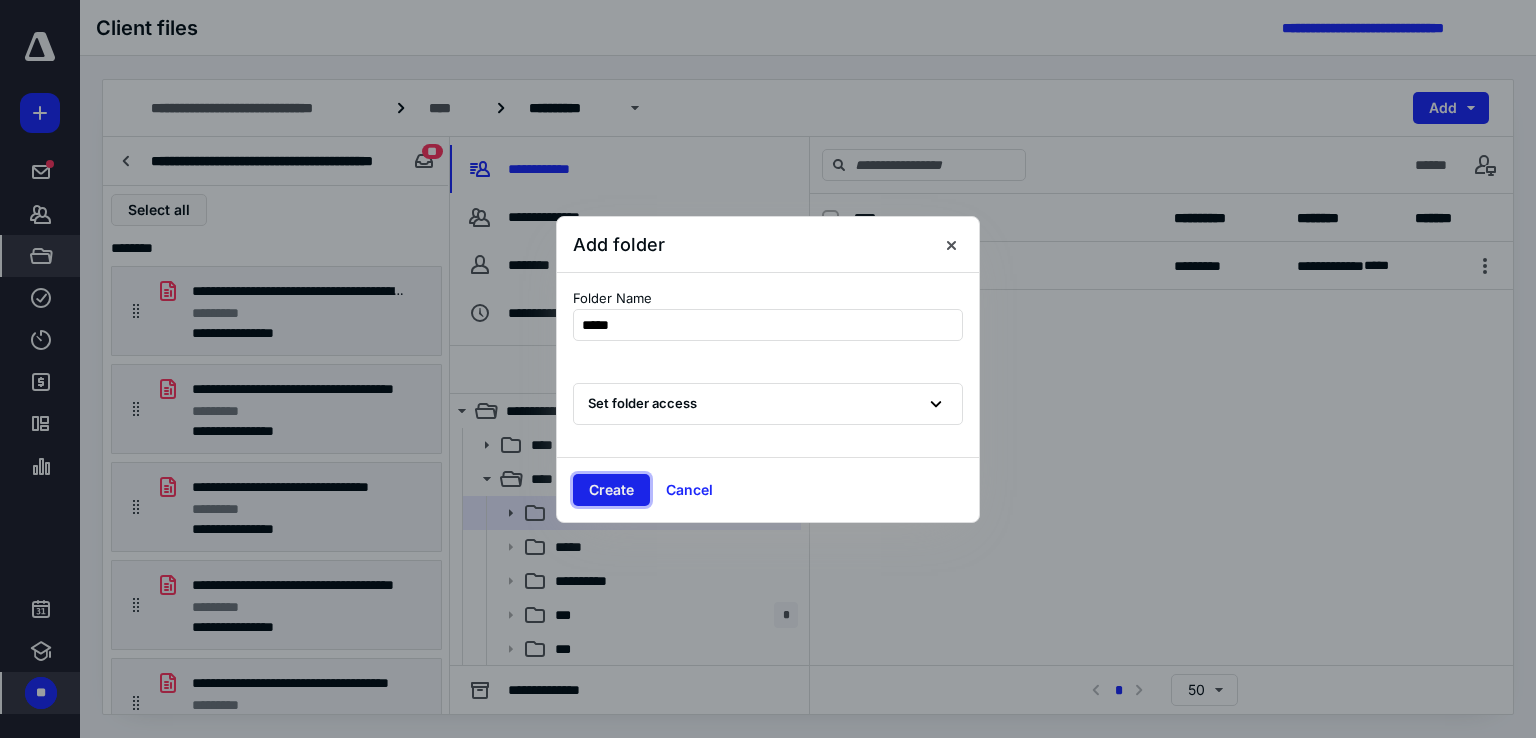 click on "Create" at bounding box center [611, 490] 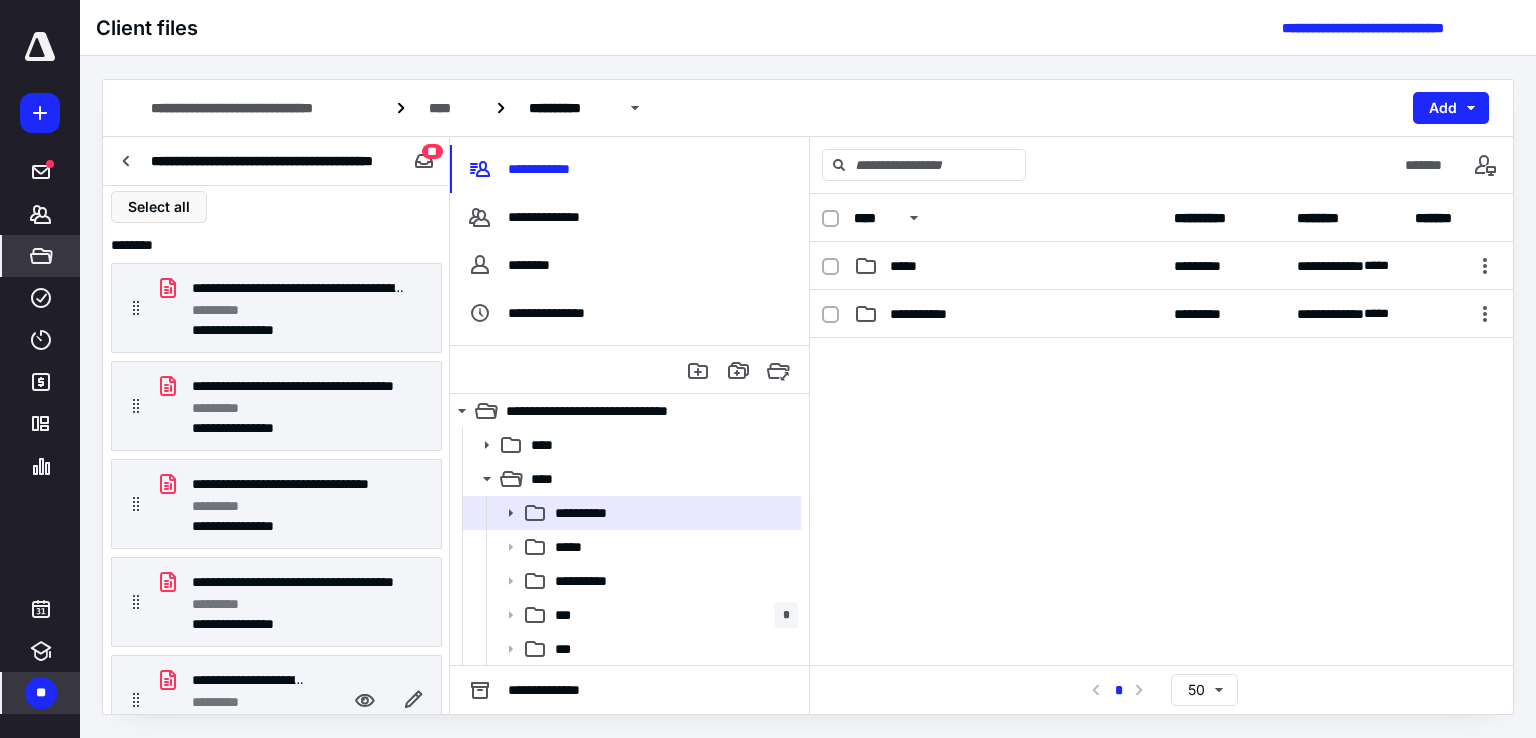 scroll, scrollTop: 0, scrollLeft: 0, axis: both 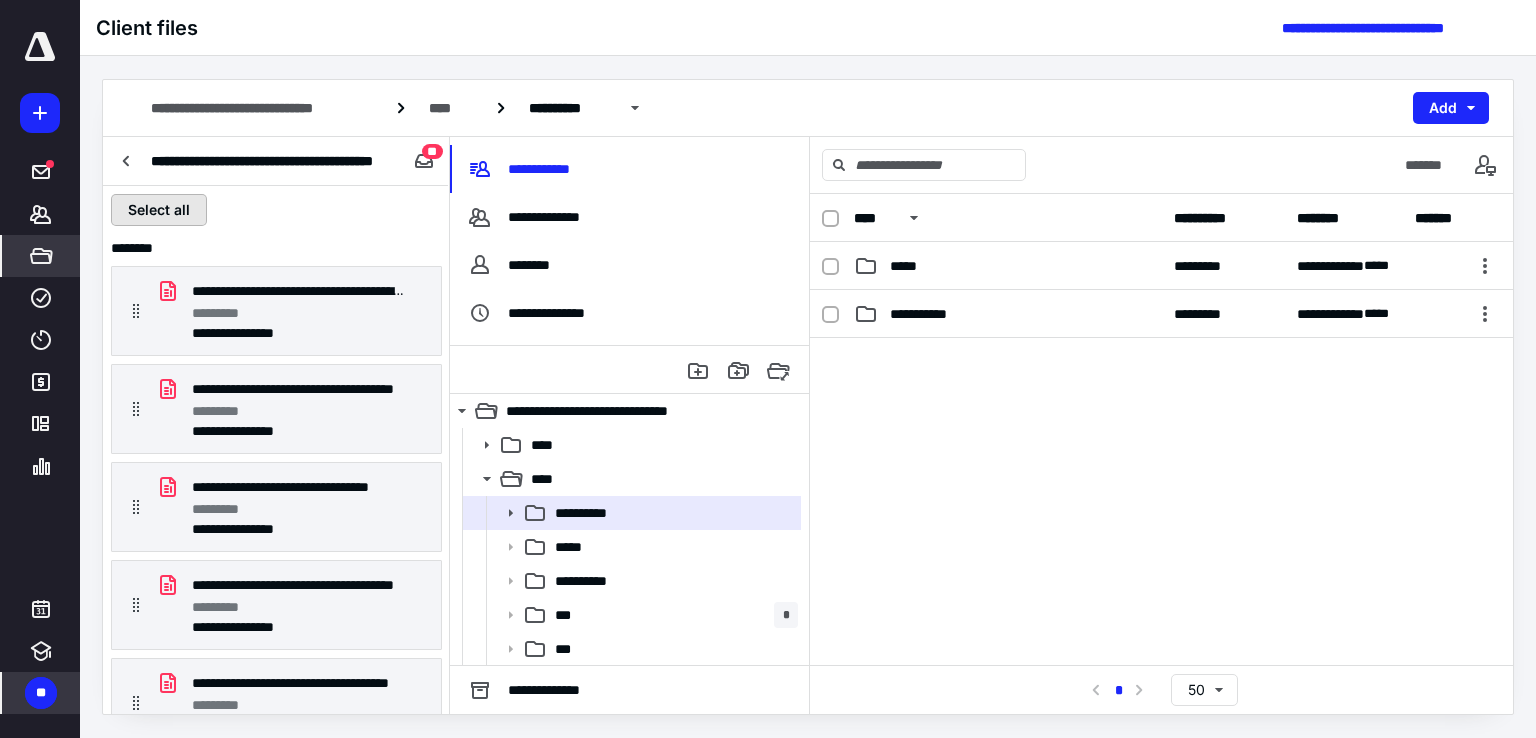 click on "Select all" at bounding box center [159, 210] 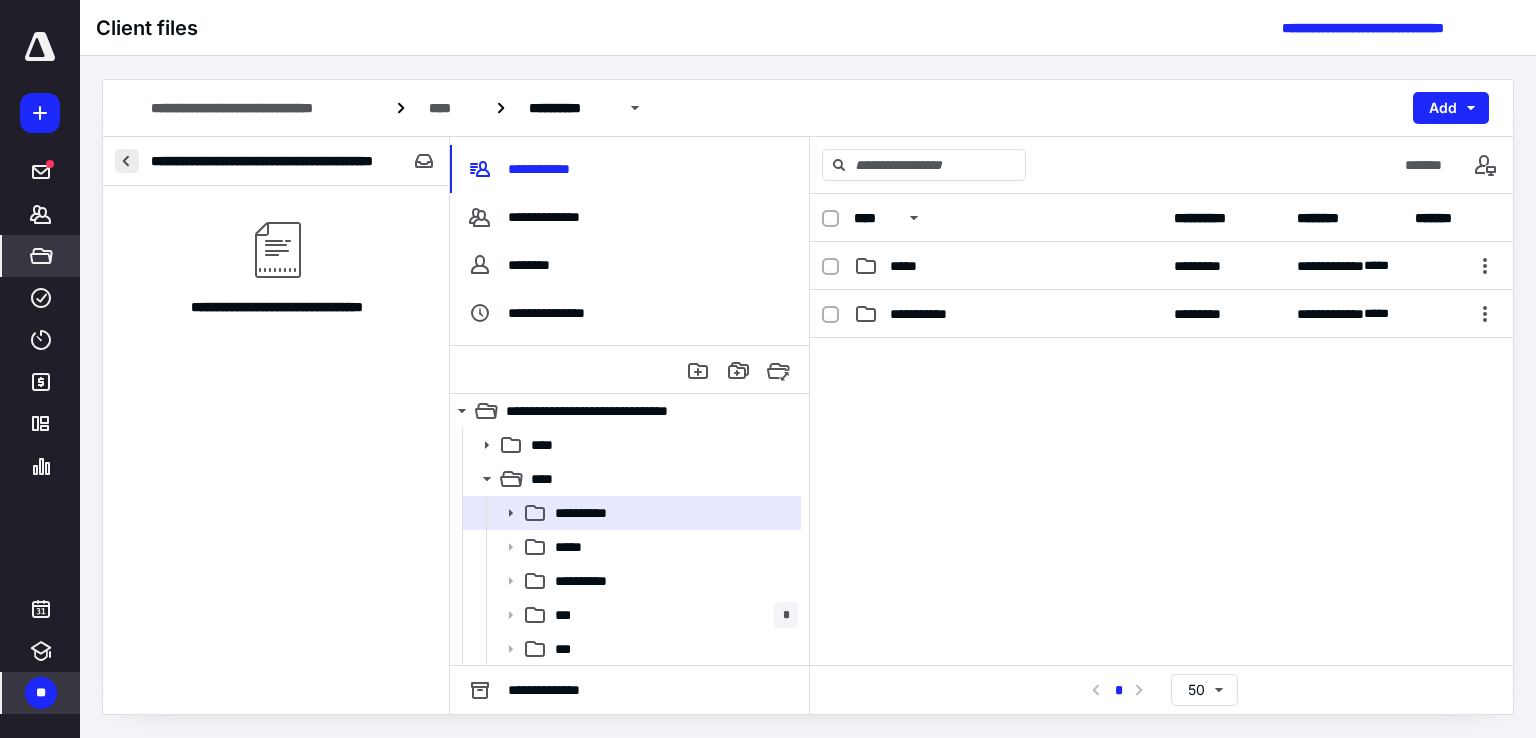 click at bounding box center (127, 161) 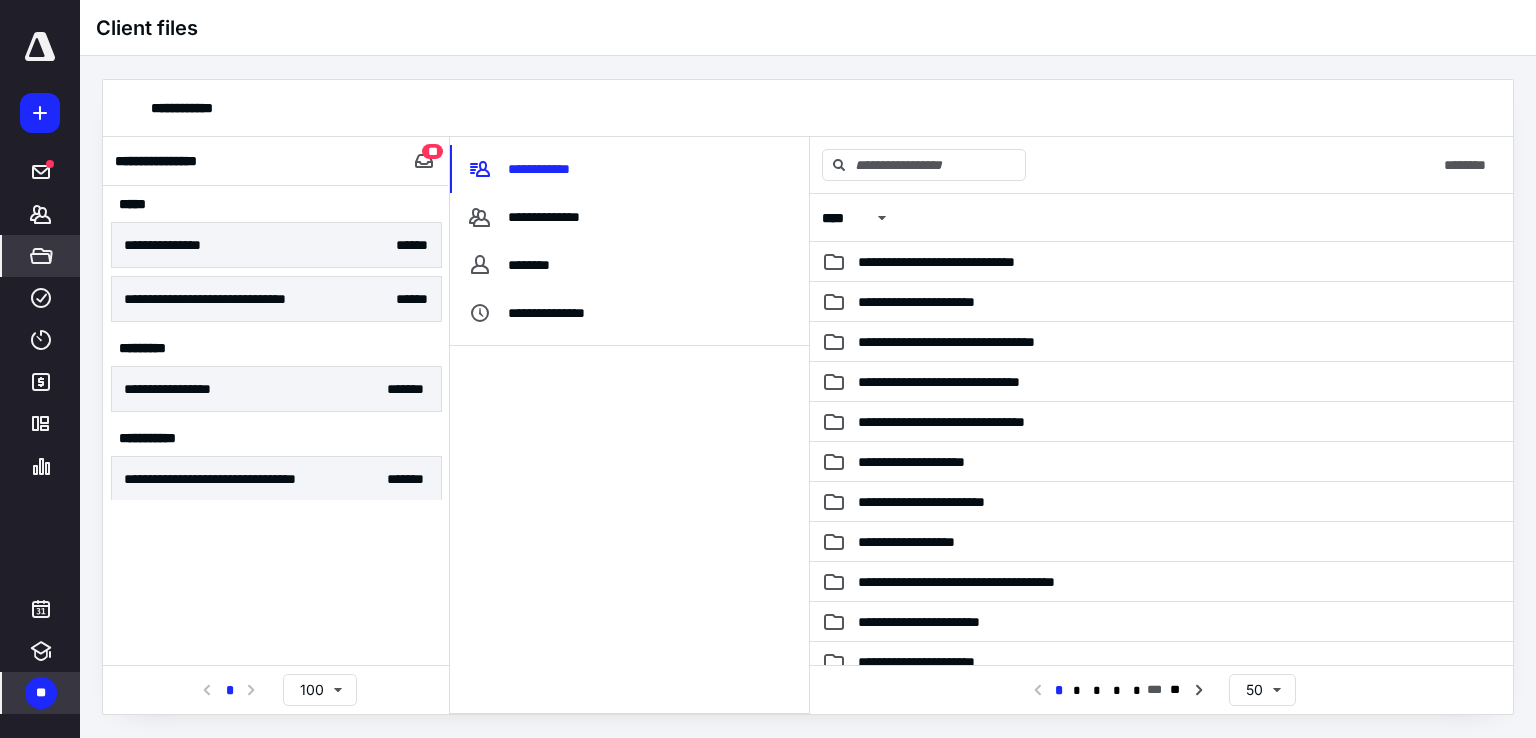 click on "**********" at bounding box center [276, 245] 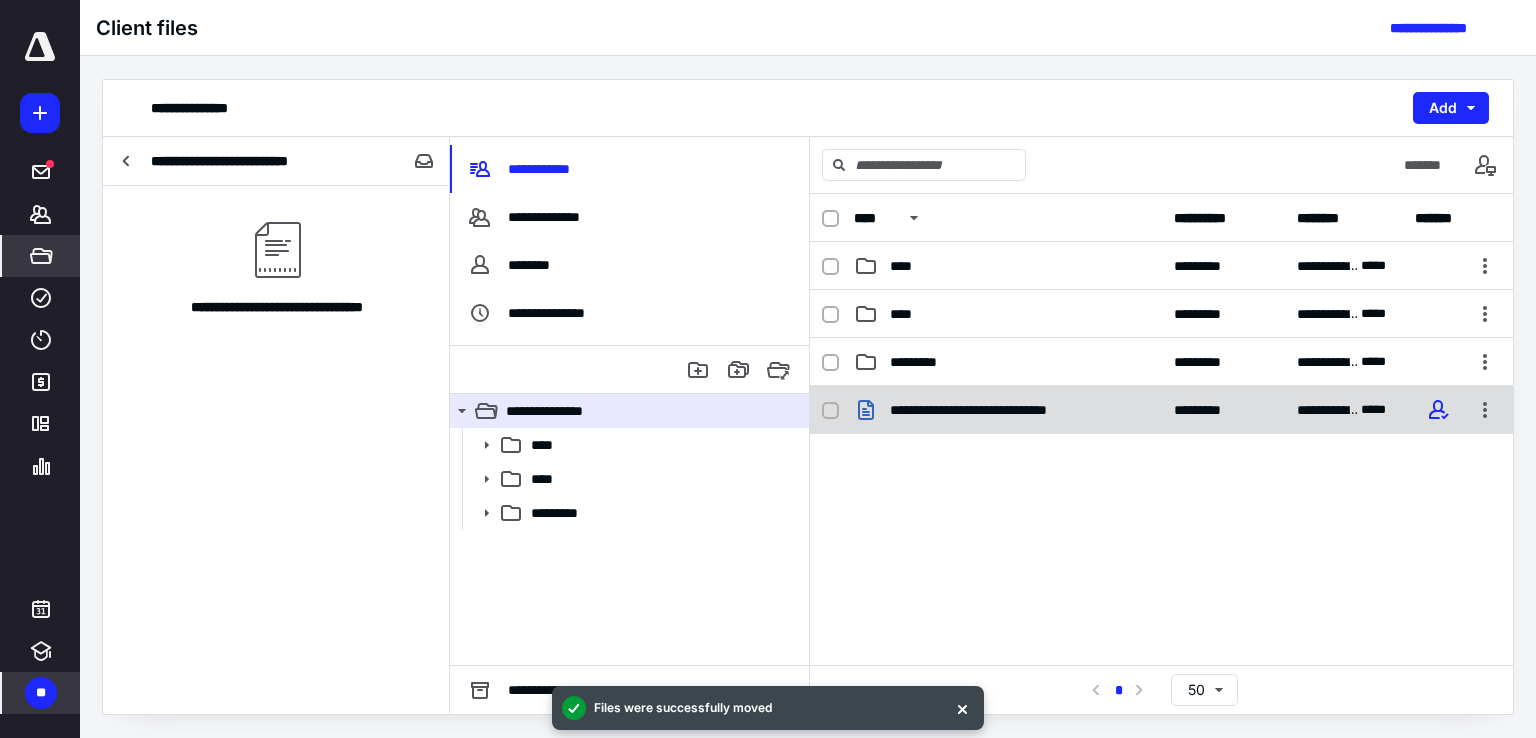 click on "**********" at bounding box center [1161, 410] 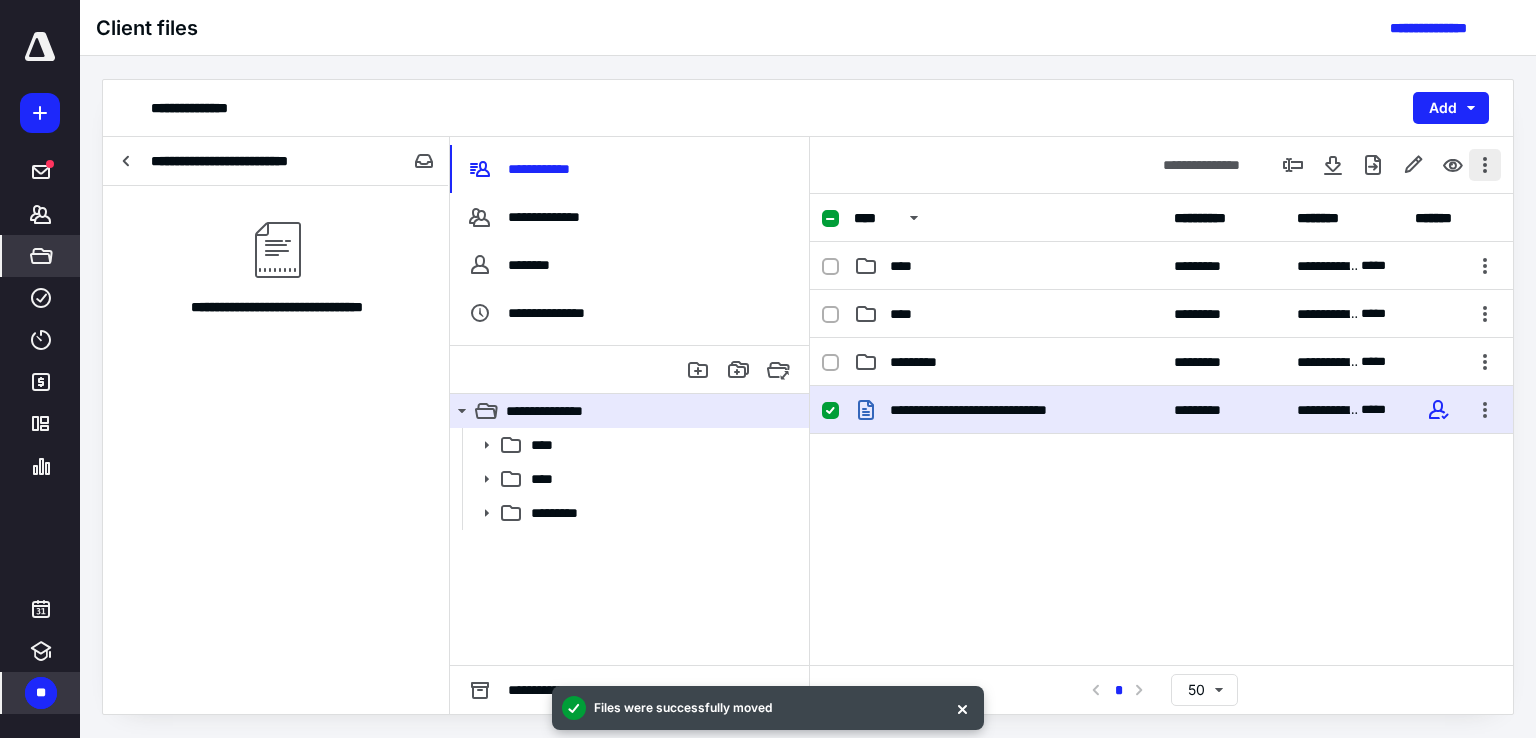 click at bounding box center [1485, 165] 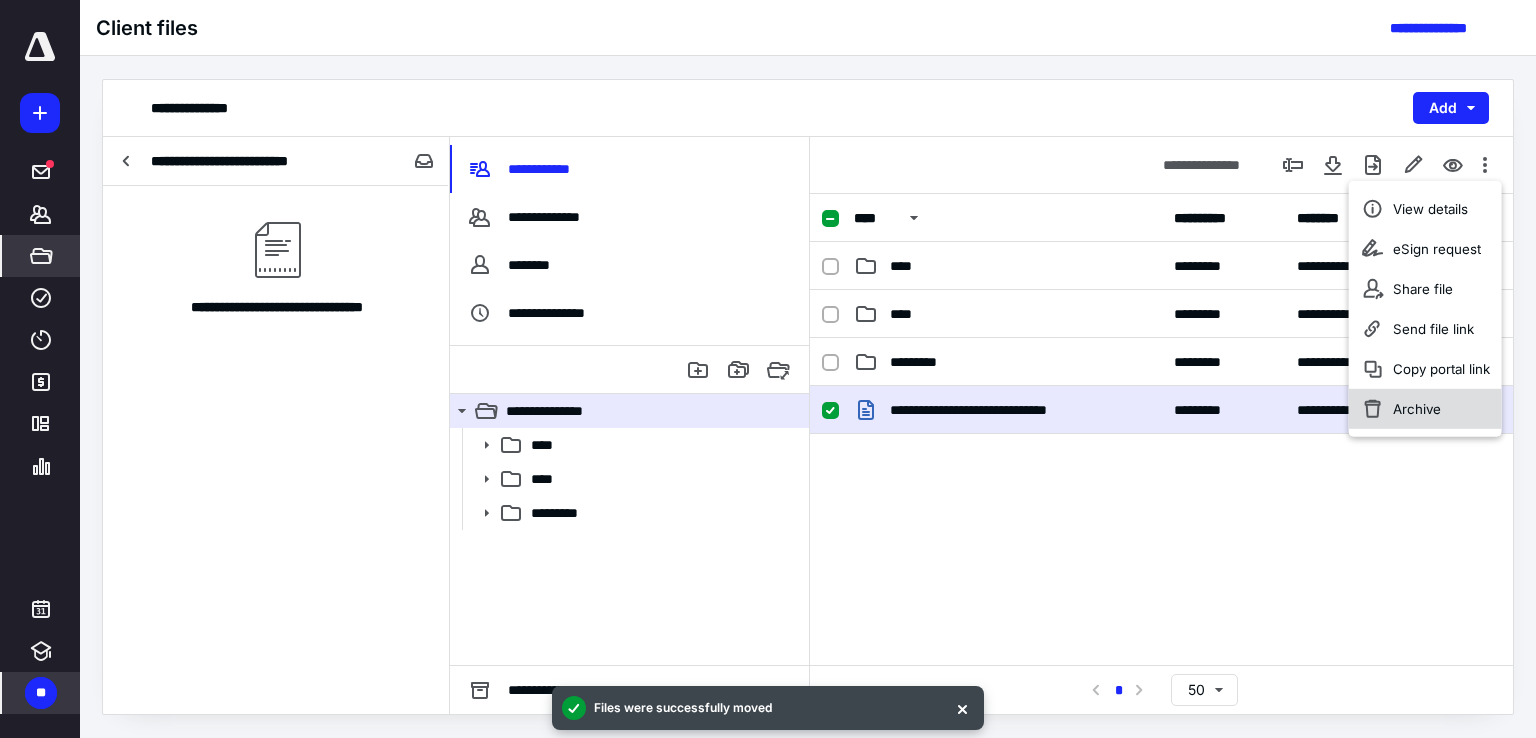 click on "Archive" at bounding box center (1417, 409) 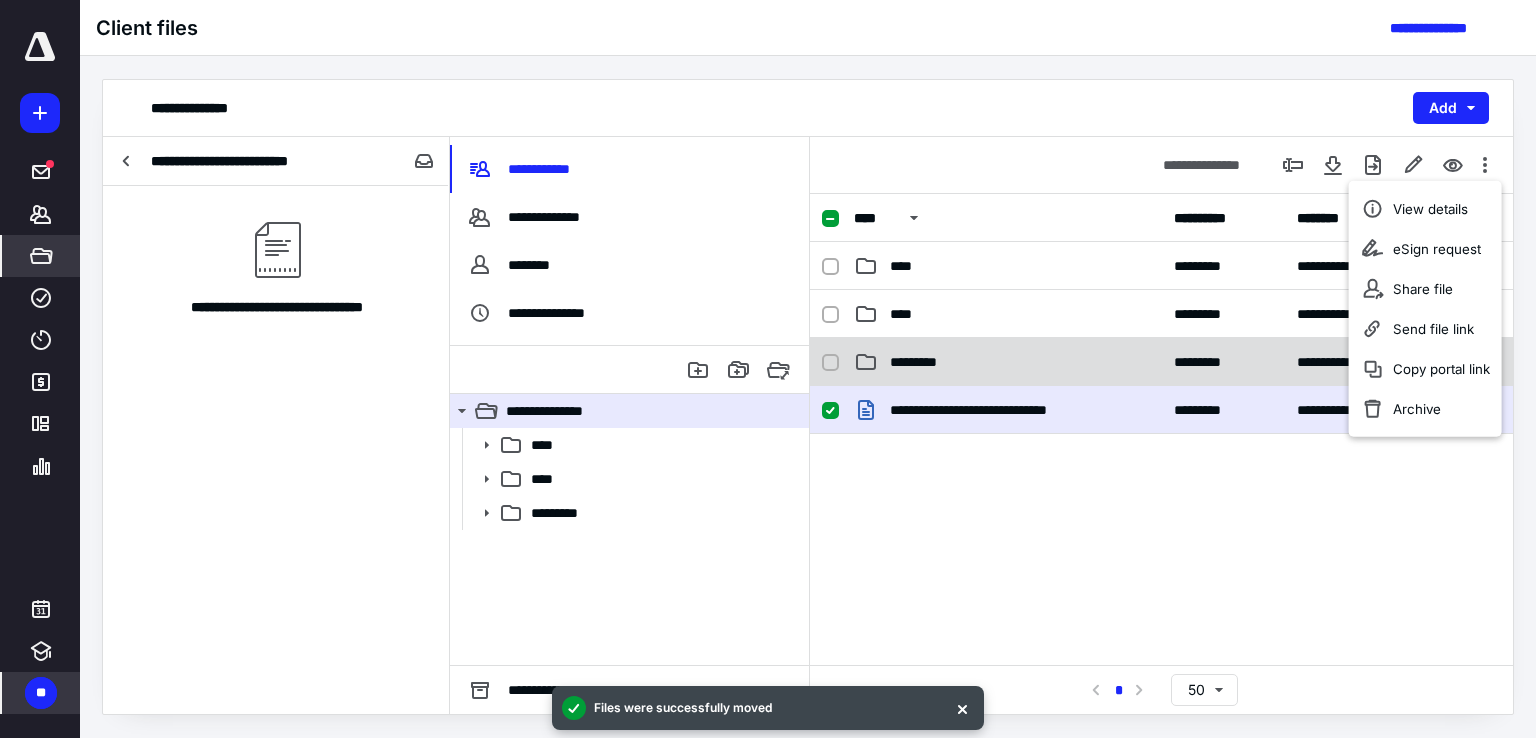 checkbox on "false" 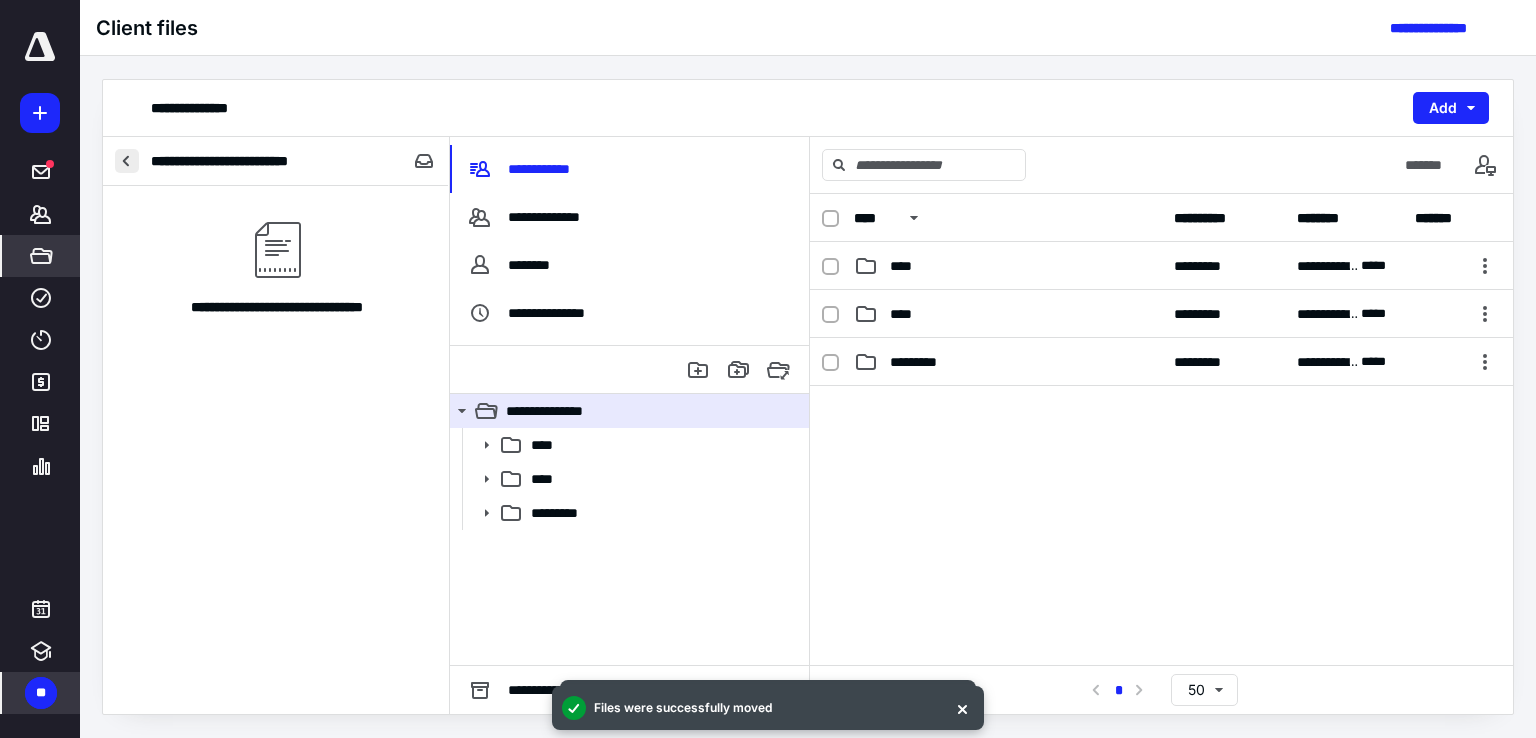 click at bounding box center [127, 161] 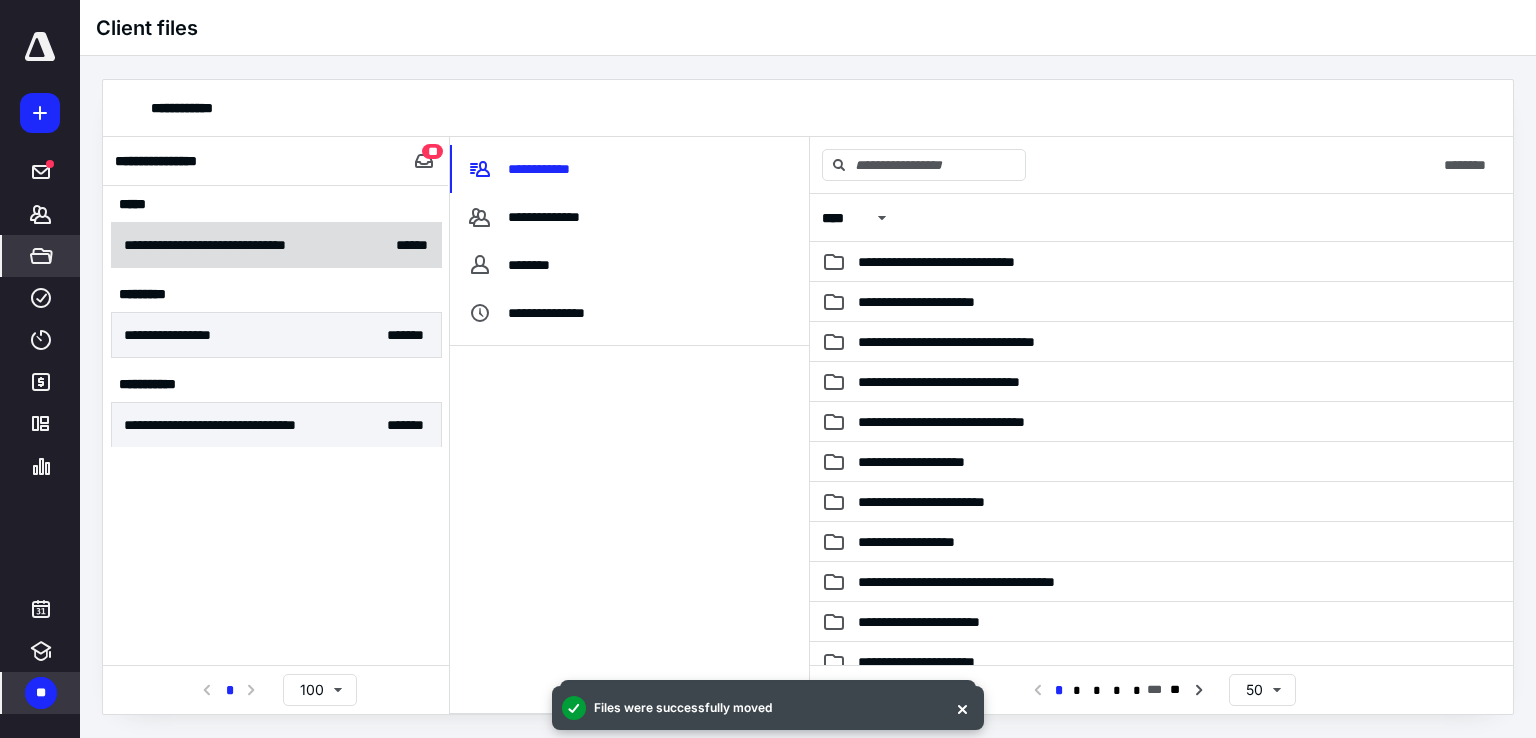 click on "**********" at bounding box center [276, 245] 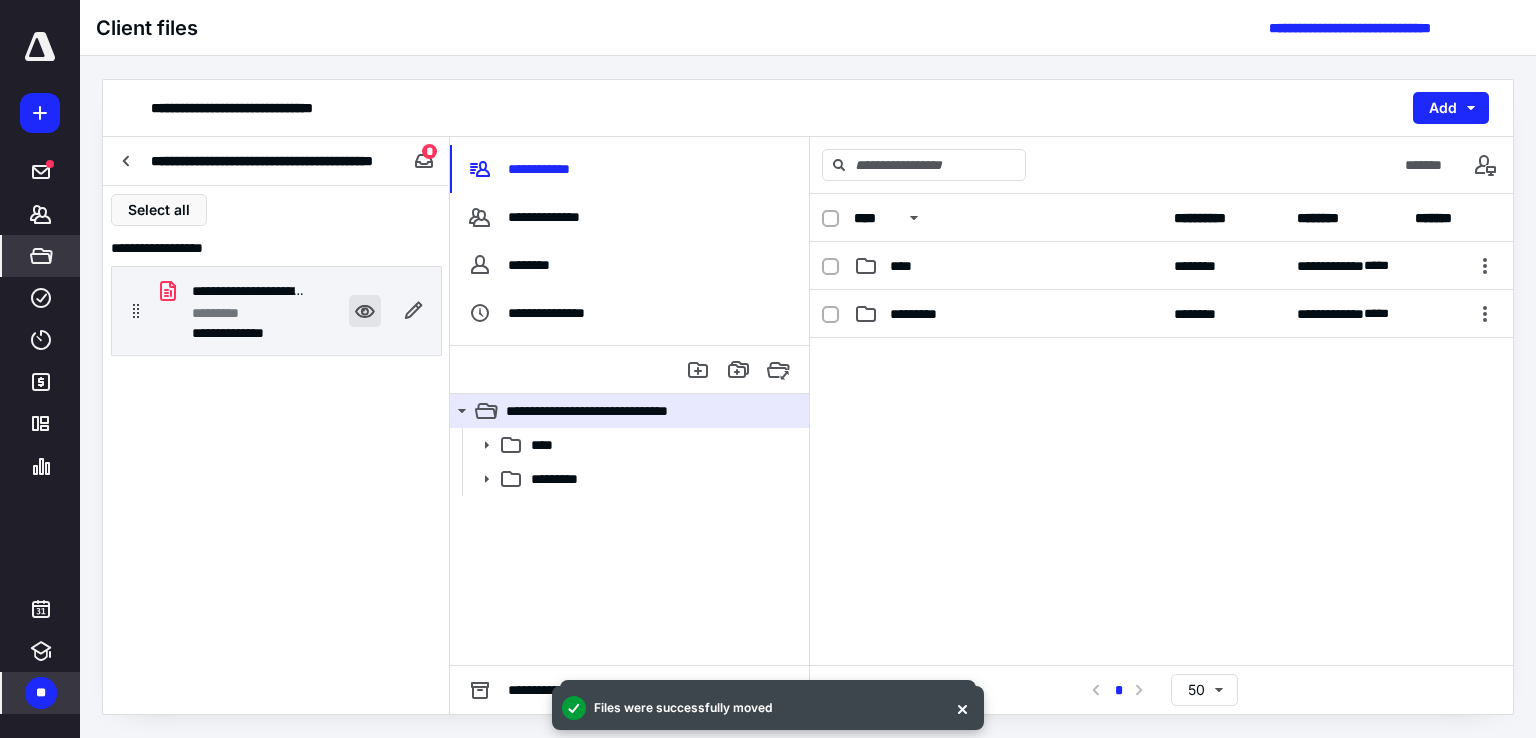 click at bounding box center [365, 311] 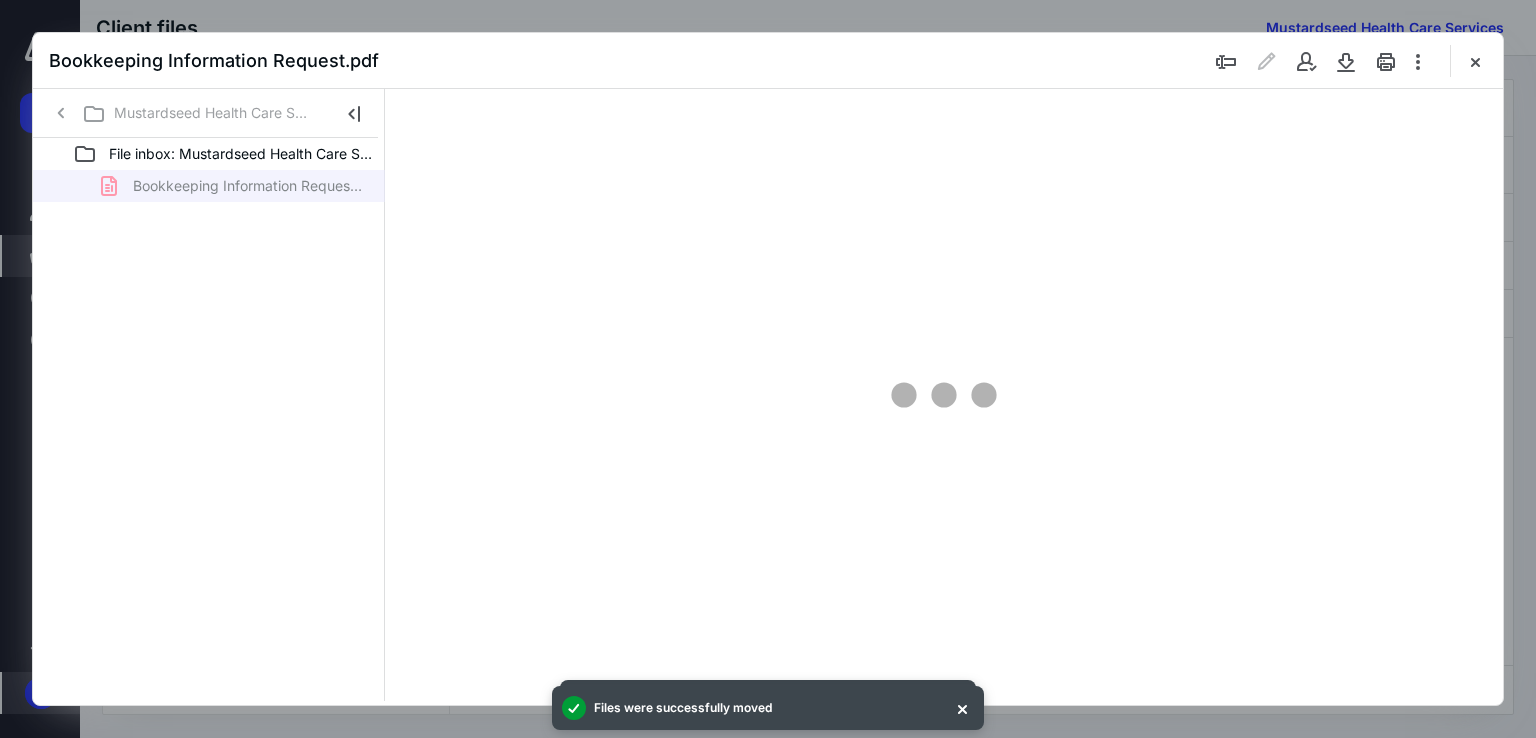 scroll, scrollTop: 0, scrollLeft: 0, axis: both 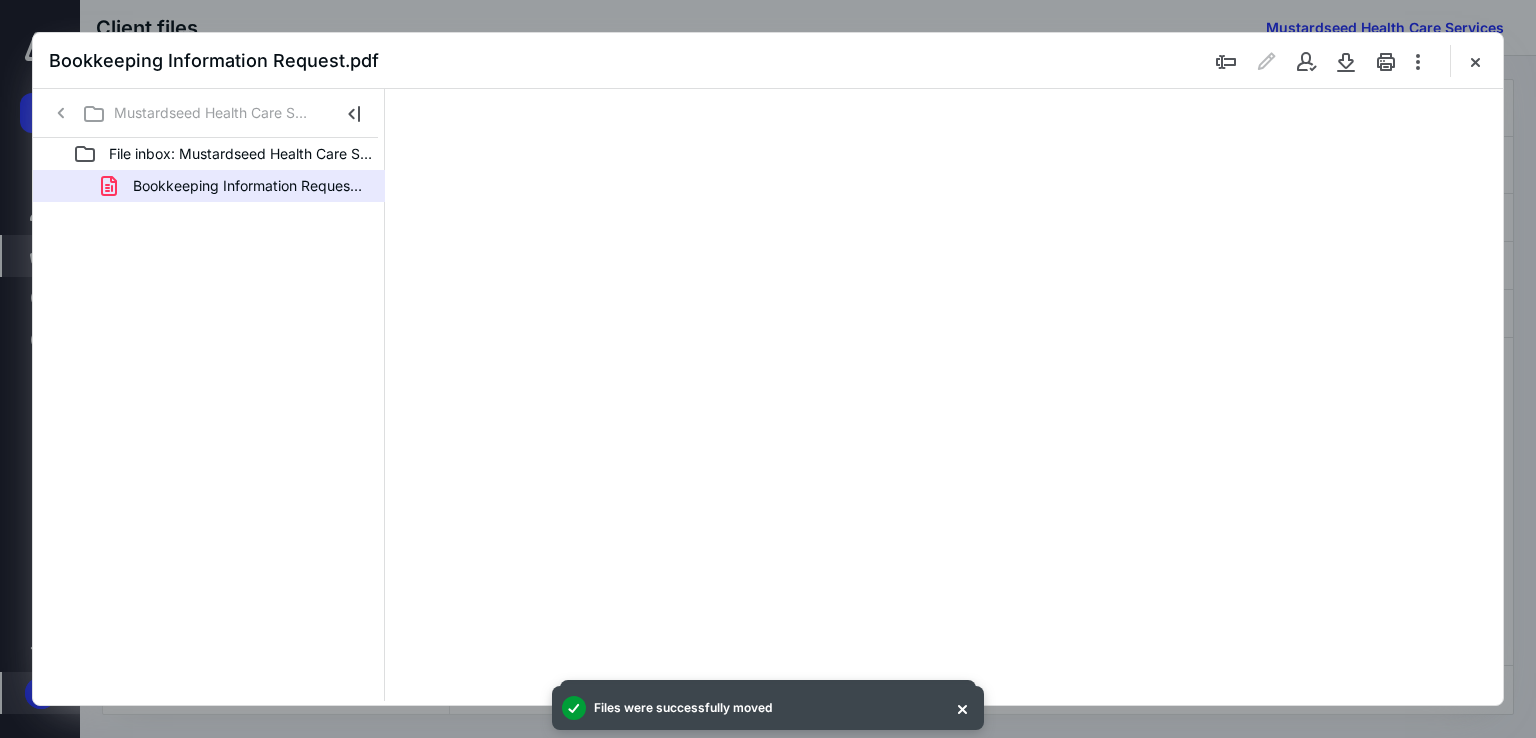 type on "67" 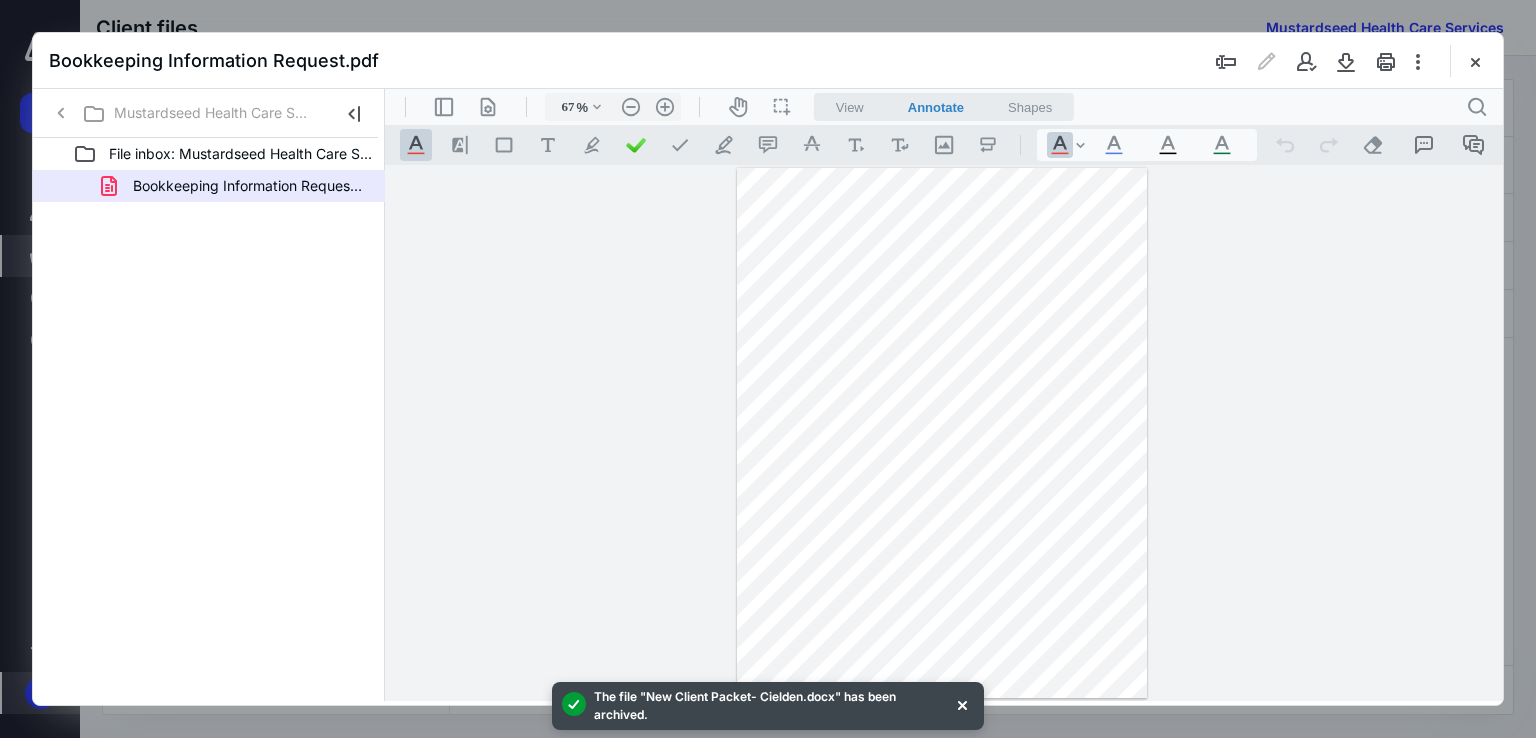 scroll, scrollTop: 292, scrollLeft: 0, axis: vertical 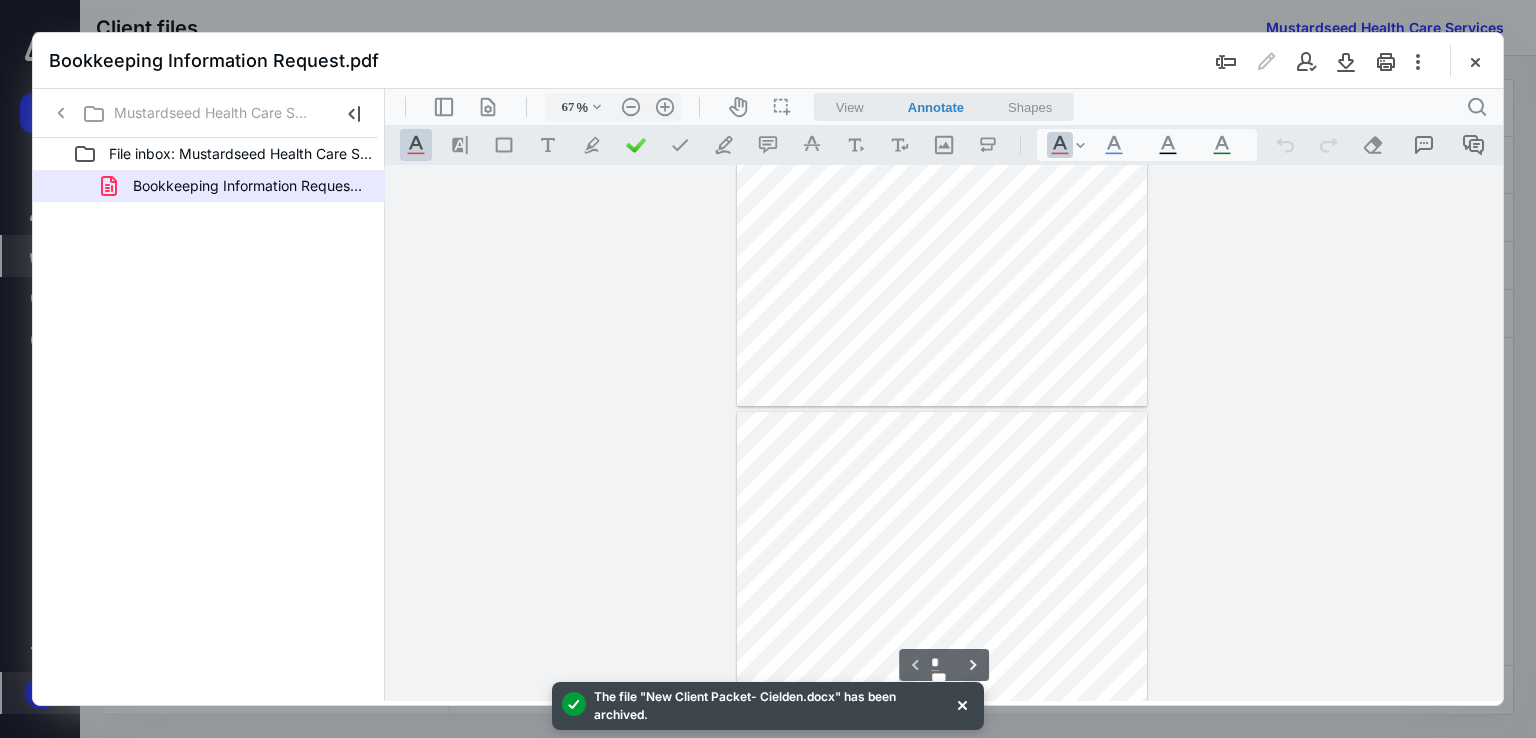 type on "*" 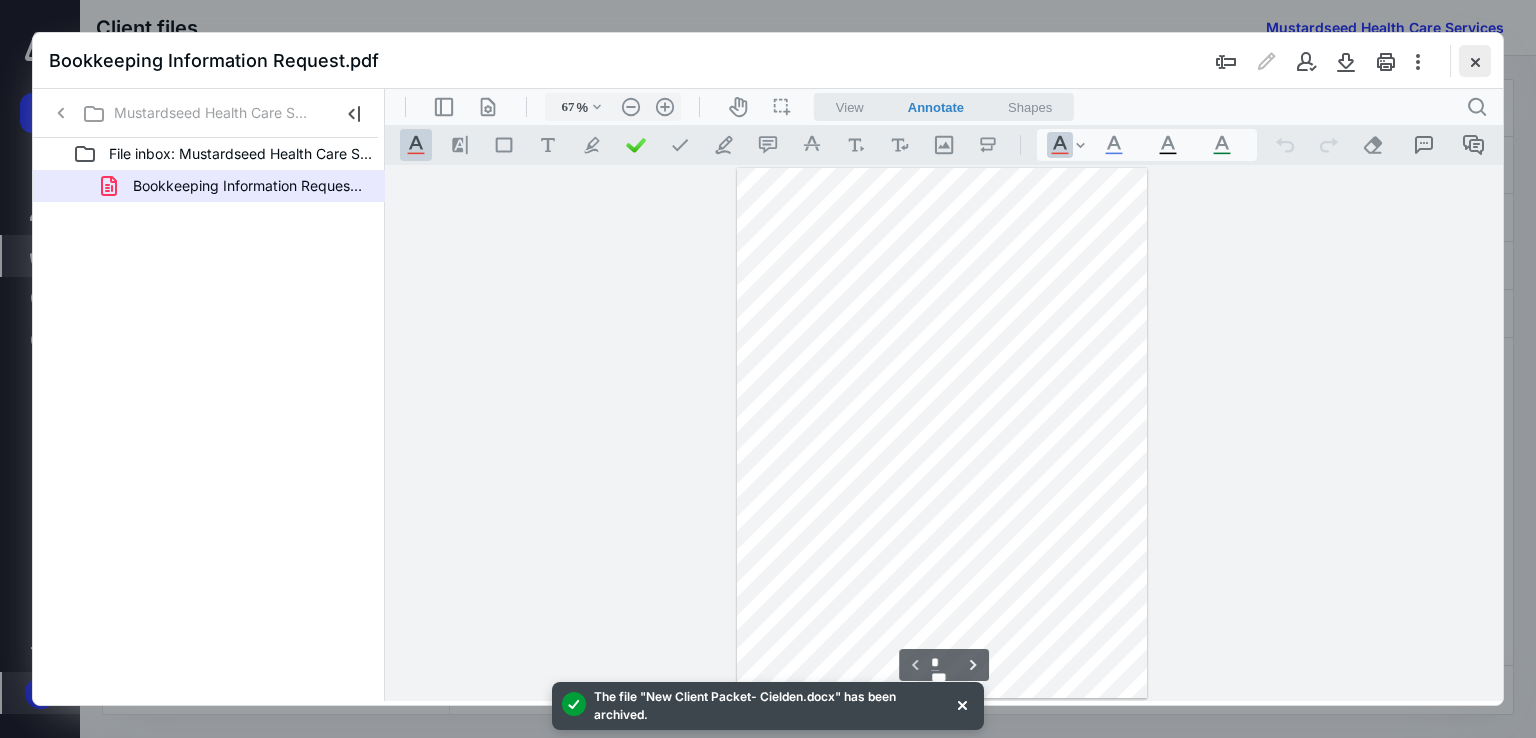 click at bounding box center [1475, 61] 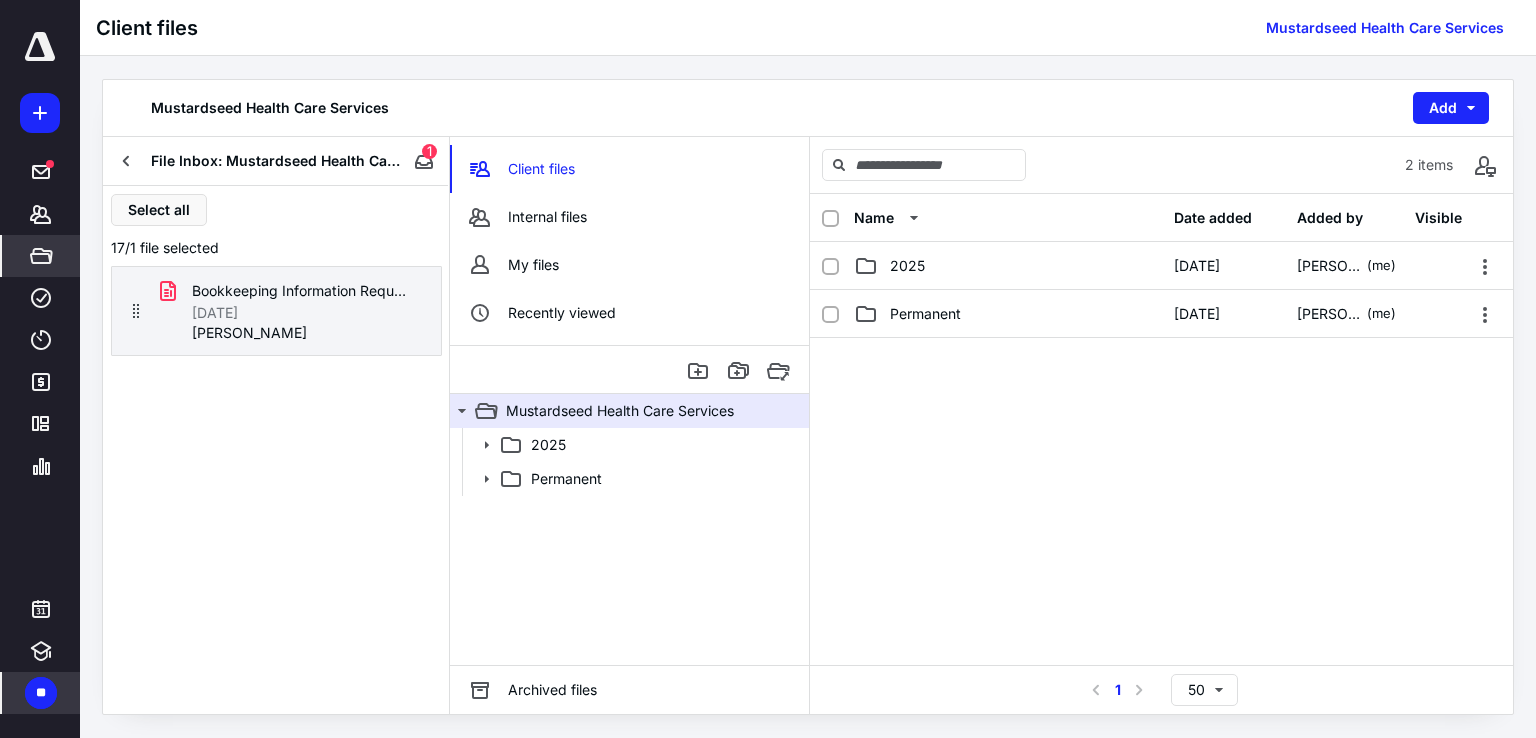 click at bounding box center (127, 161) 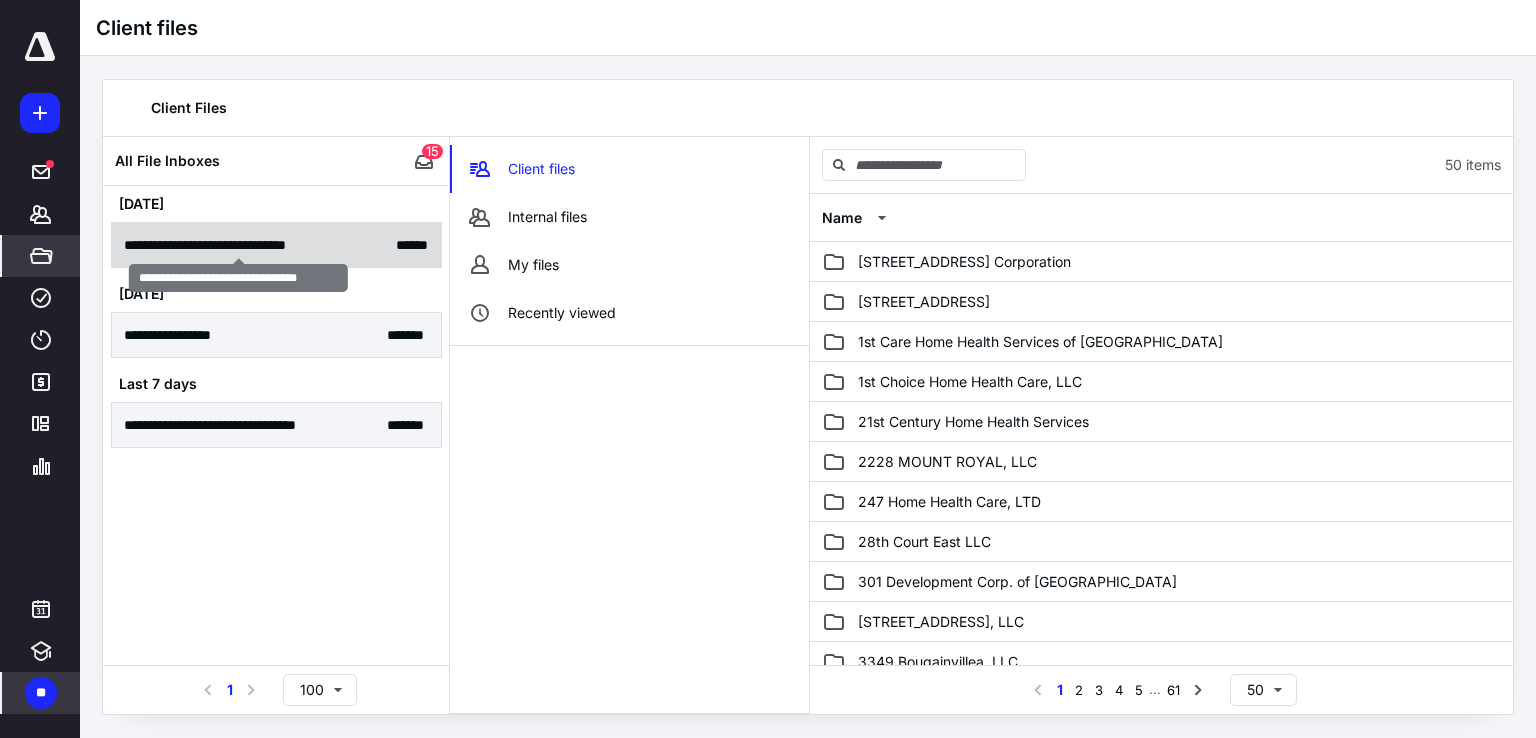 click on "**********" at bounding box center [239, 245] 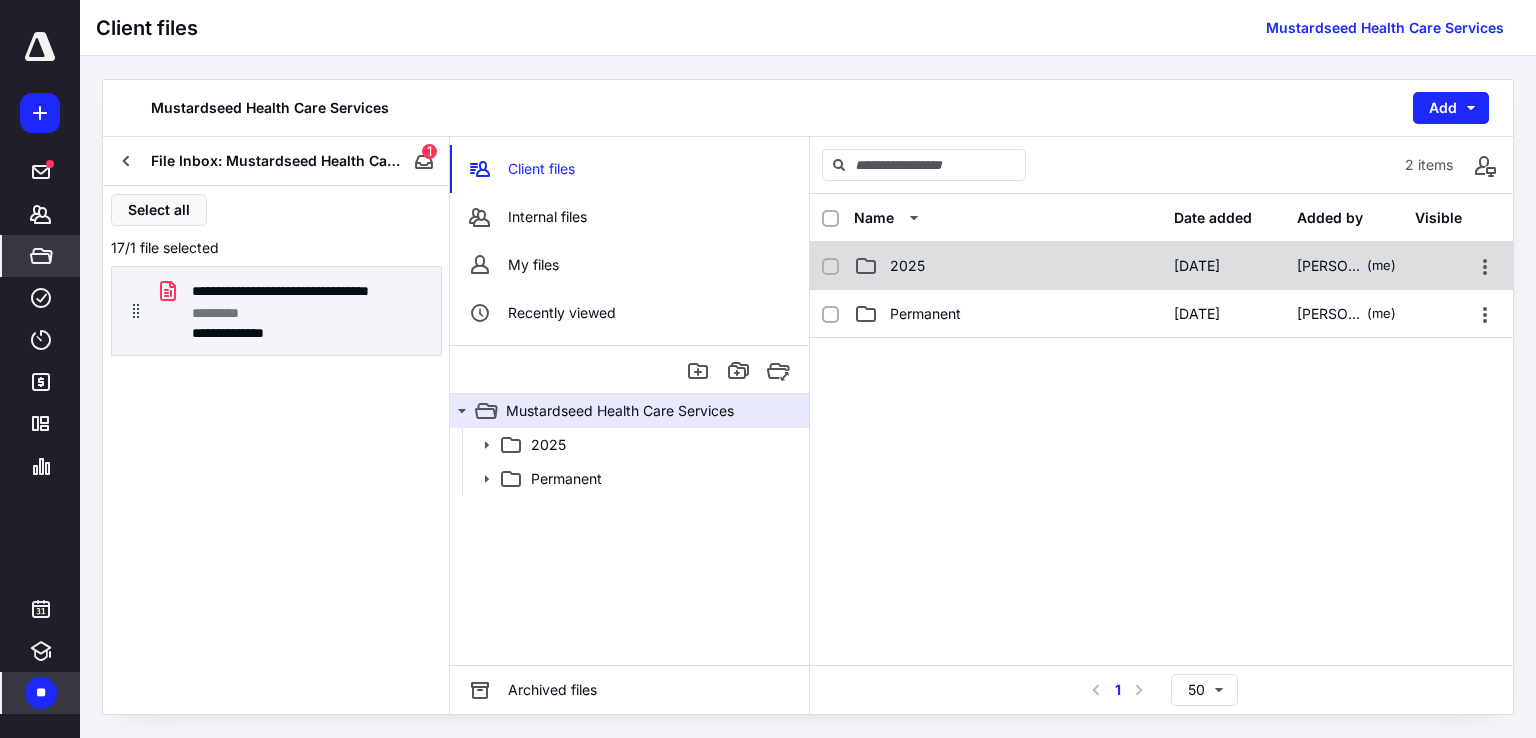 click on "2025" at bounding box center [1008, 266] 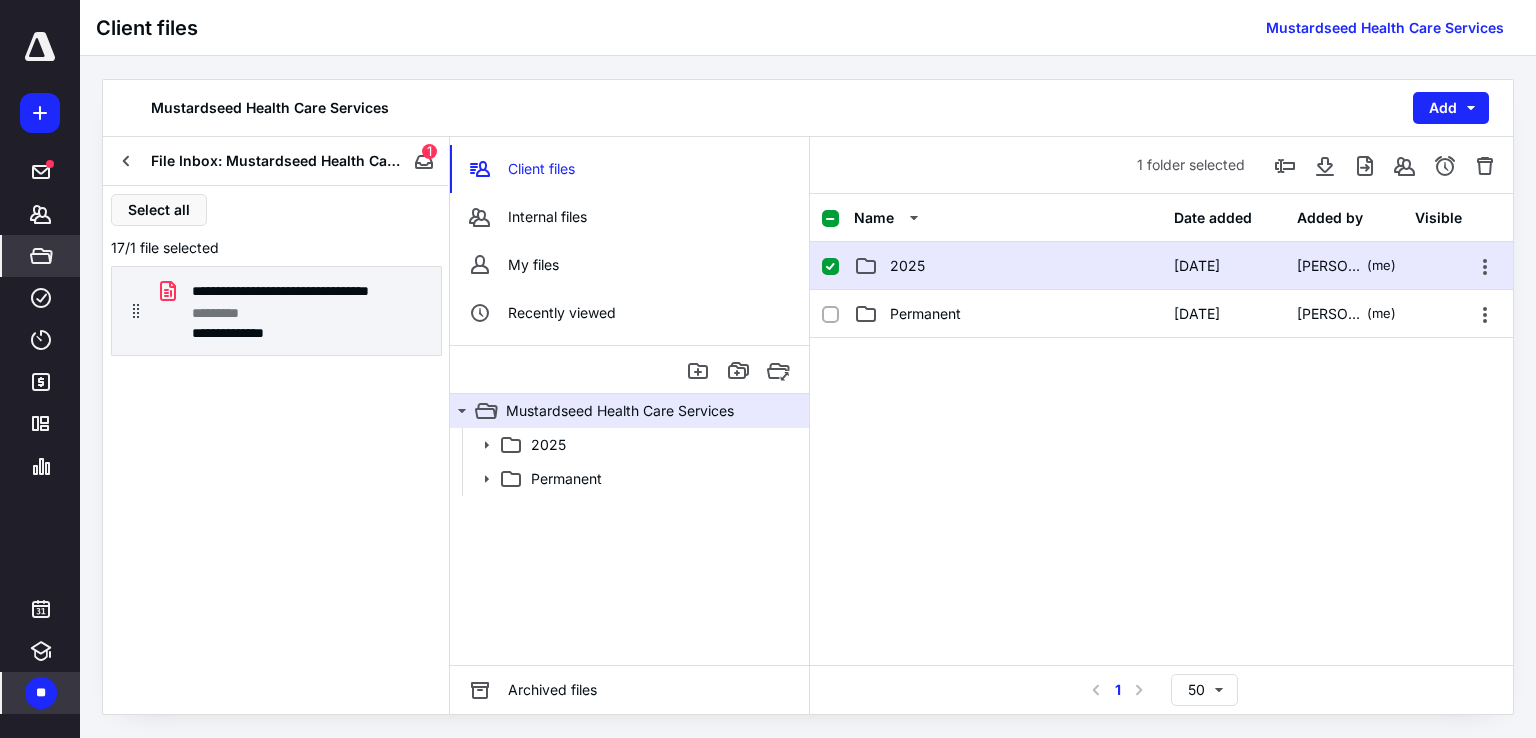click on "2025" at bounding box center (1008, 266) 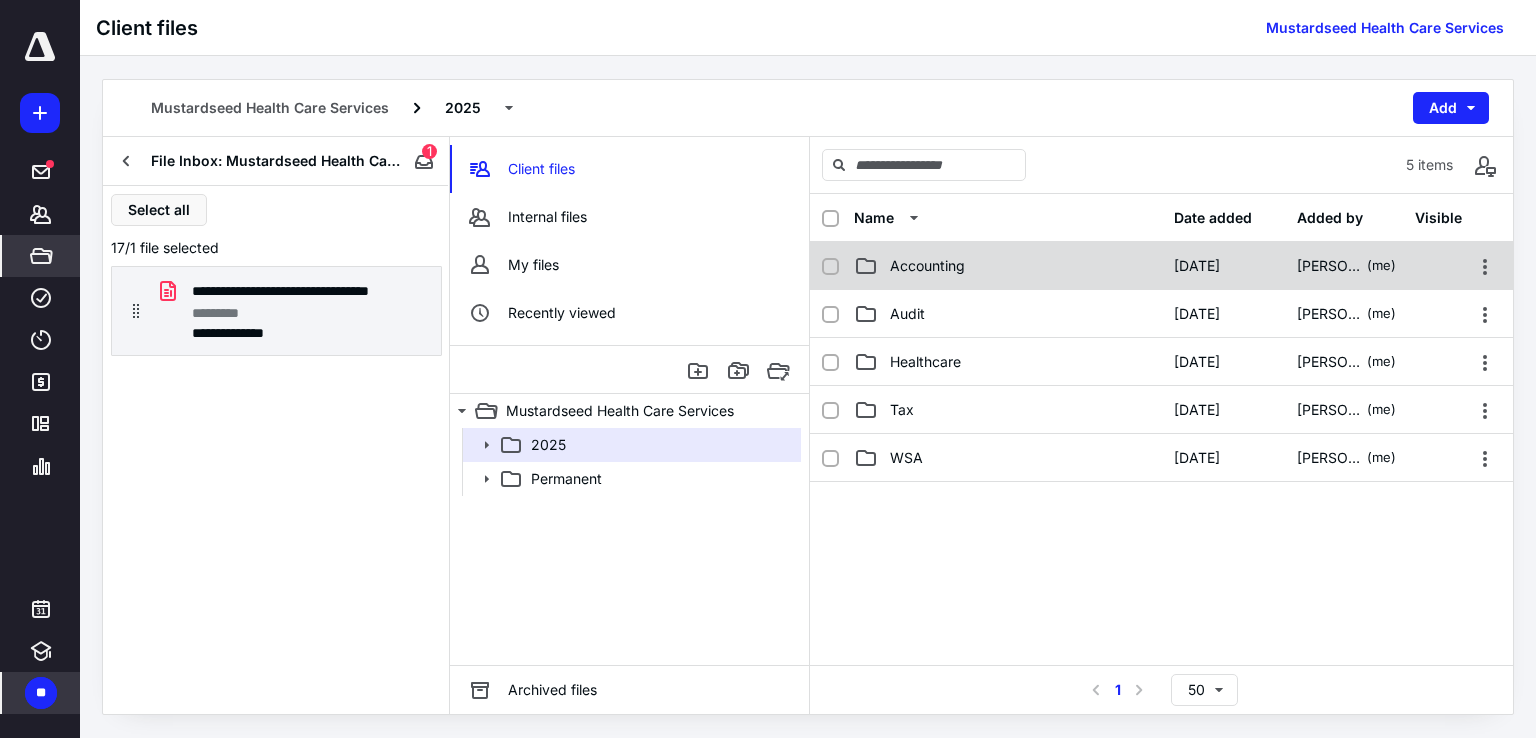 click on "Accounting" at bounding box center (927, 266) 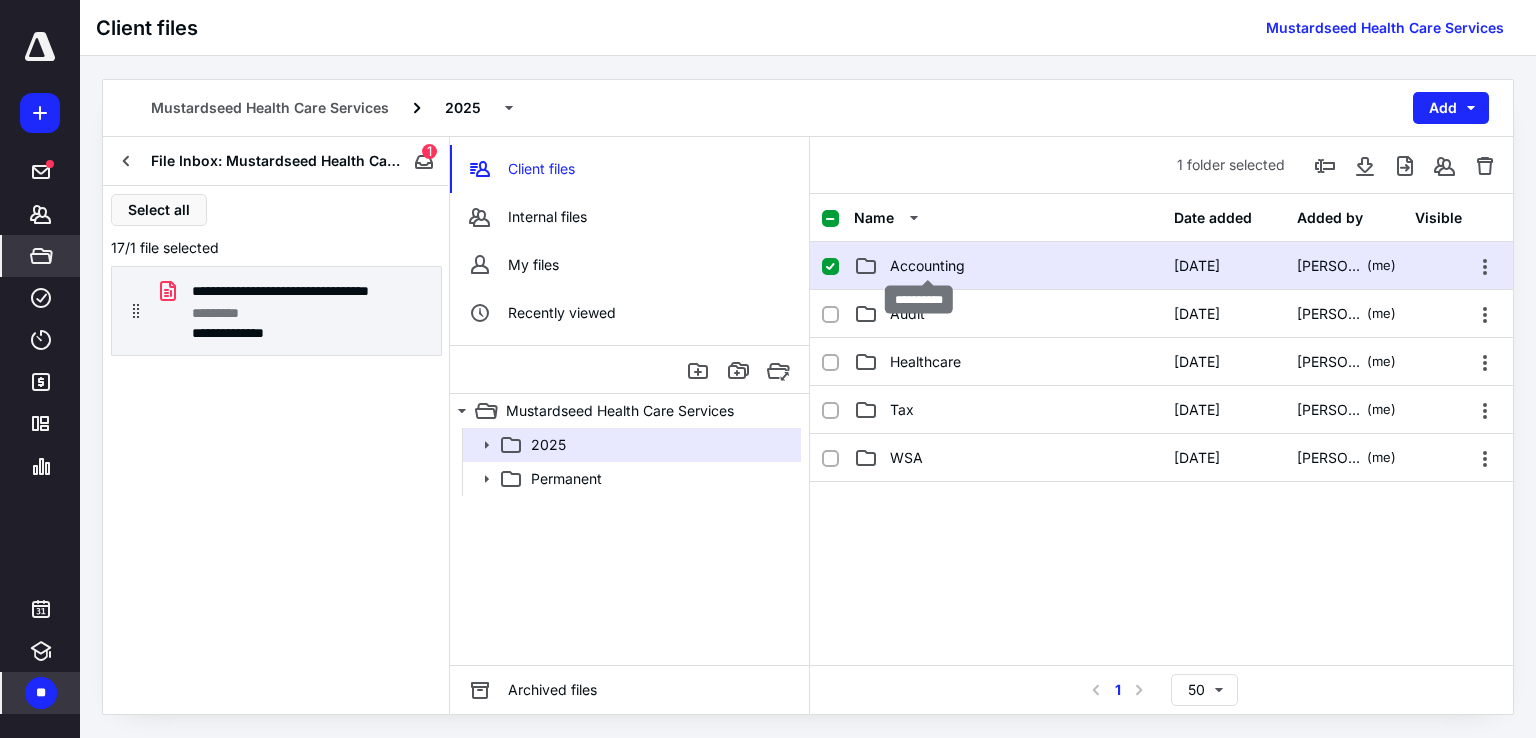 checkbox on "true" 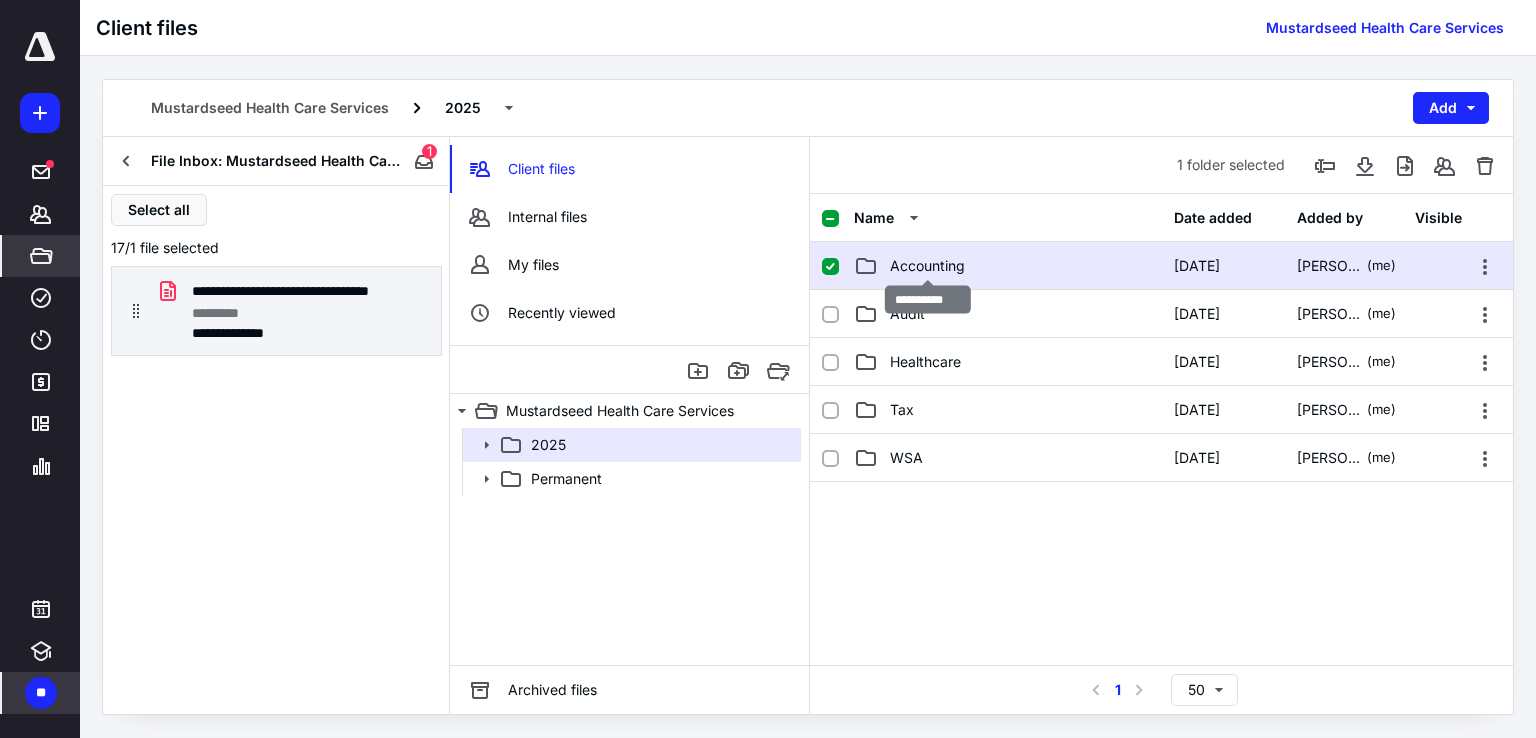click on "Accounting" at bounding box center (927, 266) 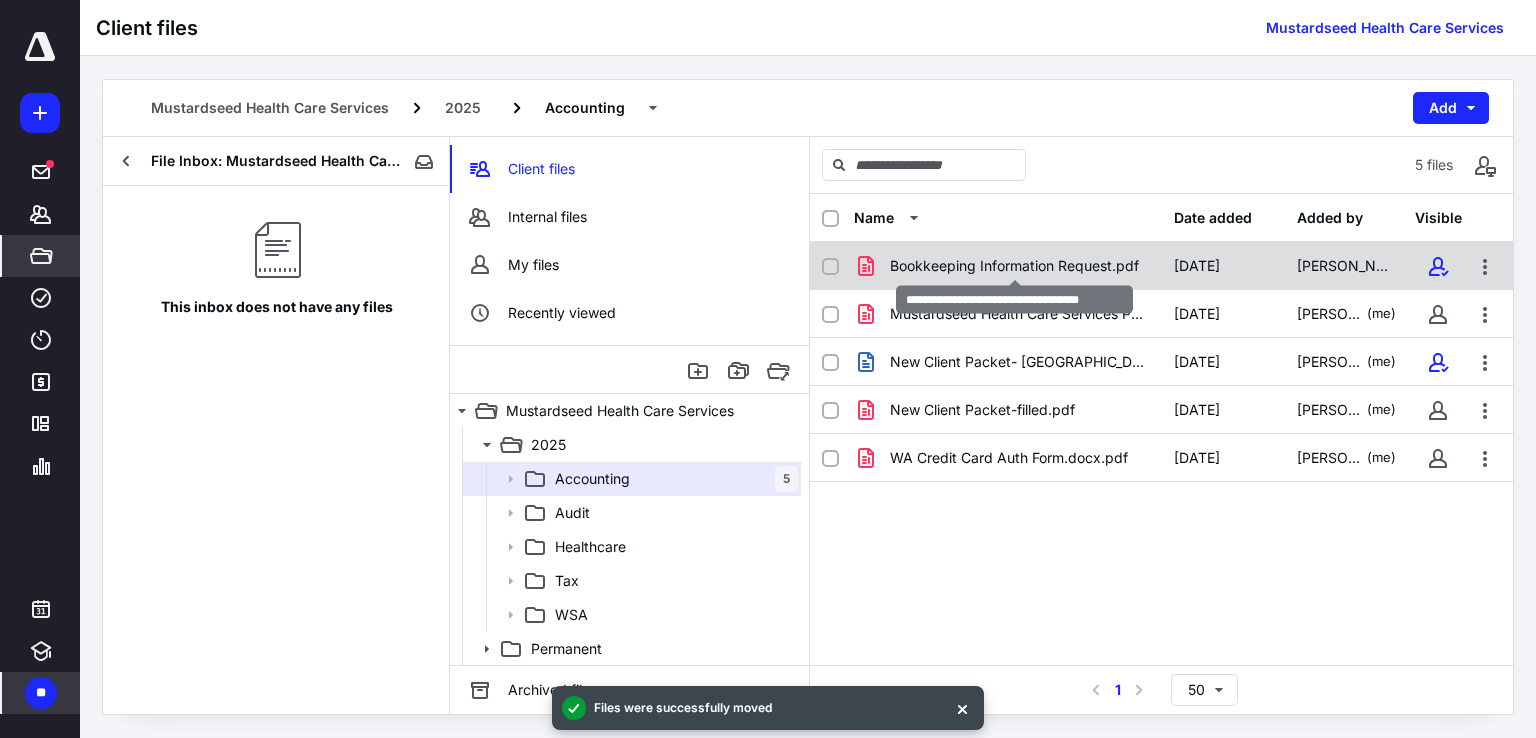 click on "Bookkeeping Information Request.pdf" at bounding box center [1014, 266] 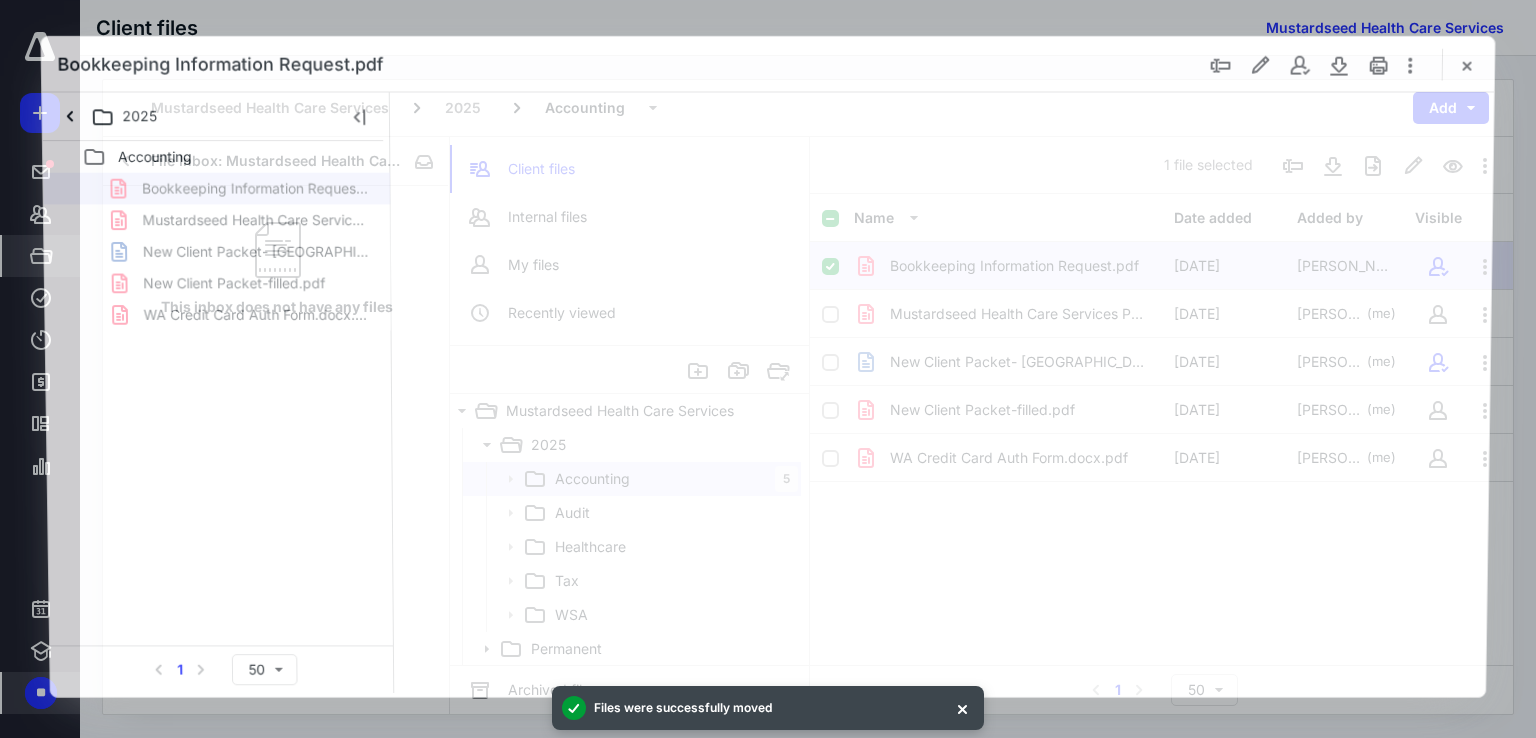 scroll, scrollTop: 0, scrollLeft: 0, axis: both 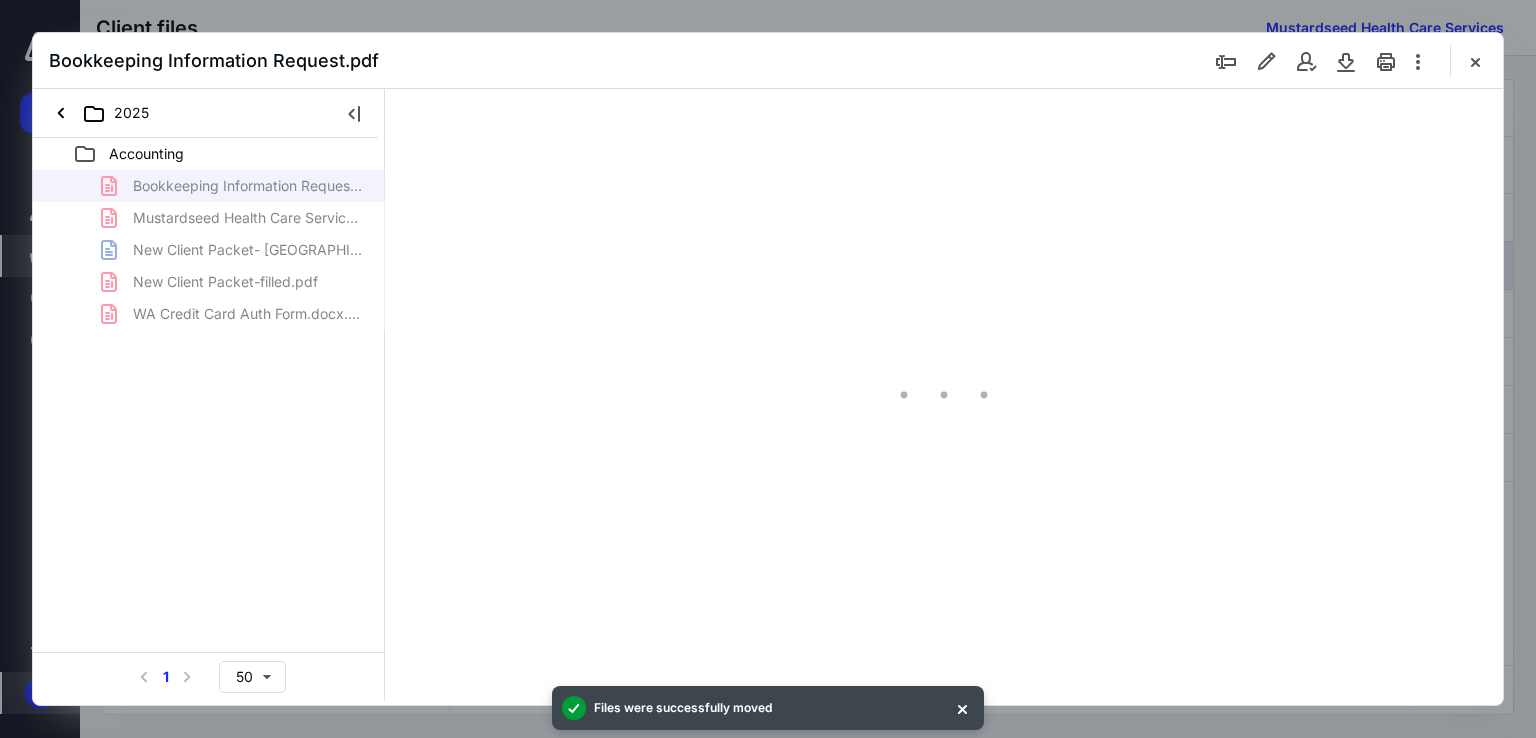 type on "67" 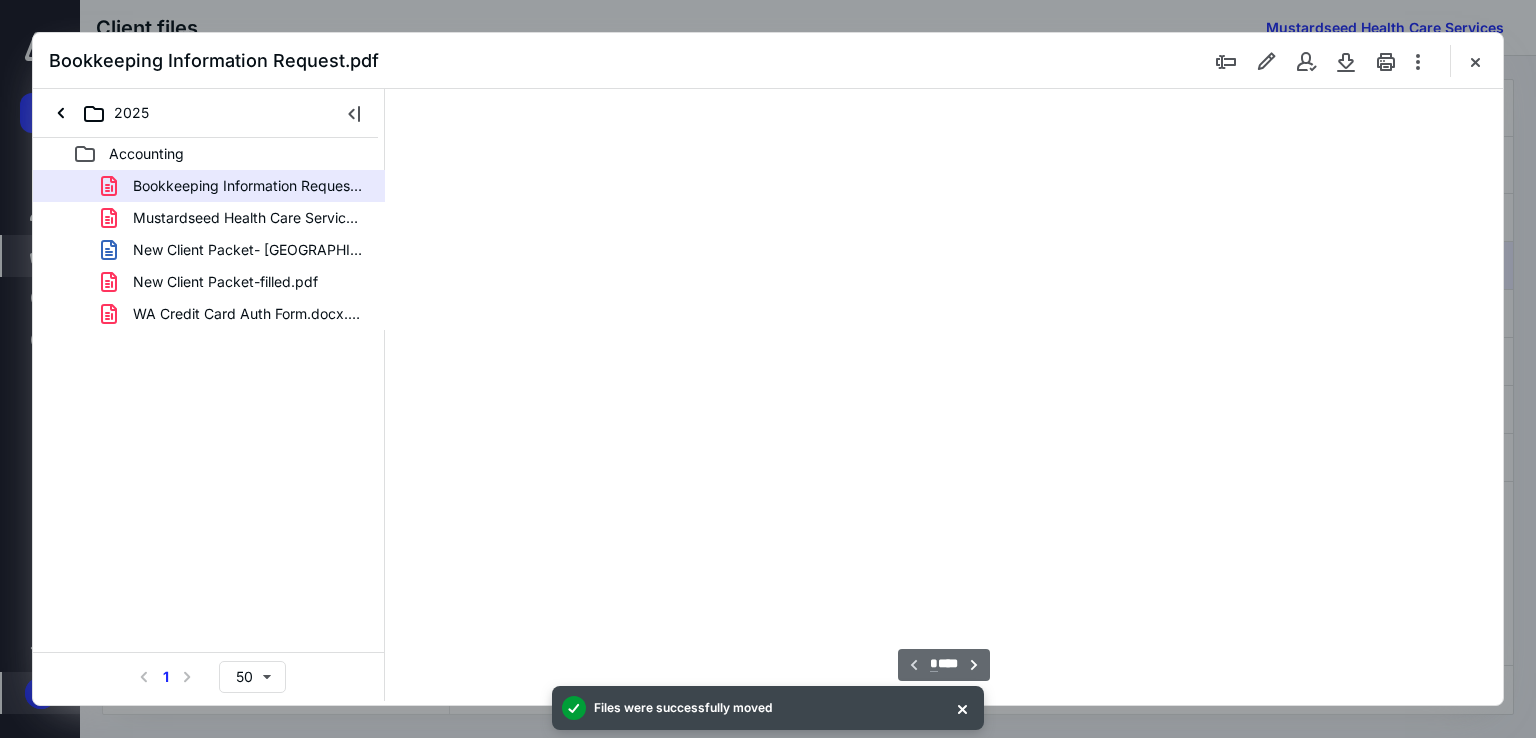 scroll, scrollTop: 79, scrollLeft: 0, axis: vertical 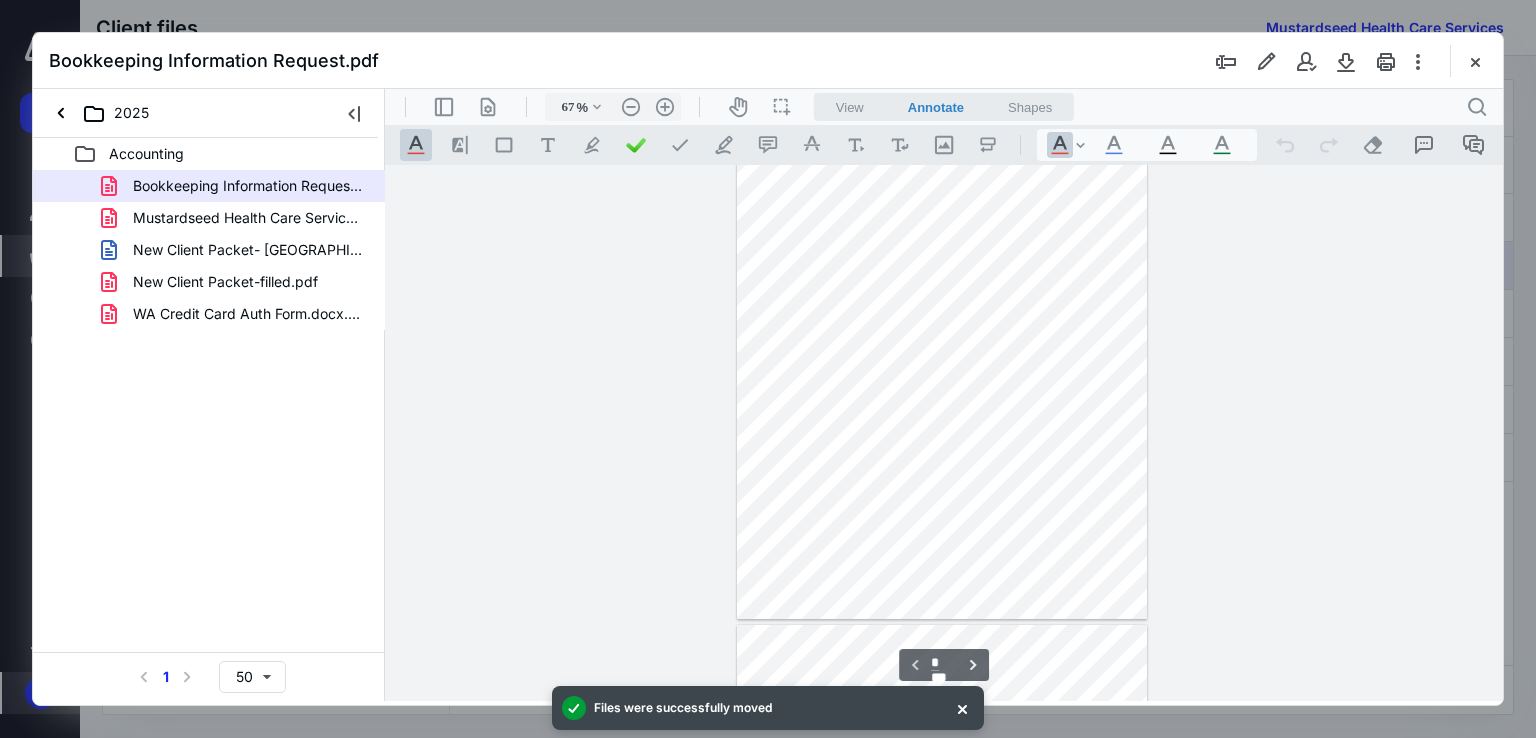click at bounding box center (1475, 61) 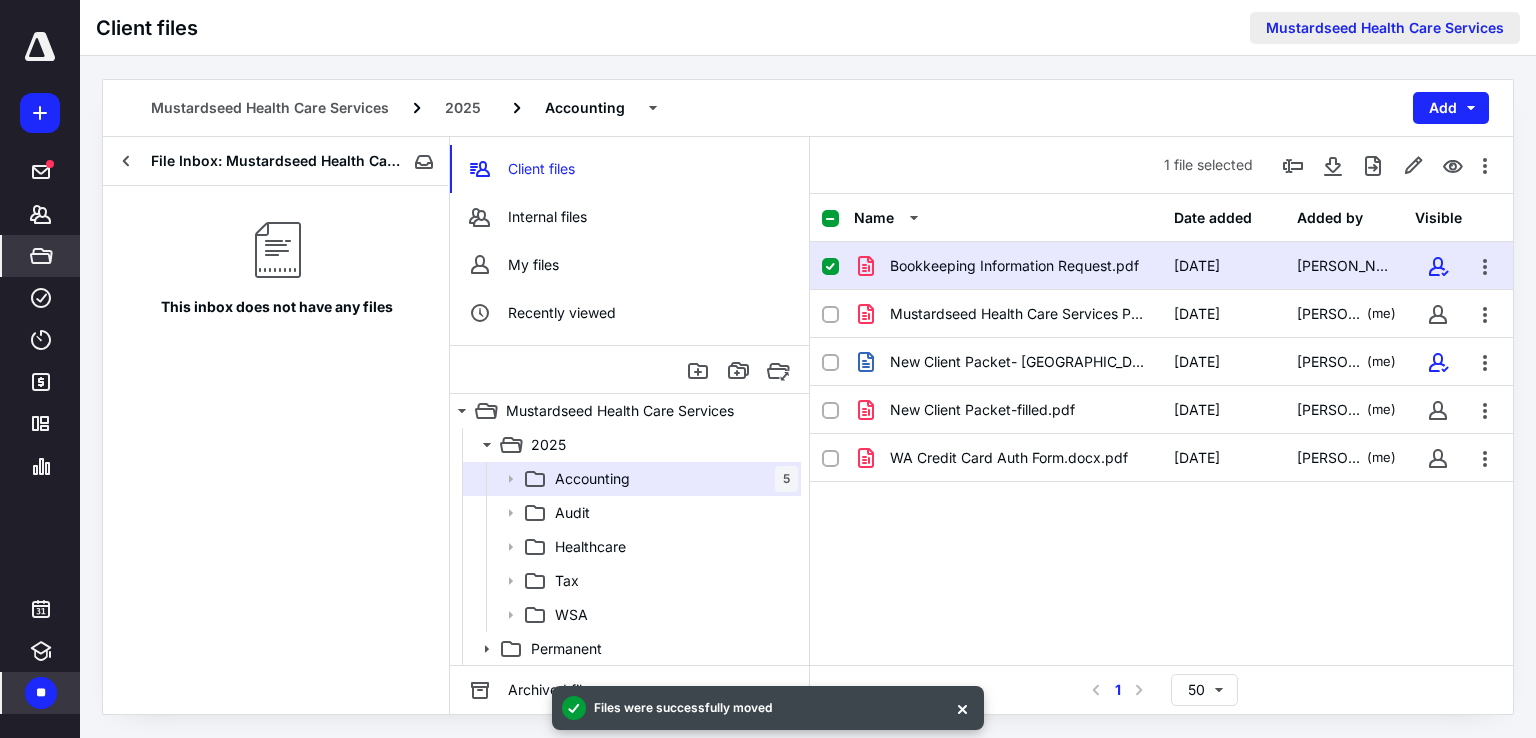 click on "Mustardseed Health Care Services" at bounding box center (1385, 28) 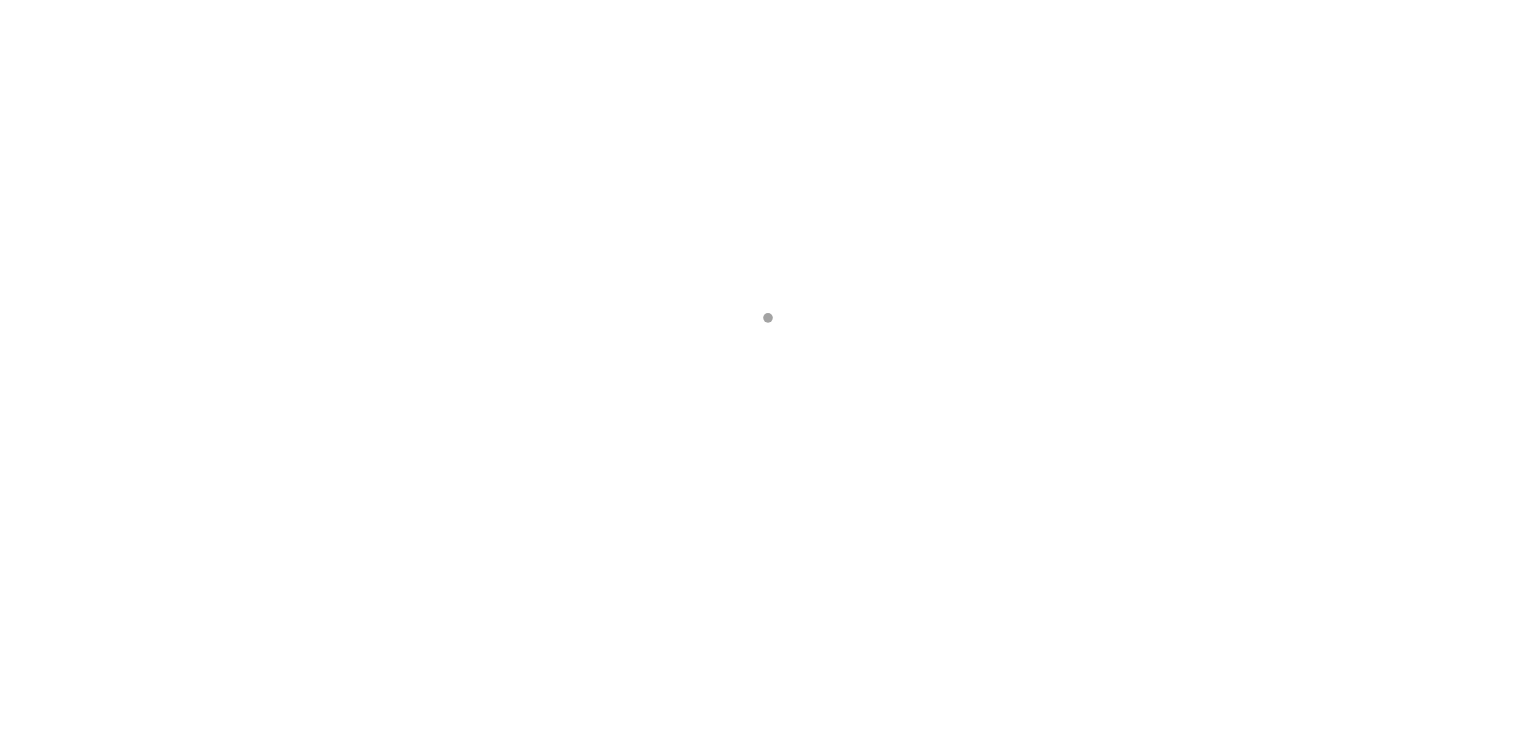 scroll, scrollTop: 0, scrollLeft: 0, axis: both 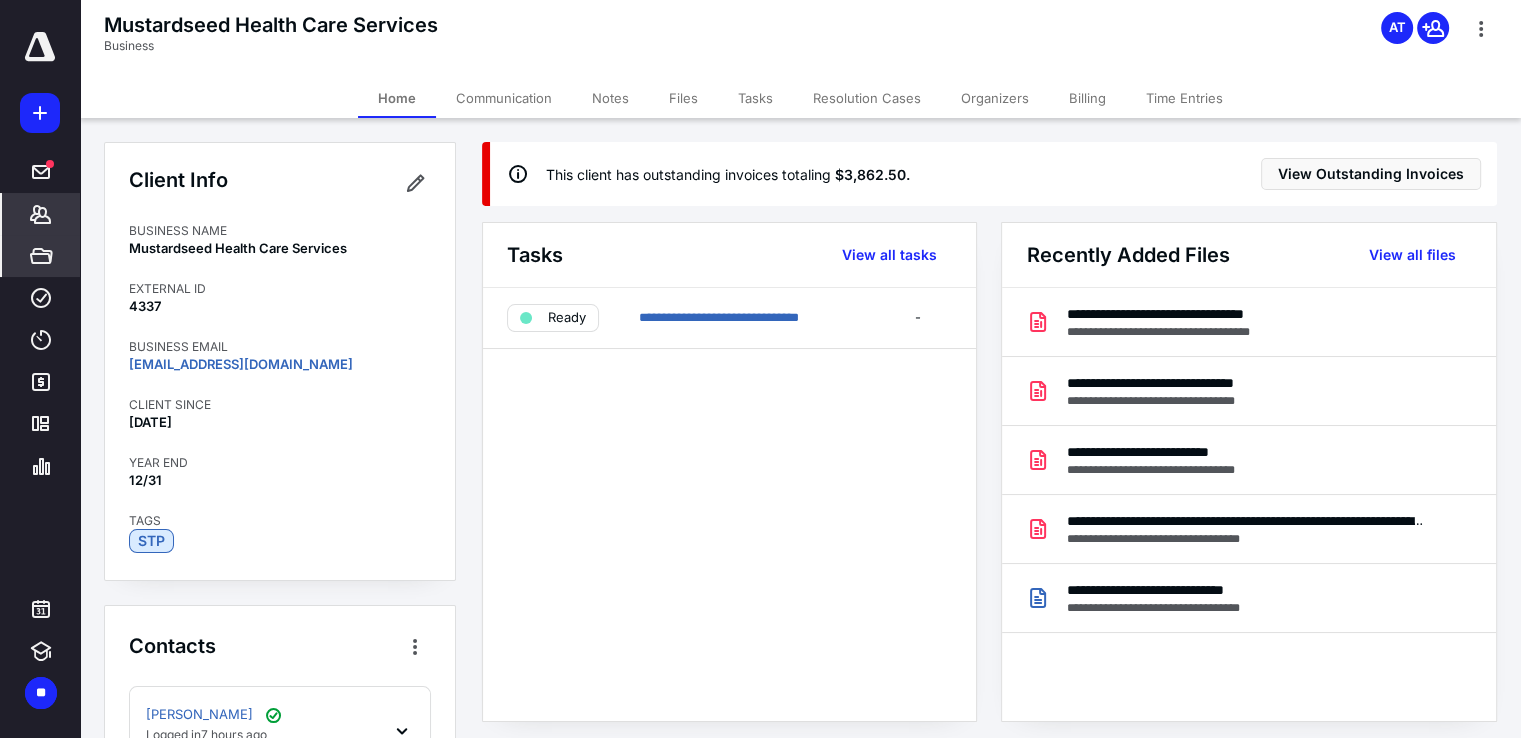 click 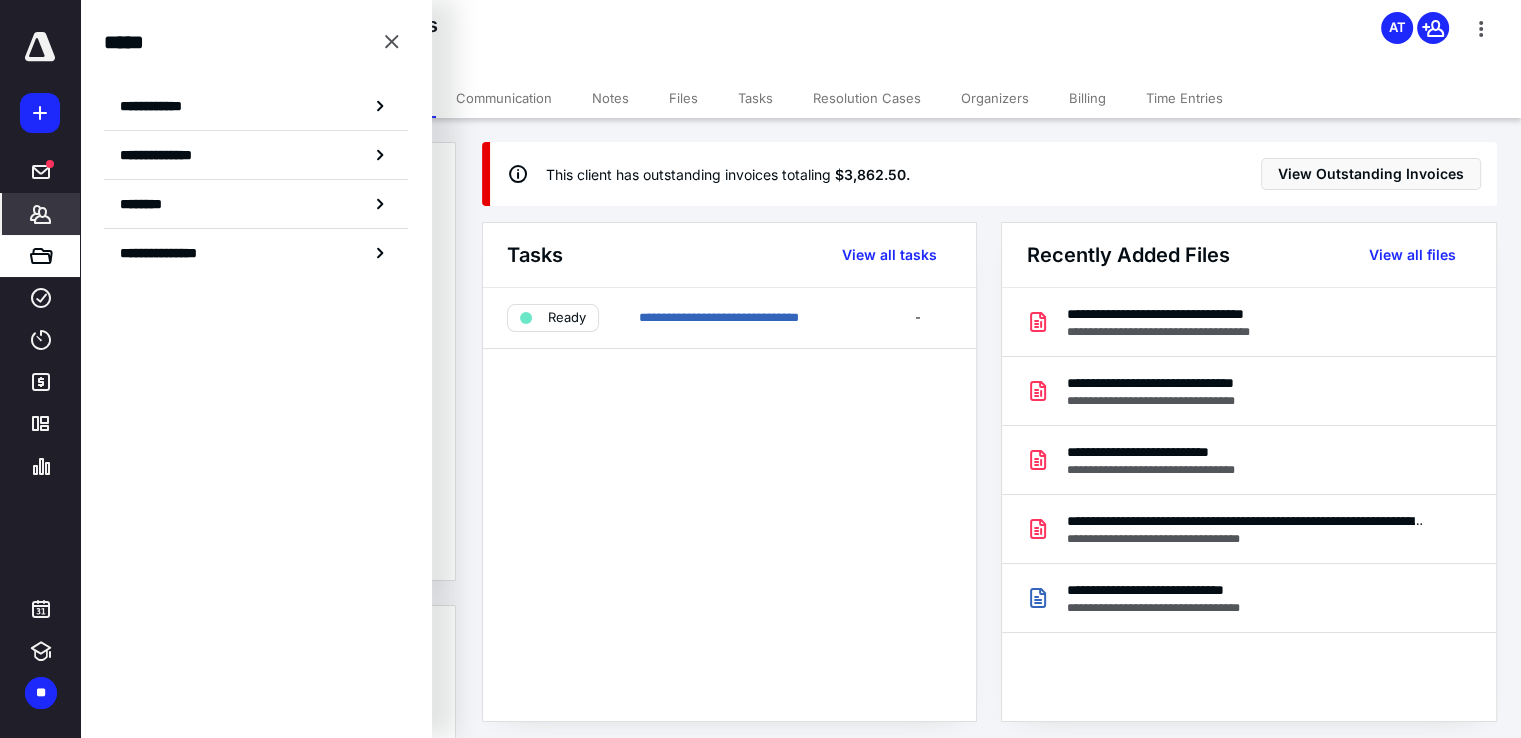click on "**********" at bounding box center (157, 106) 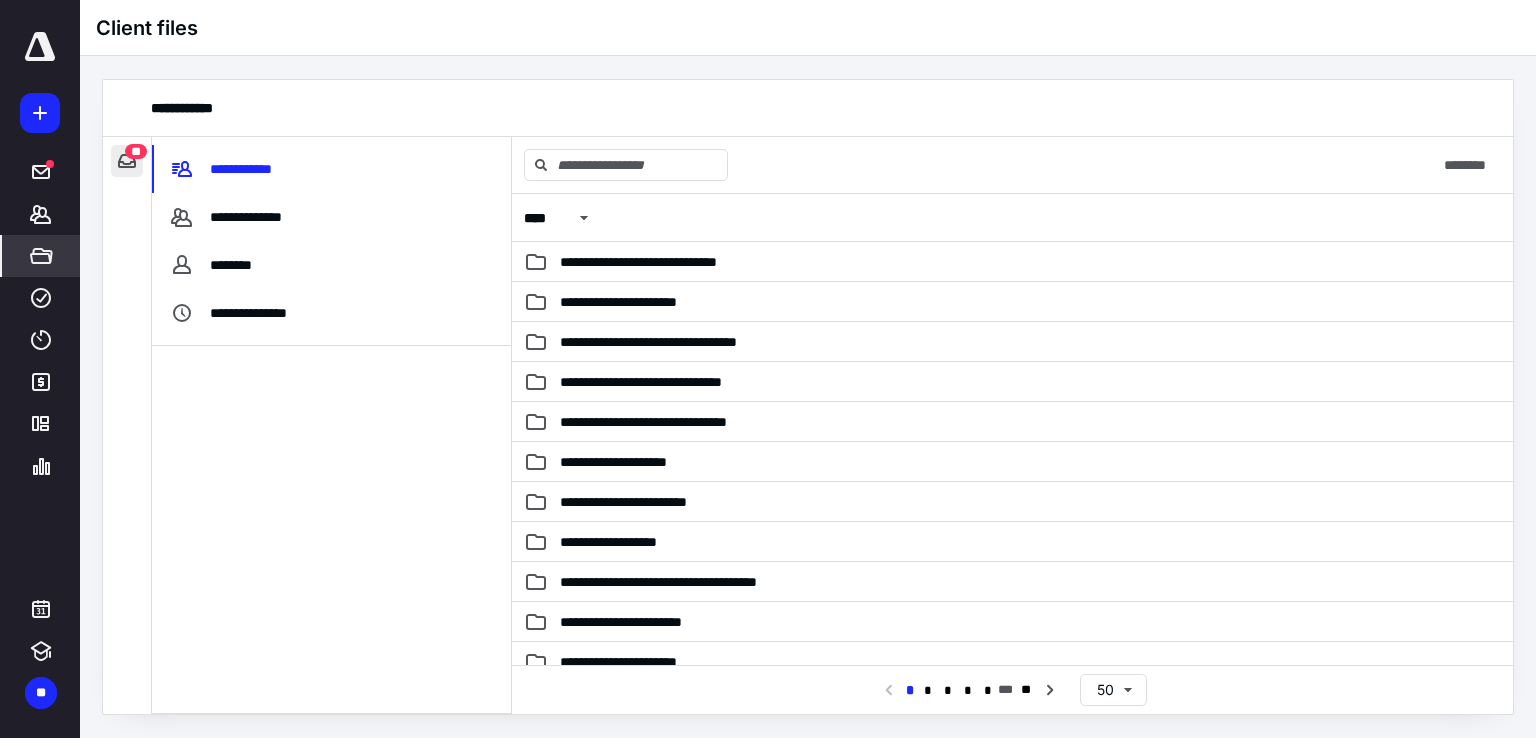 click at bounding box center [127, 161] 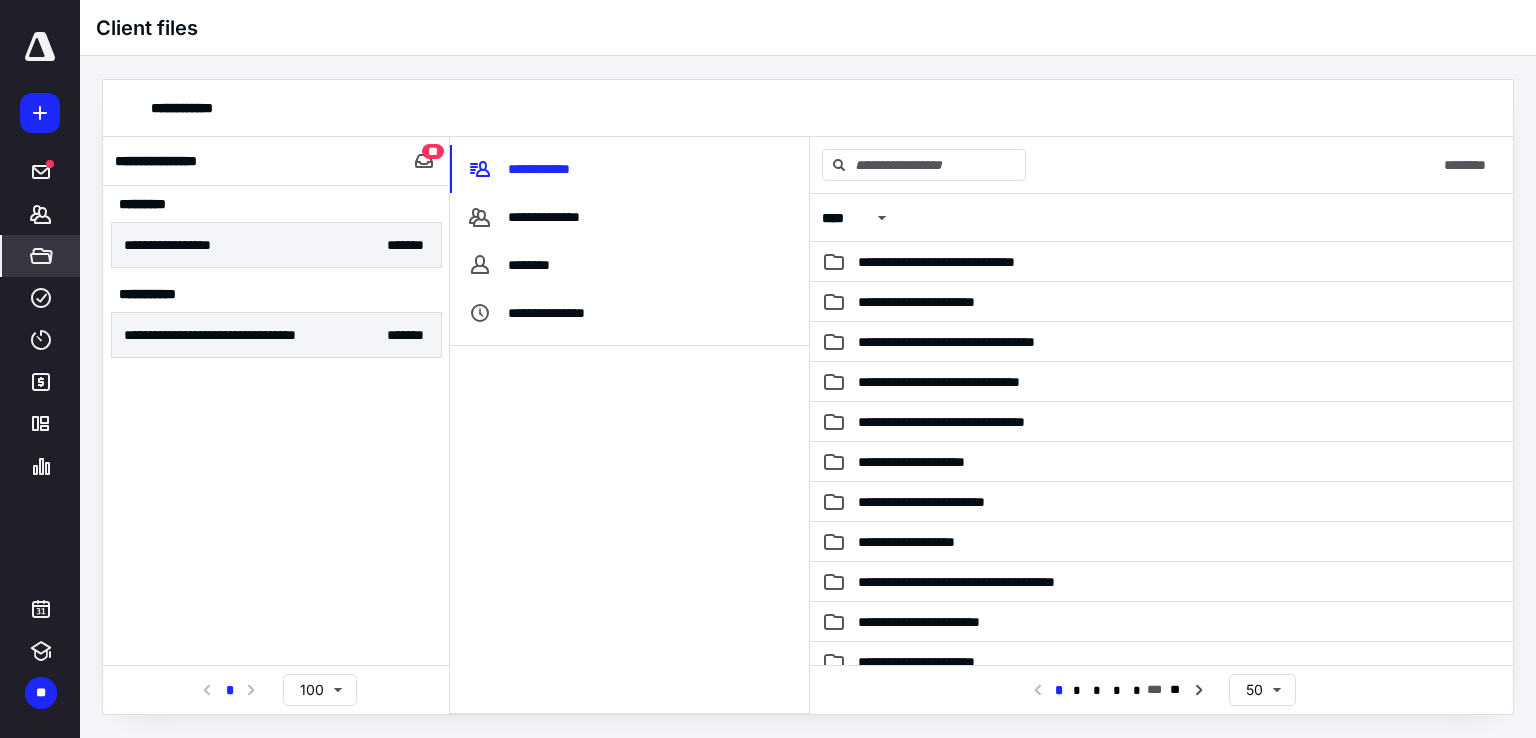 click on "**********" at bounding box center [276, 245] 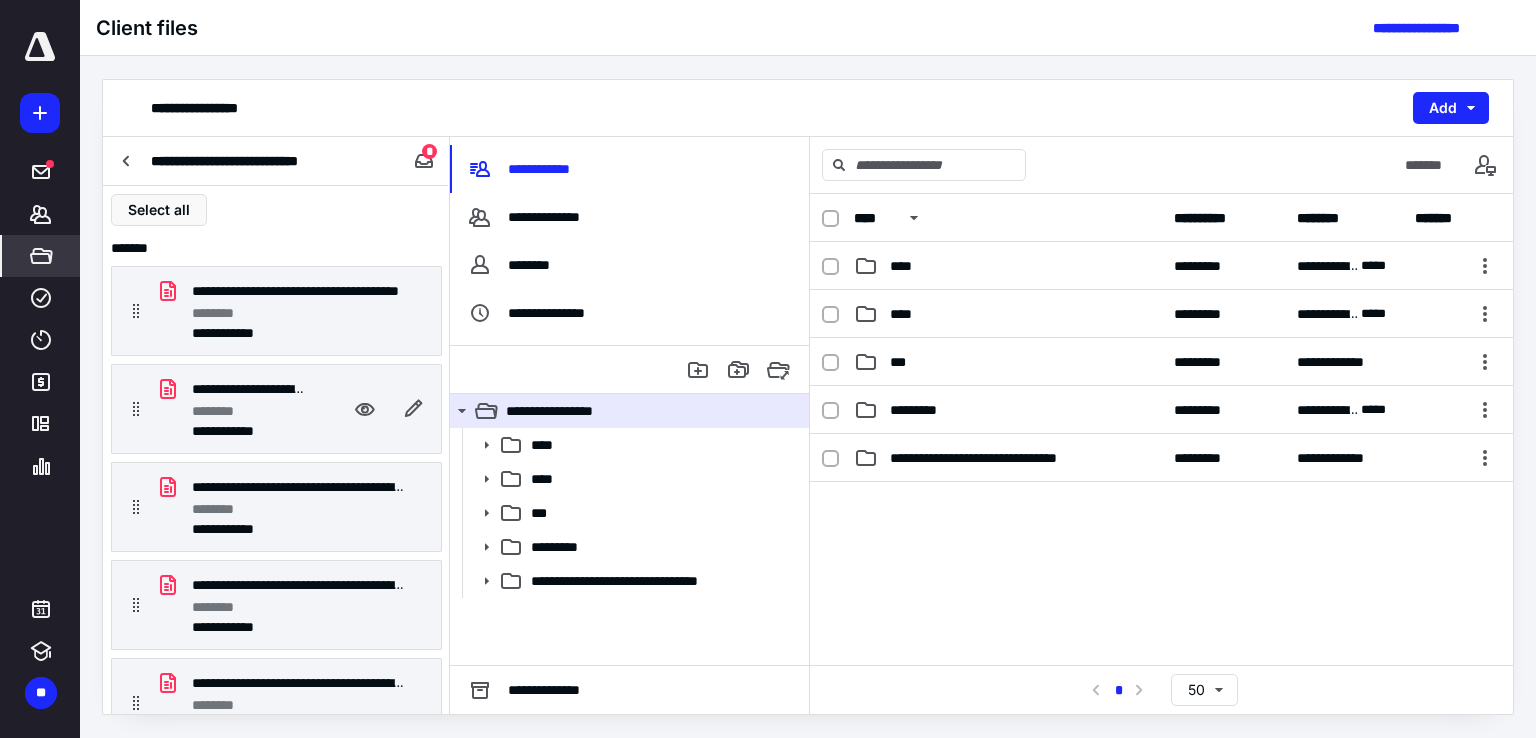 scroll, scrollTop: 0, scrollLeft: 0, axis: both 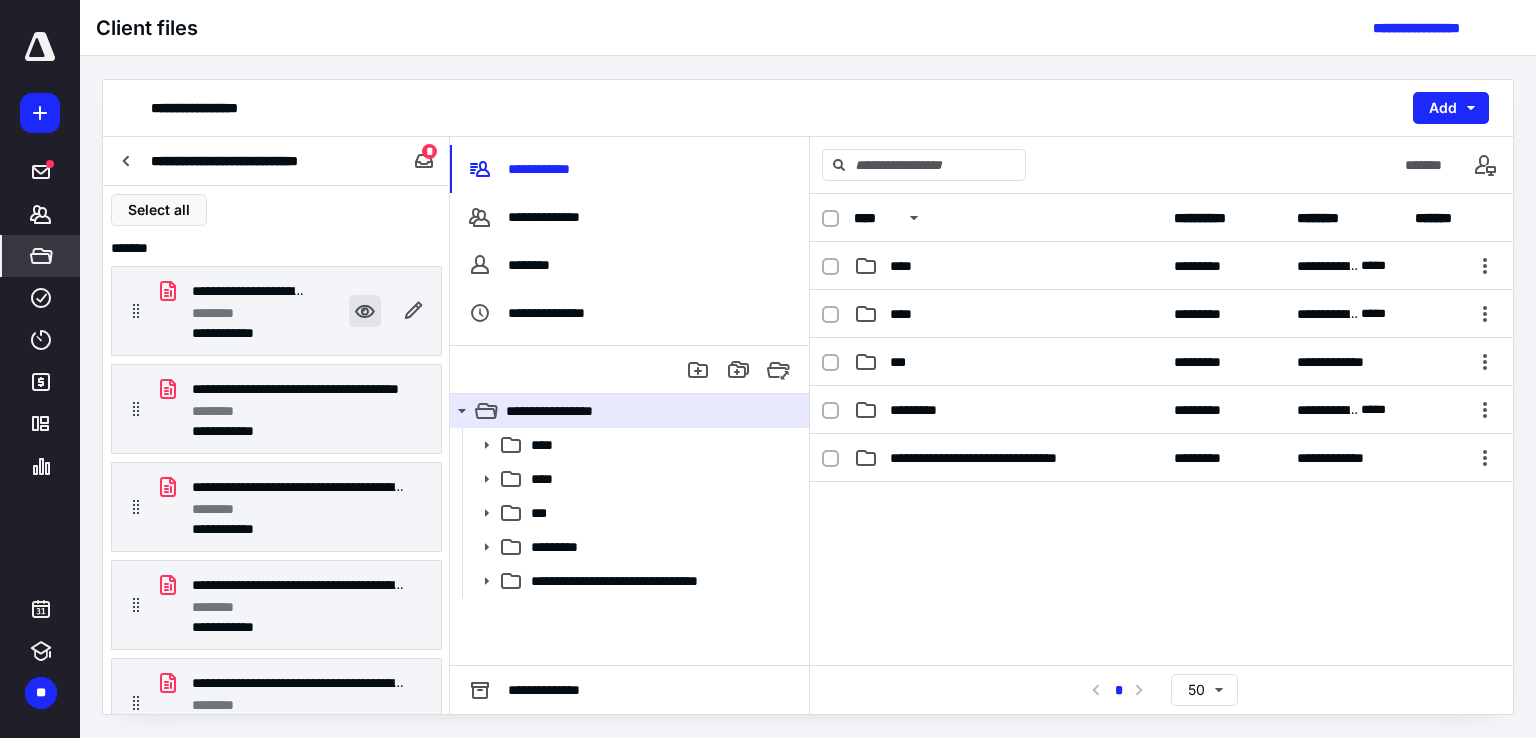 click at bounding box center (365, 311) 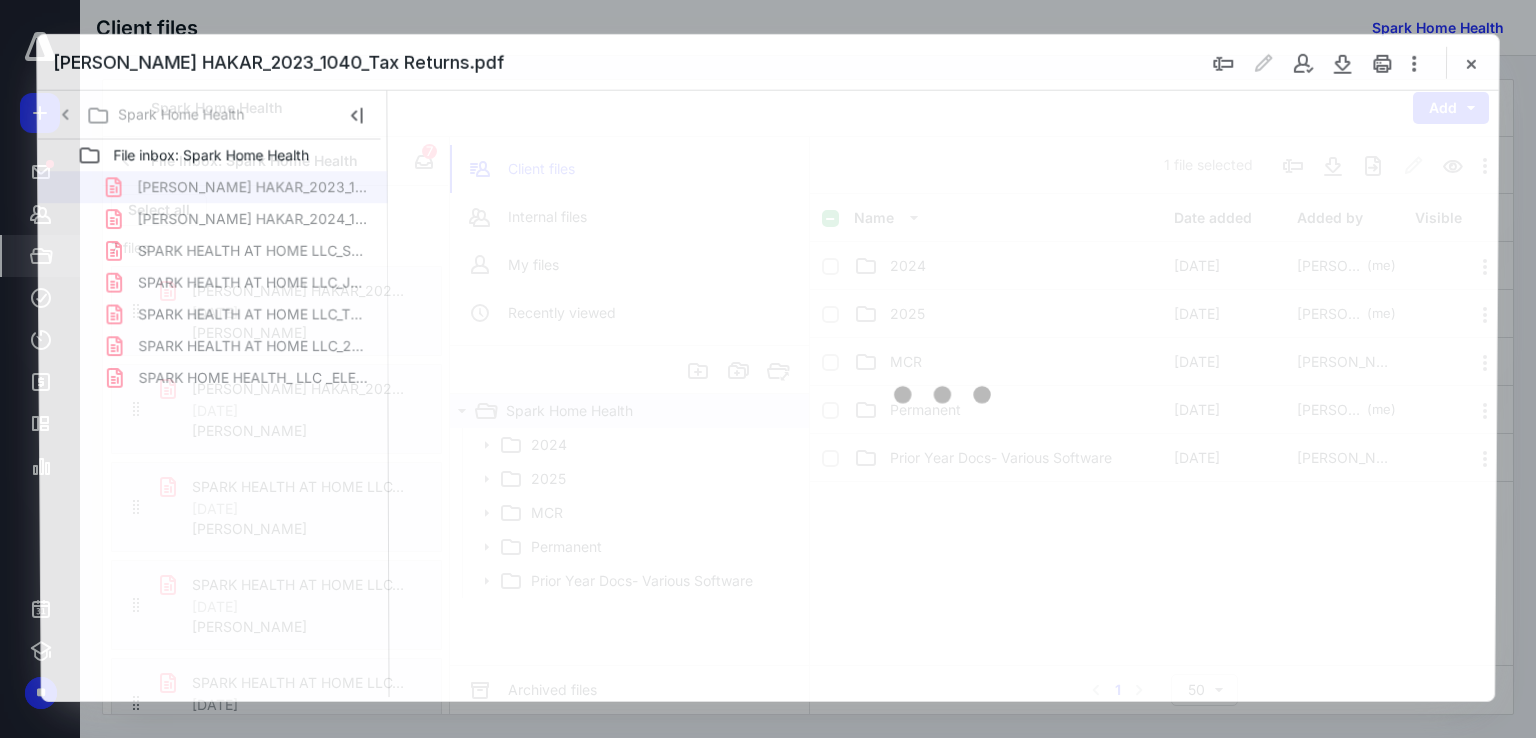scroll, scrollTop: 0, scrollLeft: 0, axis: both 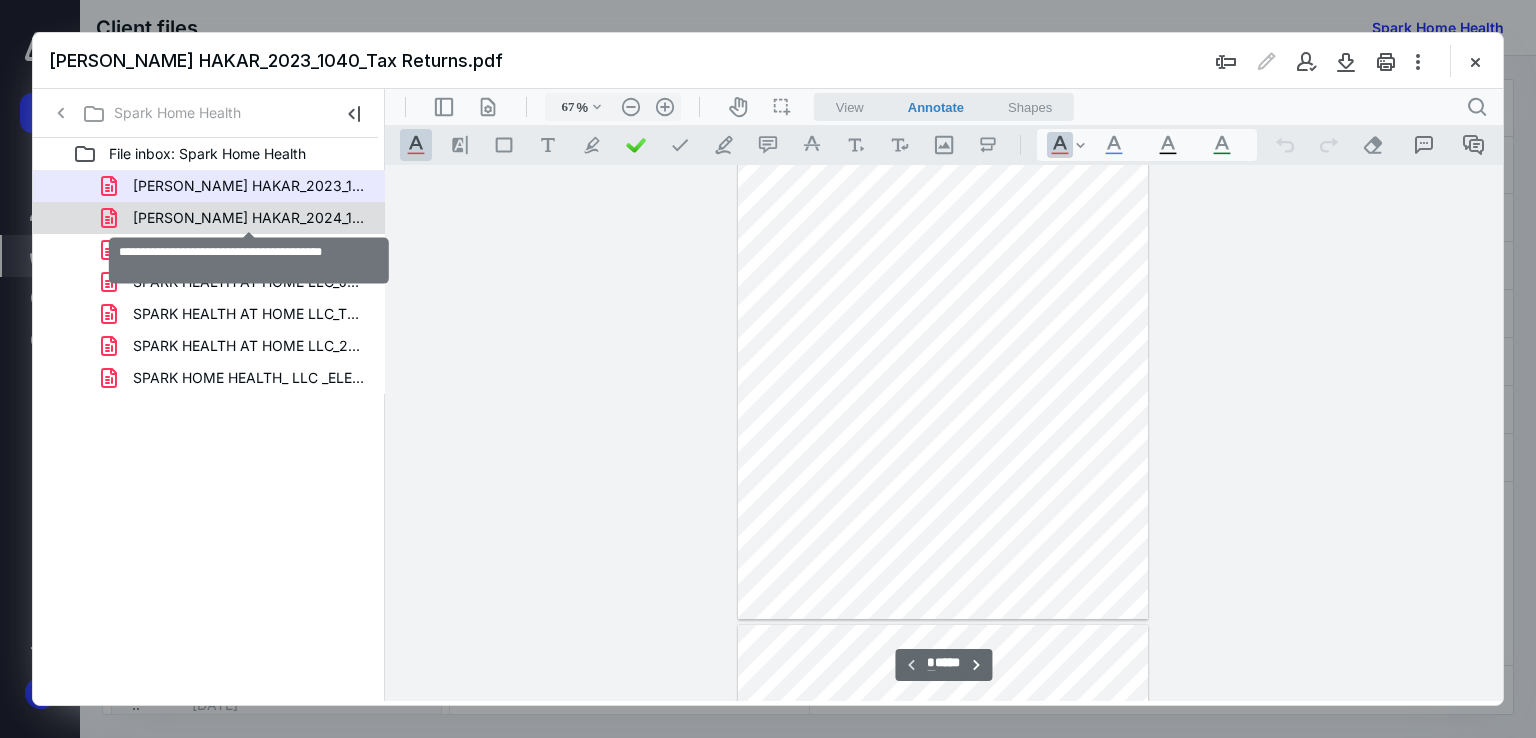 click on "[PERSON_NAME] HAKAR_2024_1040_Tax Returns.pdf" at bounding box center (249, 218) 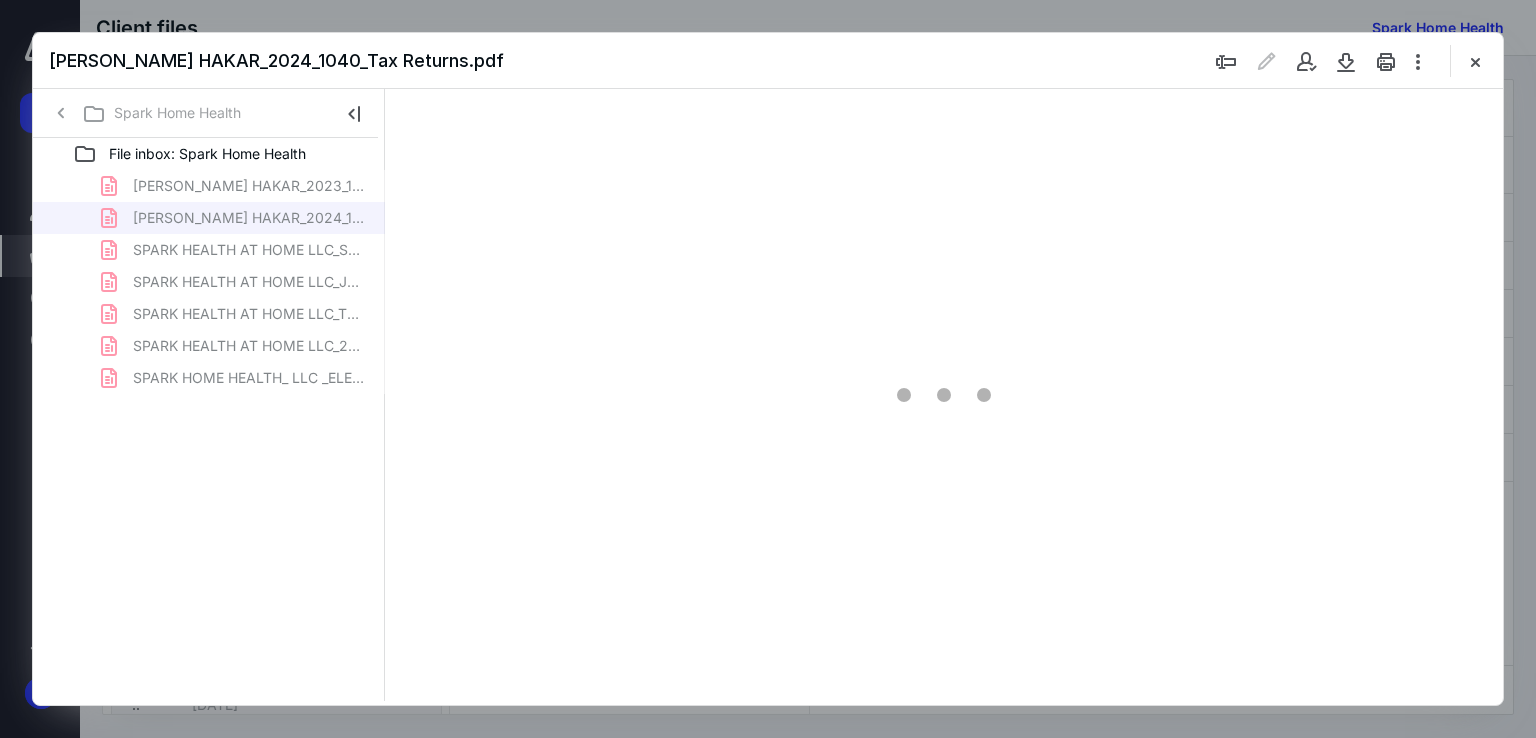 type on "67" 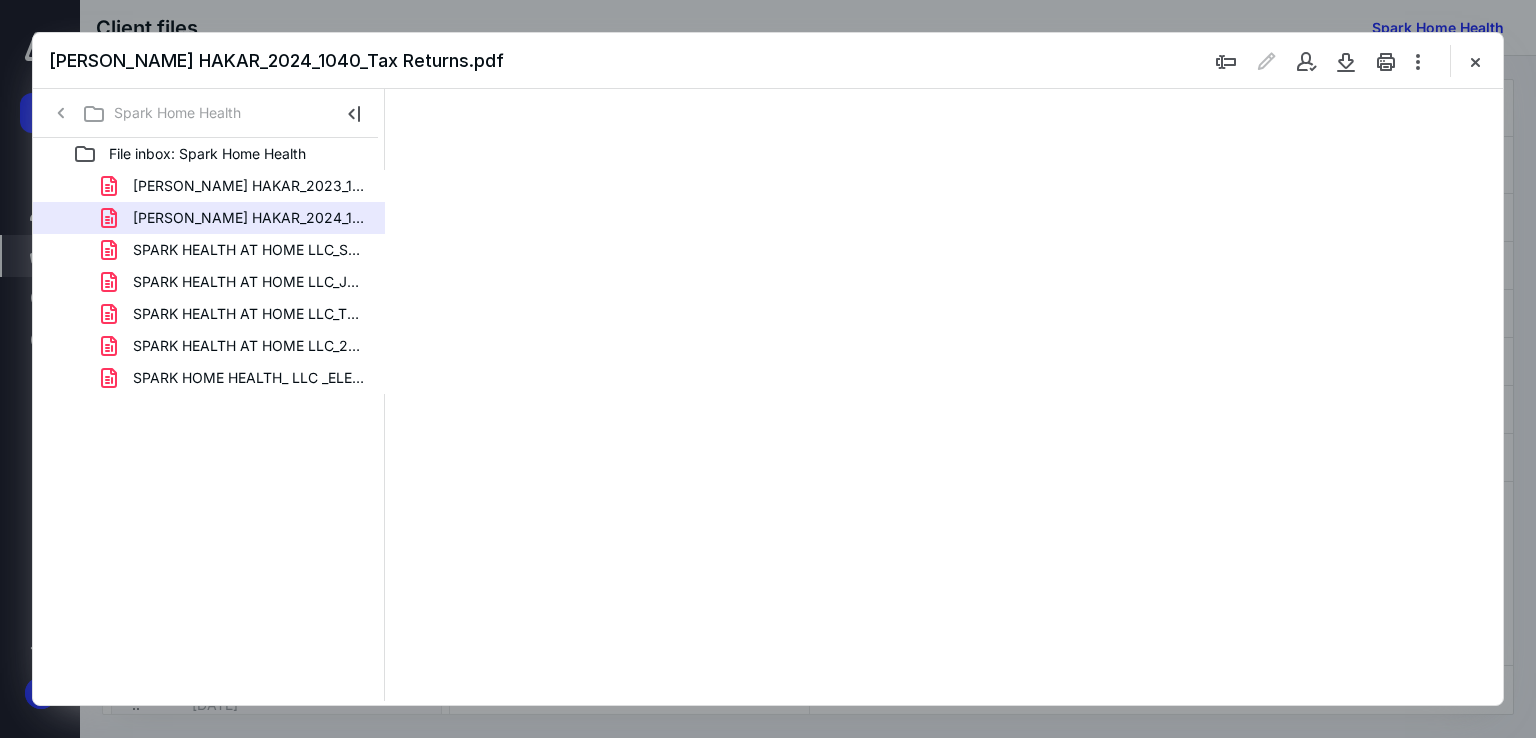 scroll, scrollTop: 79, scrollLeft: 0, axis: vertical 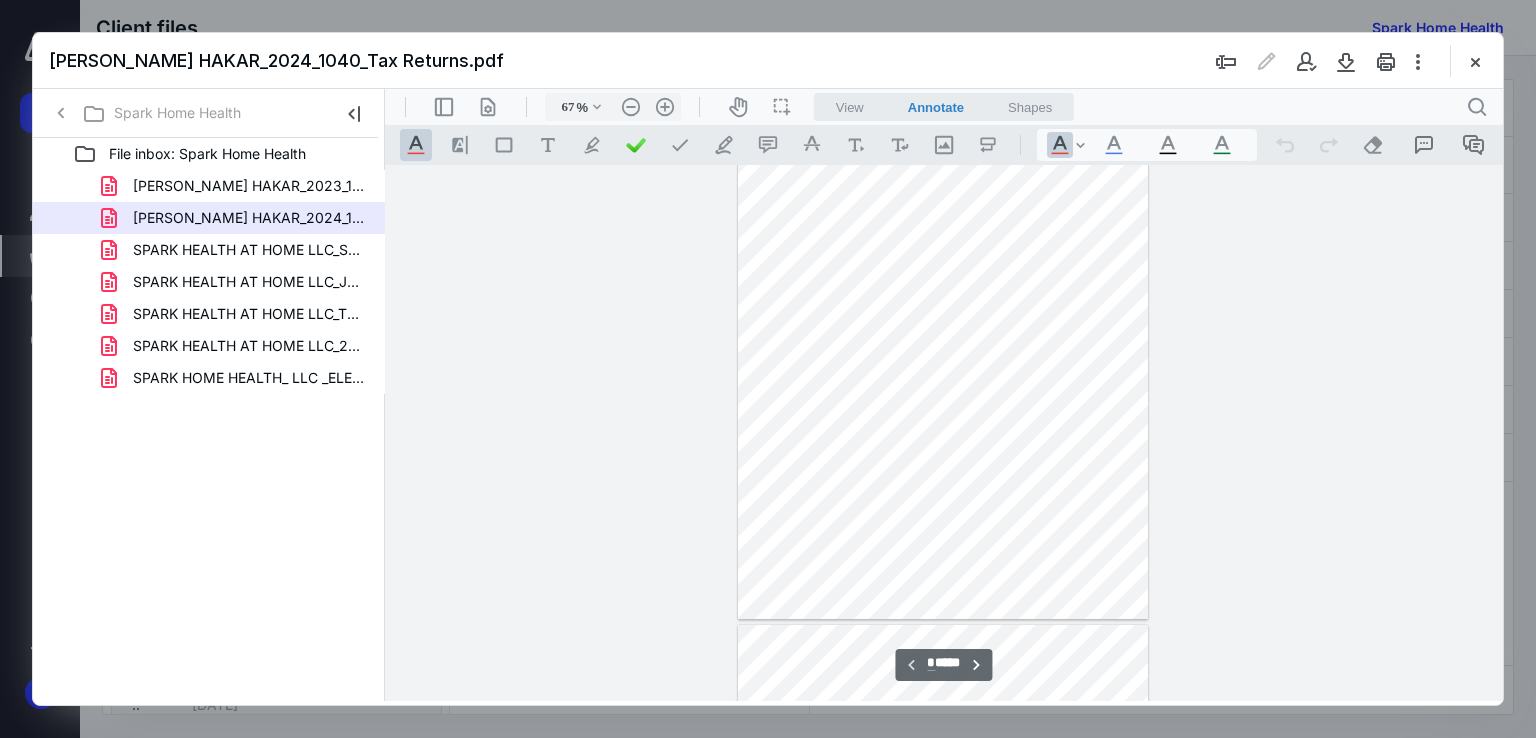 type on "*" 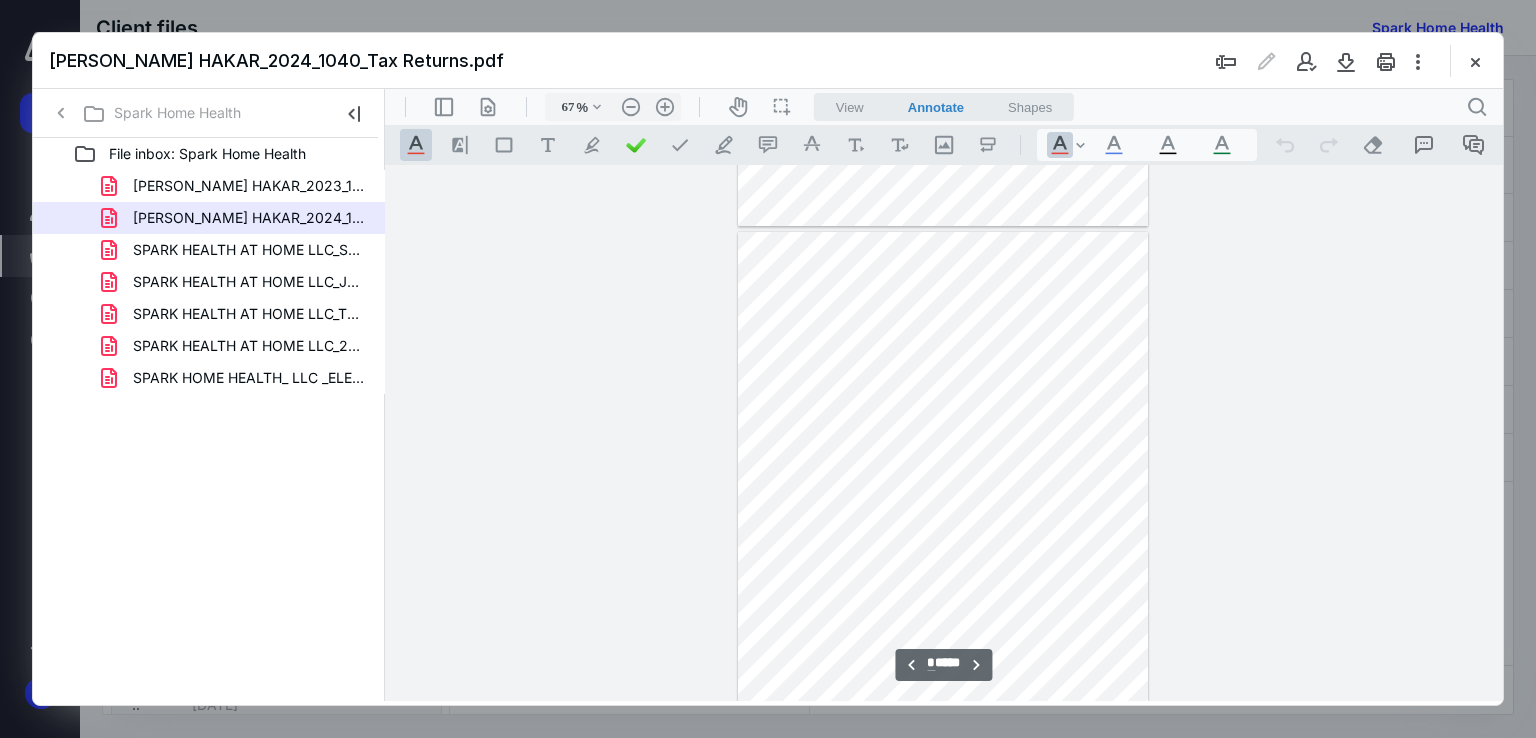 scroll, scrollTop: 579, scrollLeft: 0, axis: vertical 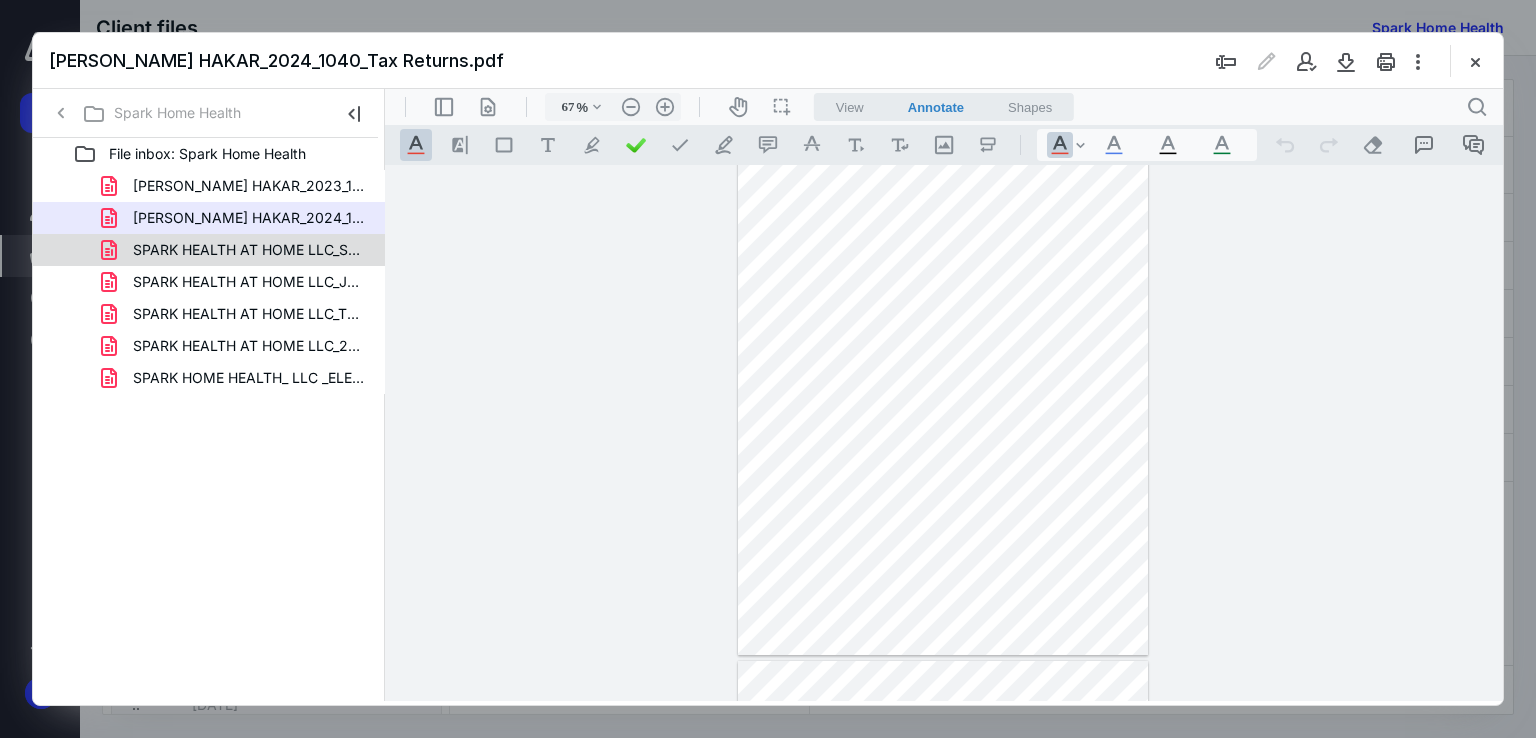 click on "SPARK HEALTH AT HOME LLC_SUZANNE M HAKAR_2024_1065_K1.pdf" at bounding box center (249, 250) 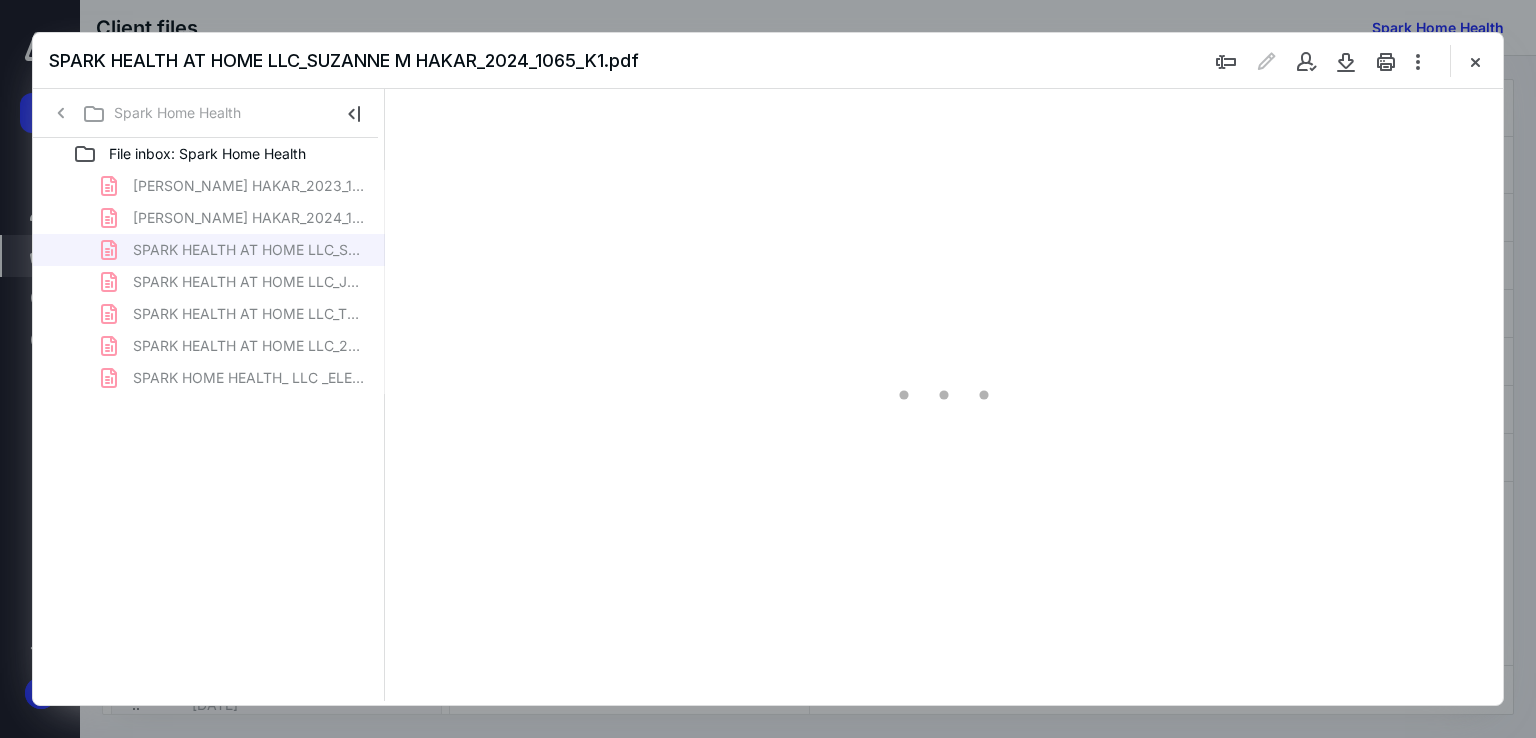 type on "67" 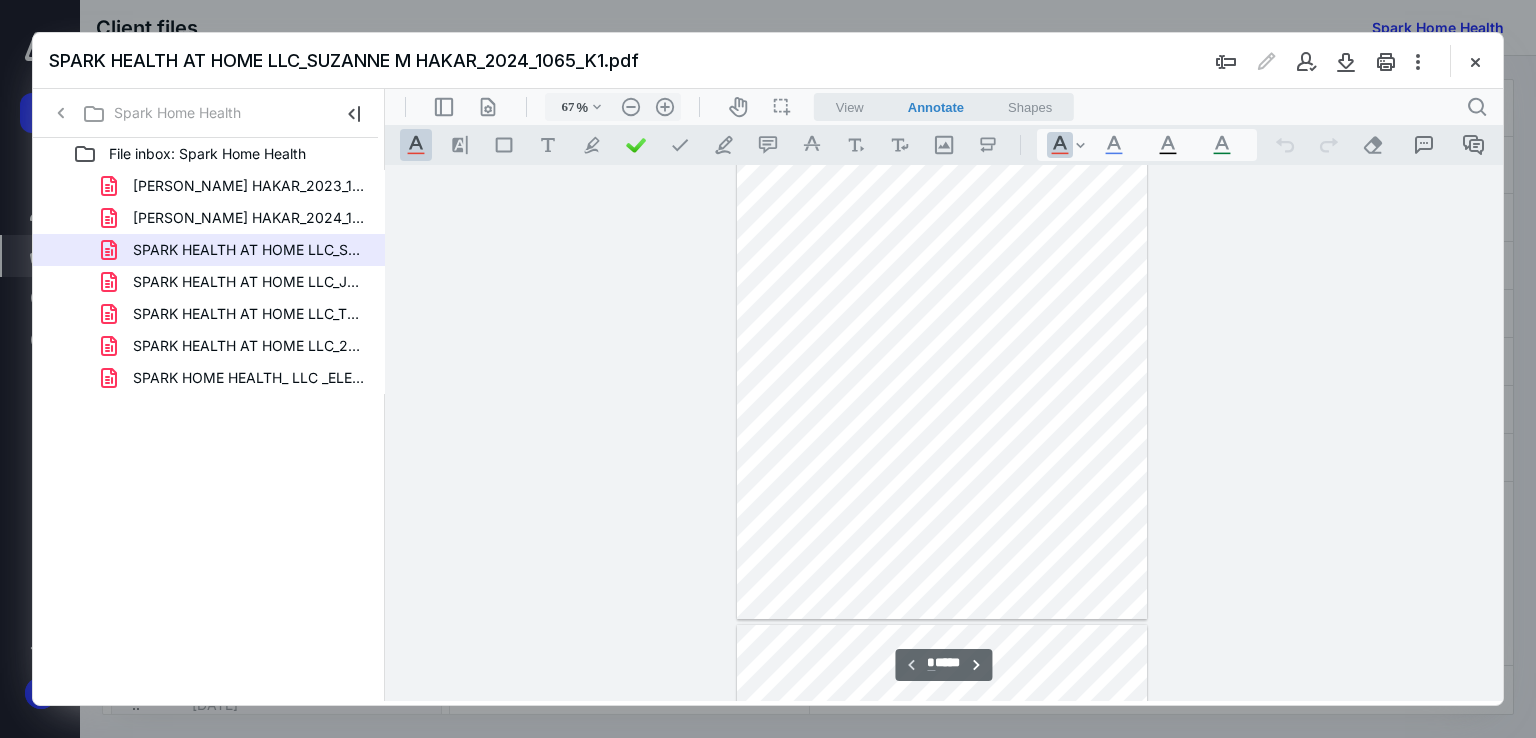 type on "*" 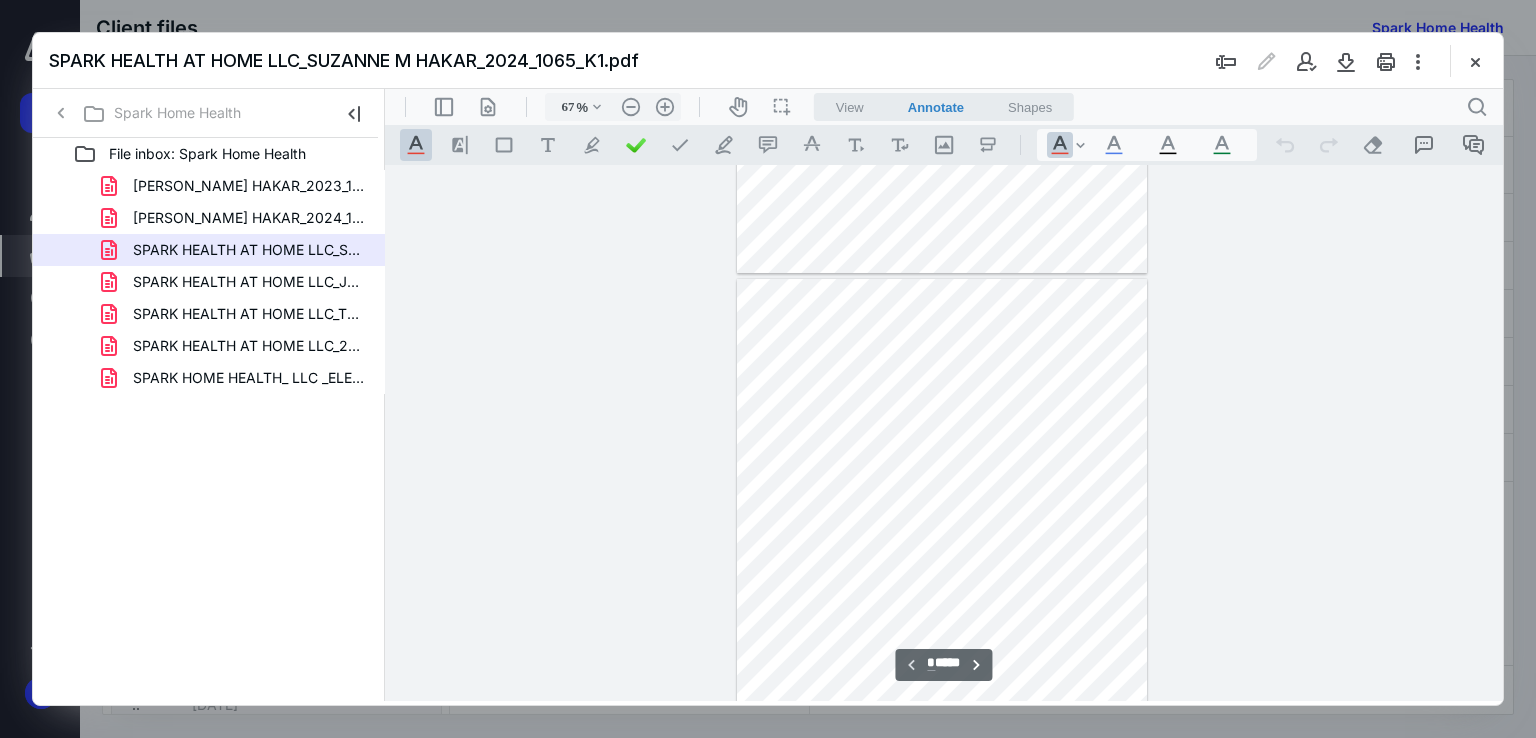 scroll, scrollTop: 679, scrollLeft: 0, axis: vertical 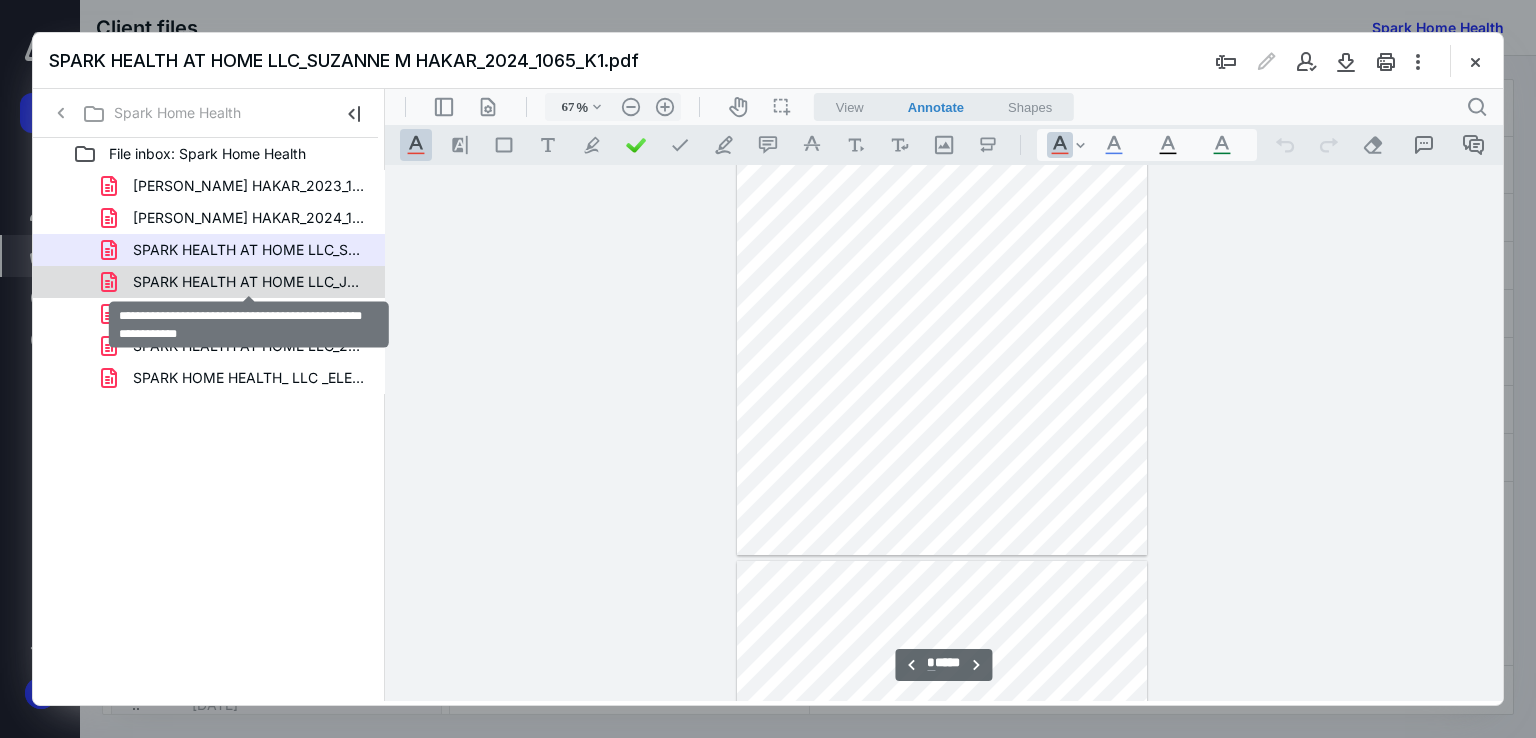 click on "SPARK HEALTH AT HOME LLC_JENNY M VAIL-STENCEL_2024_1065_K1.pdf" at bounding box center [249, 282] 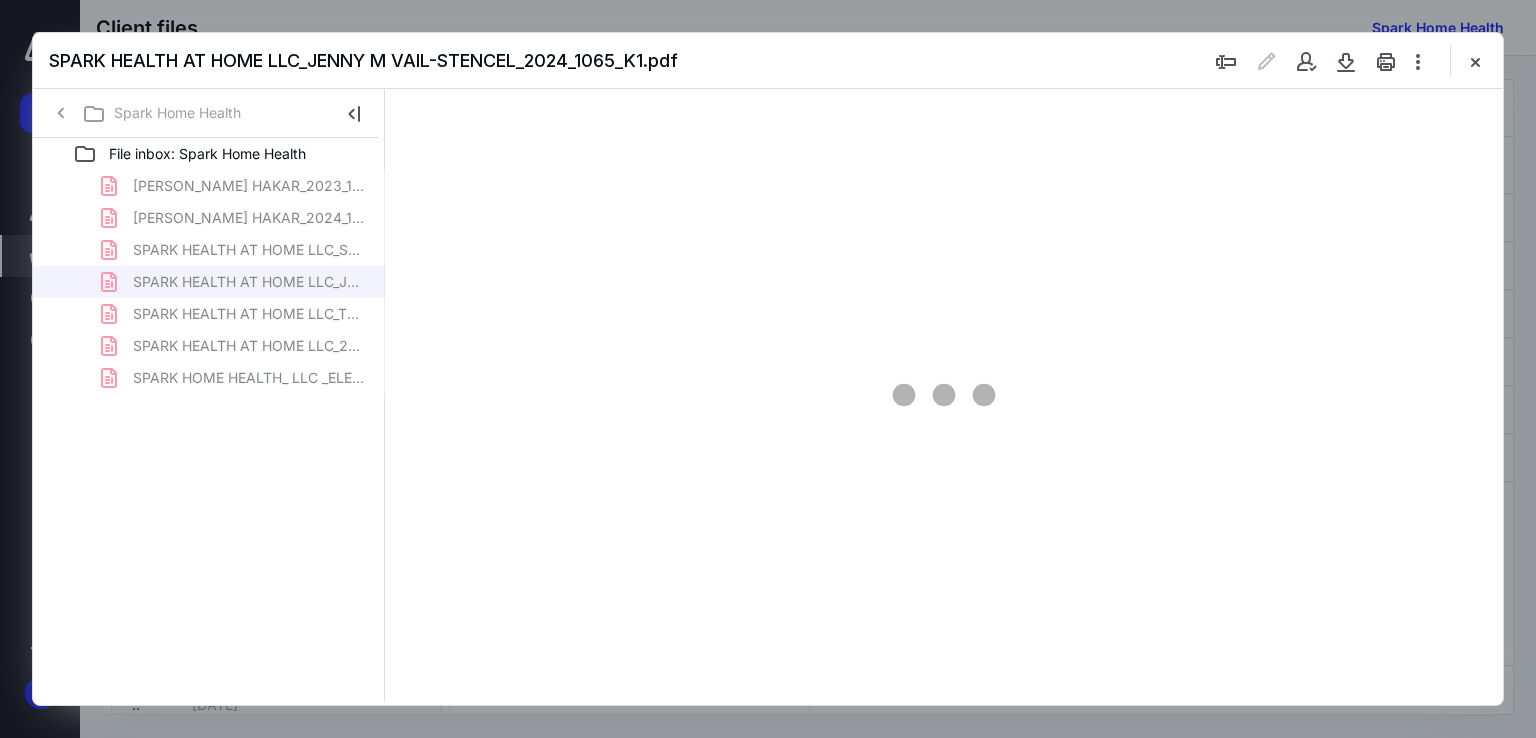 scroll, scrollTop: 79, scrollLeft: 0, axis: vertical 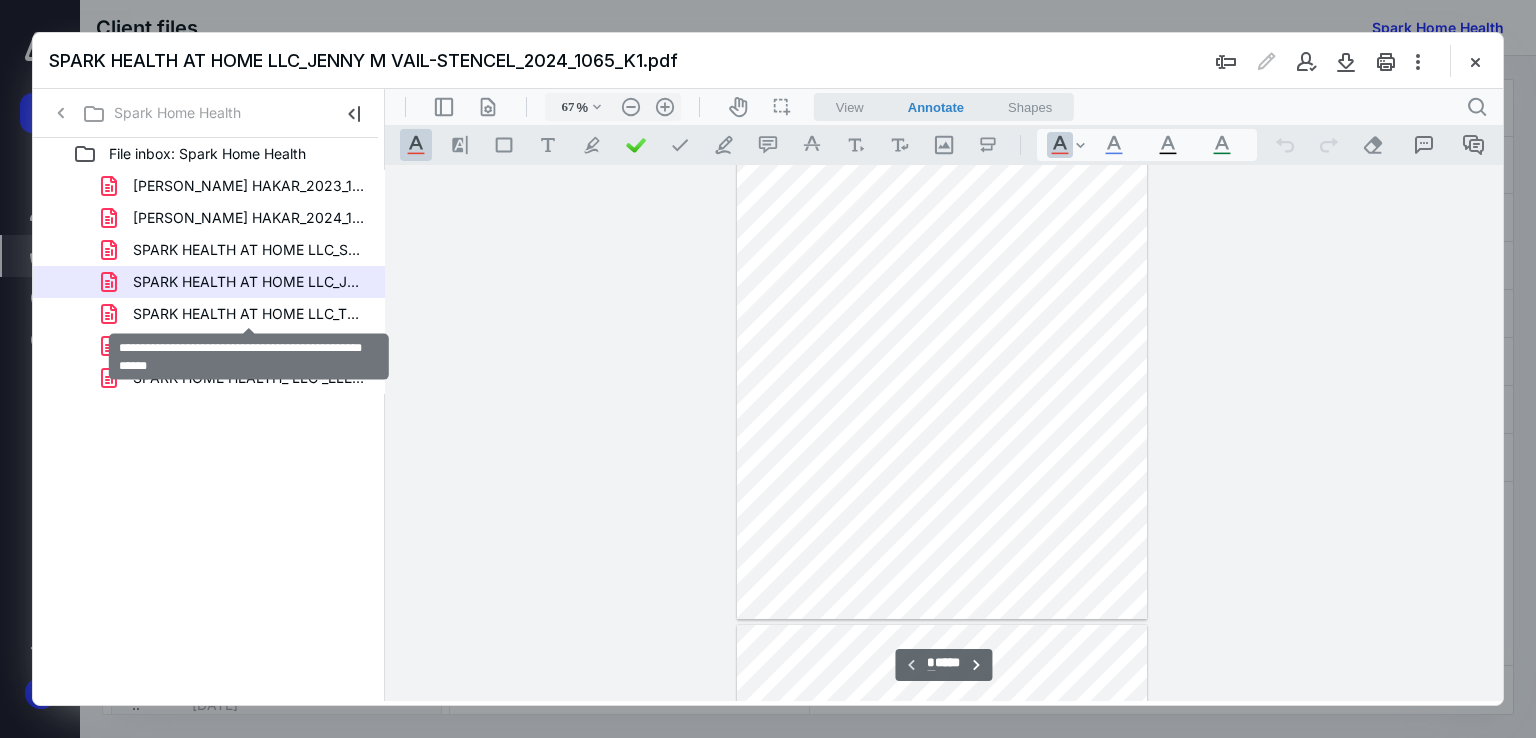 click on "SPARK HEALTH AT HOME LLC_TERESA L HAKAR_2024_1065_K1.pdf" at bounding box center (249, 314) 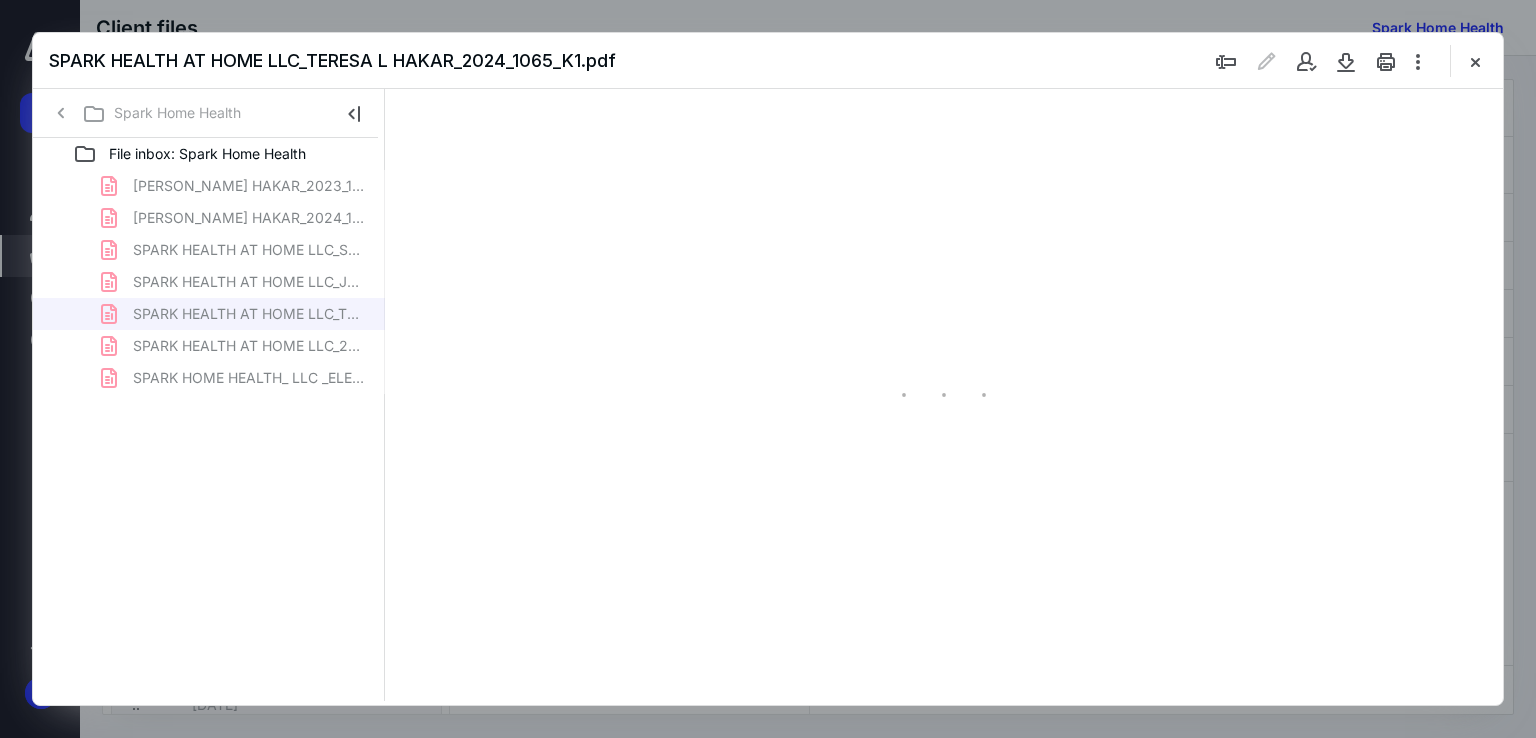 scroll, scrollTop: 79, scrollLeft: 0, axis: vertical 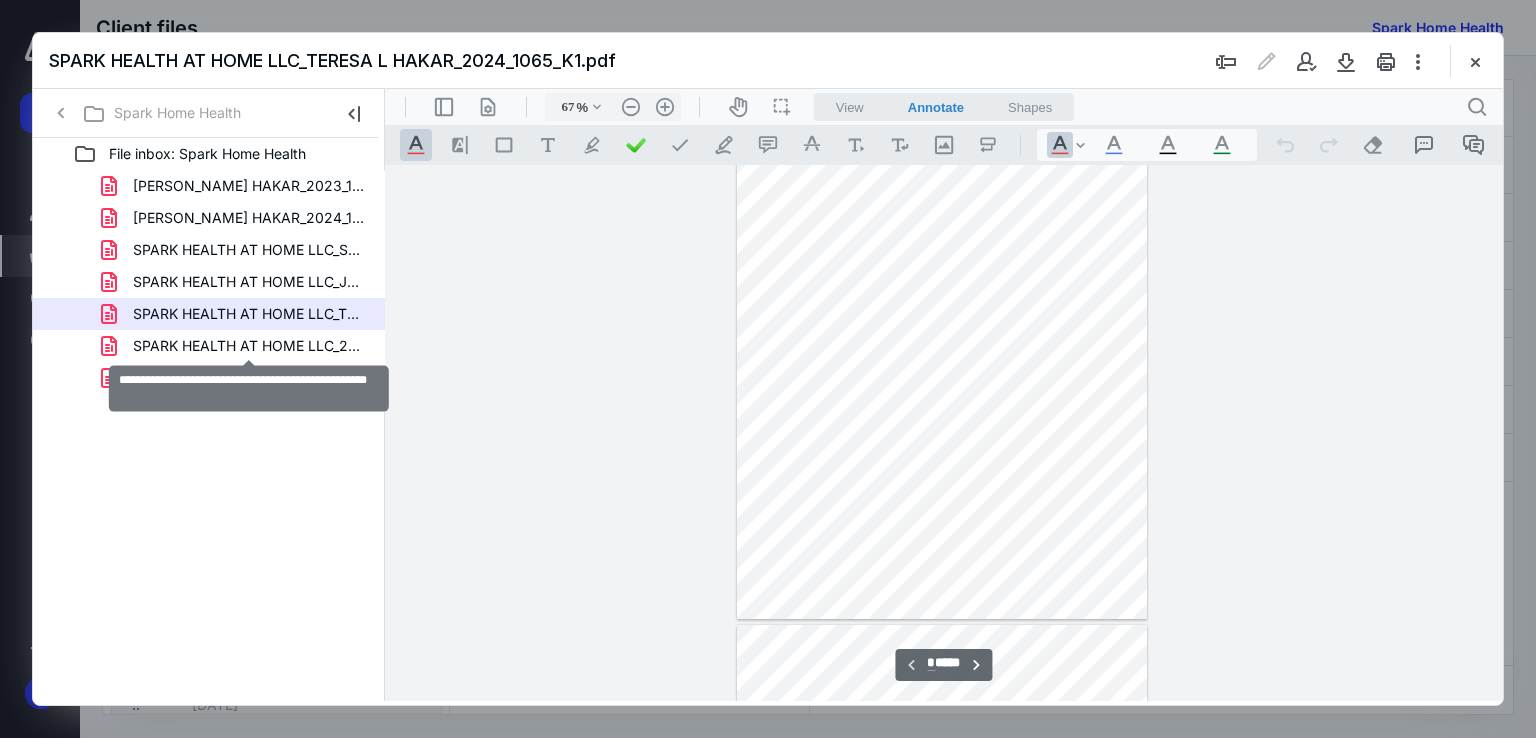 click on "SPARK HEALTH AT HOME LLC_2024_1065_Tax Returns.pdf" at bounding box center [249, 346] 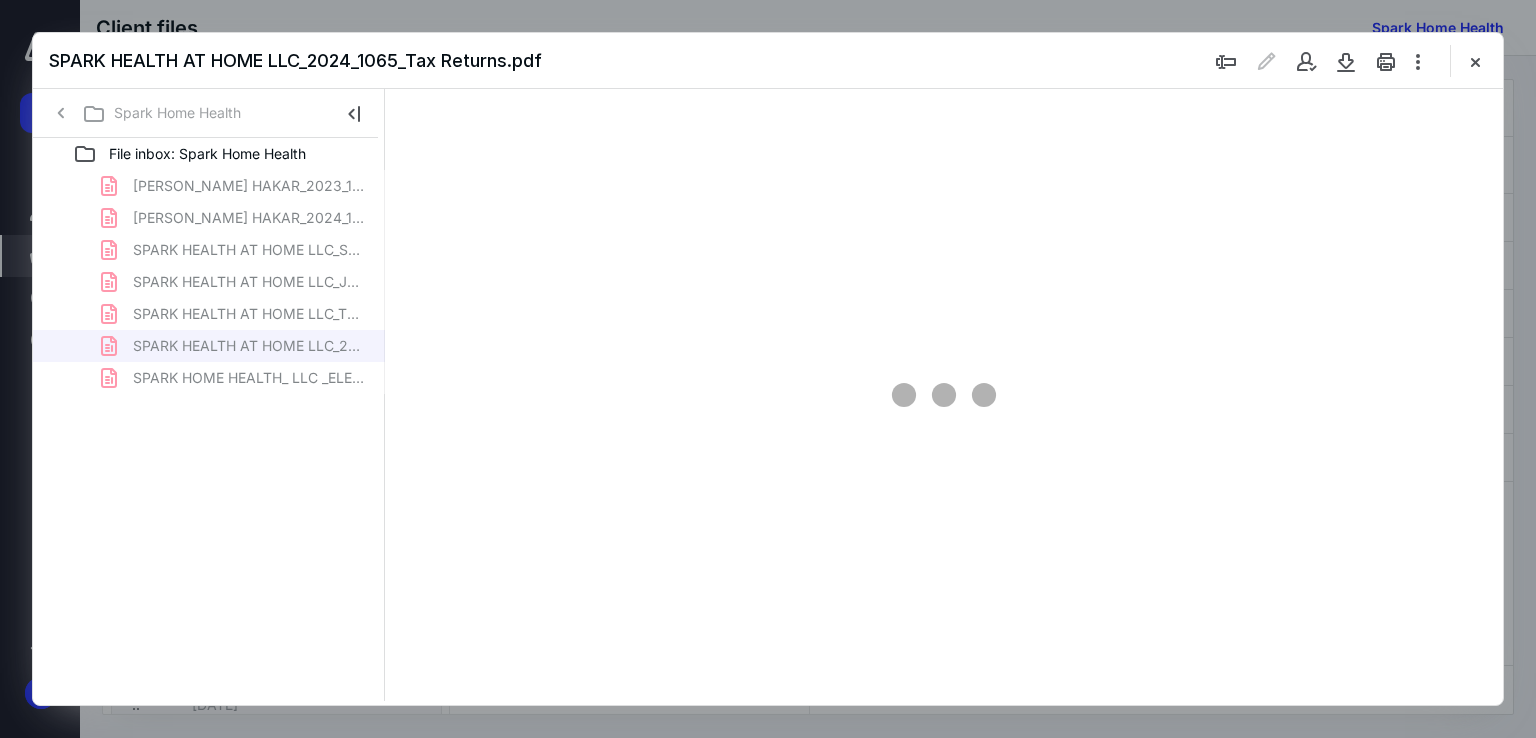 scroll, scrollTop: 79, scrollLeft: 0, axis: vertical 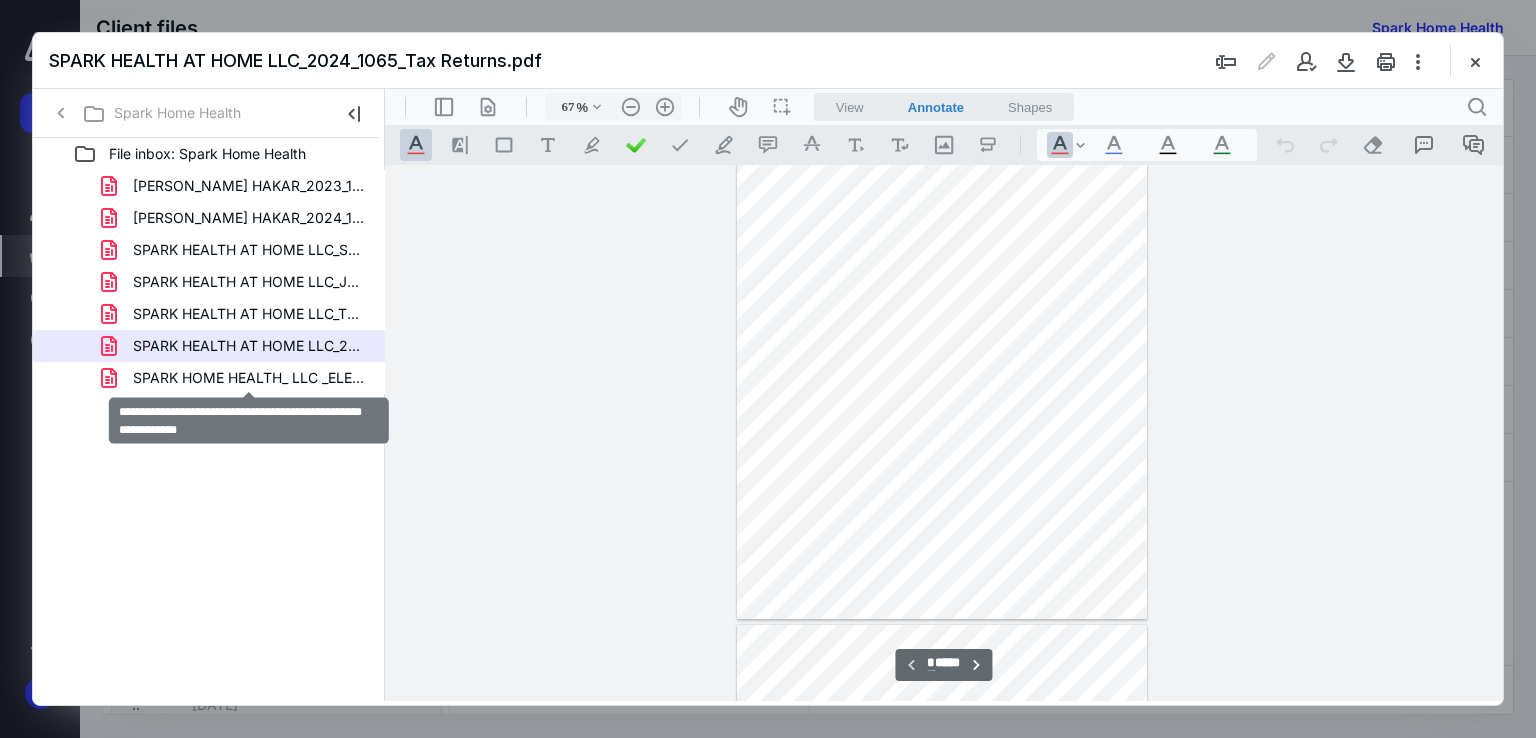 click on "SPARK HOME HEALTH_ LLC _ELECTING S STATUS_2024_1120S_Tax R.pdf" at bounding box center (249, 378) 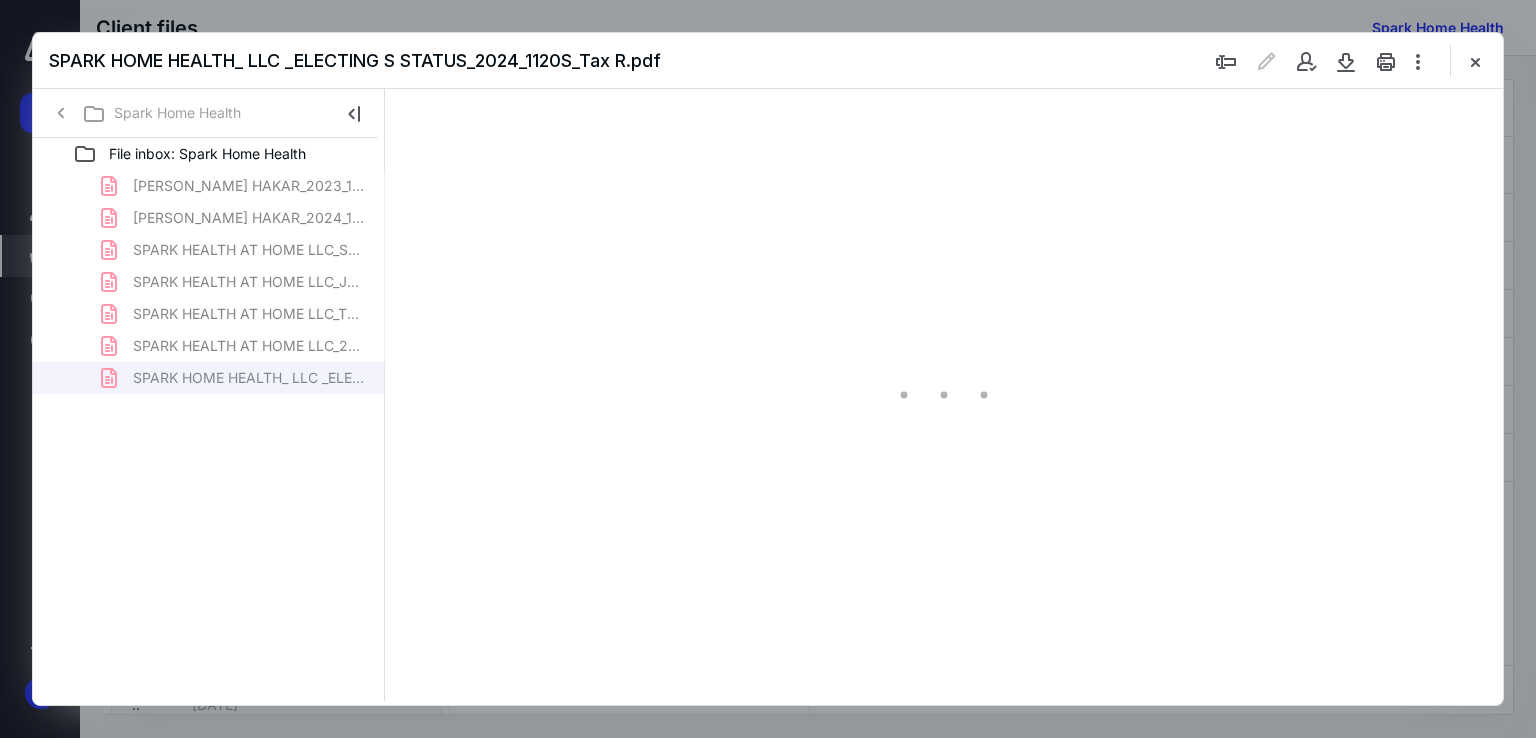type on "67" 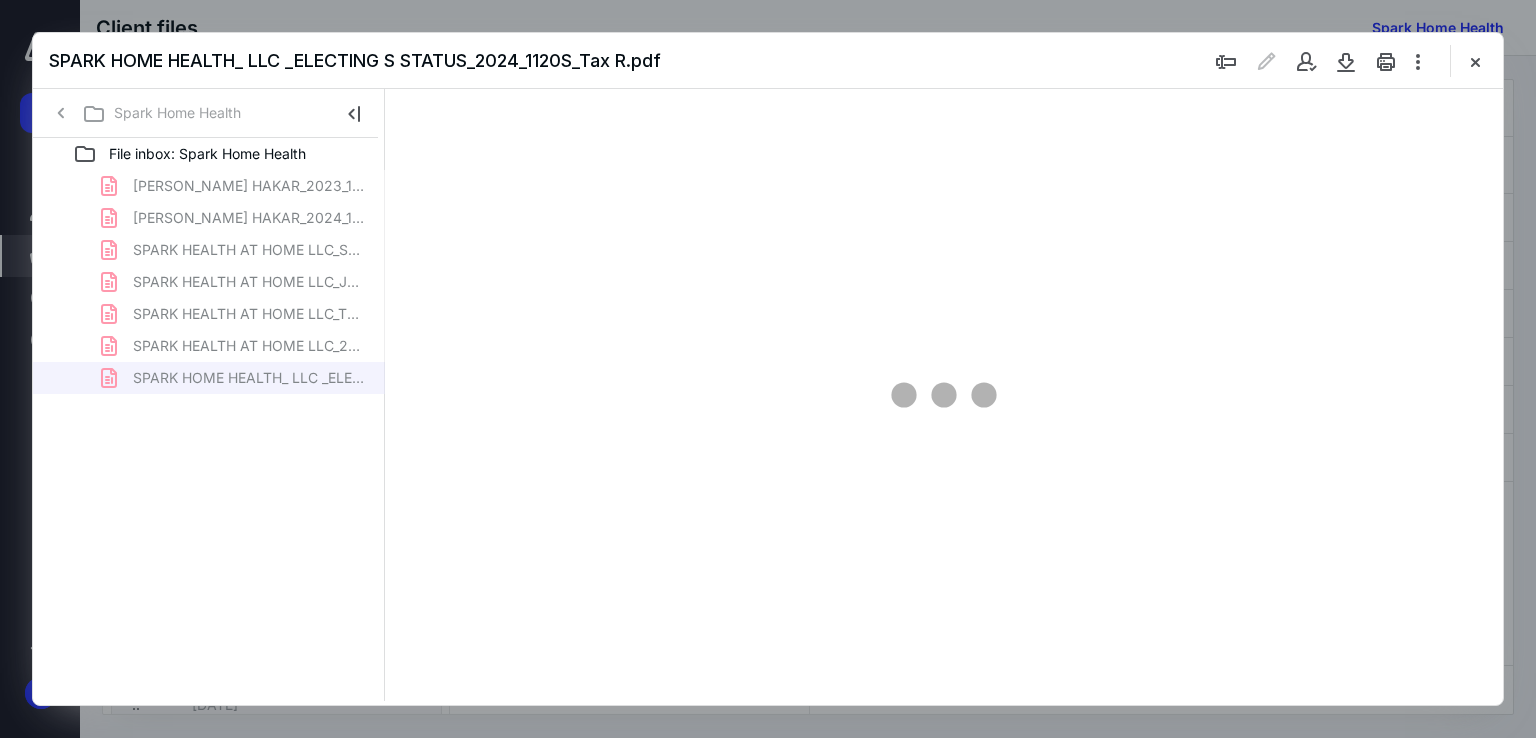 scroll, scrollTop: 79, scrollLeft: 0, axis: vertical 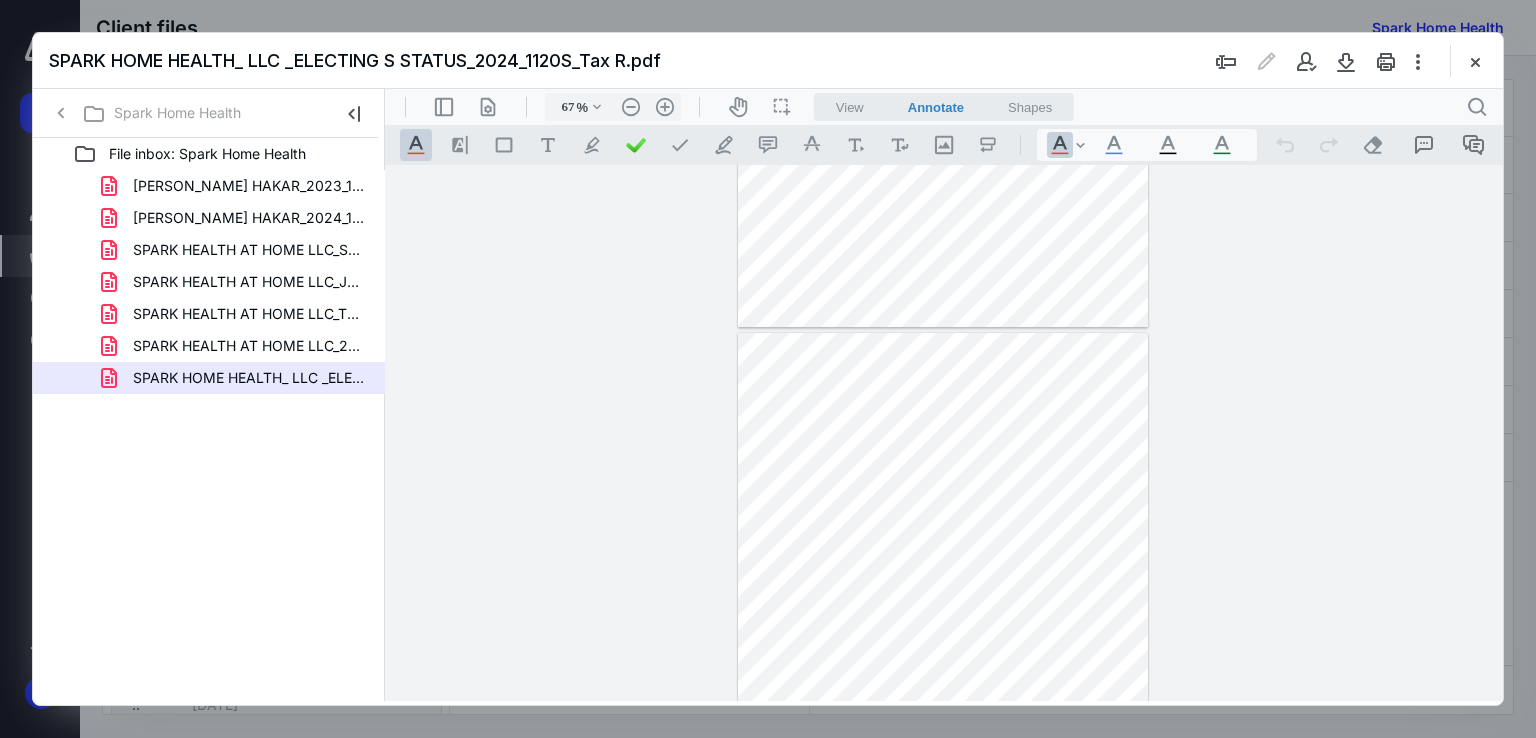 type on "*" 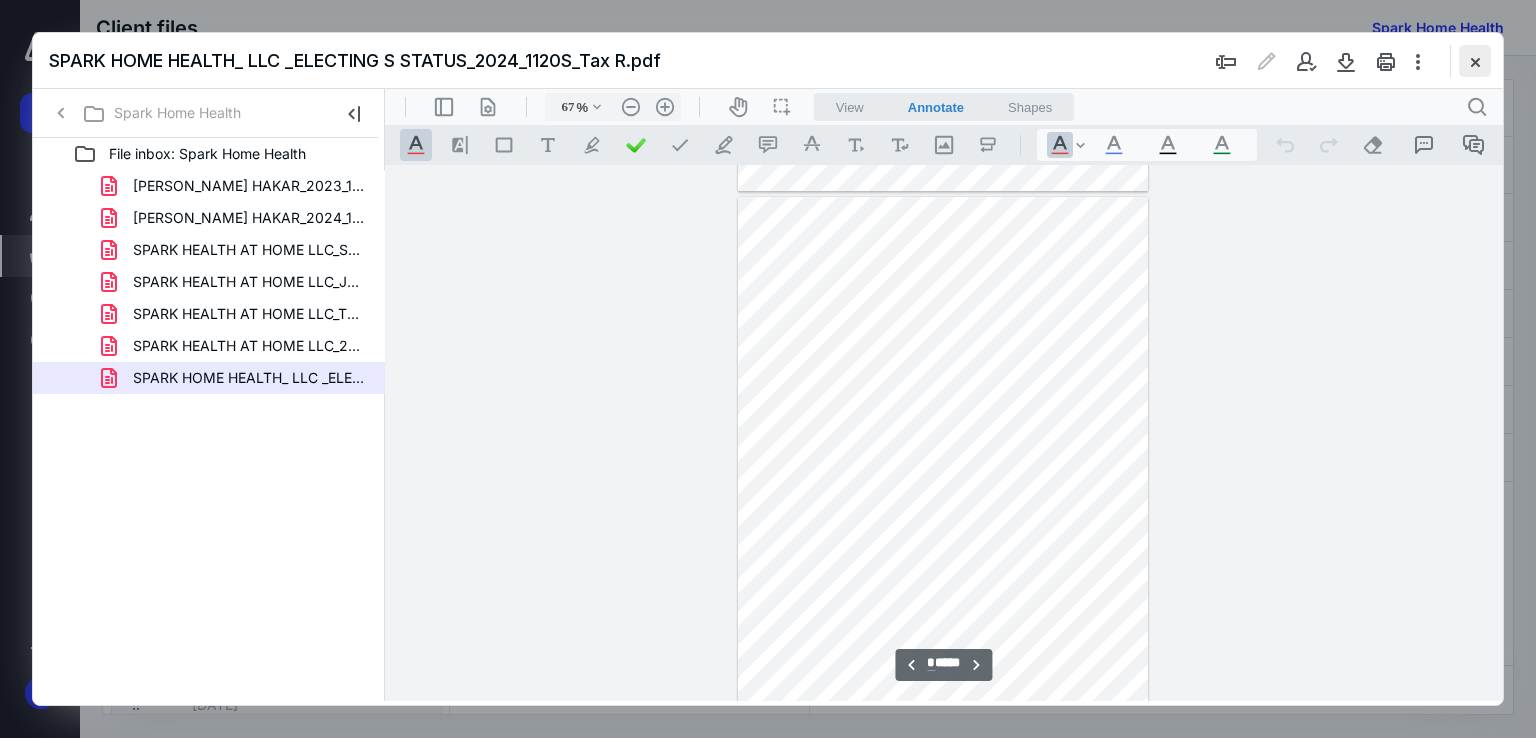 click at bounding box center [1475, 61] 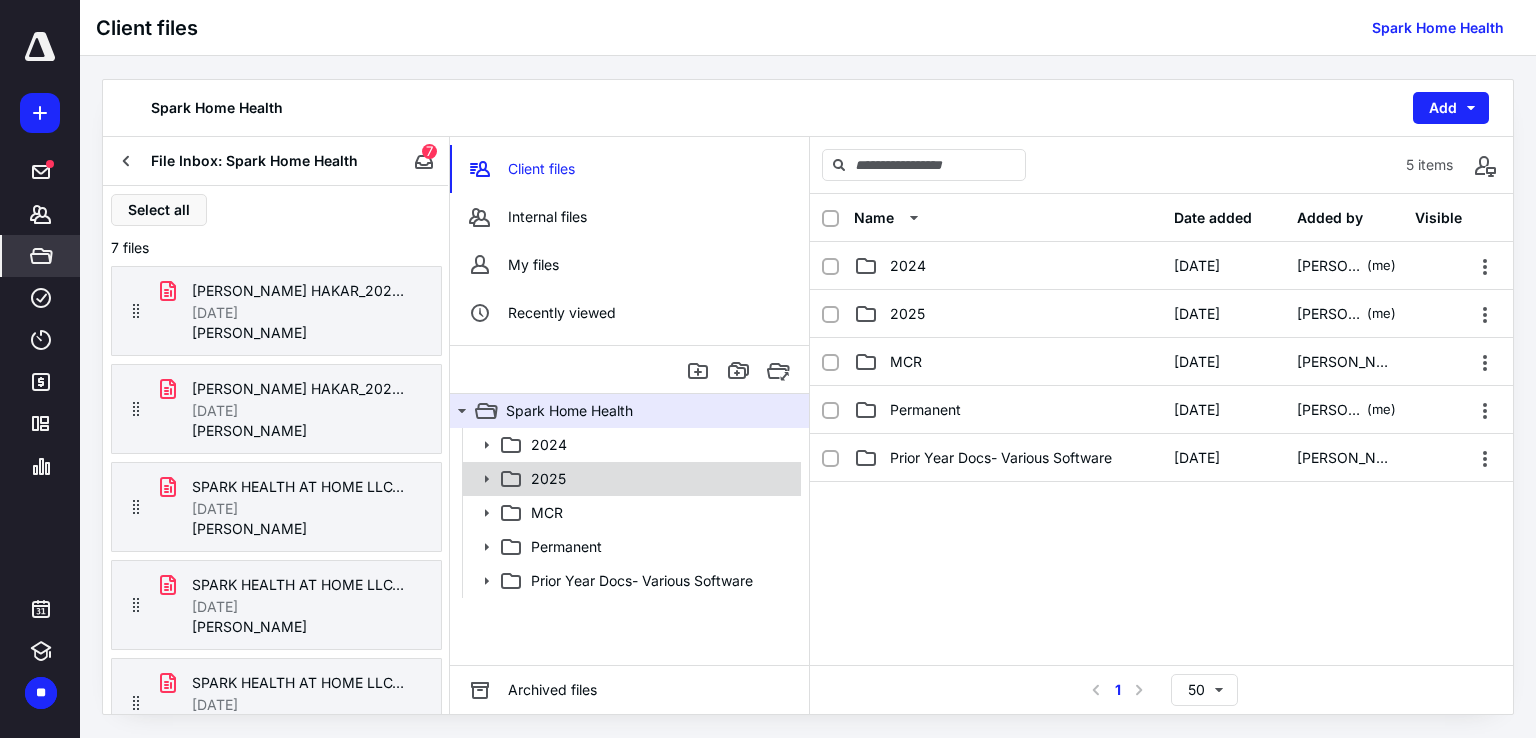click on "2025" at bounding box center (660, 479) 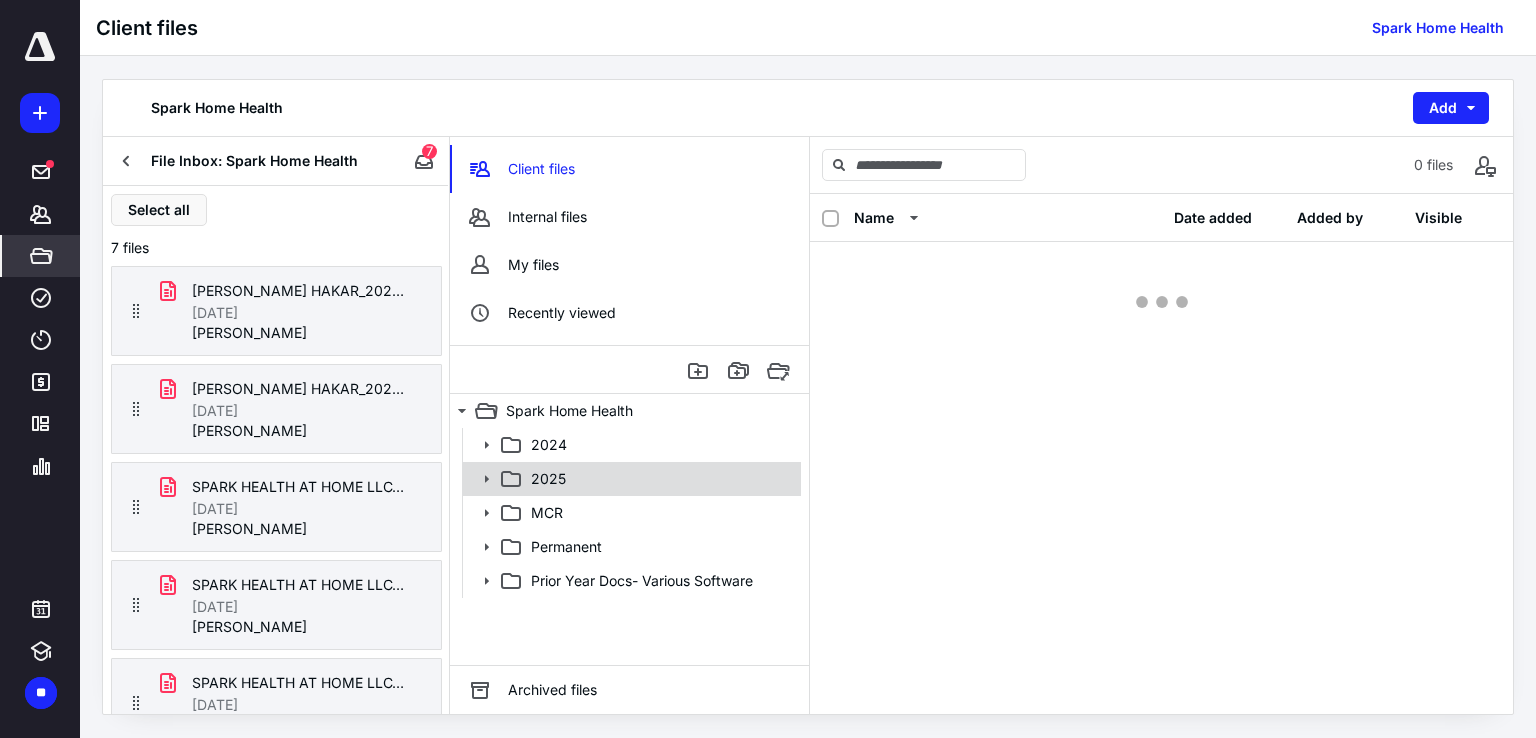 click on "2025" at bounding box center [660, 479] 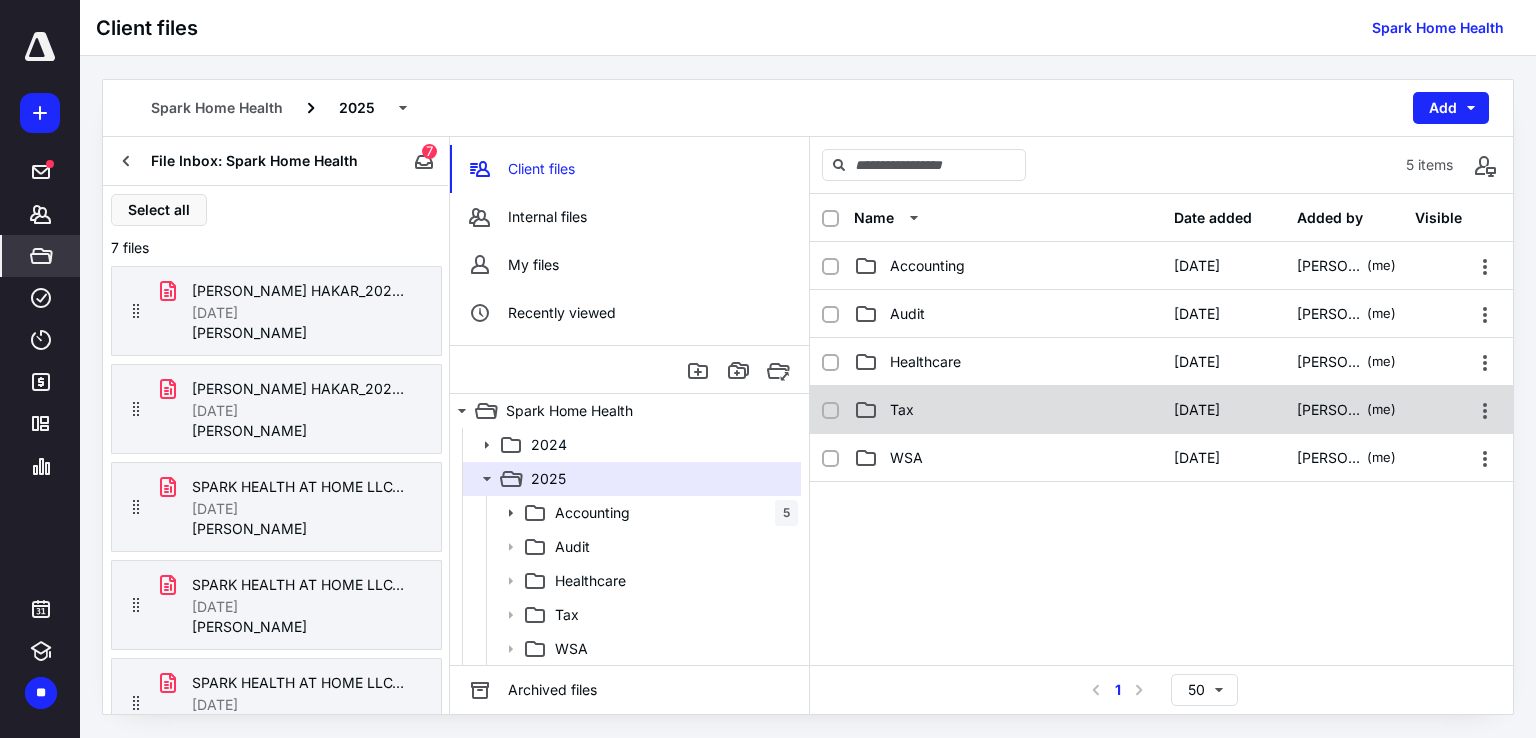 click on "Tax" at bounding box center (1008, 410) 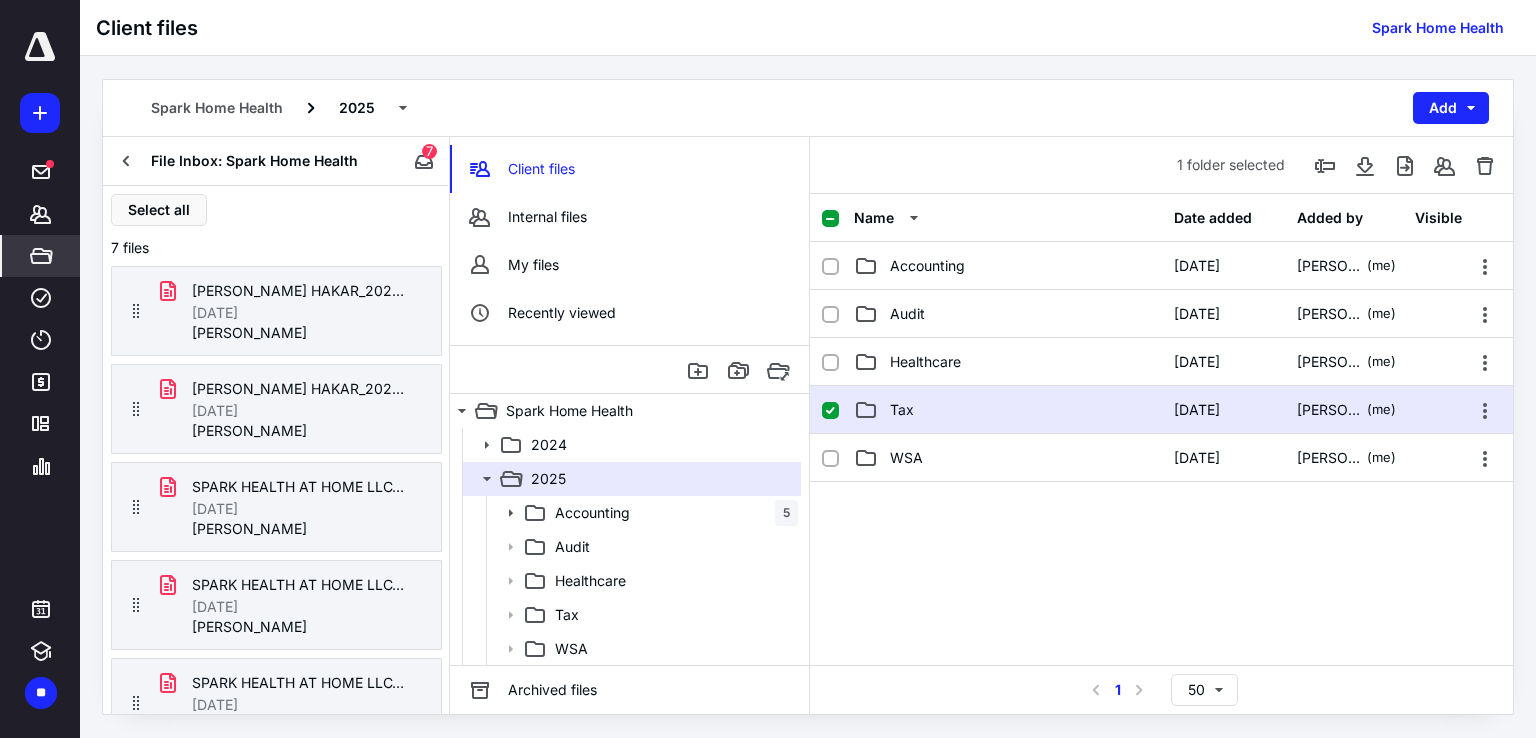click on "Tax" at bounding box center (1008, 410) 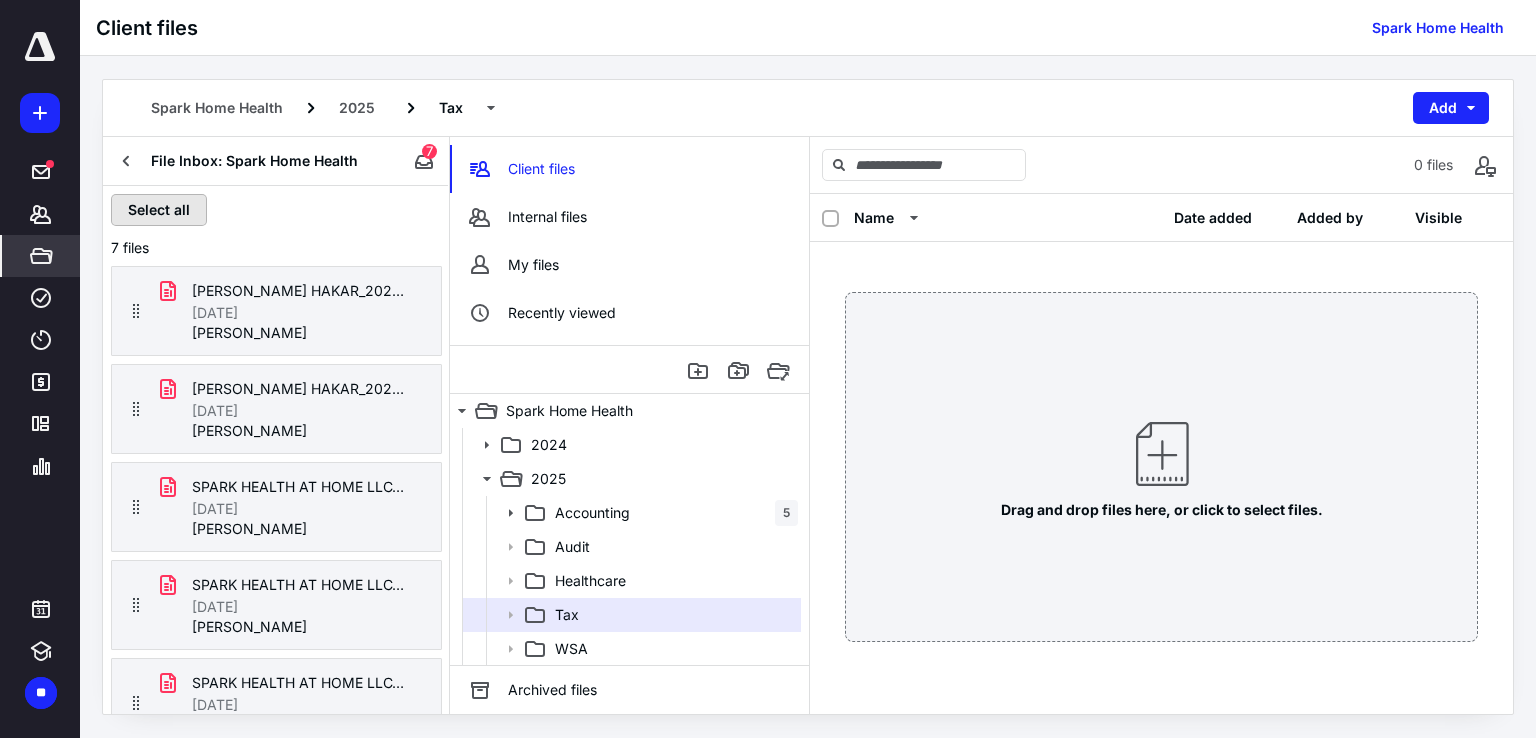 click on "Select all" at bounding box center [159, 210] 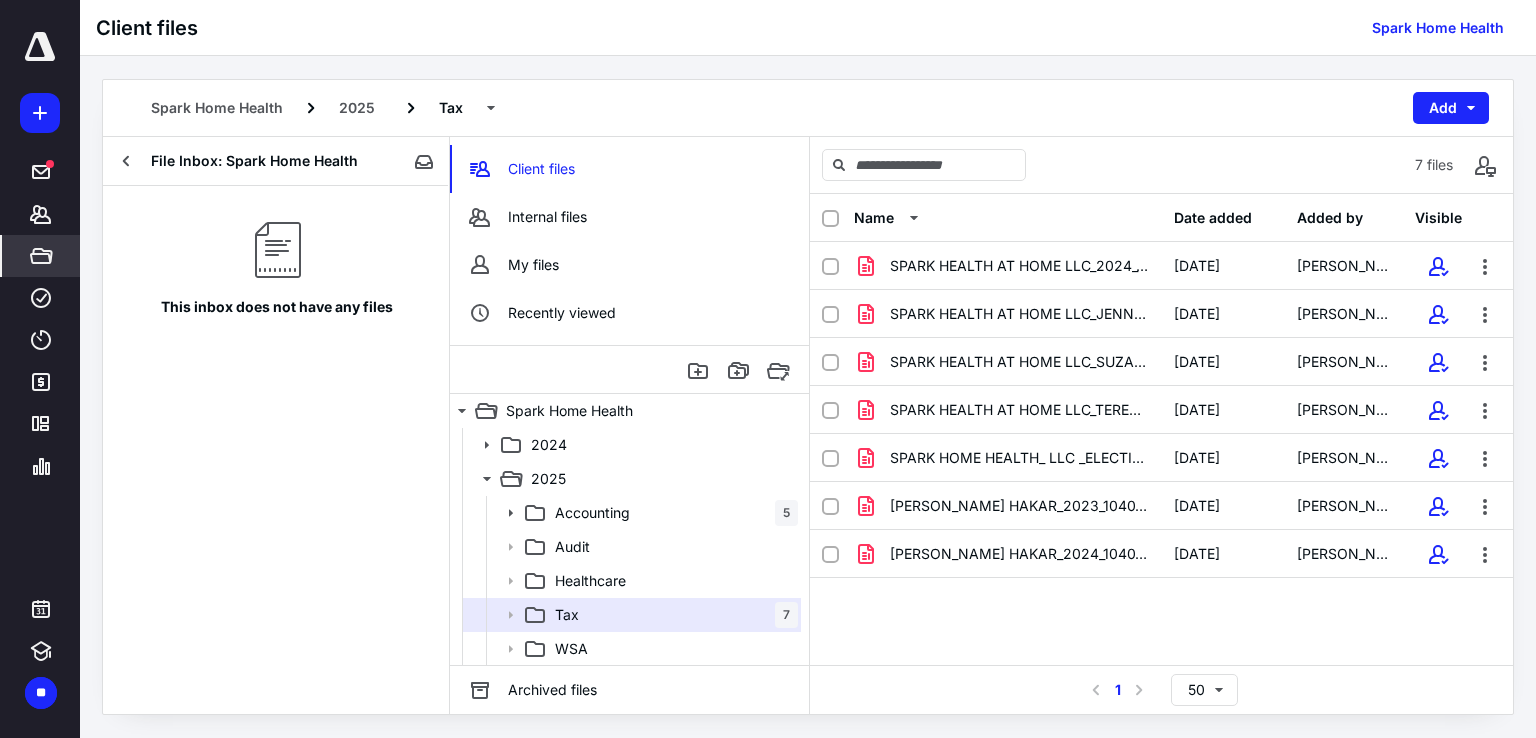 click on "Name Date added Added by Visible SPARK HEALTH AT HOME LLC_2024_1065_Tax Returns.pdf [DATE] [PERSON_NAME] SPARK HEALTH AT HOME LLC_JENNY M VAIL-STENCEL_2024_1065_K1.pdf [DATE] [PERSON_NAME] SPARK HEALTH AT HOME LLC_SUZANNE M HAKAR_2024_1065_K1.pdf [DATE] [PERSON_NAME] SPARK HEALTH AT HOME LLC_TERESA L HAKAR_2024_1065_K1.pdf [DATE] [PERSON_NAME] SPARK HOME HEALTH_ LLC _ELECTING S STATUS_2024_1120S_Tax R.pdf [DATE] [PERSON_NAME] [PERSON_NAME] HAKAR_2023_1040_Tax Returns.pdf [DATE] [PERSON_NAME] [PERSON_NAME] HAKAR_2024_1040_Tax Returns.pdf [DATE] [PERSON_NAME]" at bounding box center [1161, 429] 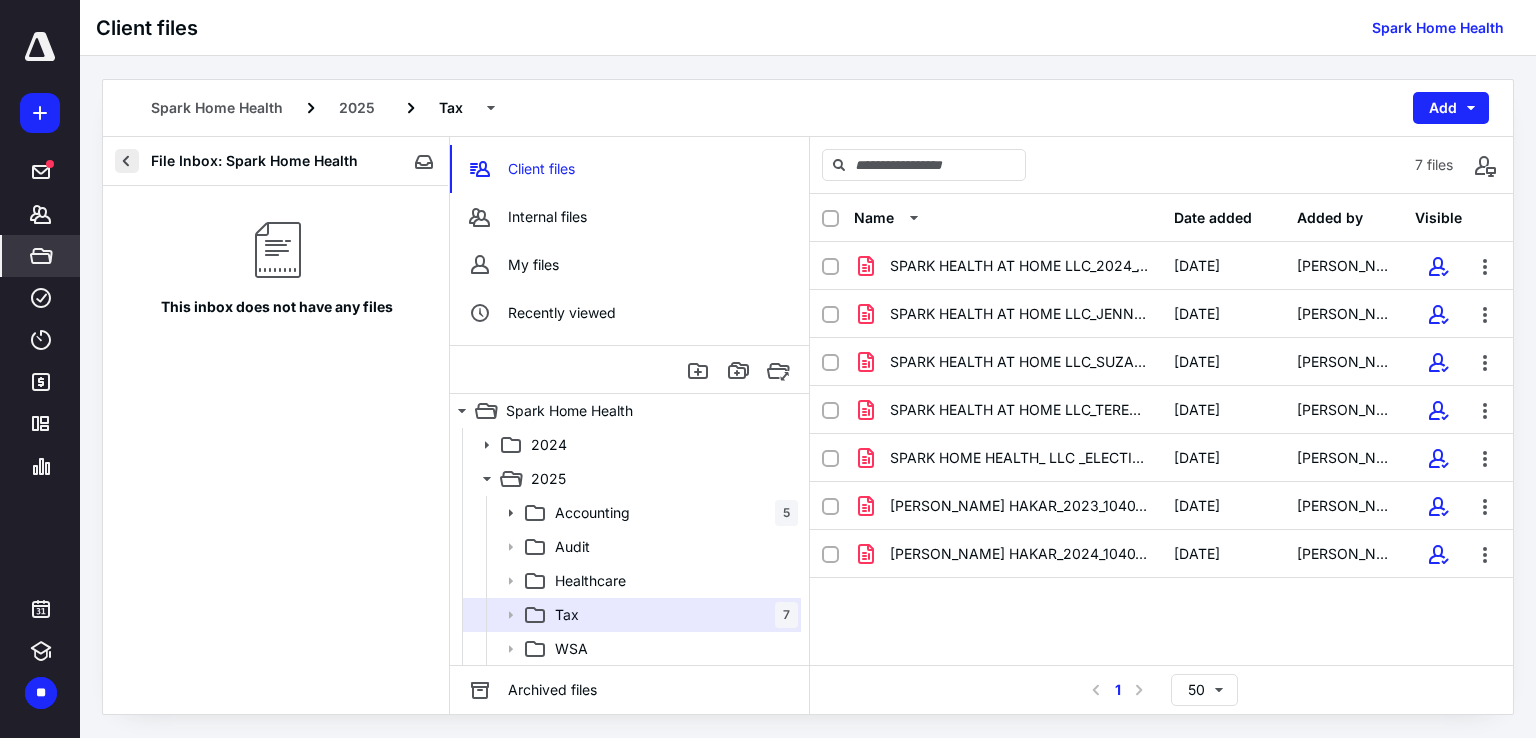 click at bounding box center (127, 161) 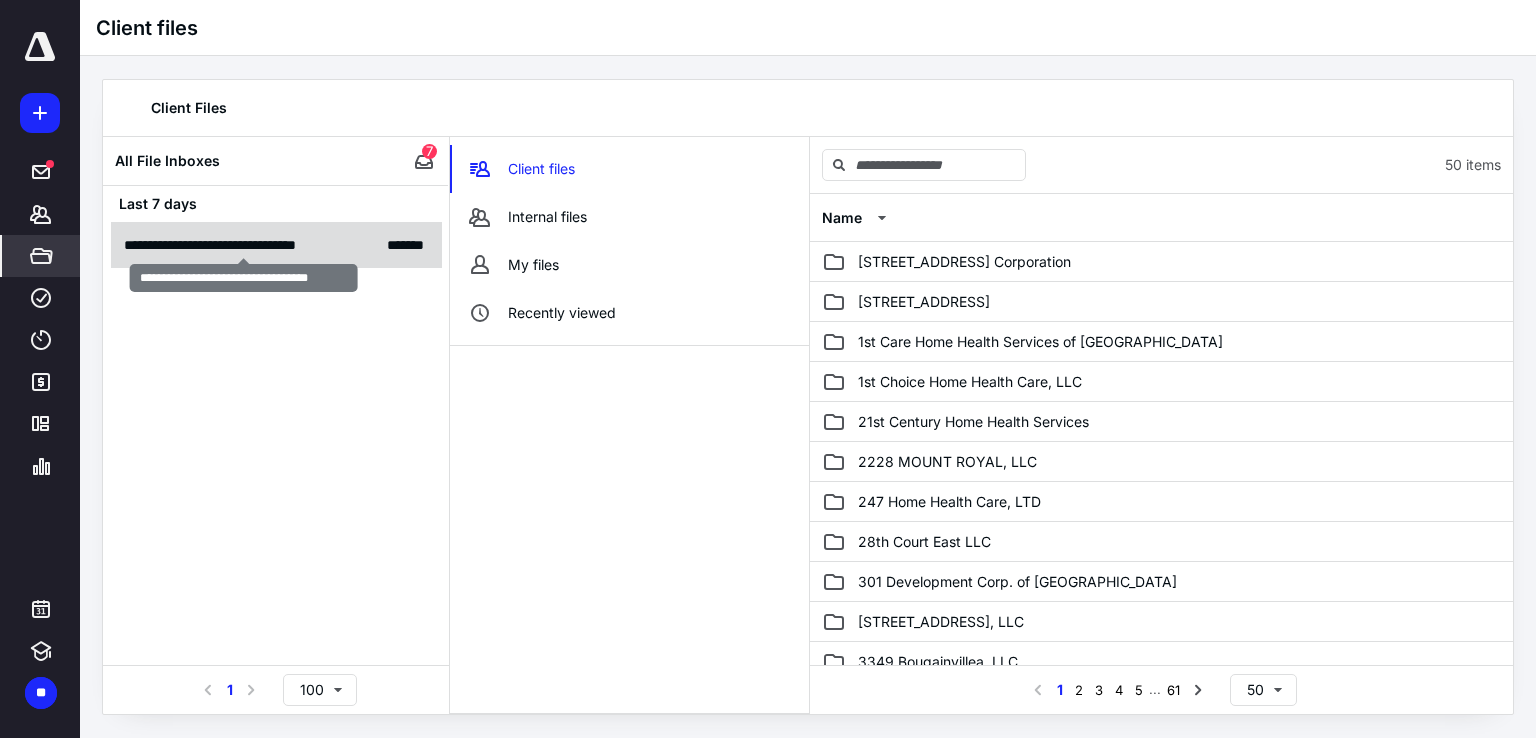click on "**********" at bounding box center (243, 245) 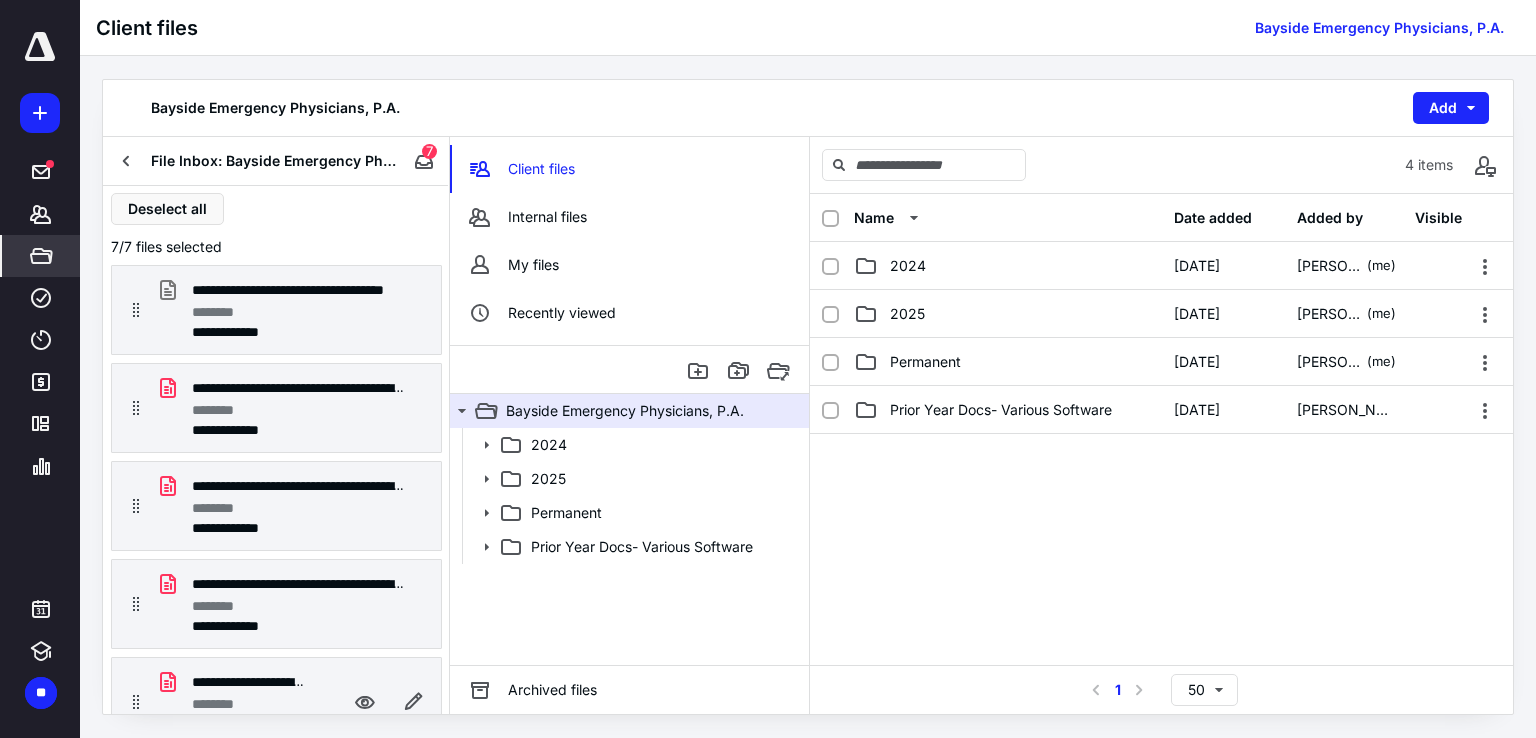 scroll, scrollTop: 0, scrollLeft: 0, axis: both 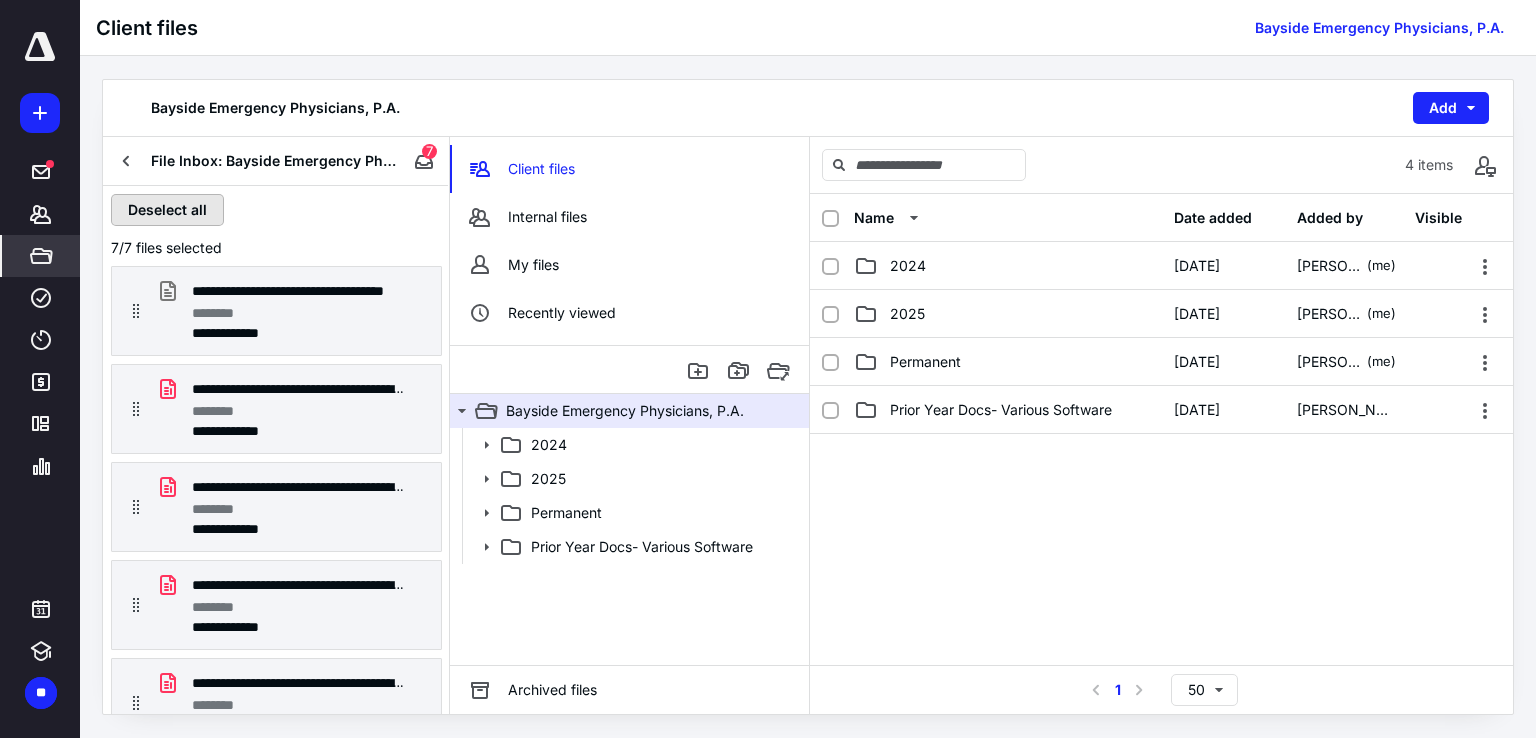 click on "Deselect all" at bounding box center (167, 210) 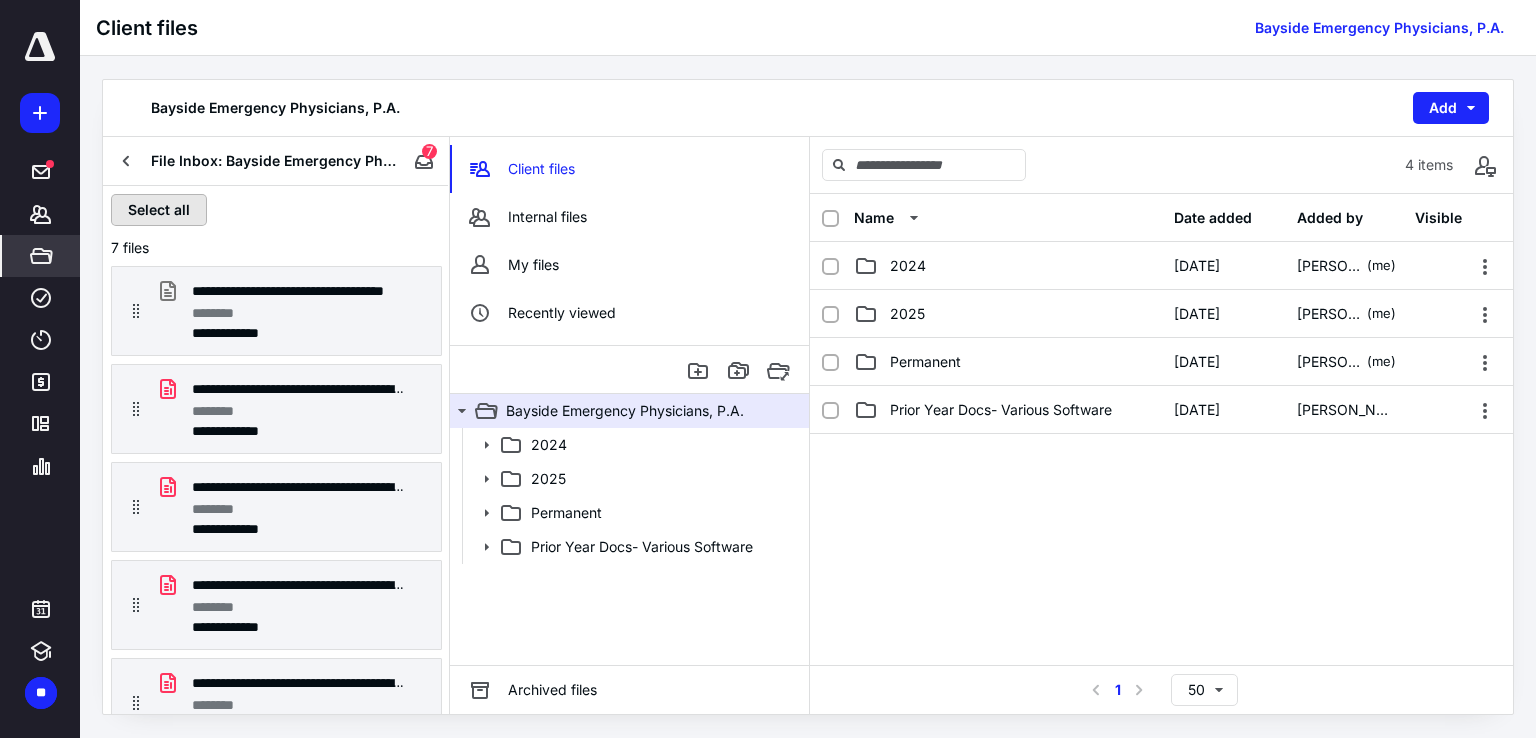 click on "Select all" at bounding box center [159, 210] 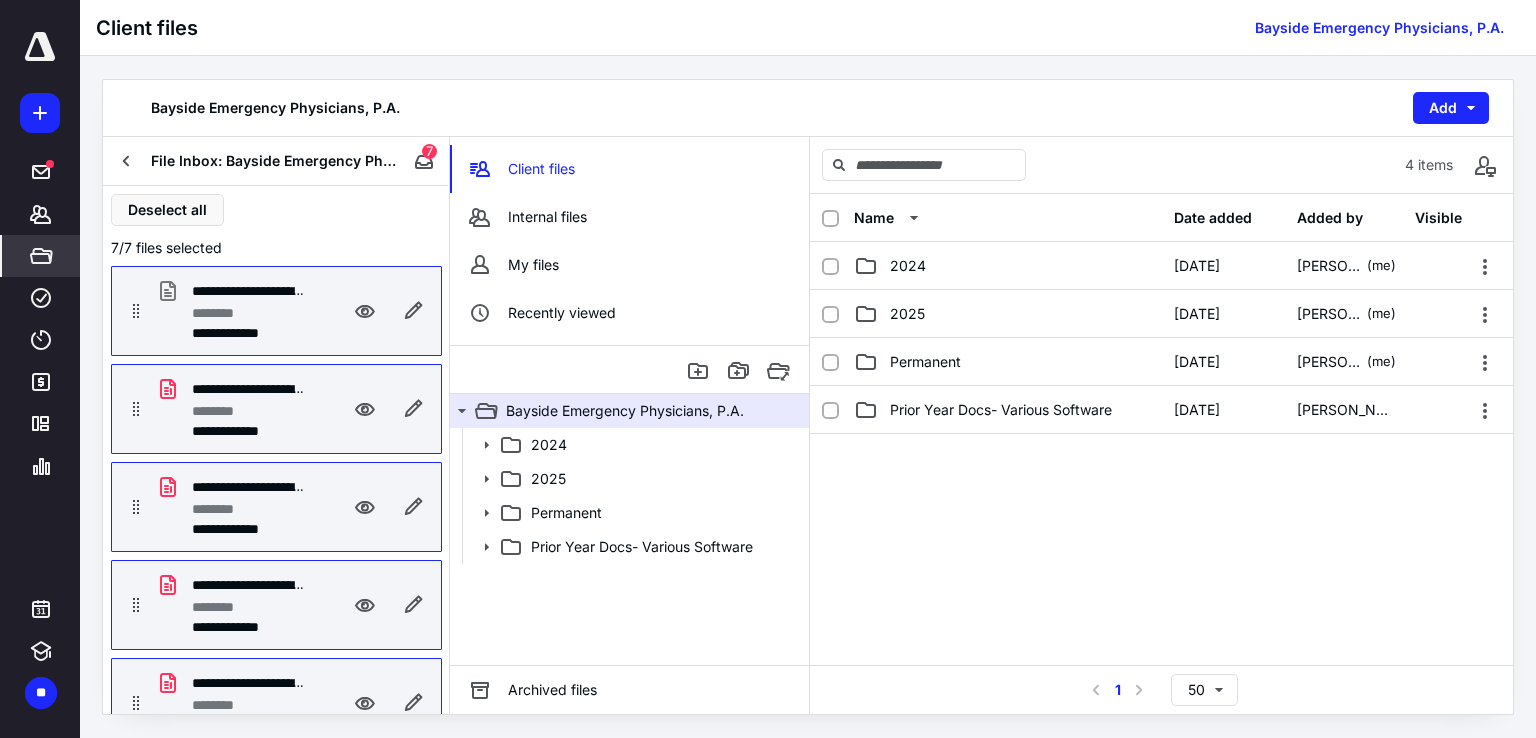 click on "********" at bounding box center [248, 313] 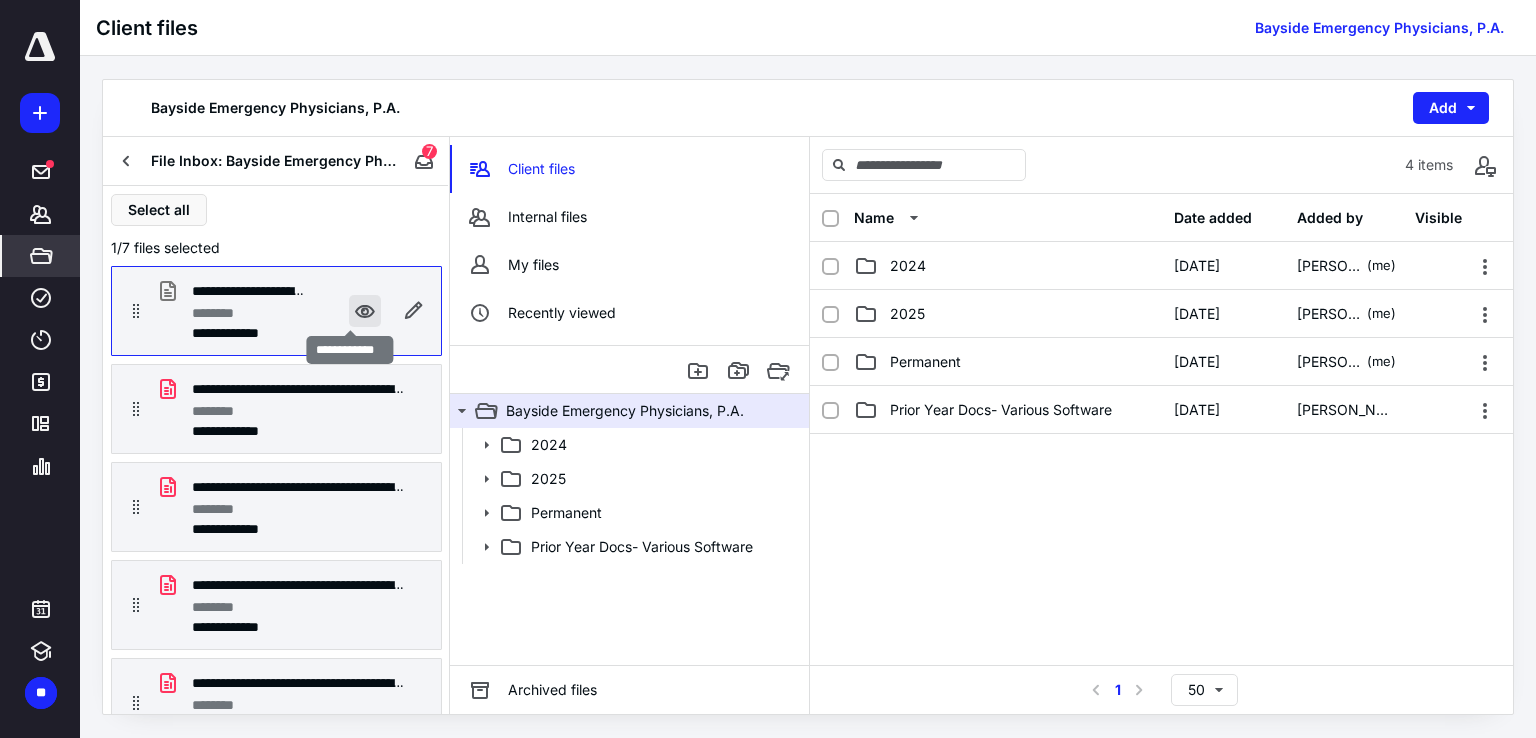 click at bounding box center (365, 311) 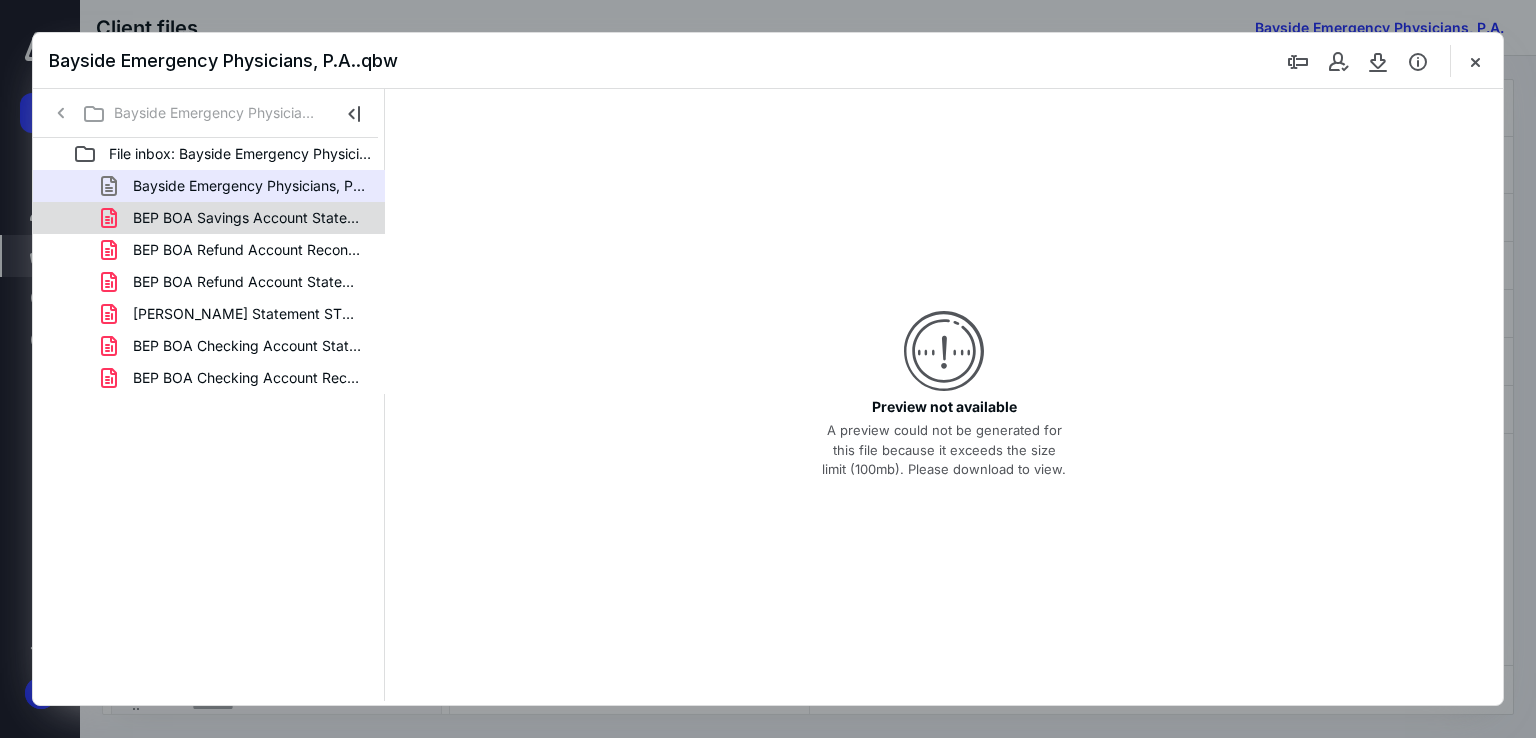 click on "BEP BOA Savings Account Statement [DATE].pdf" at bounding box center (249, 218) 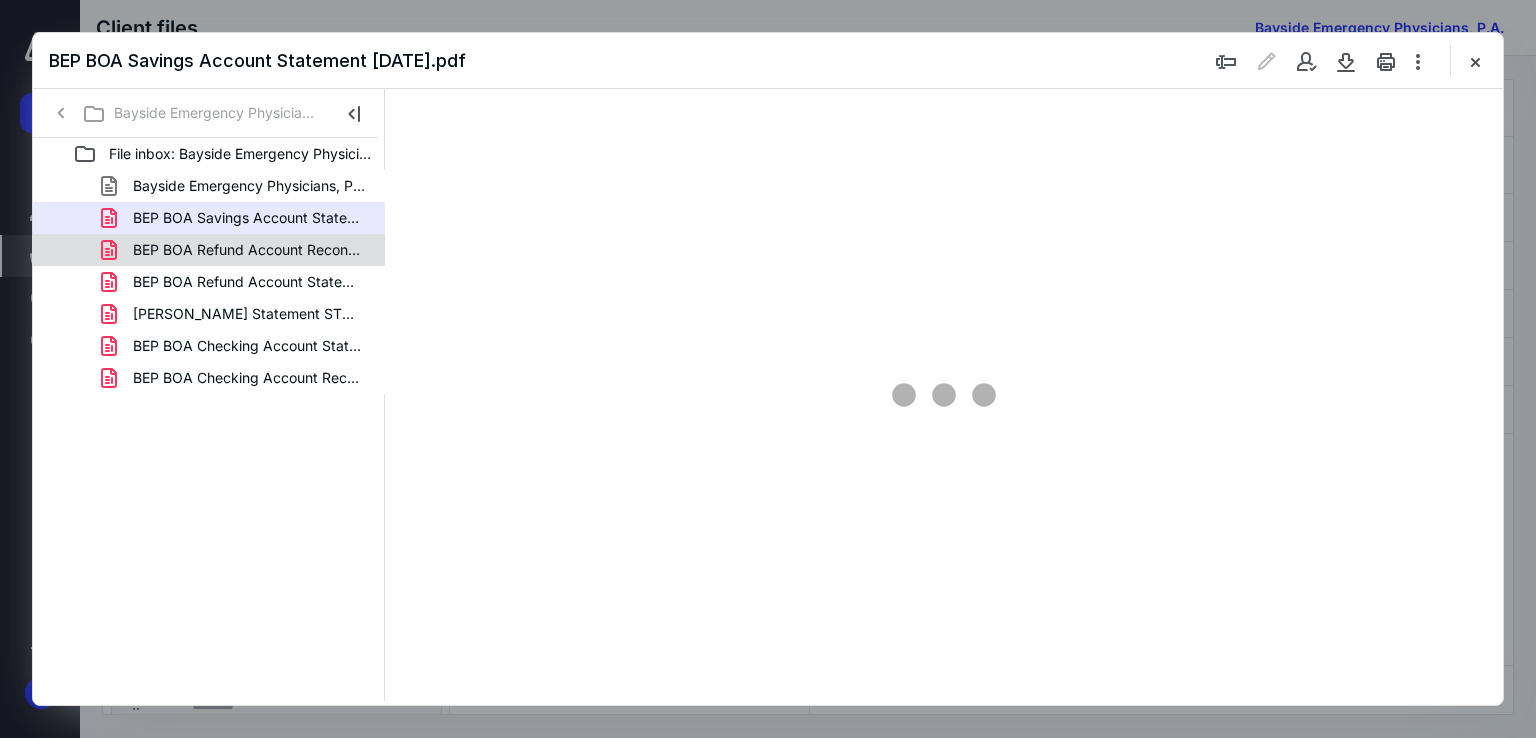 click on "BEP BOA Refund Account Reconciliation [DATE].pdf" at bounding box center [249, 250] 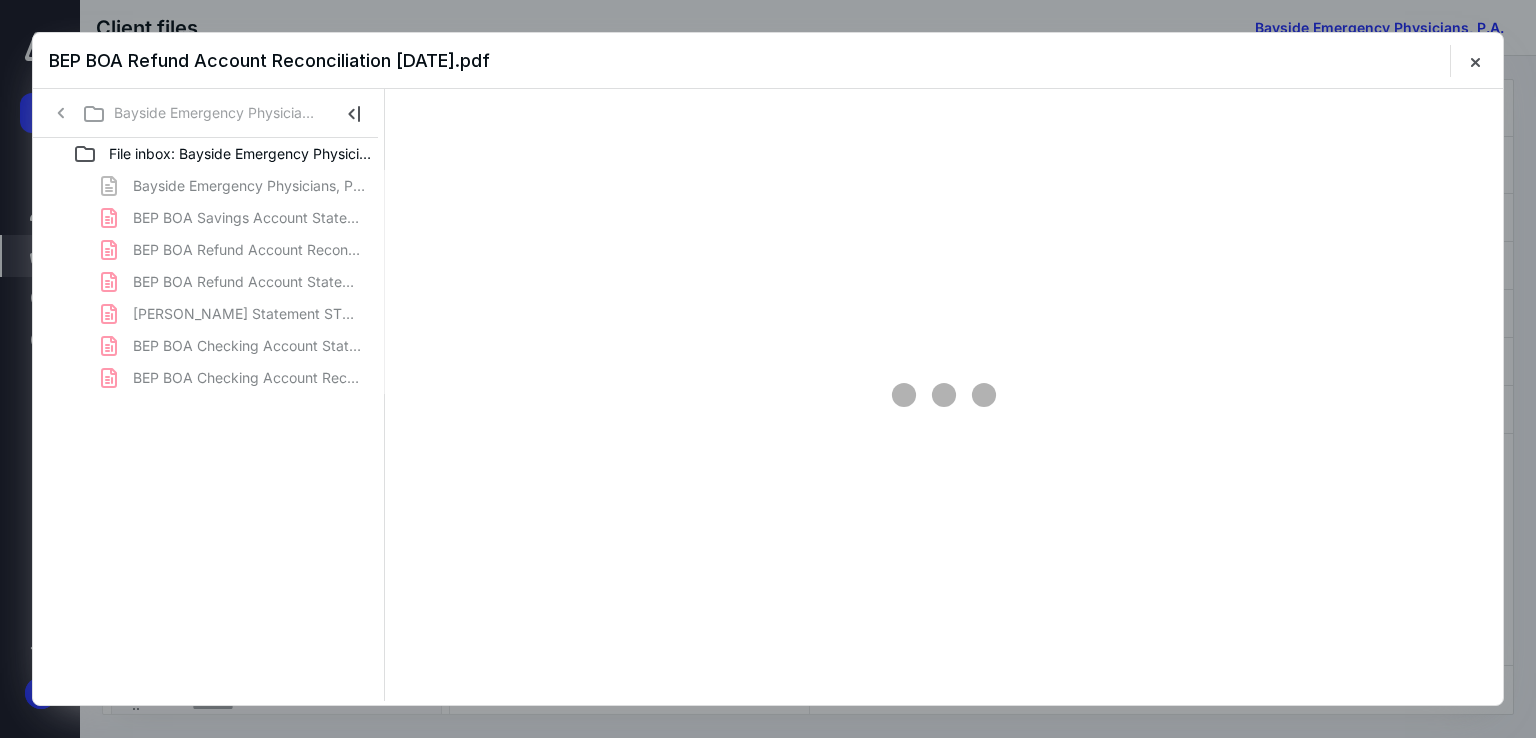 scroll, scrollTop: 0, scrollLeft: 0, axis: both 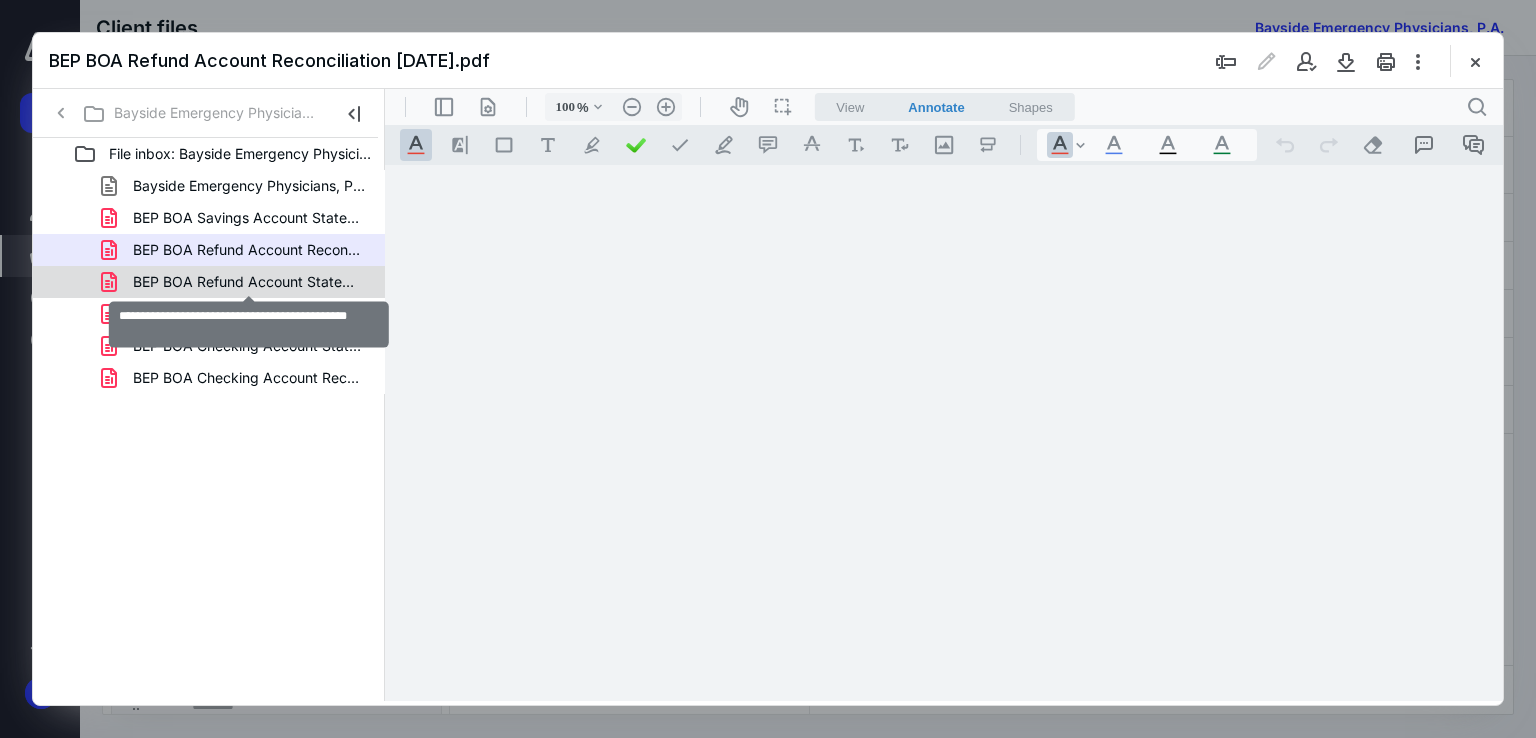 type on "67" 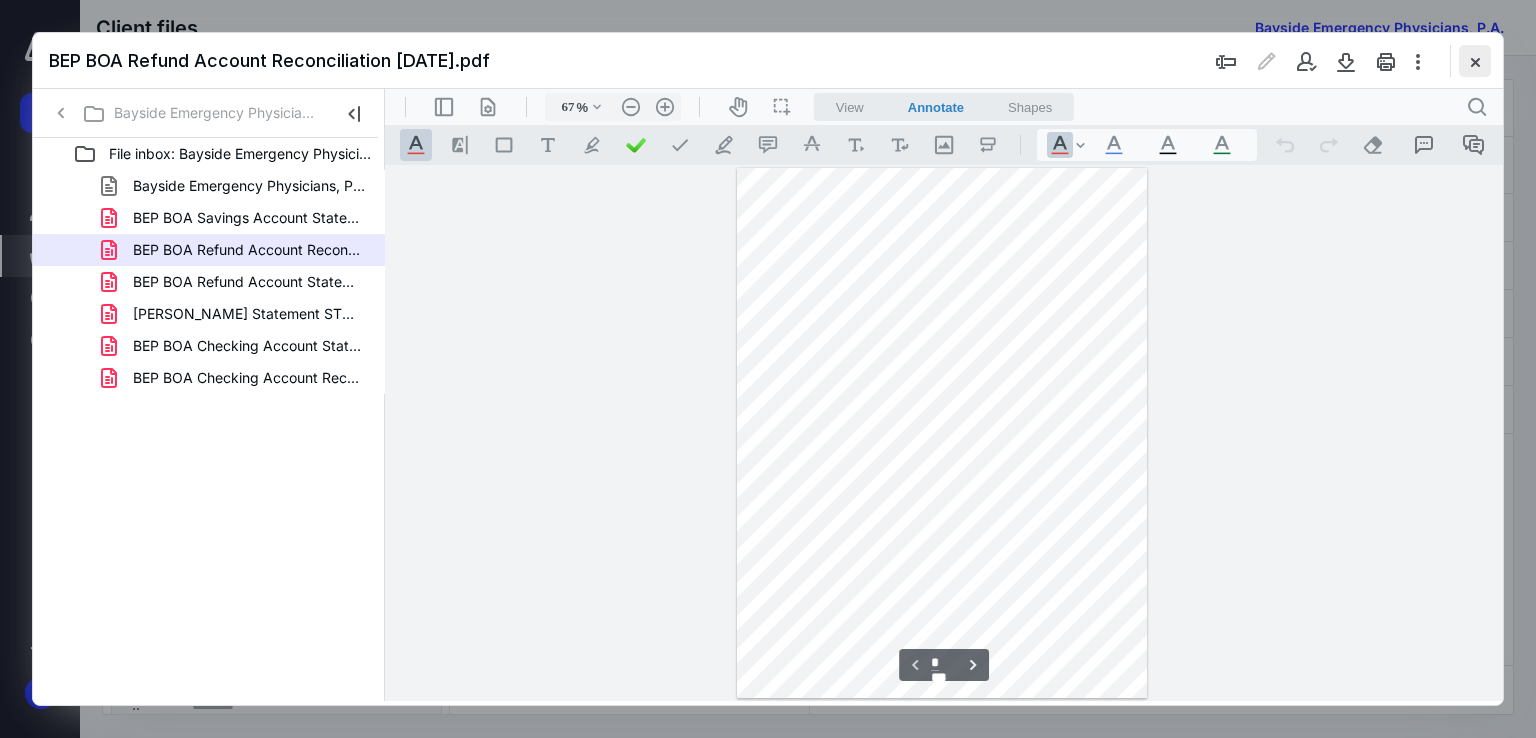 click at bounding box center [1475, 61] 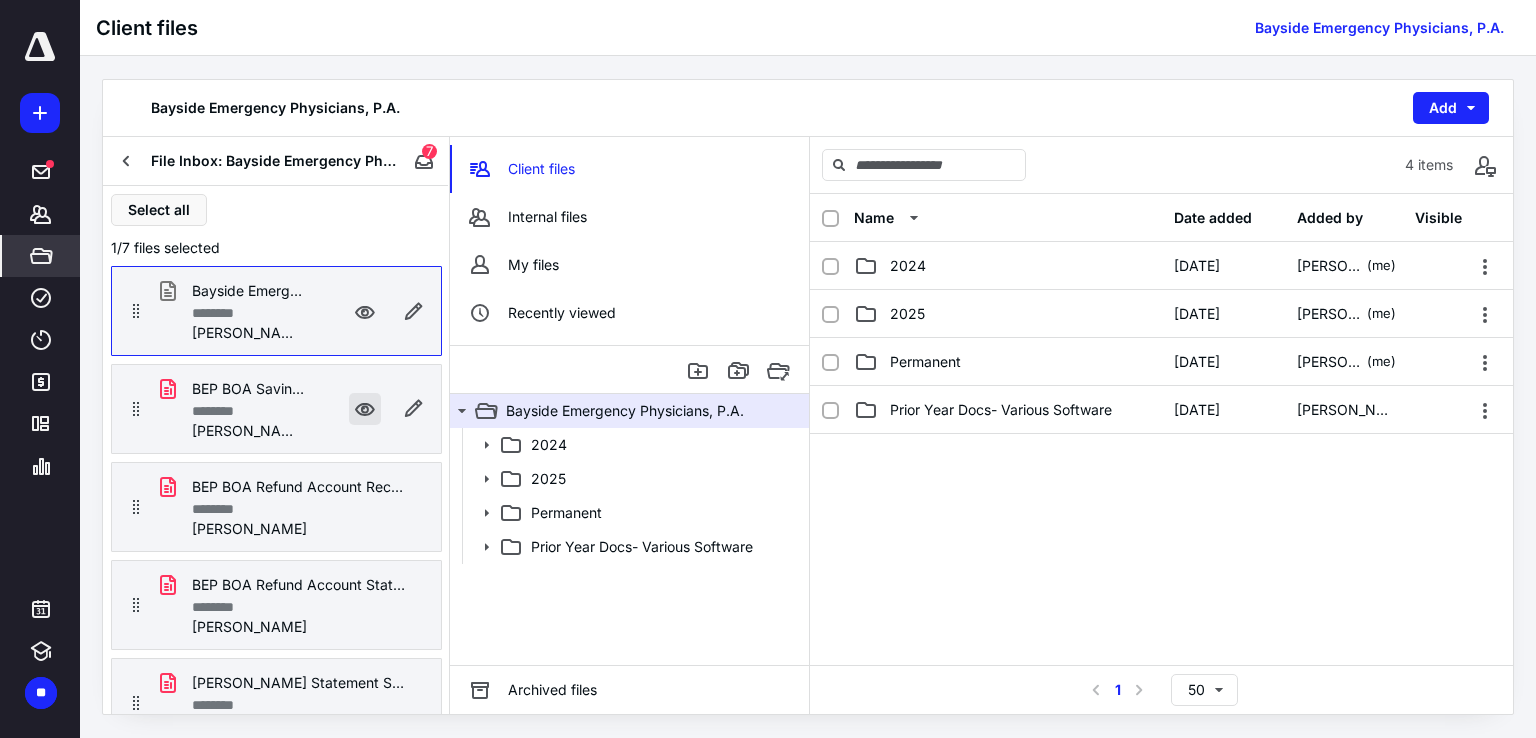 click at bounding box center (365, 409) 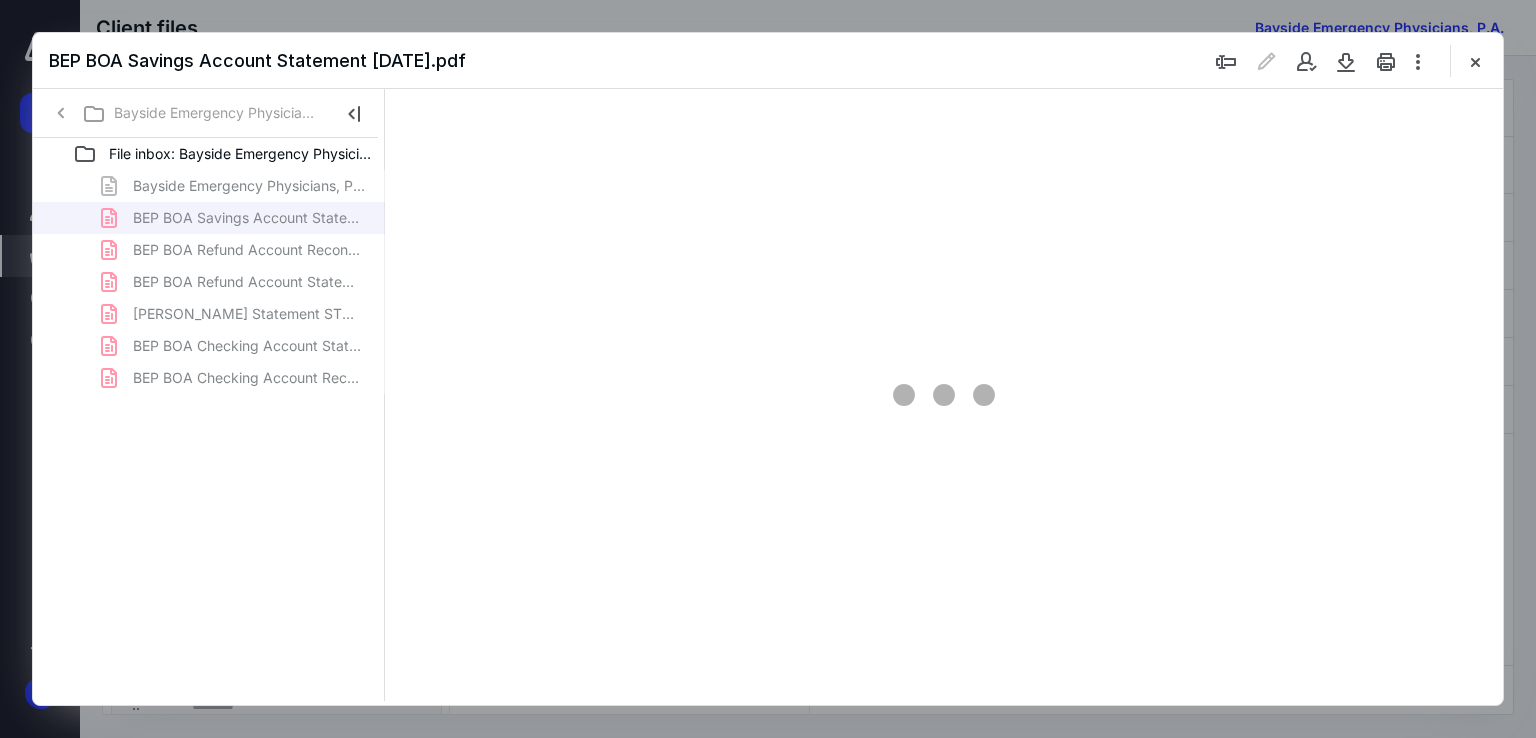 scroll, scrollTop: 0, scrollLeft: 0, axis: both 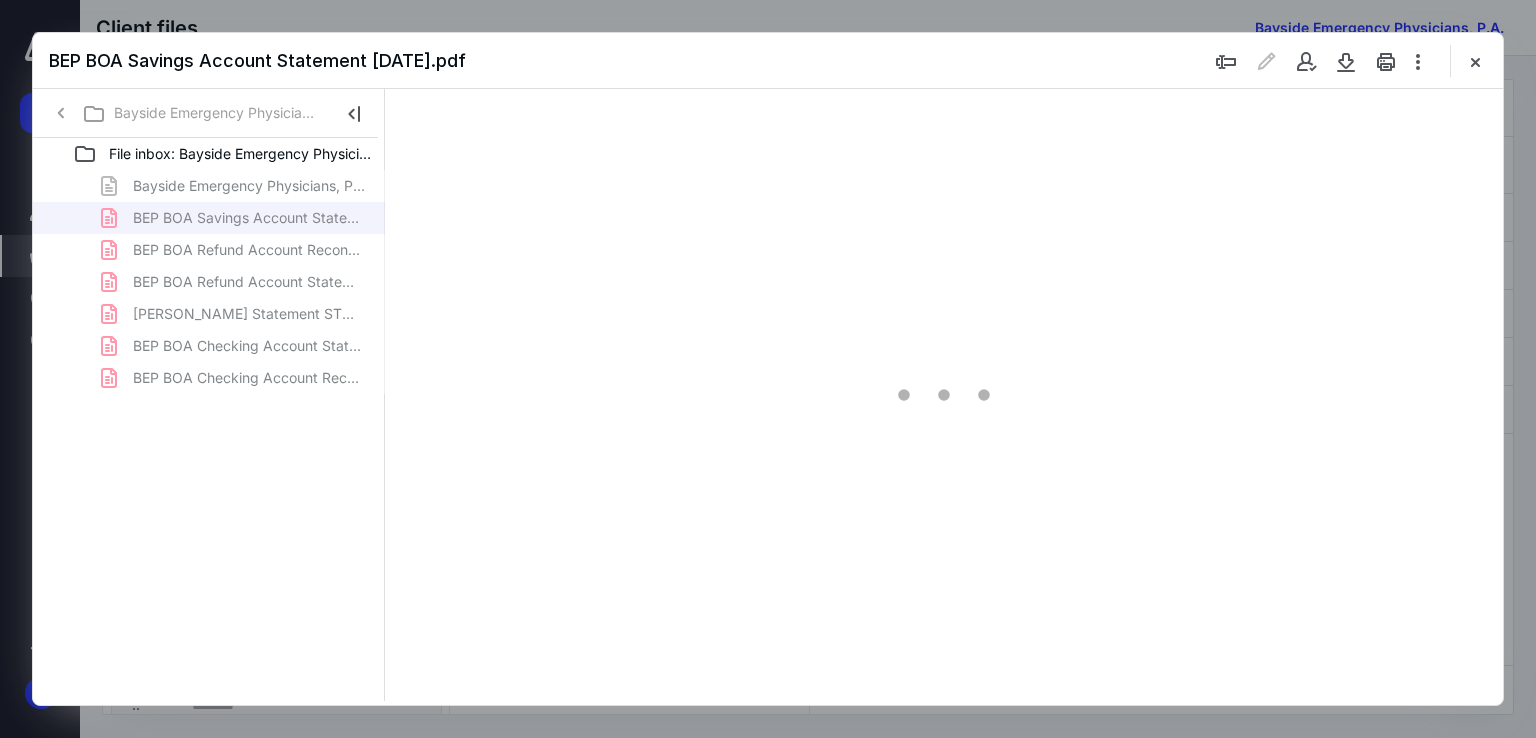 type on "67" 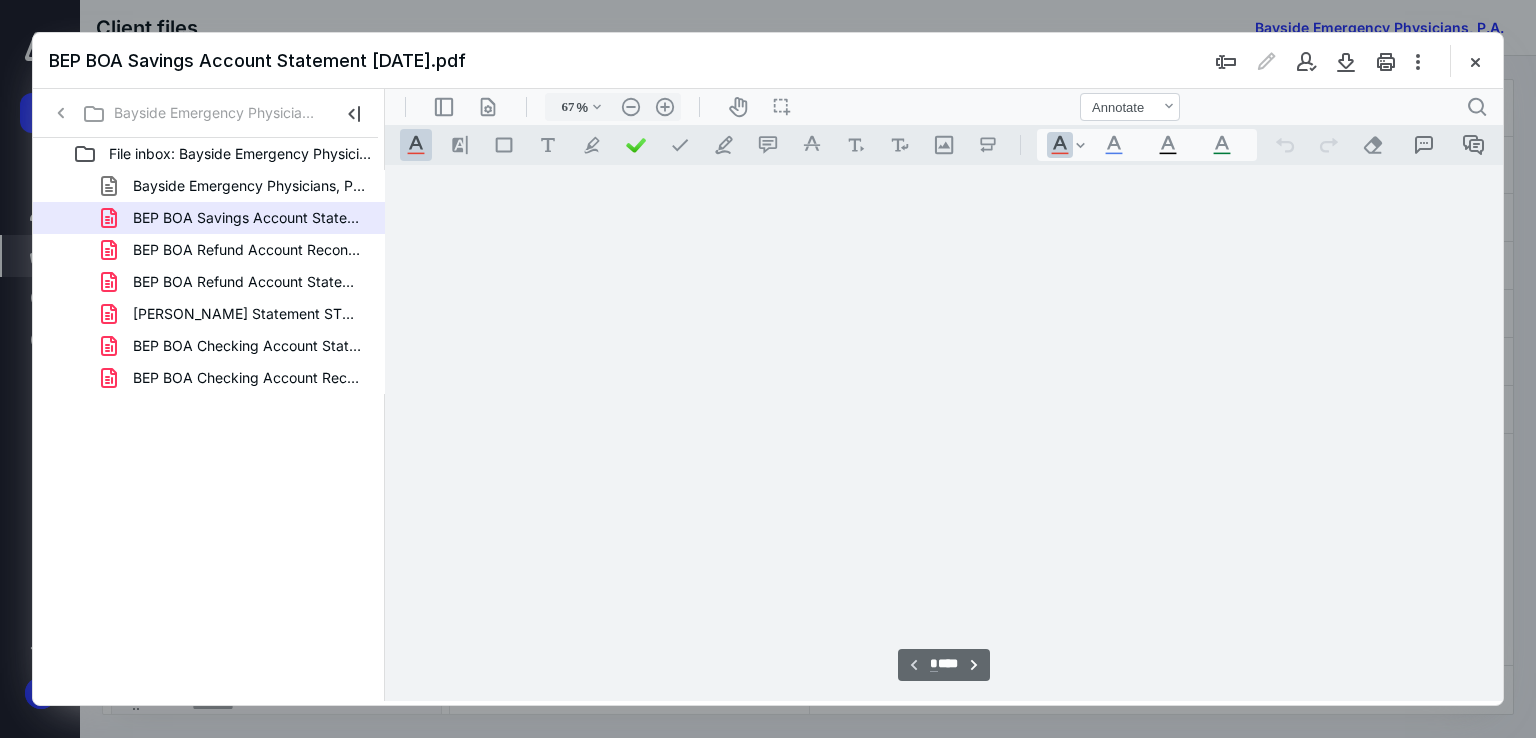 scroll, scrollTop: 79, scrollLeft: 0, axis: vertical 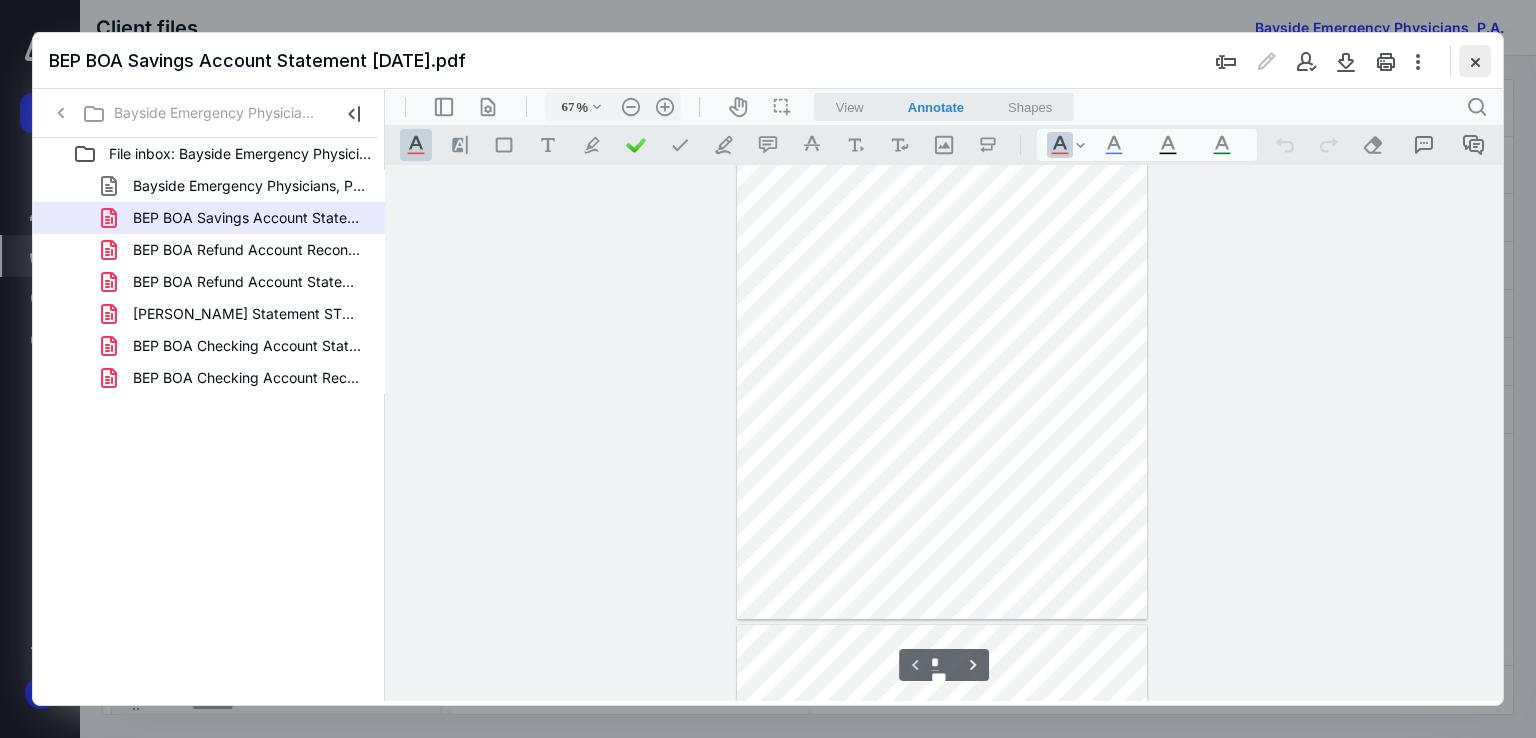 click at bounding box center (1475, 61) 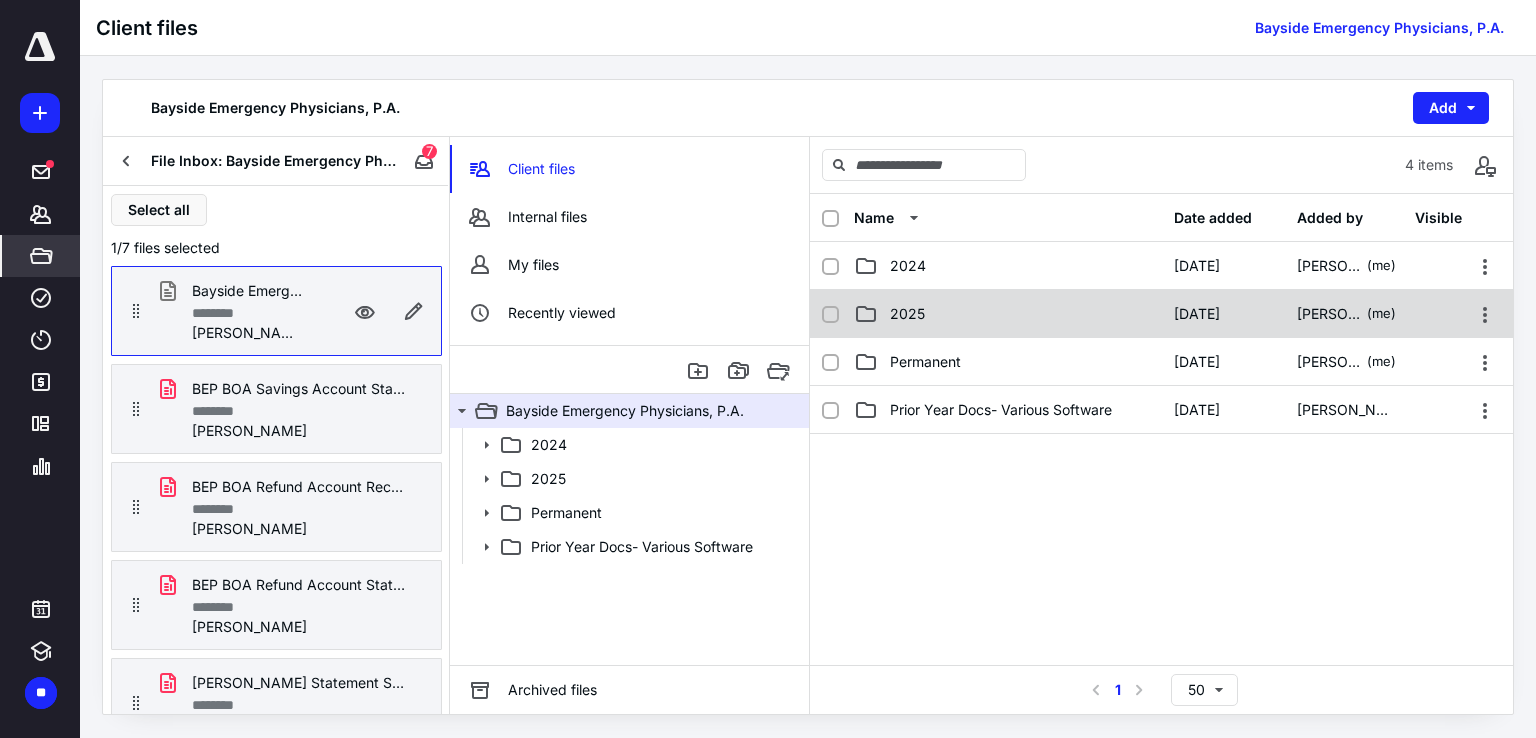 click on "2025" at bounding box center (1008, 314) 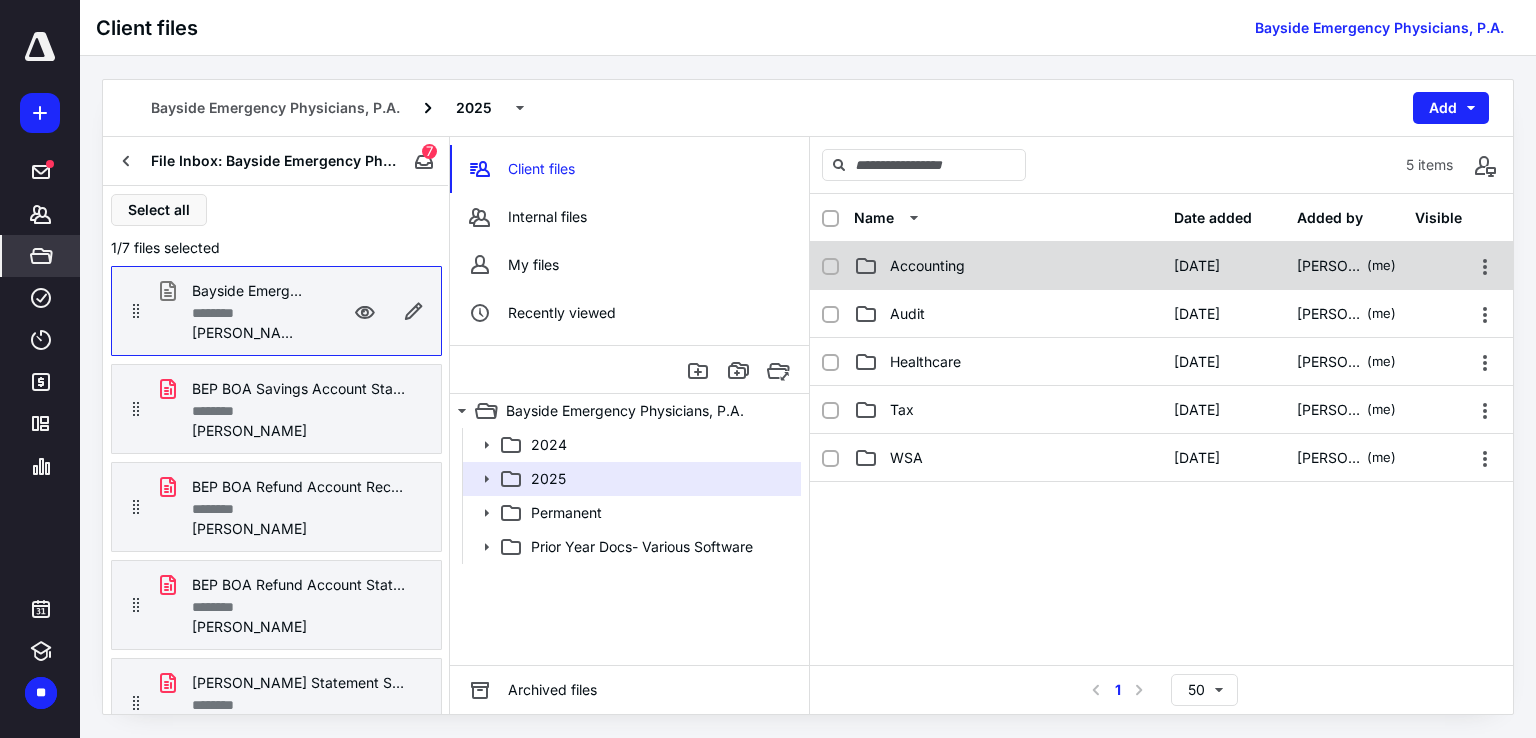 click on "Accounting" at bounding box center [927, 266] 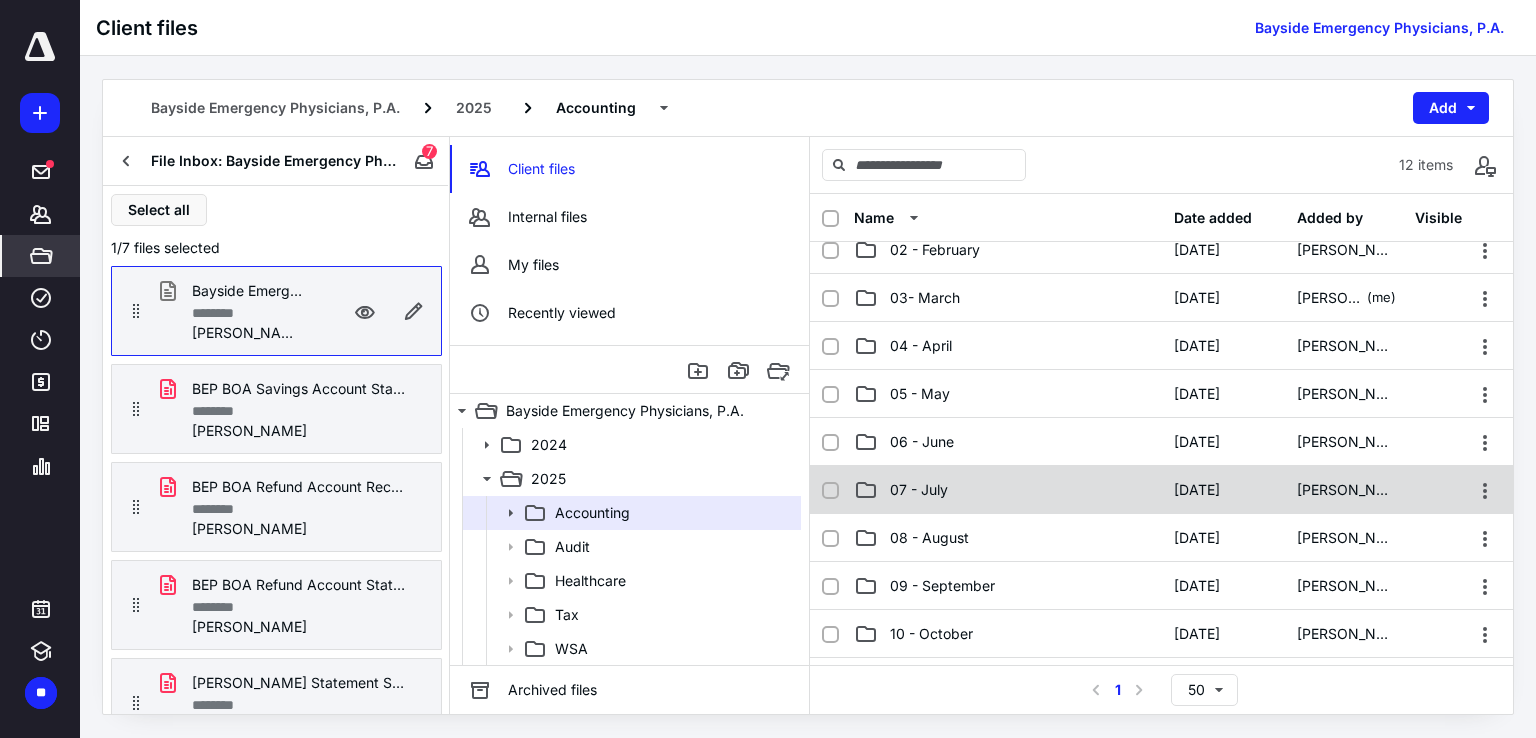 scroll, scrollTop: 100, scrollLeft: 0, axis: vertical 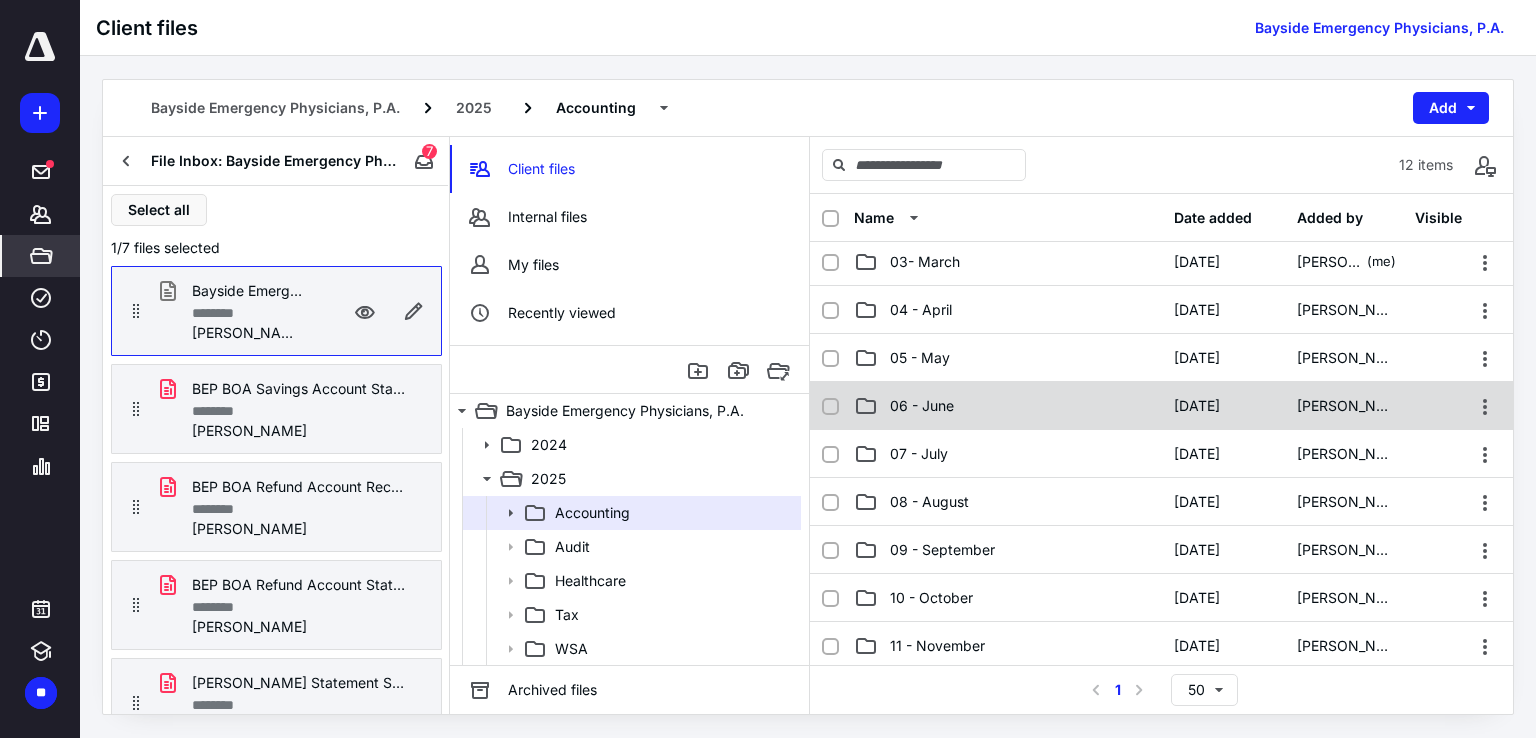 click on "06 - June" at bounding box center (1008, 406) 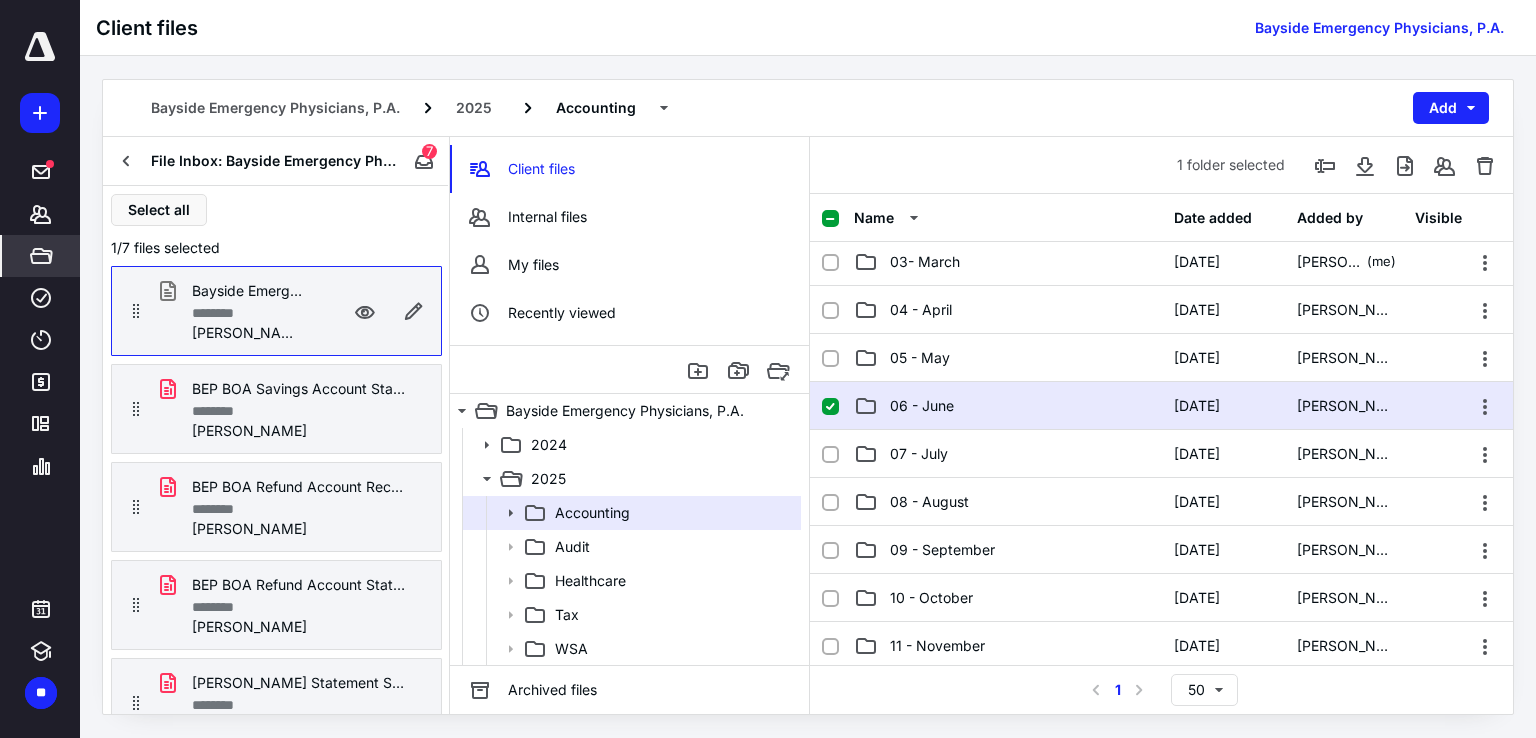 click on "06 - June" at bounding box center [1008, 406] 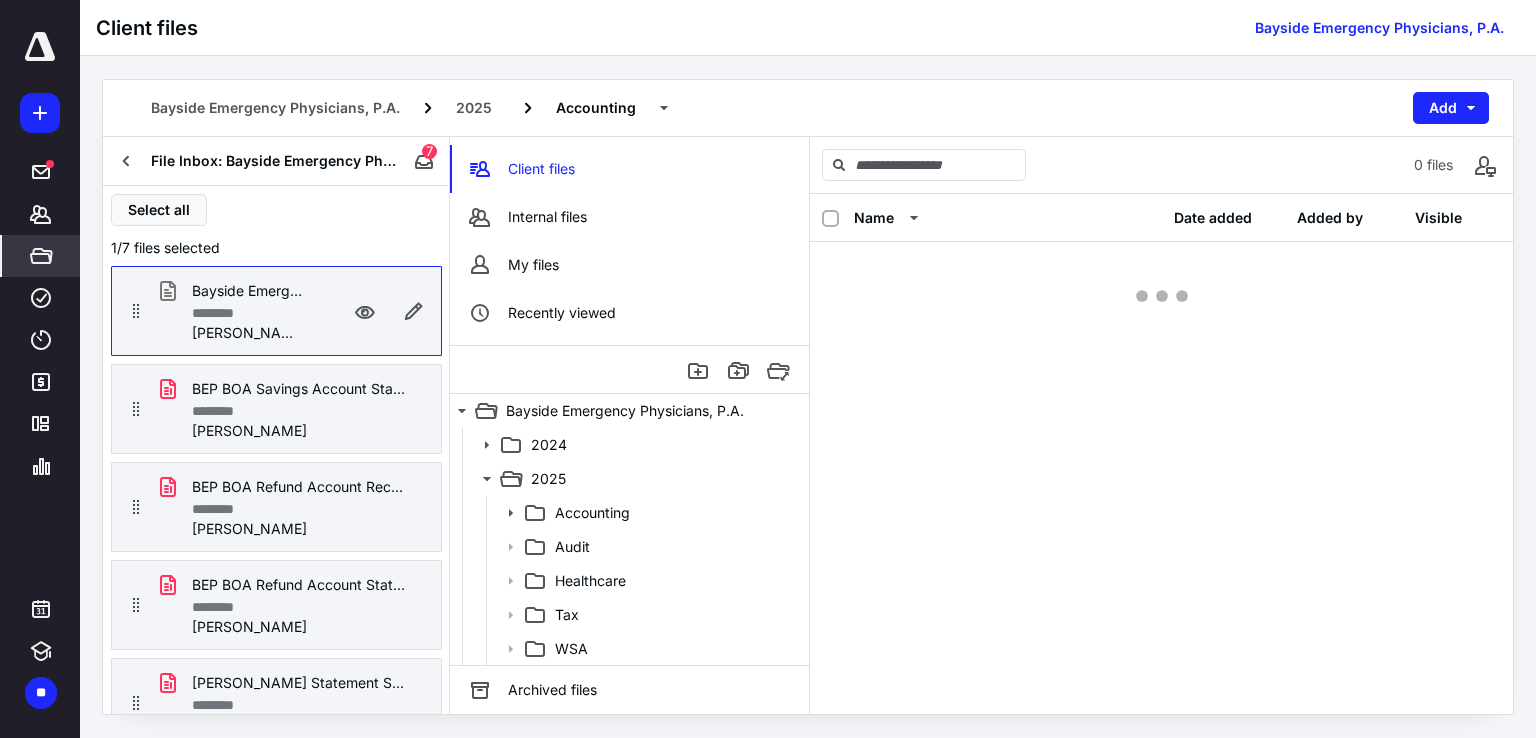 scroll, scrollTop: 0, scrollLeft: 0, axis: both 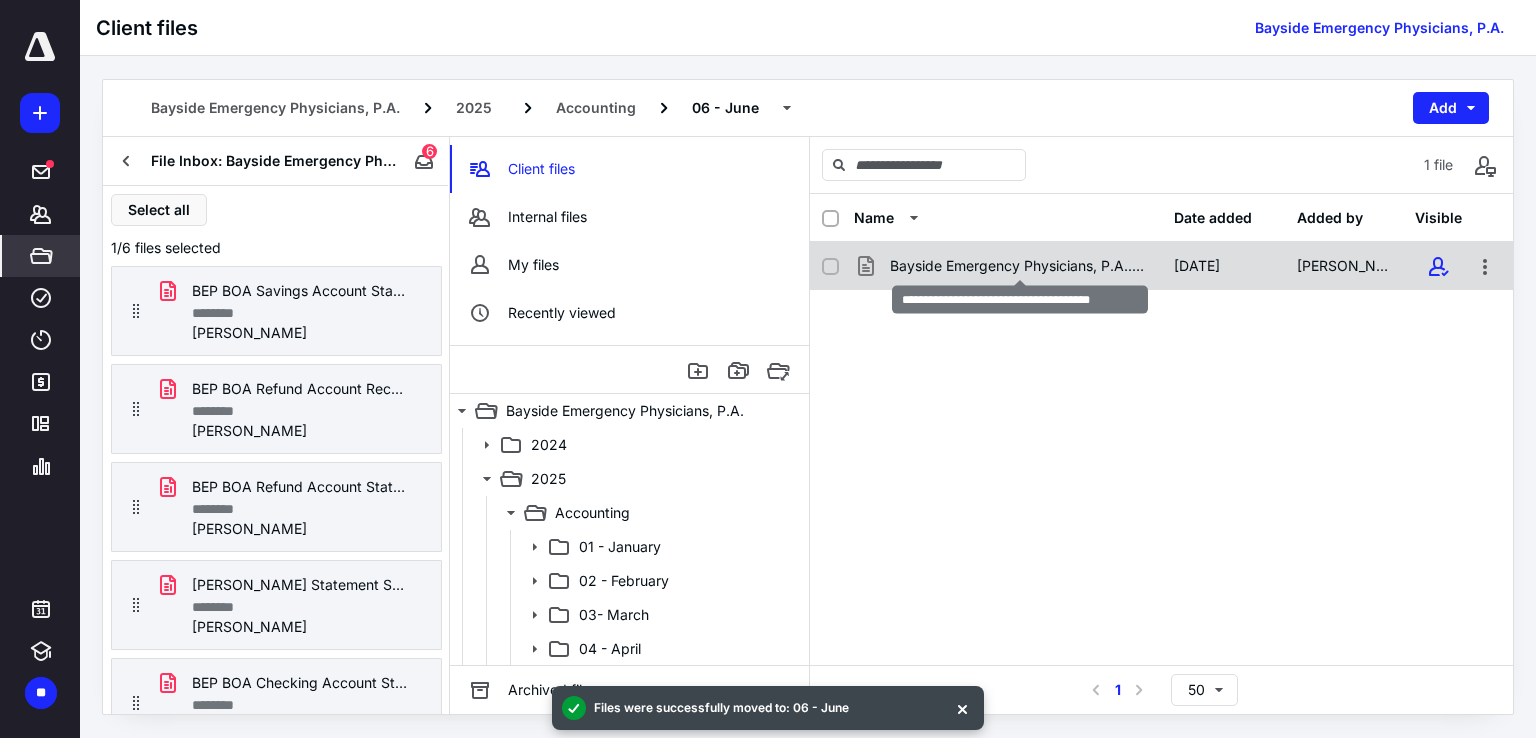 click on "Bayside Emergency Physicians, P.A..qbw" at bounding box center (1020, 266) 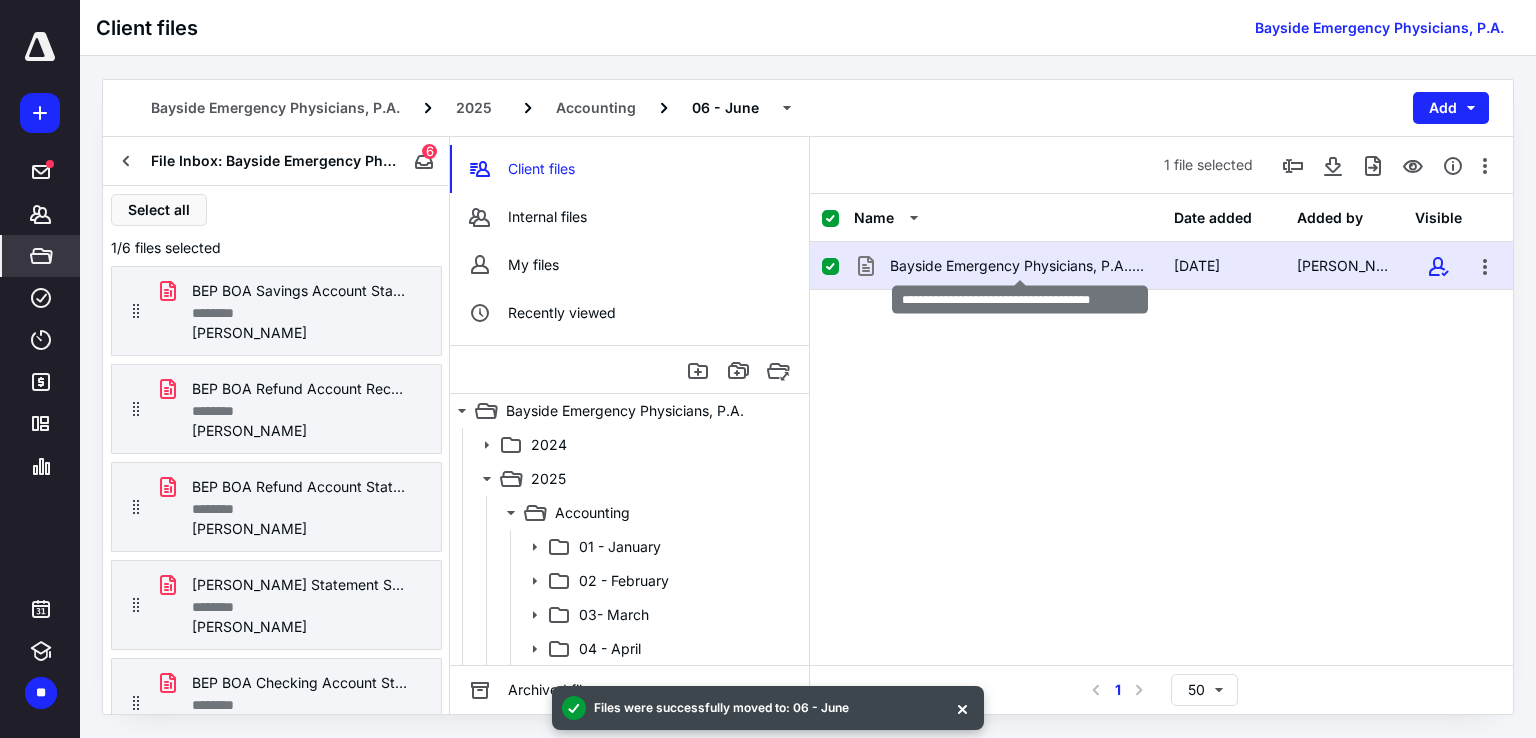 click on "Bayside Emergency Physicians, P.A..qbw" at bounding box center [1020, 266] 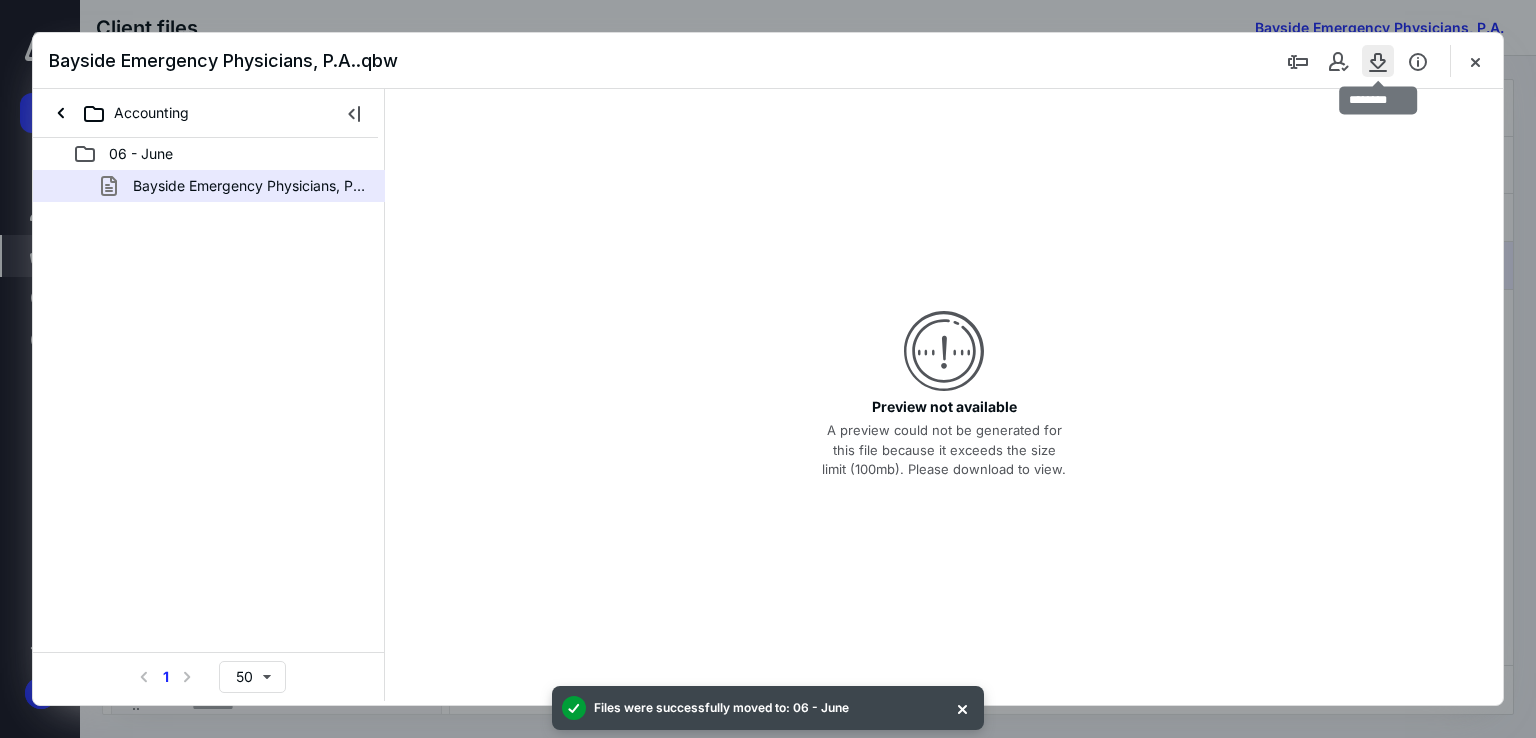 click at bounding box center [1378, 61] 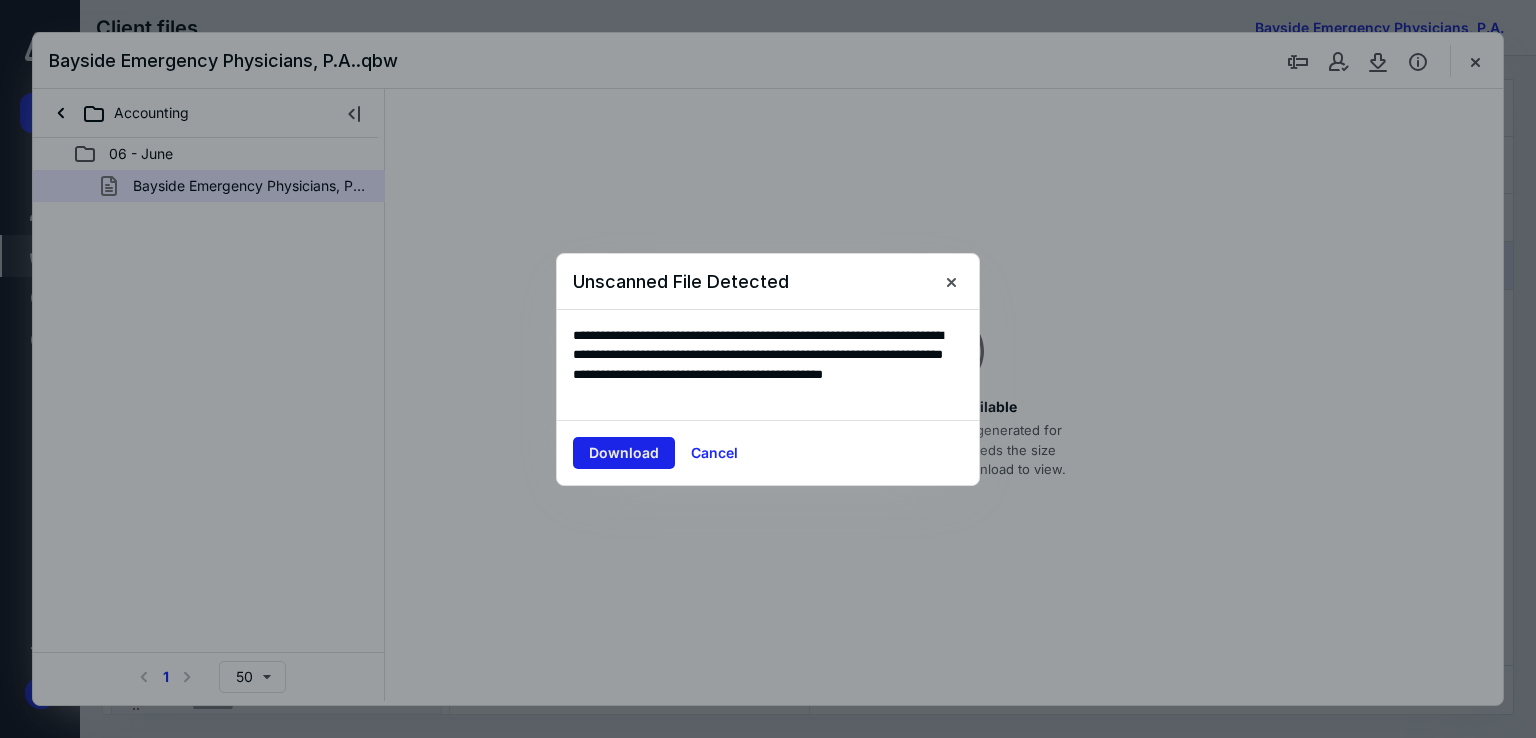 click on "Download" at bounding box center (624, 453) 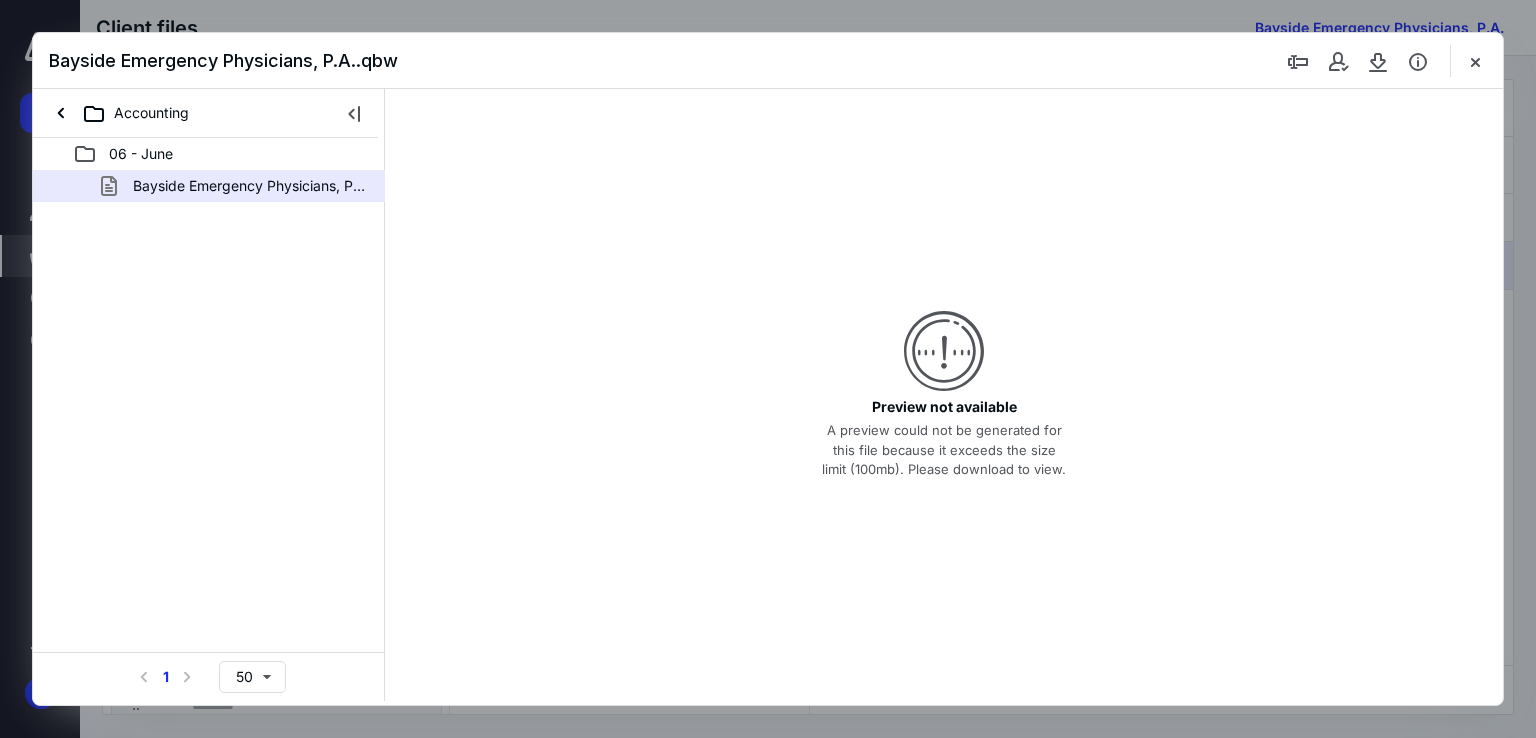 click at bounding box center (1475, 61) 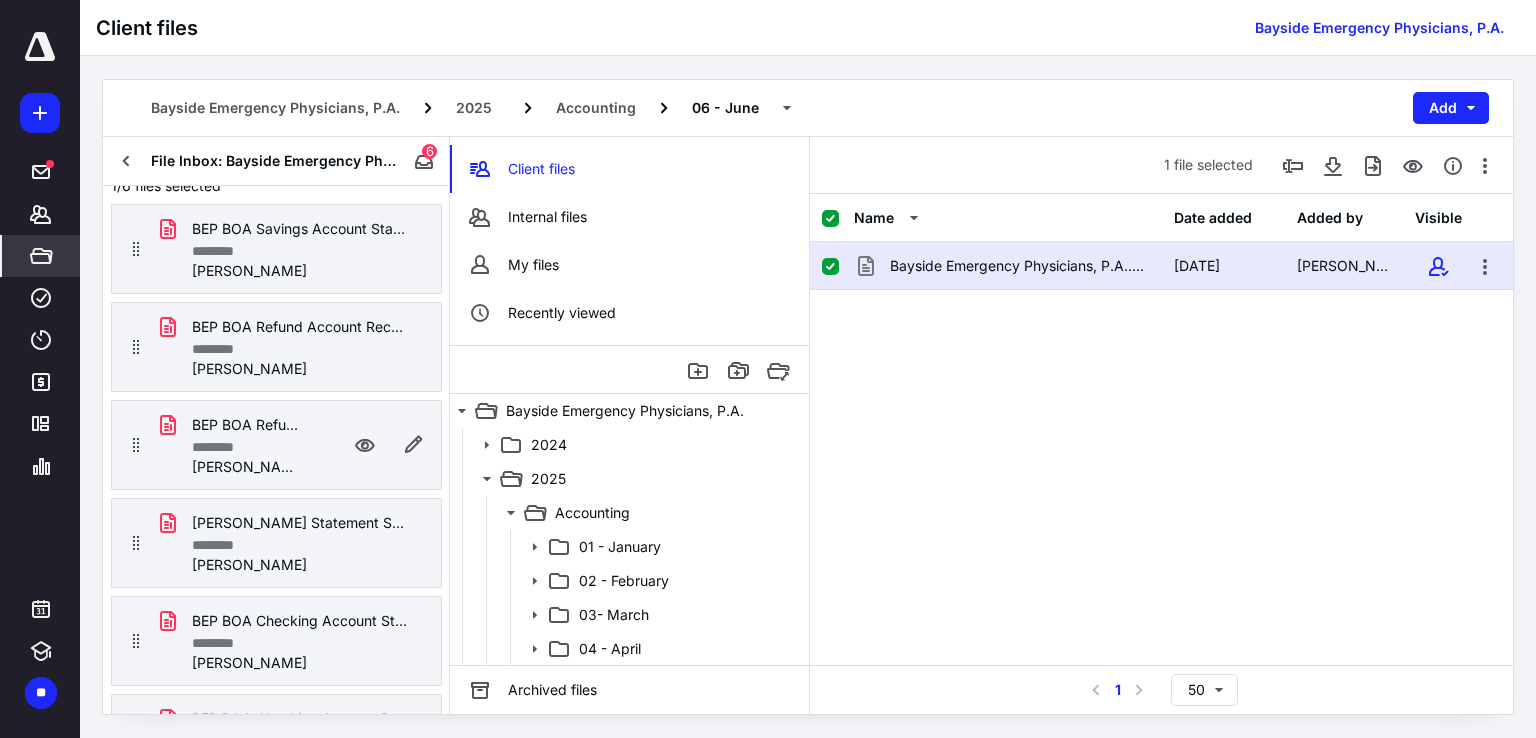 scroll, scrollTop: 0, scrollLeft: 0, axis: both 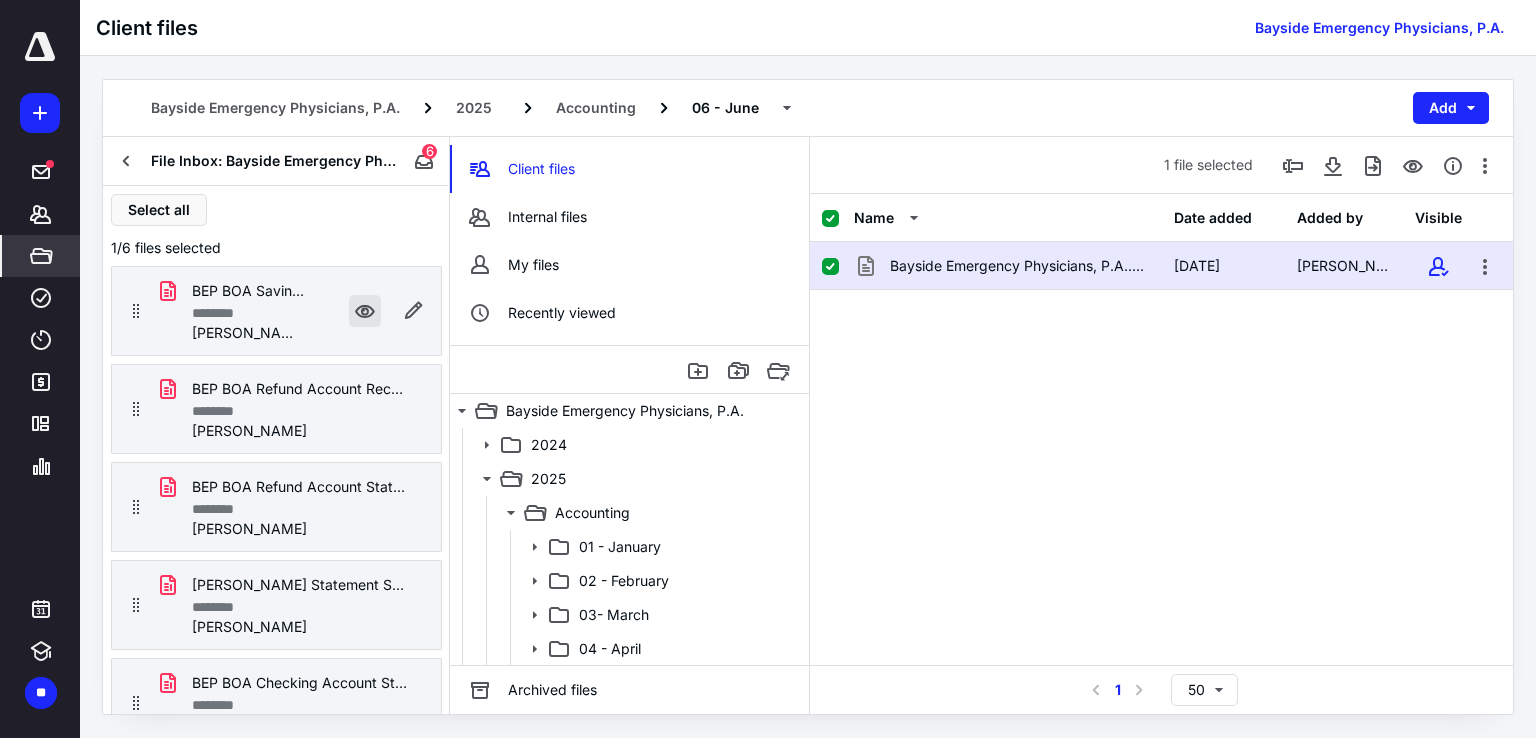 click at bounding box center (365, 311) 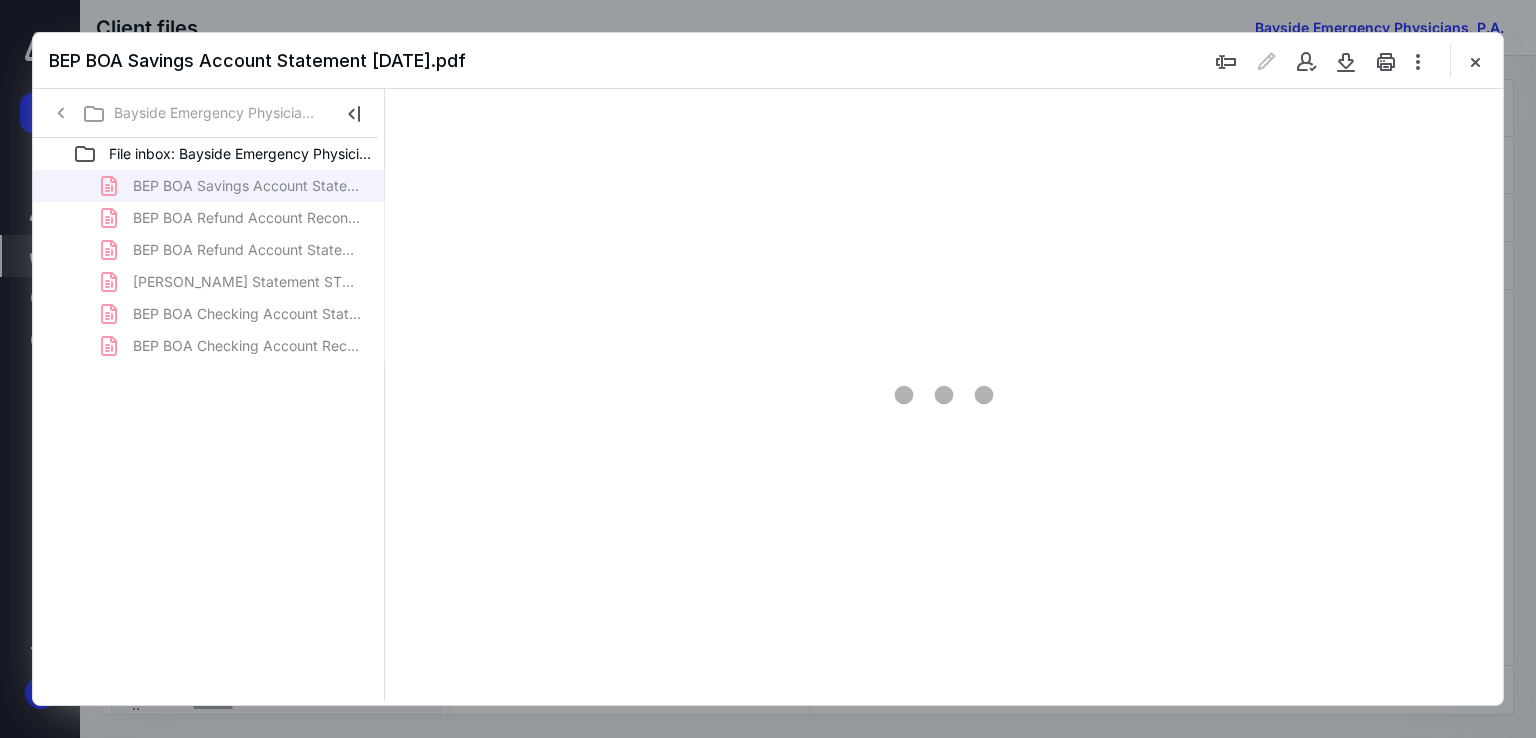 scroll, scrollTop: 0, scrollLeft: 0, axis: both 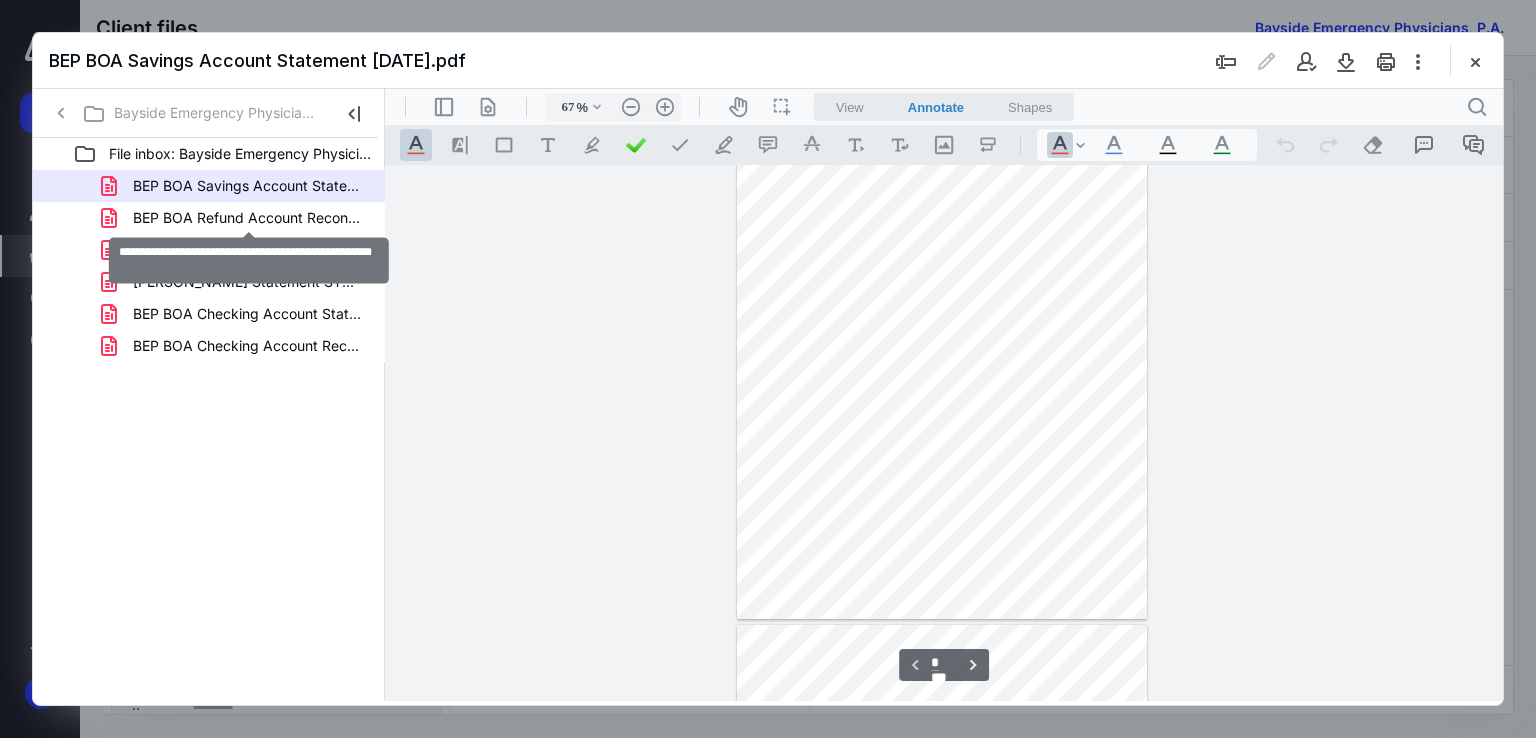 click on "BEP BOA Refund Account Reconciliation [DATE].pdf" at bounding box center (249, 218) 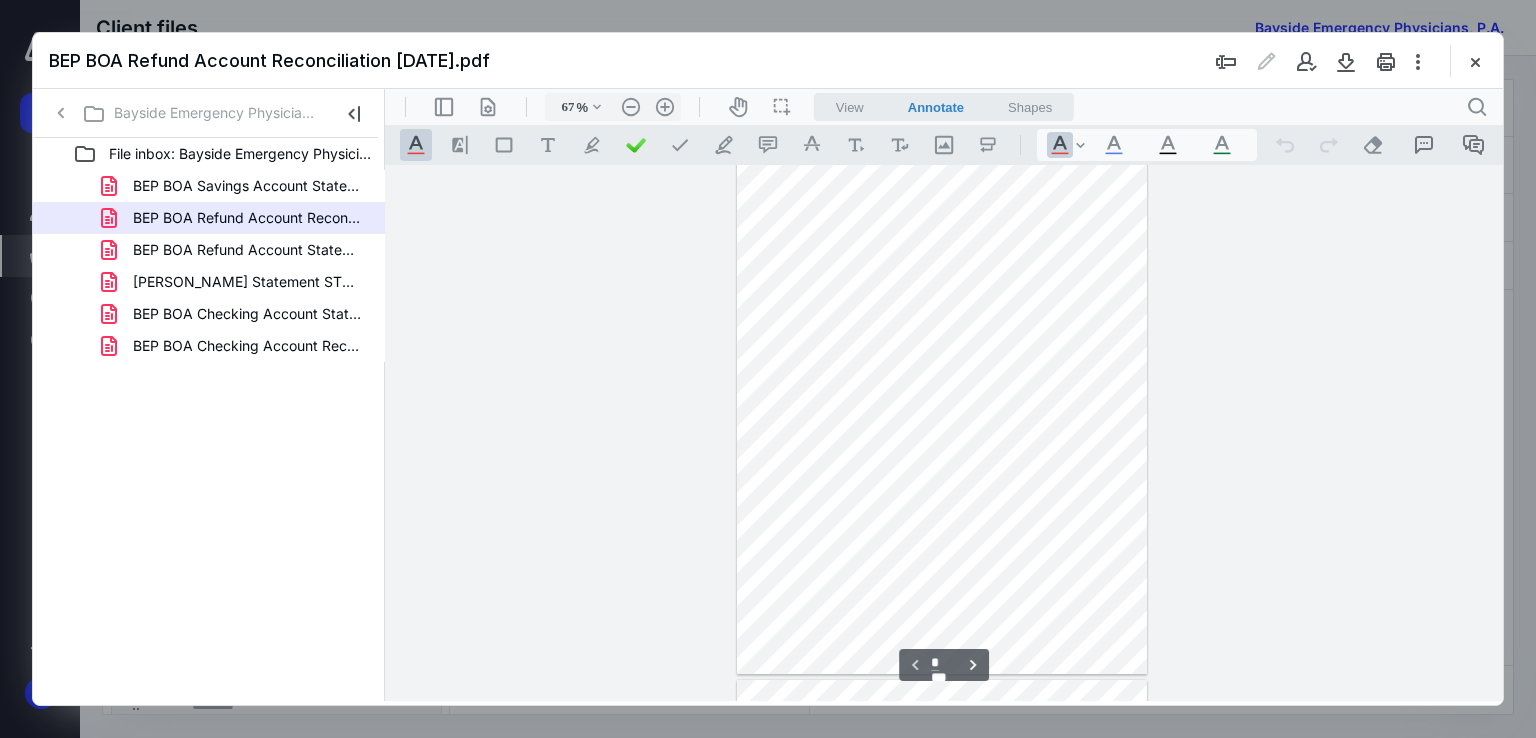 scroll, scrollTop: 0, scrollLeft: 0, axis: both 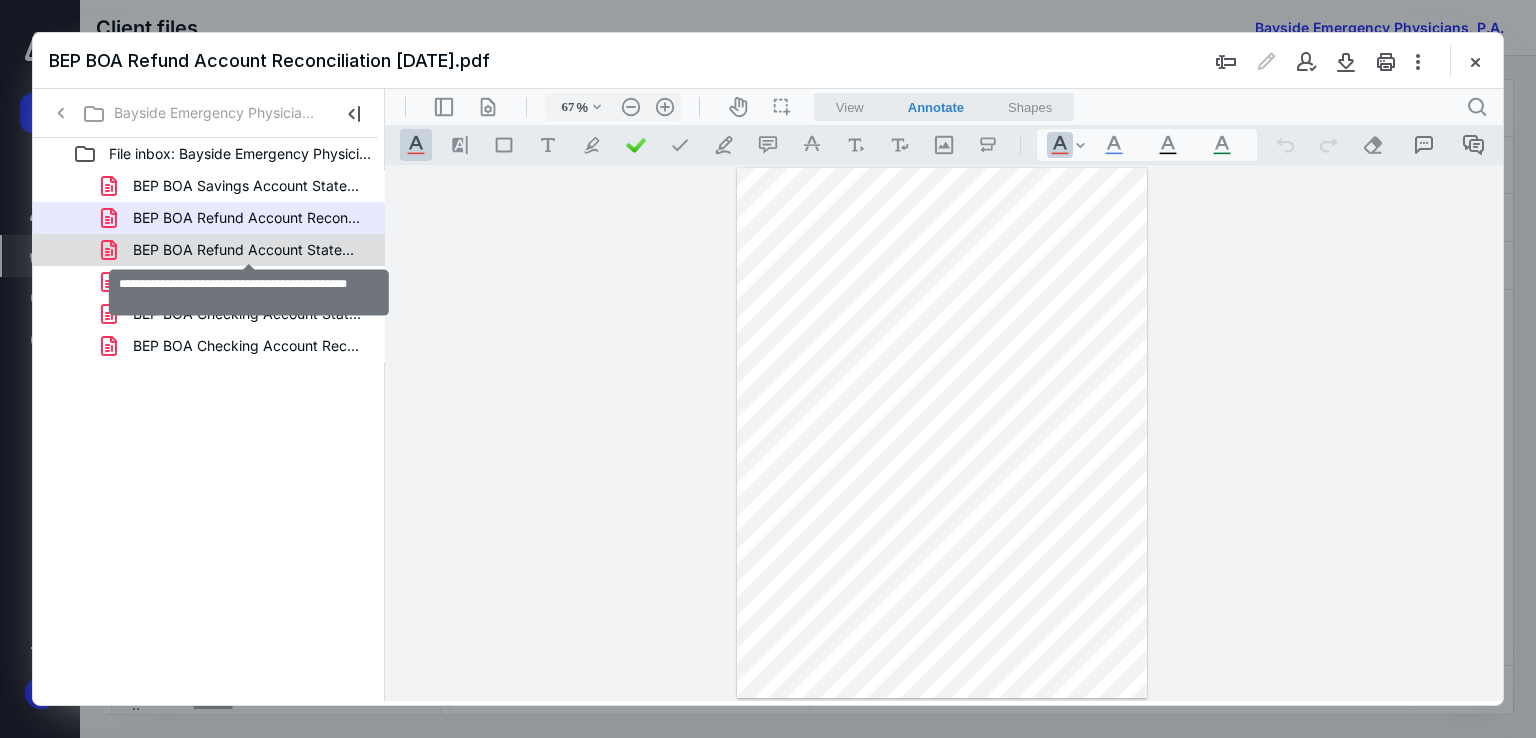 click on "BEP BOA Refund Account Statement [DATE].pdf" at bounding box center [249, 250] 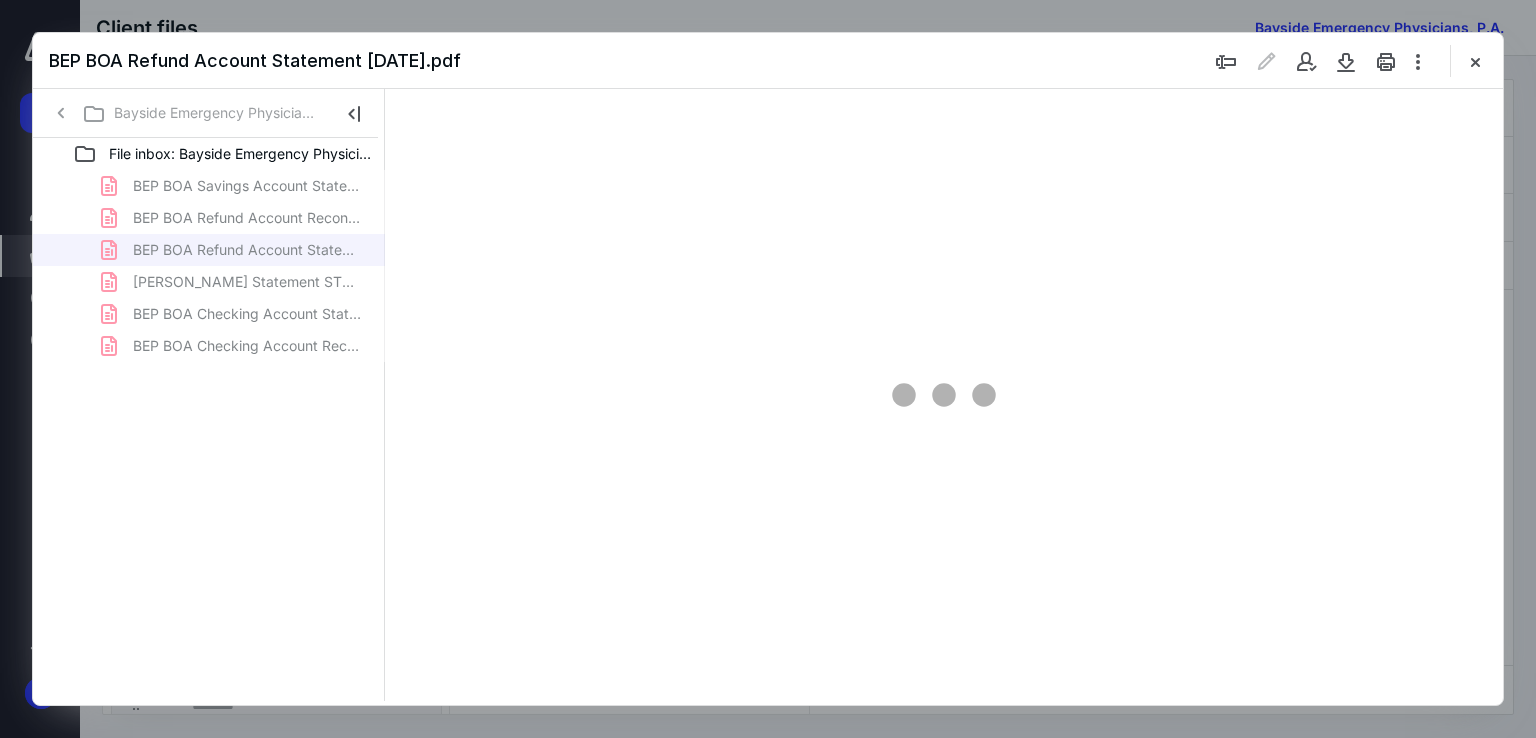scroll, scrollTop: 79, scrollLeft: 0, axis: vertical 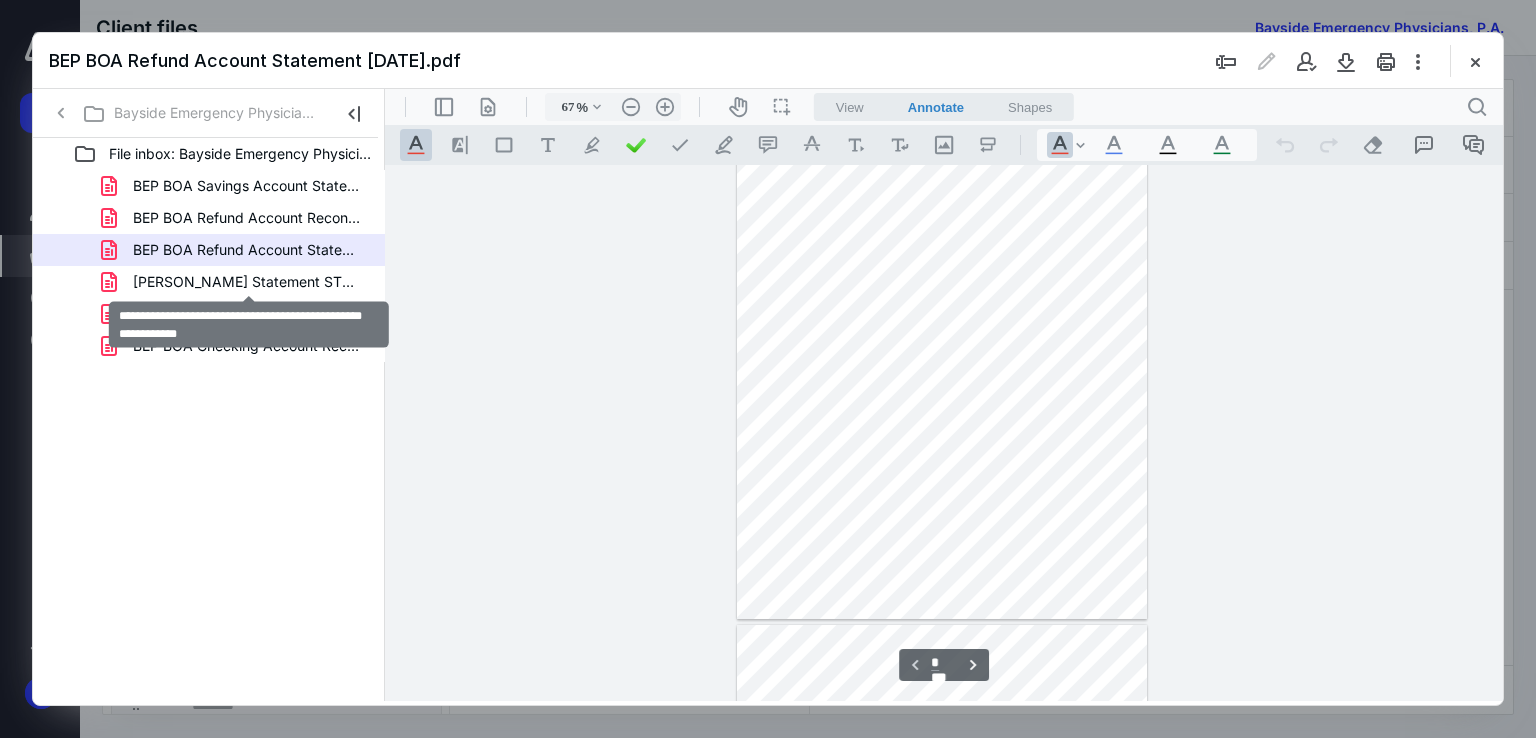 click on "[PERSON_NAME] Statement STMT_06302025_XXXXX444_PriorityClientStm.pdf" at bounding box center [249, 282] 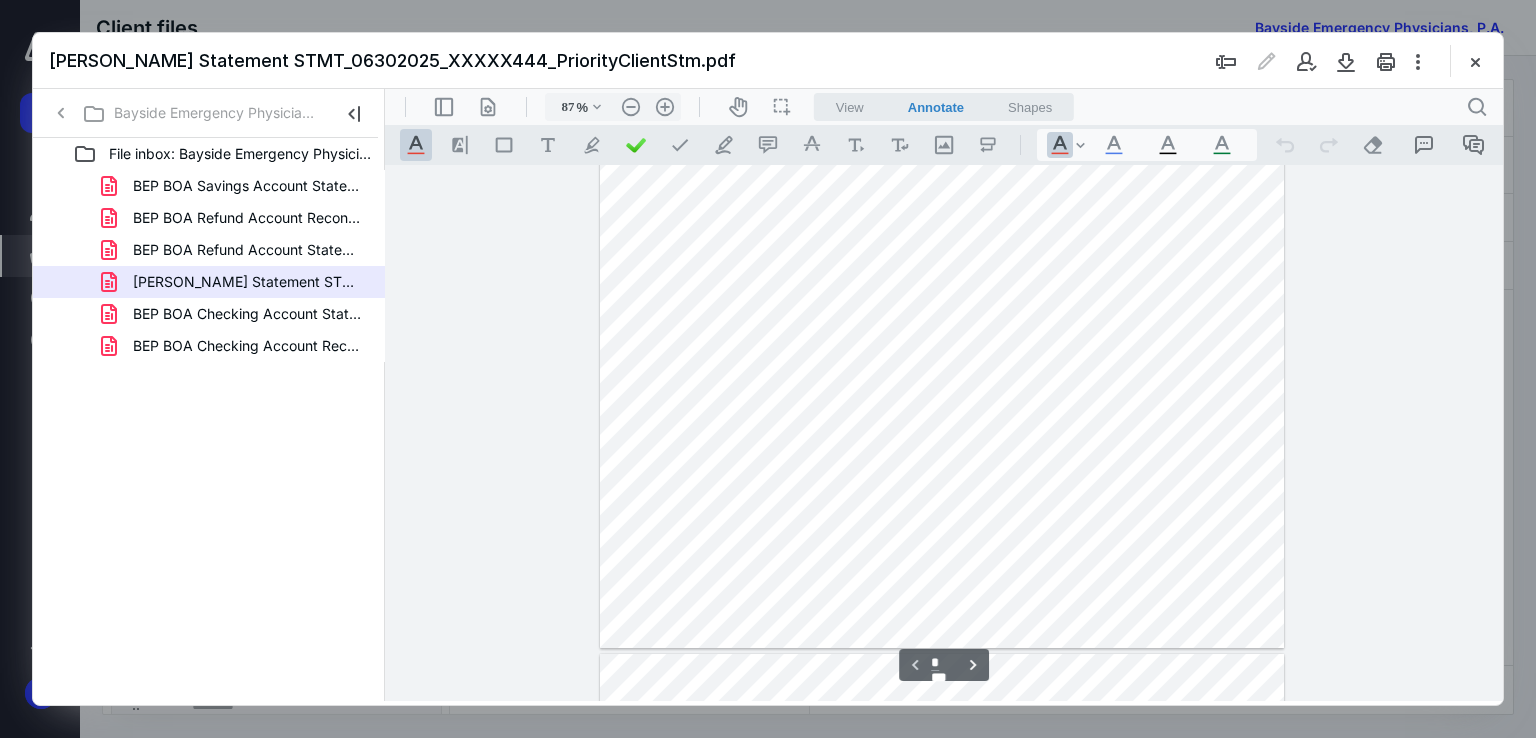 scroll, scrollTop: 0, scrollLeft: 0, axis: both 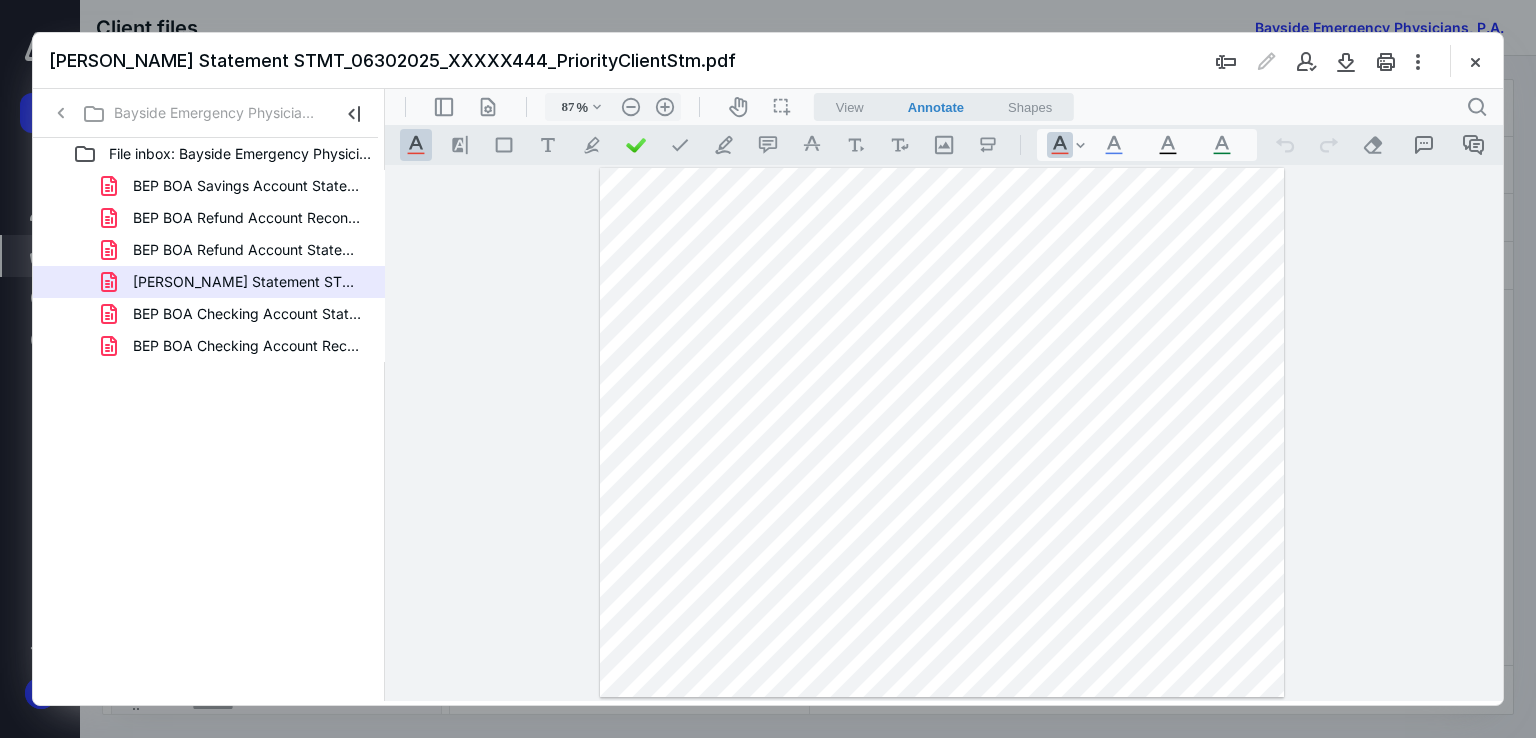 click at bounding box center (768, 369) 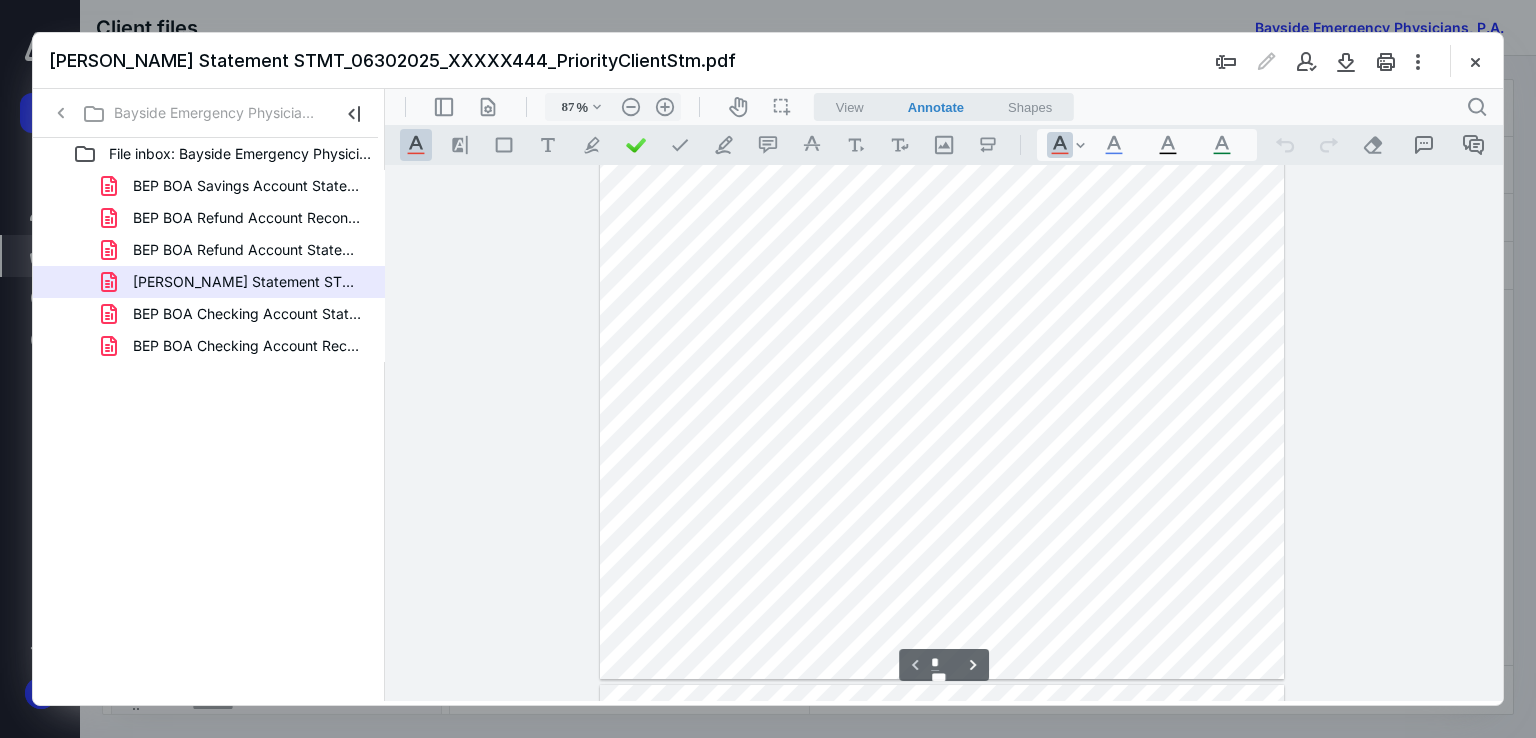 scroll, scrollTop: 0, scrollLeft: 0, axis: both 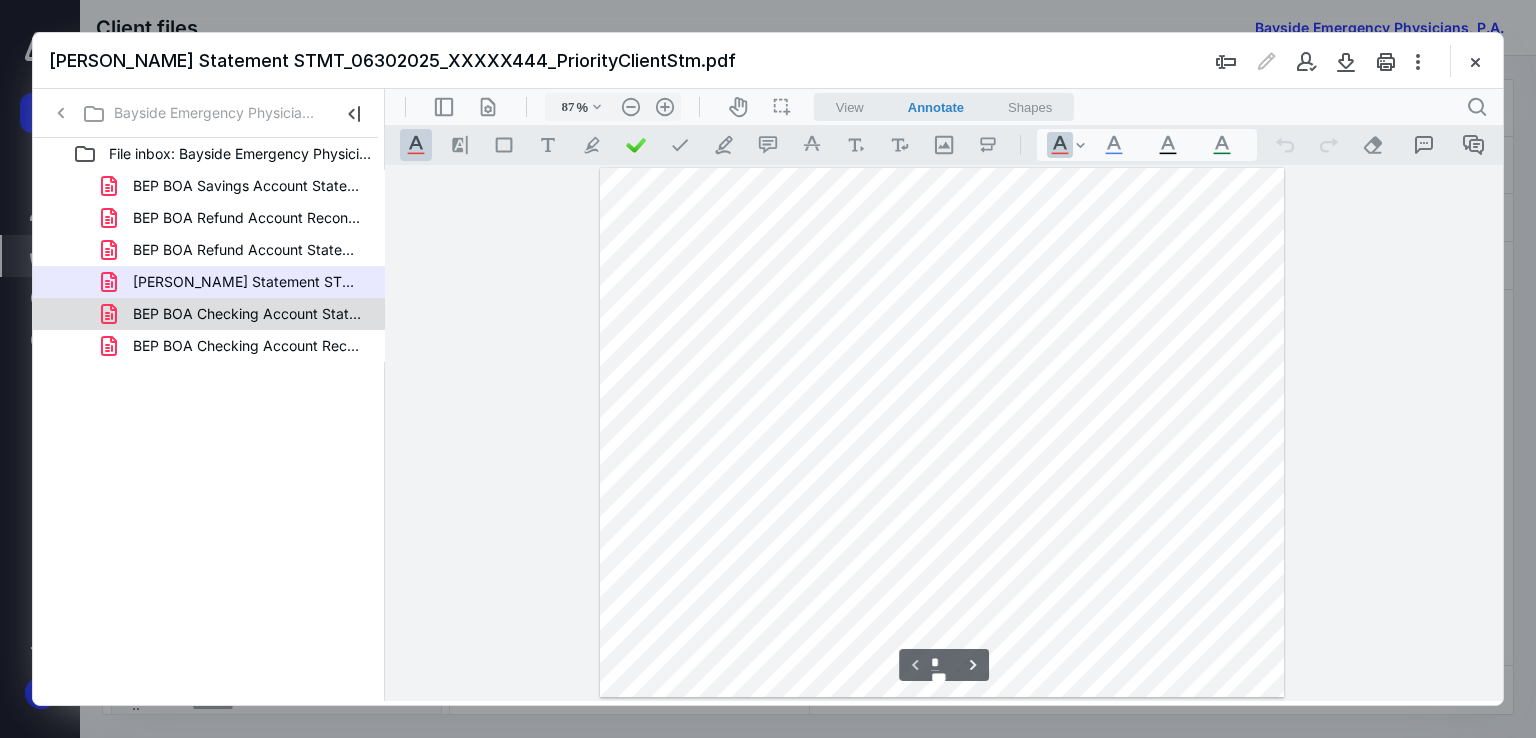 click on "BEP BOA Checking Account Statement [DATE].pdf" at bounding box center [249, 314] 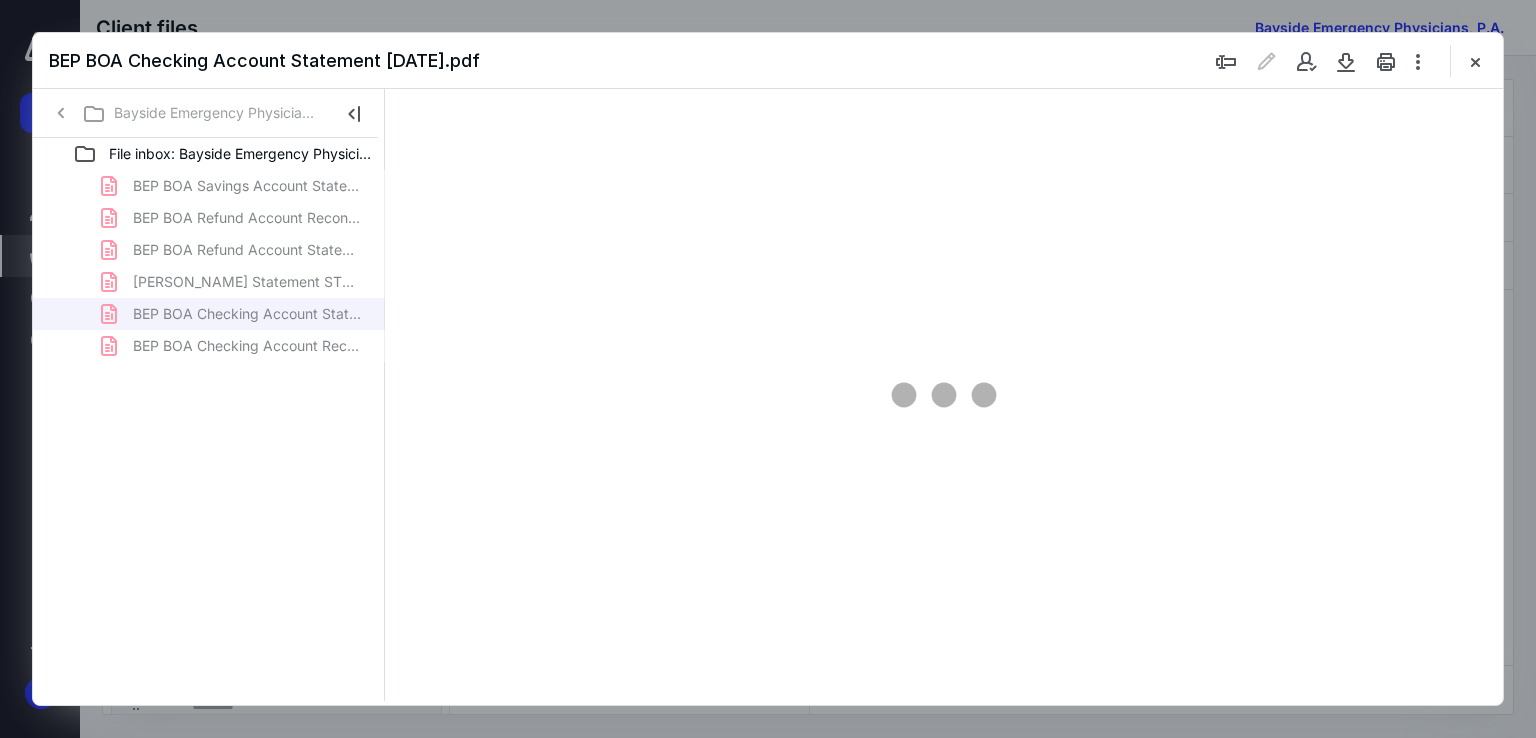 scroll, scrollTop: 79, scrollLeft: 0, axis: vertical 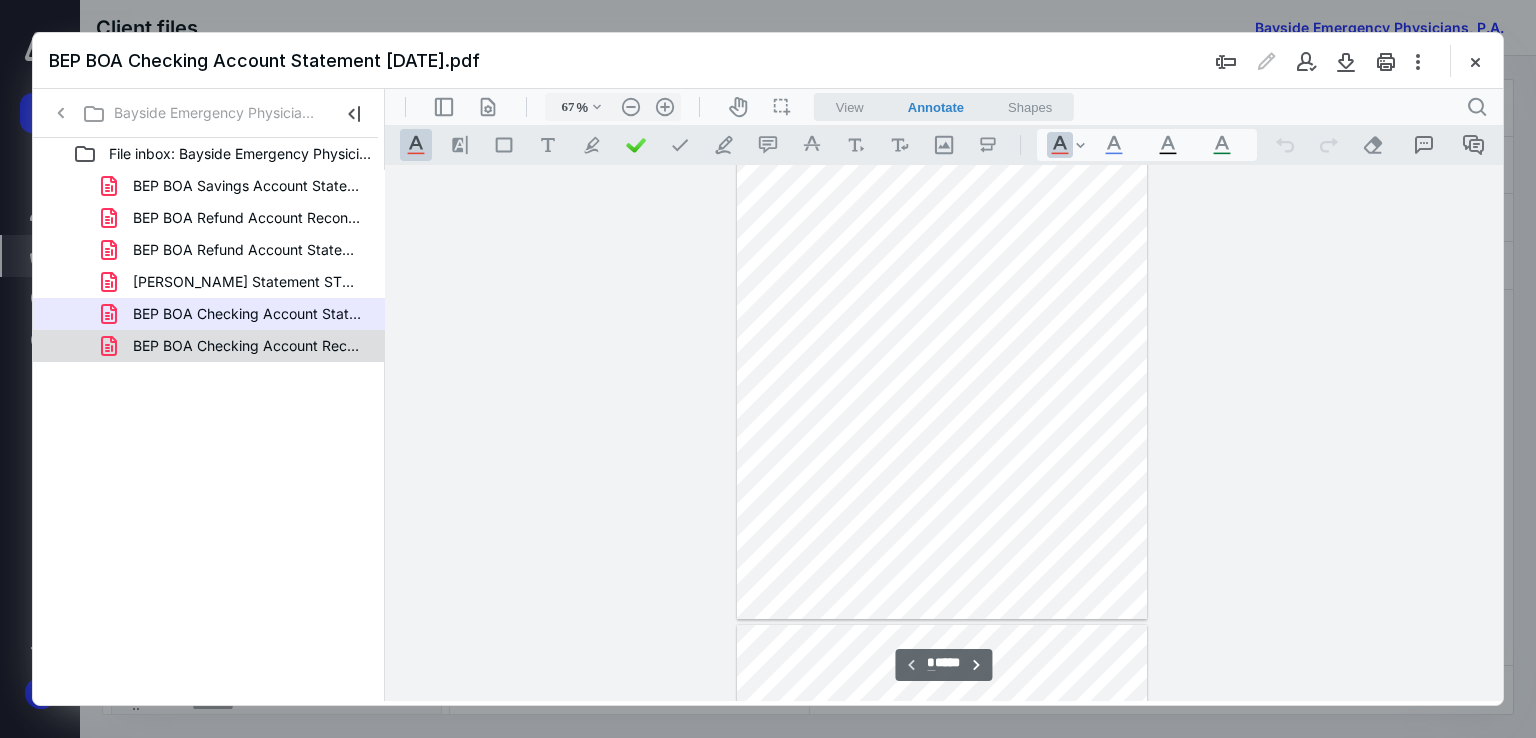 click on "BEP BOA Checking Account Reconciliation [DATE].pdf" at bounding box center [249, 346] 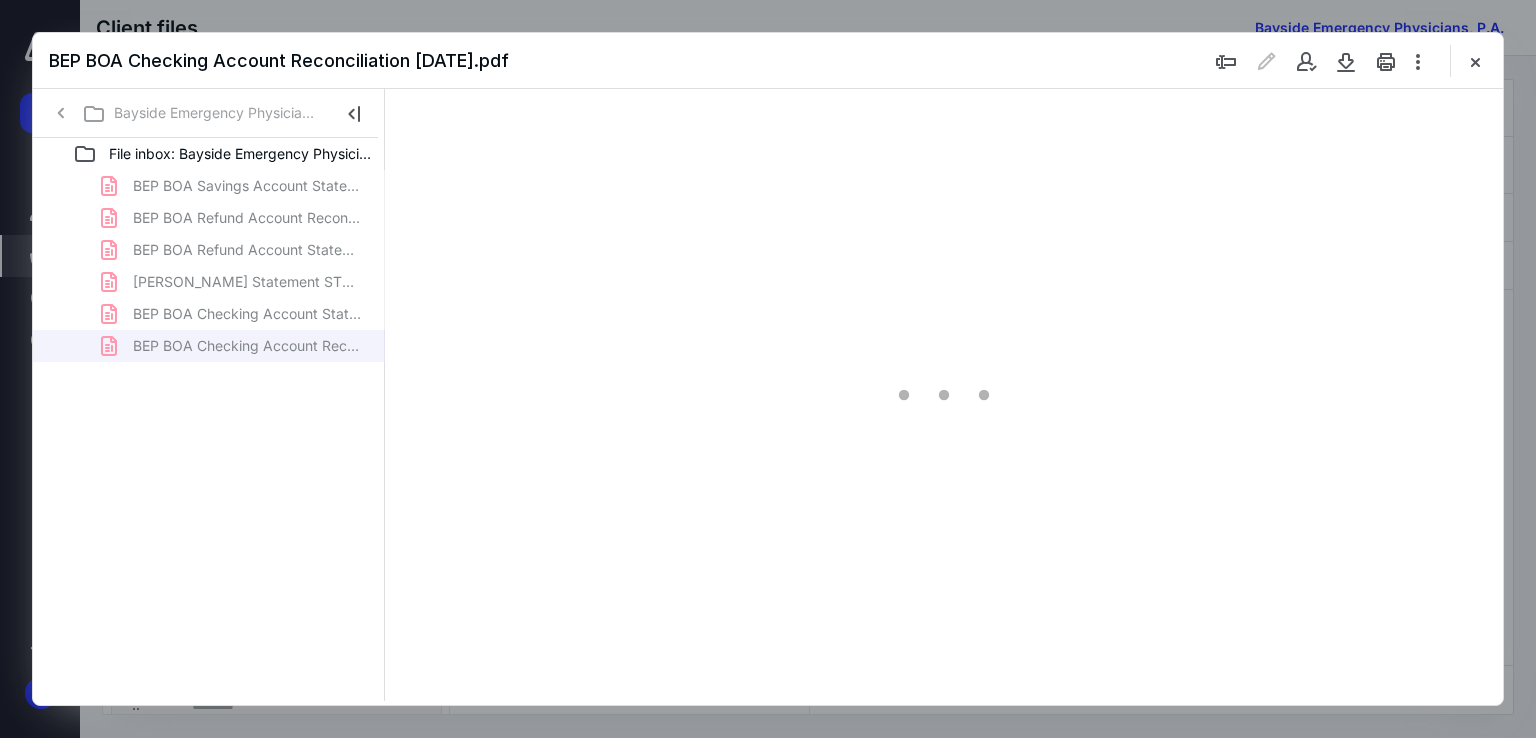 type on "67" 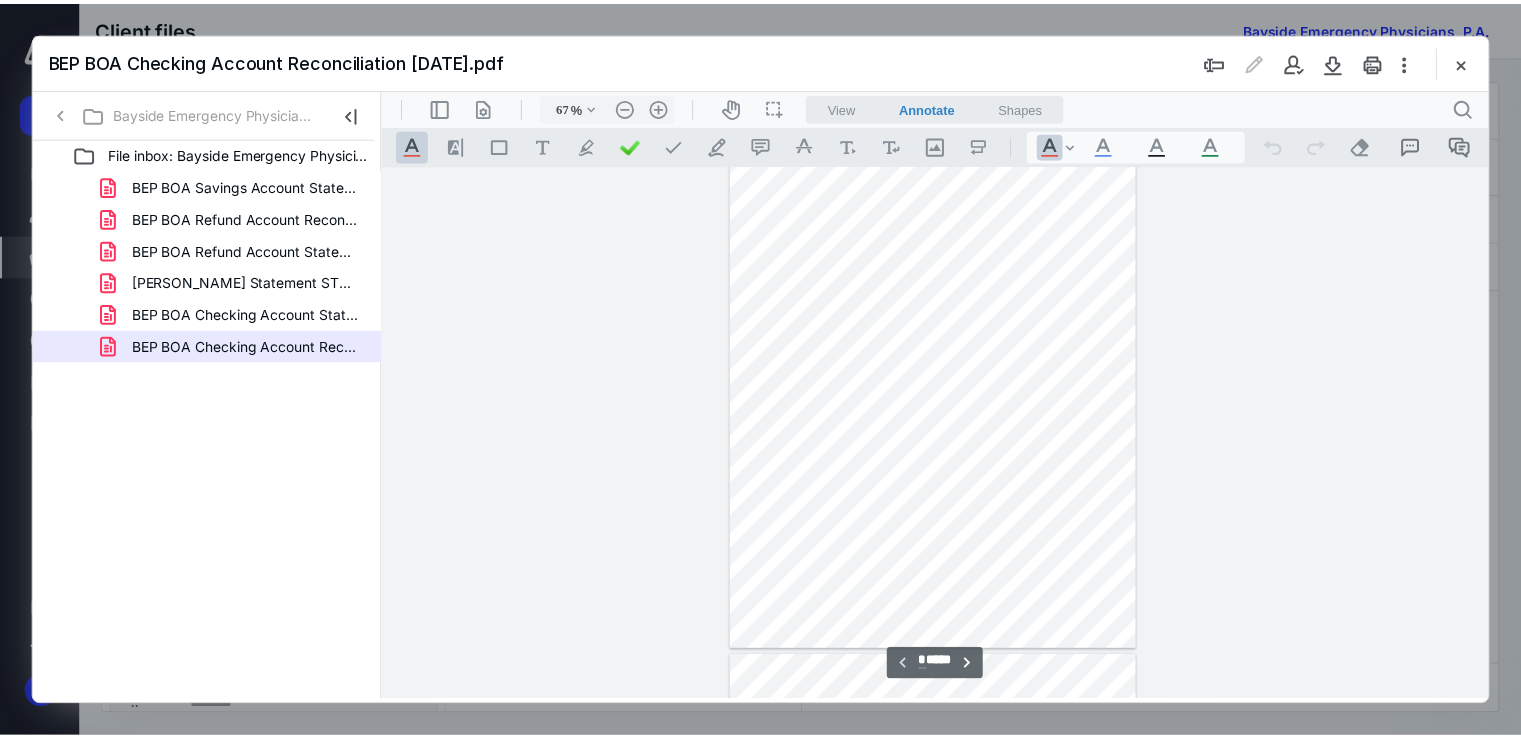 scroll, scrollTop: 0, scrollLeft: 0, axis: both 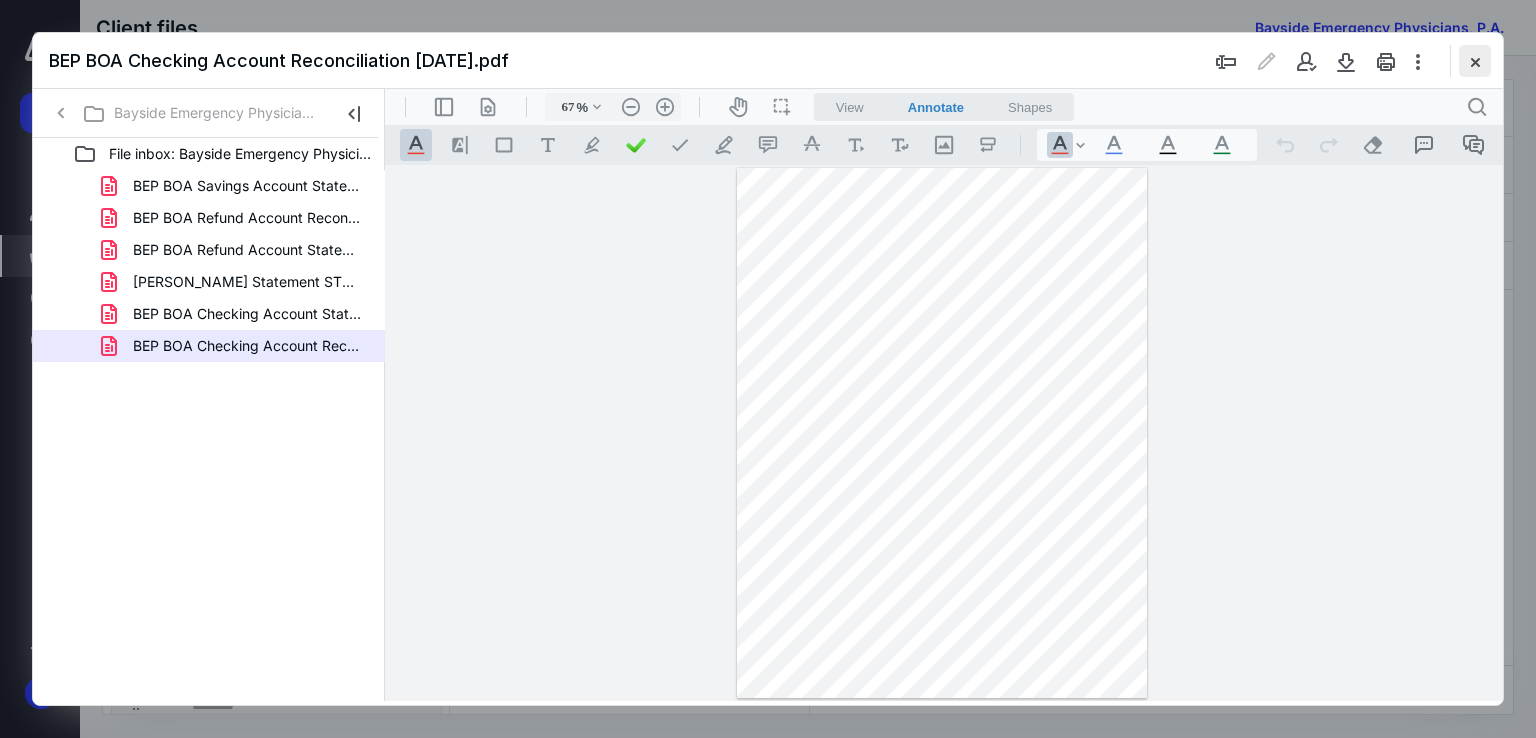 click at bounding box center (1475, 61) 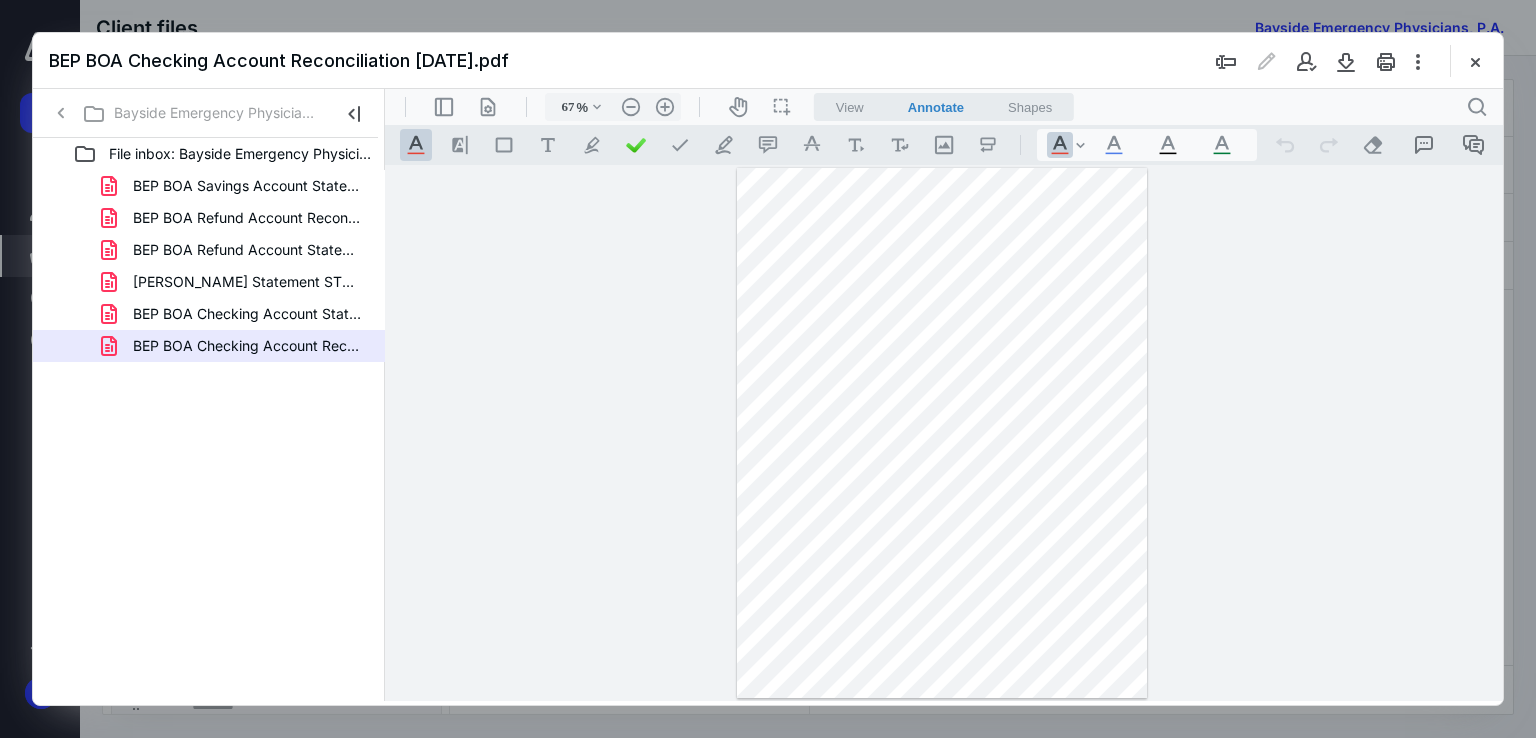 checkbox on "true" 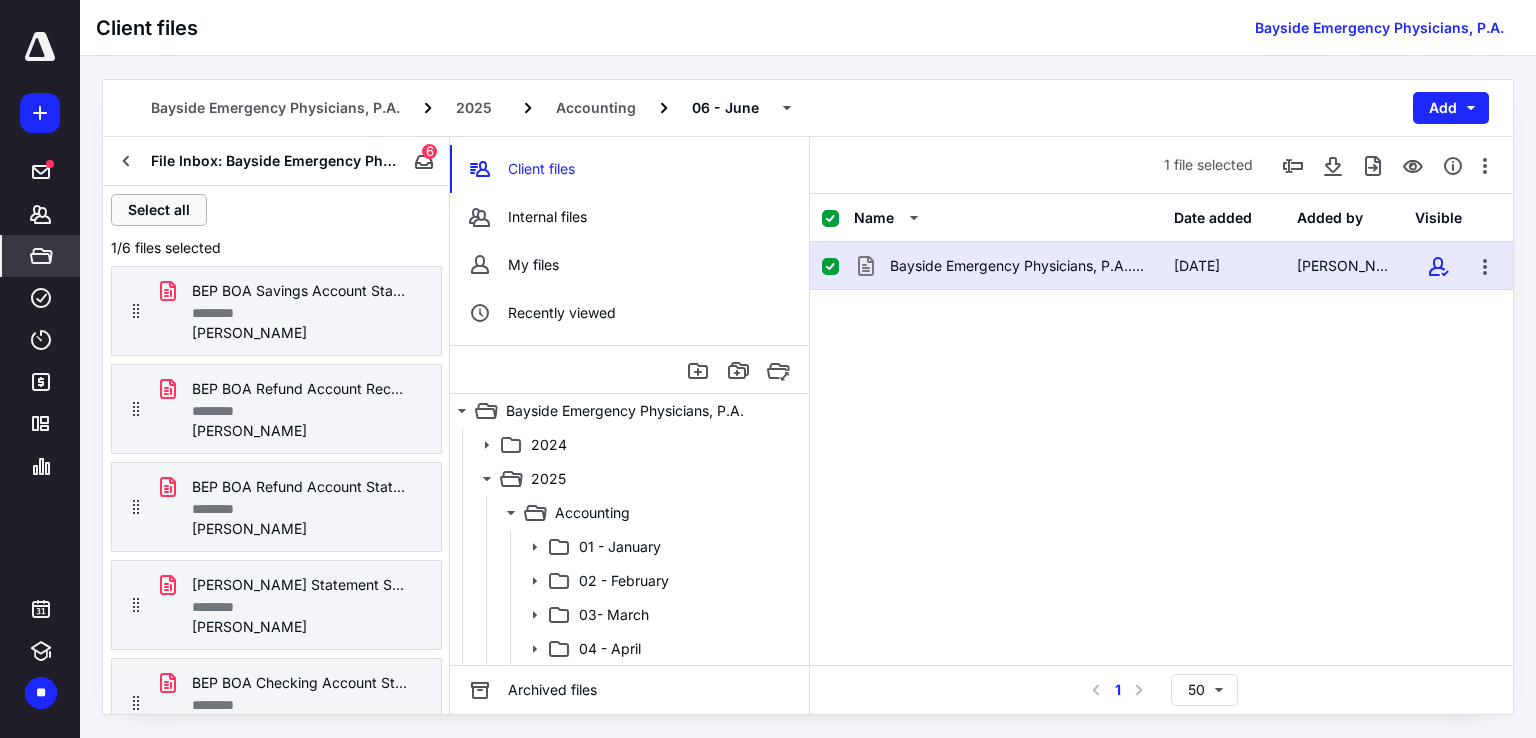 drag, startPoint x: 181, startPoint y: 213, endPoint x: 207, endPoint y: 258, distance: 51.971146 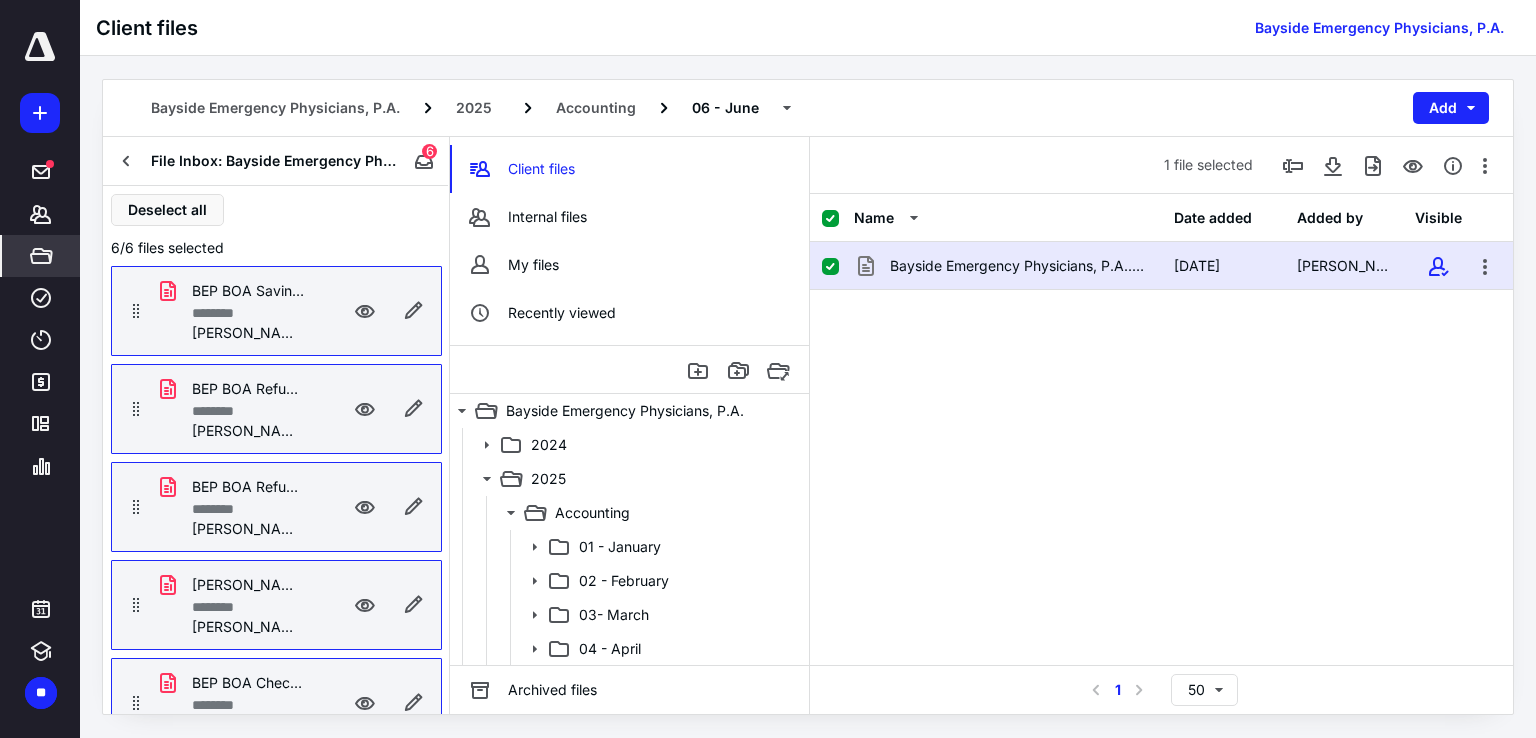 checkbox on "false" 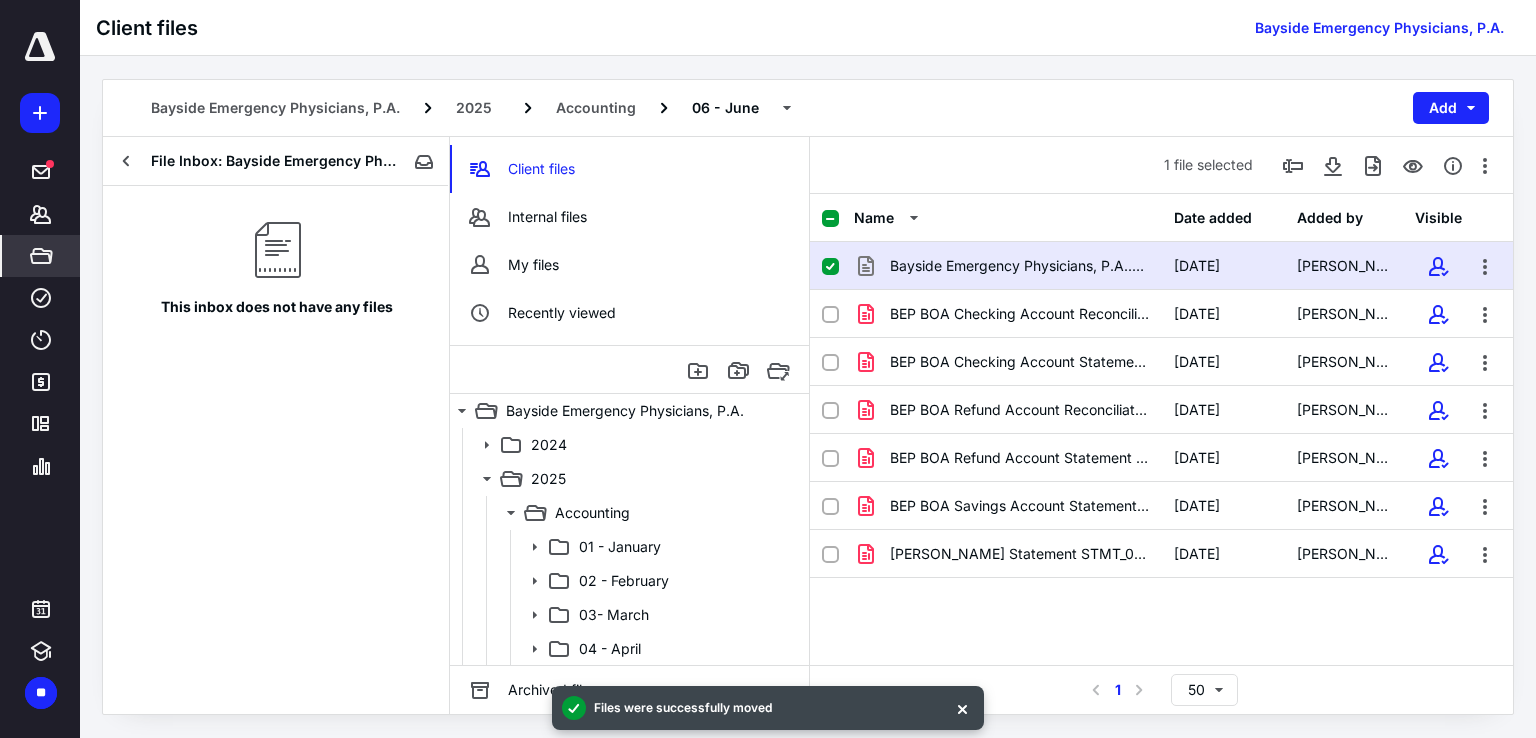 click at bounding box center [838, 266] 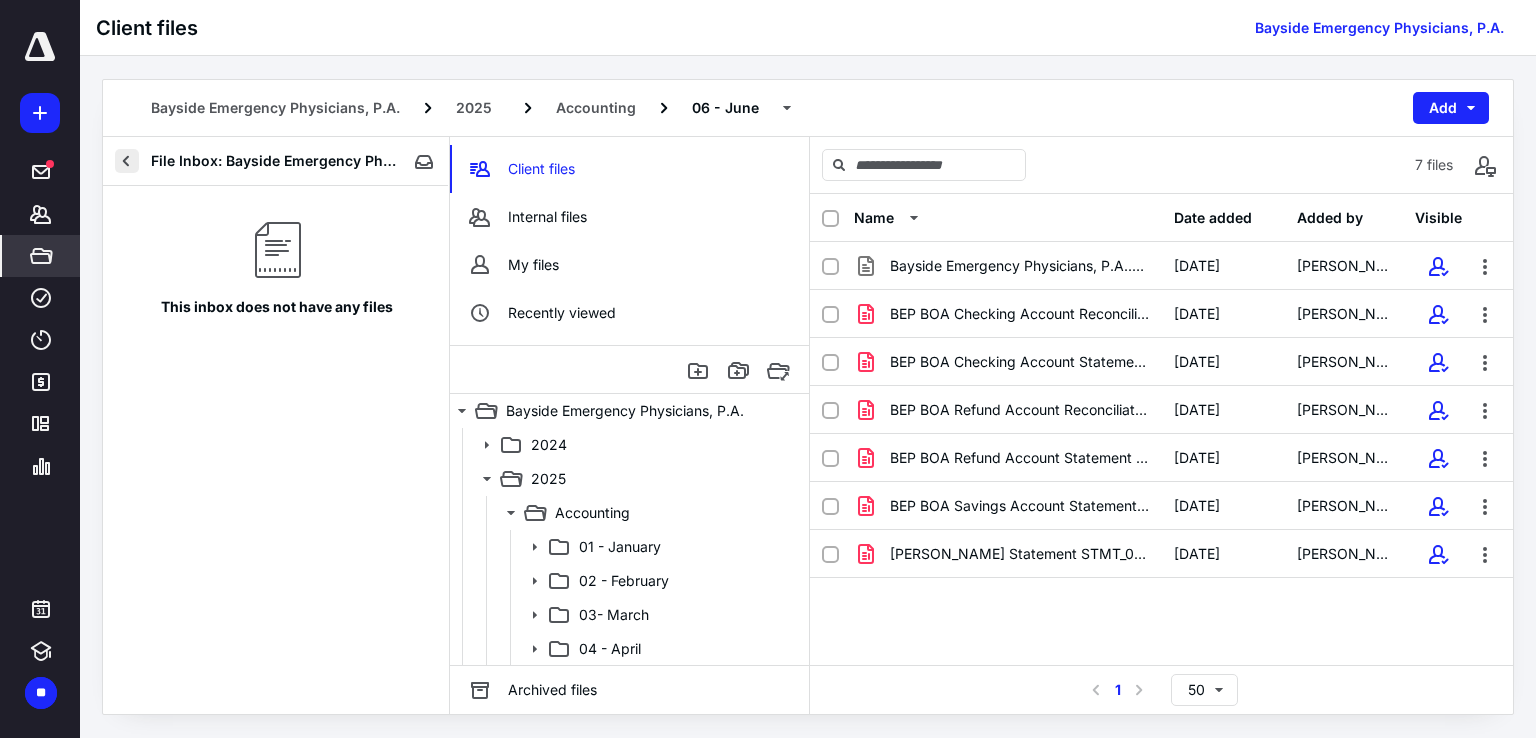 click at bounding box center (127, 161) 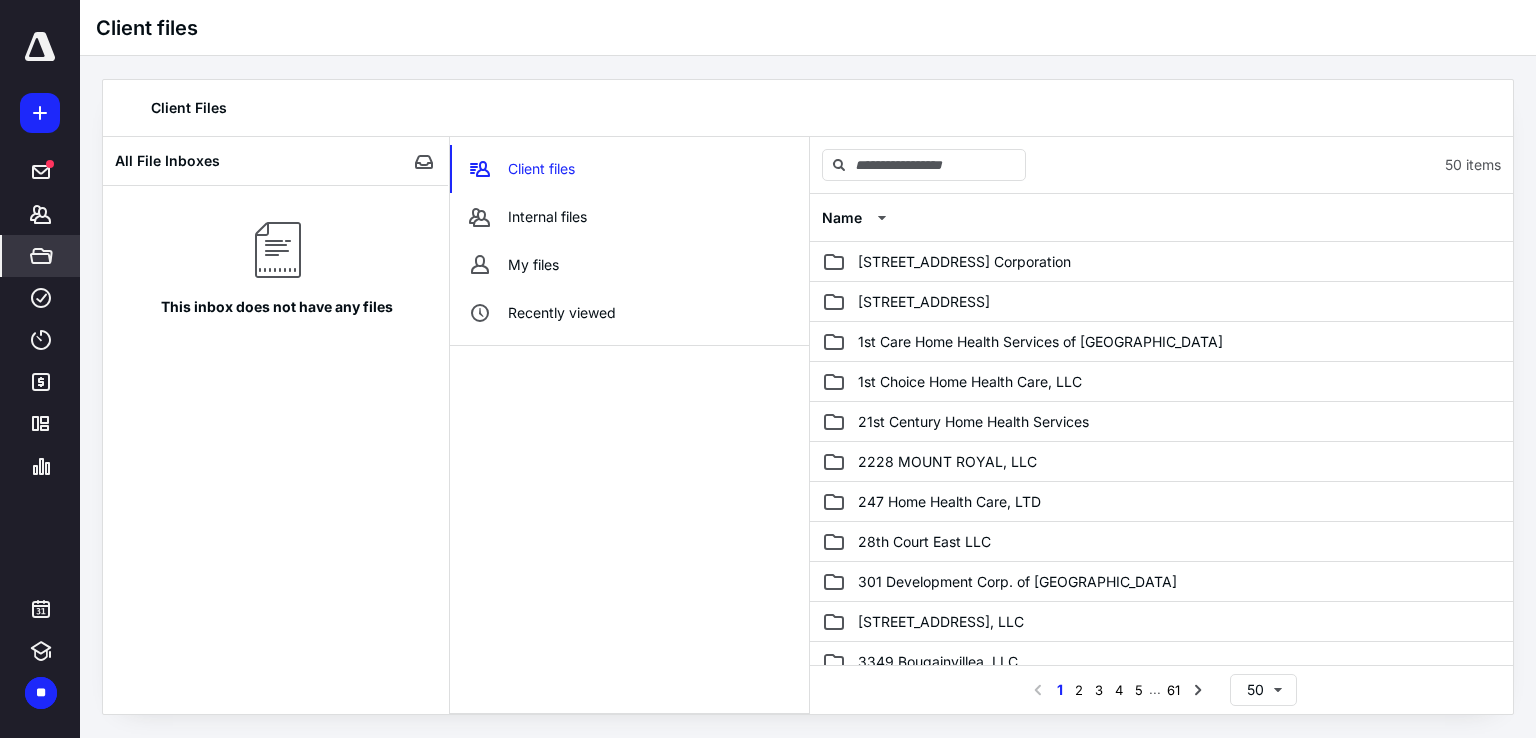 click on "*****" at bounding box center (41, 256) 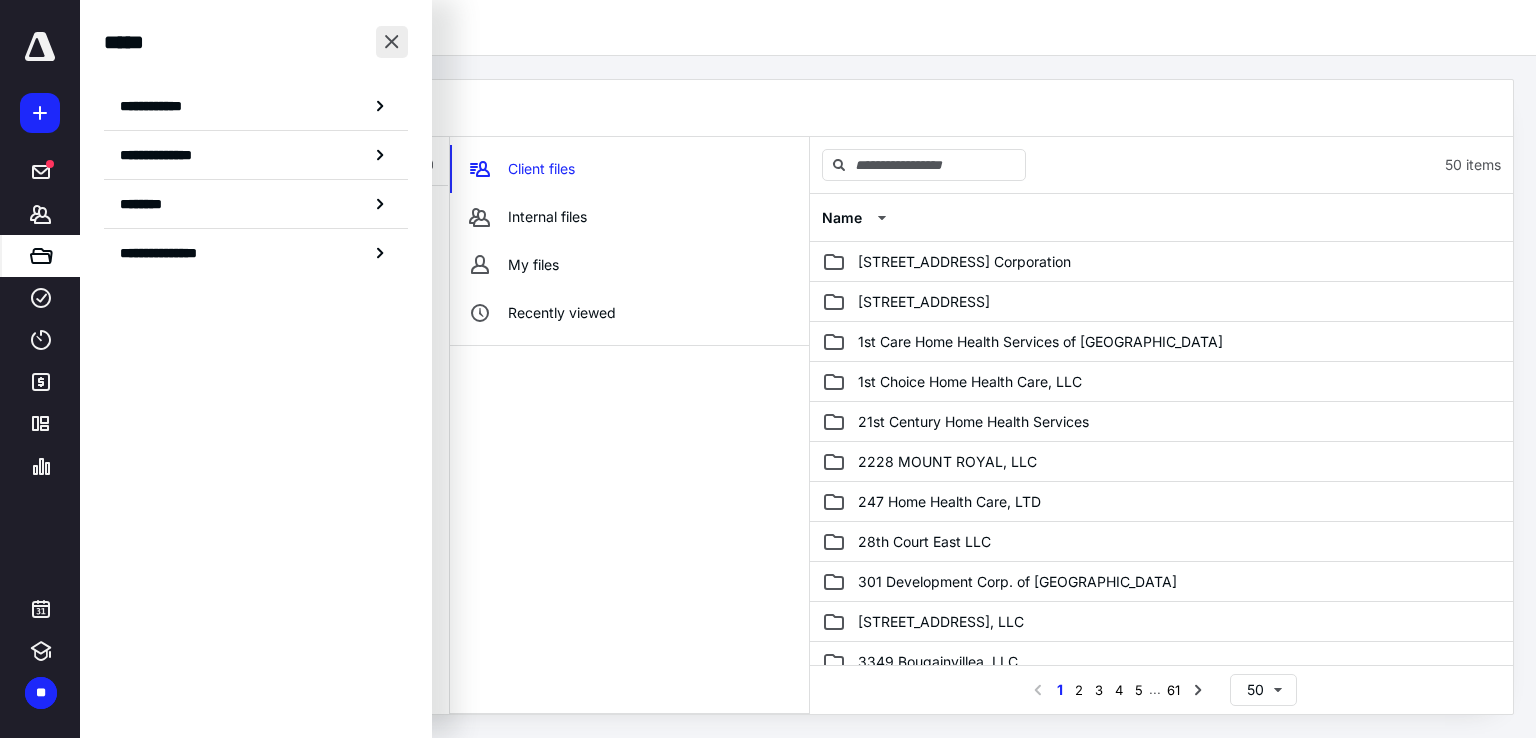 click at bounding box center (392, 42) 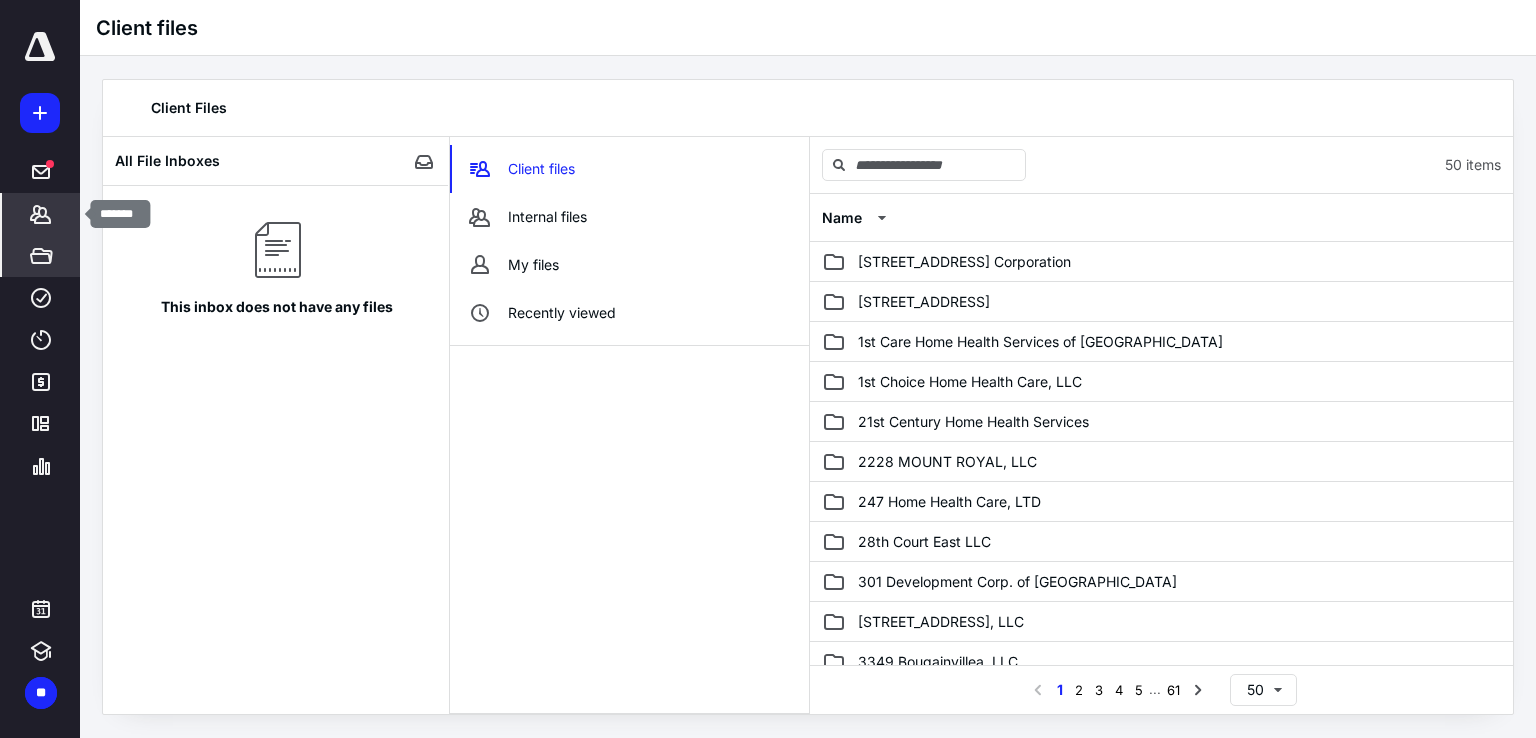 click 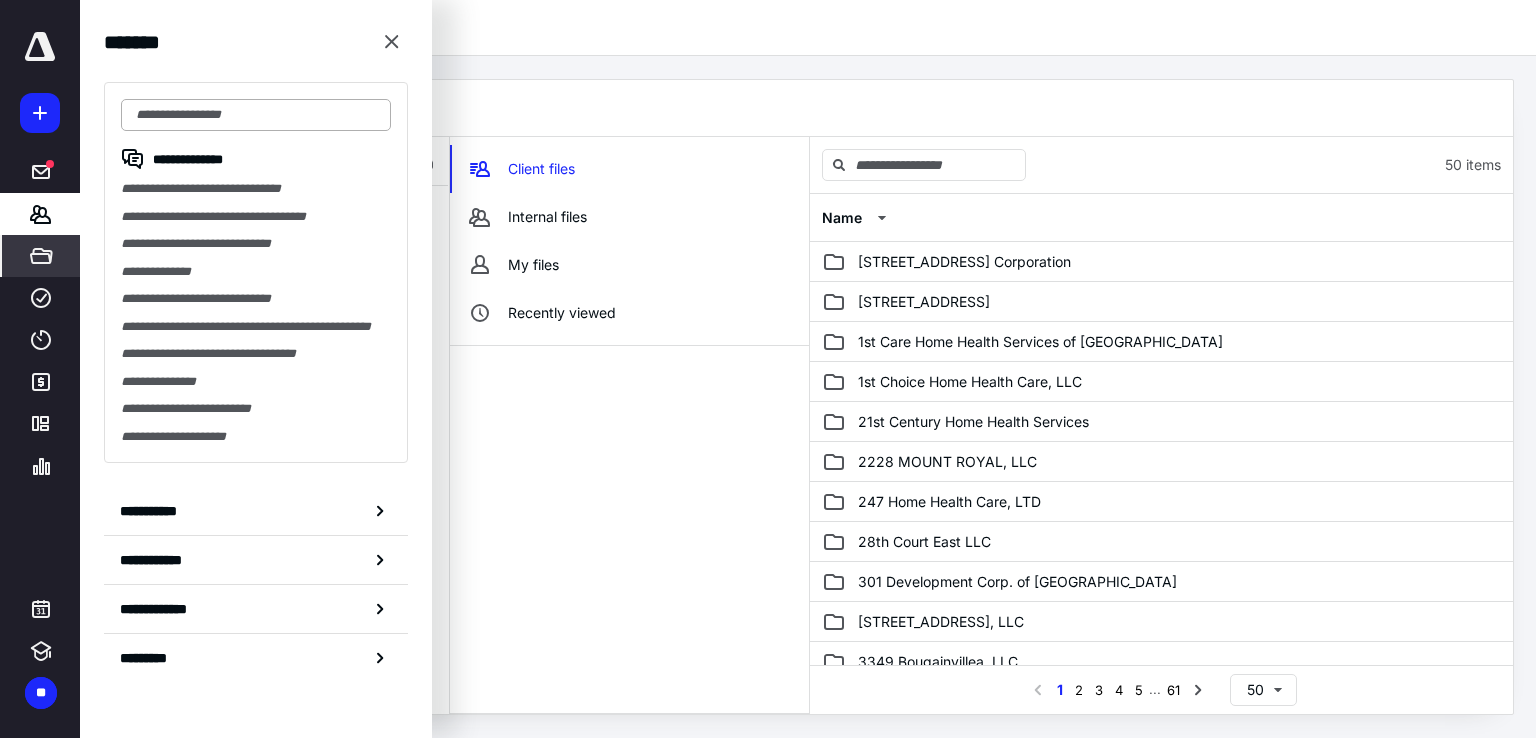 click at bounding box center [256, 115] 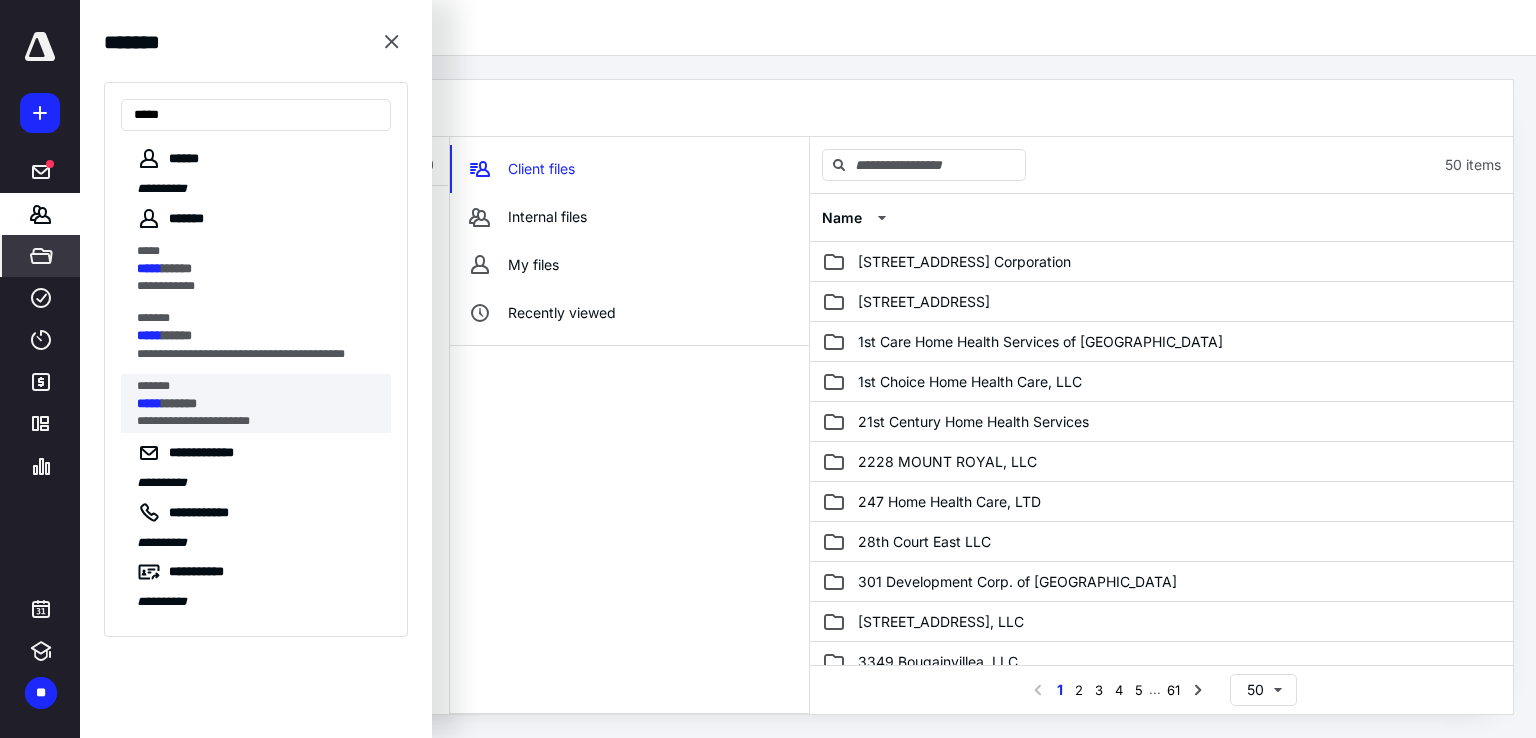 type on "*****" 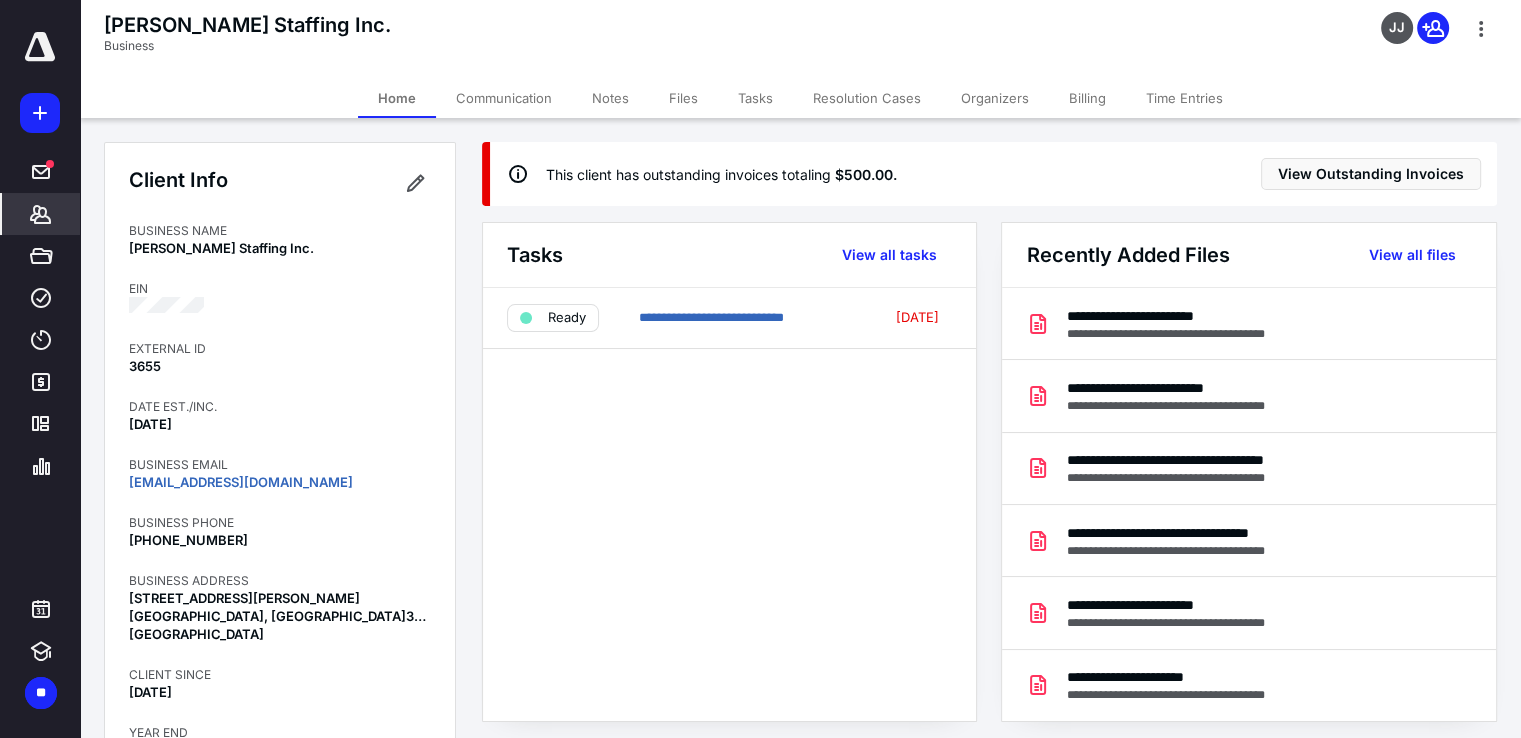 scroll, scrollTop: 500, scrollLeft: 0, axis: vertical 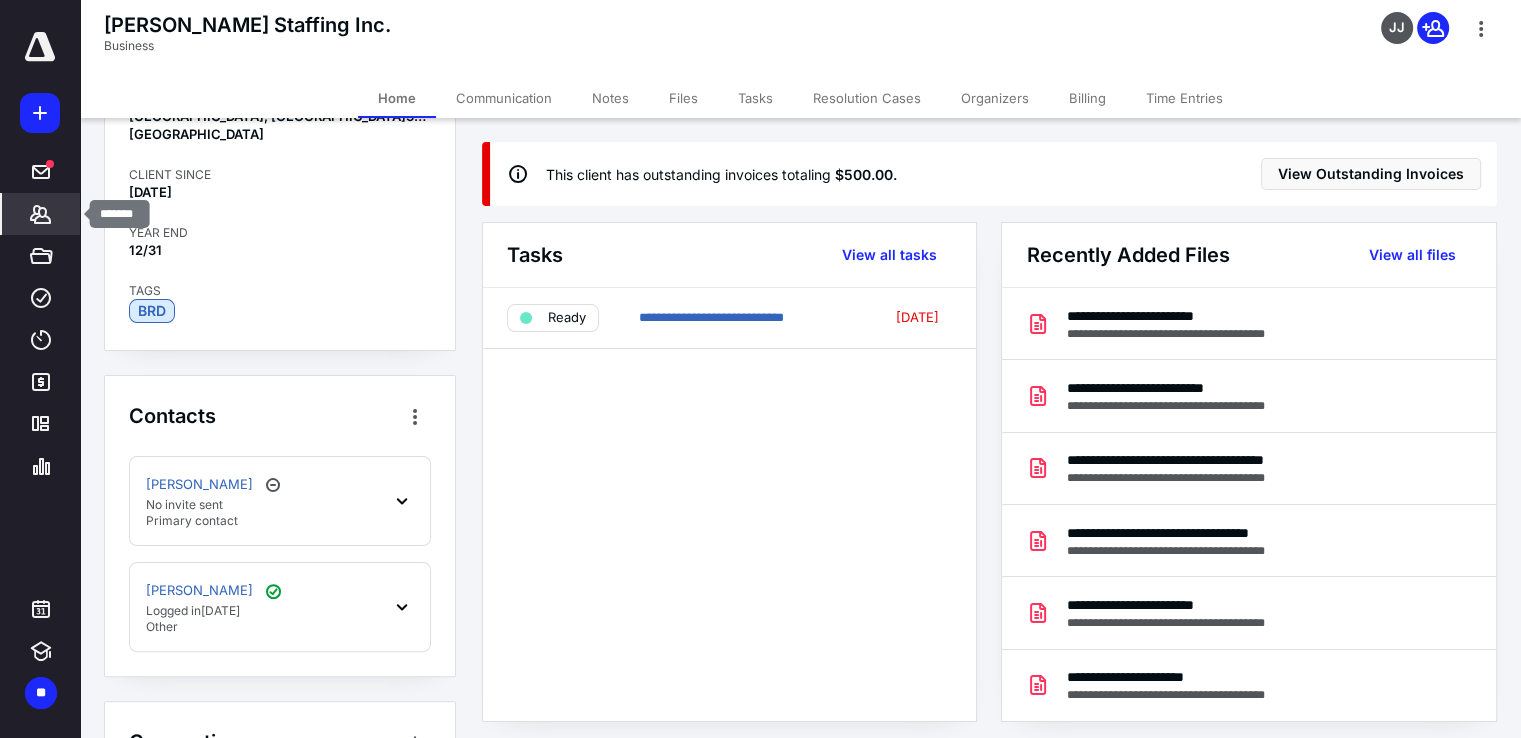 click 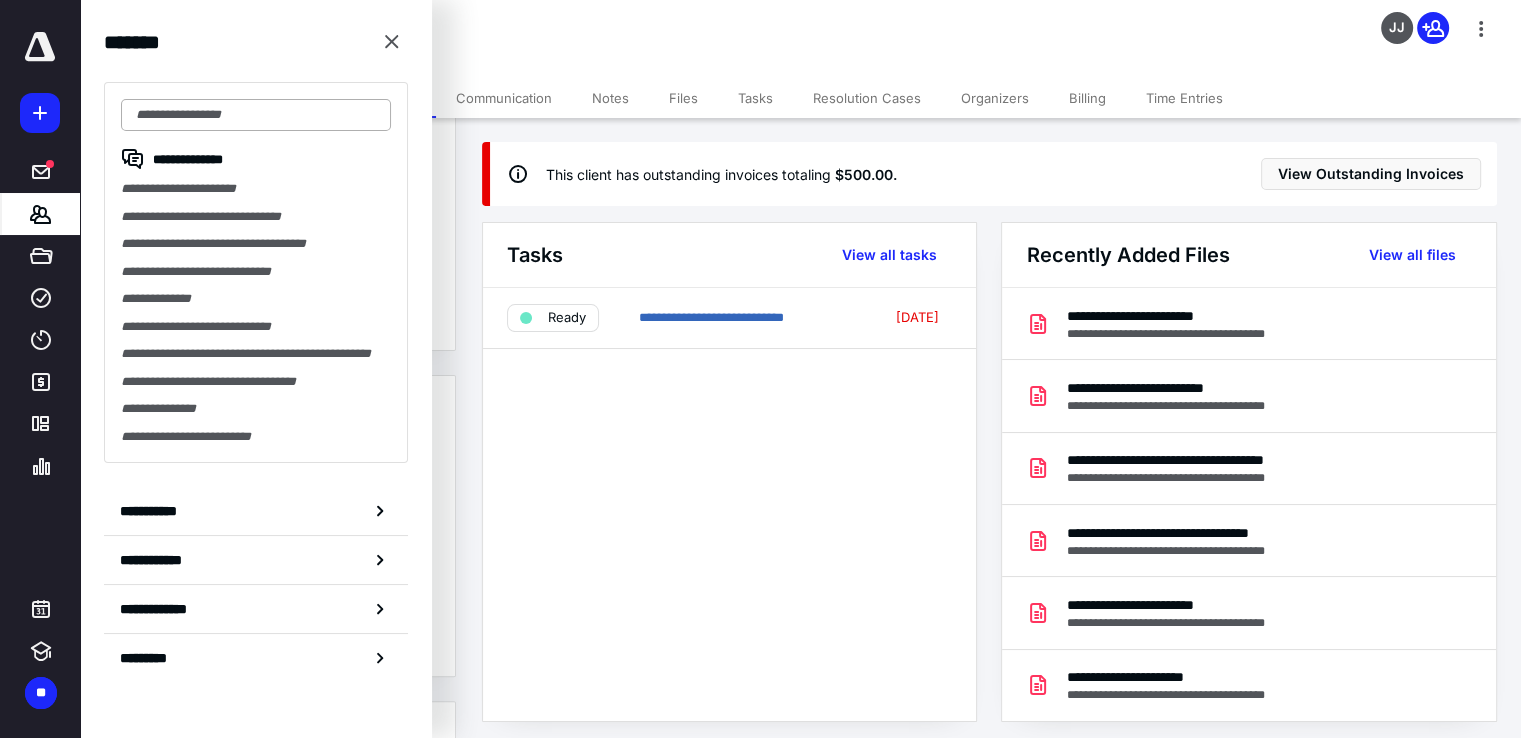 click at bounding box center (256, 115) 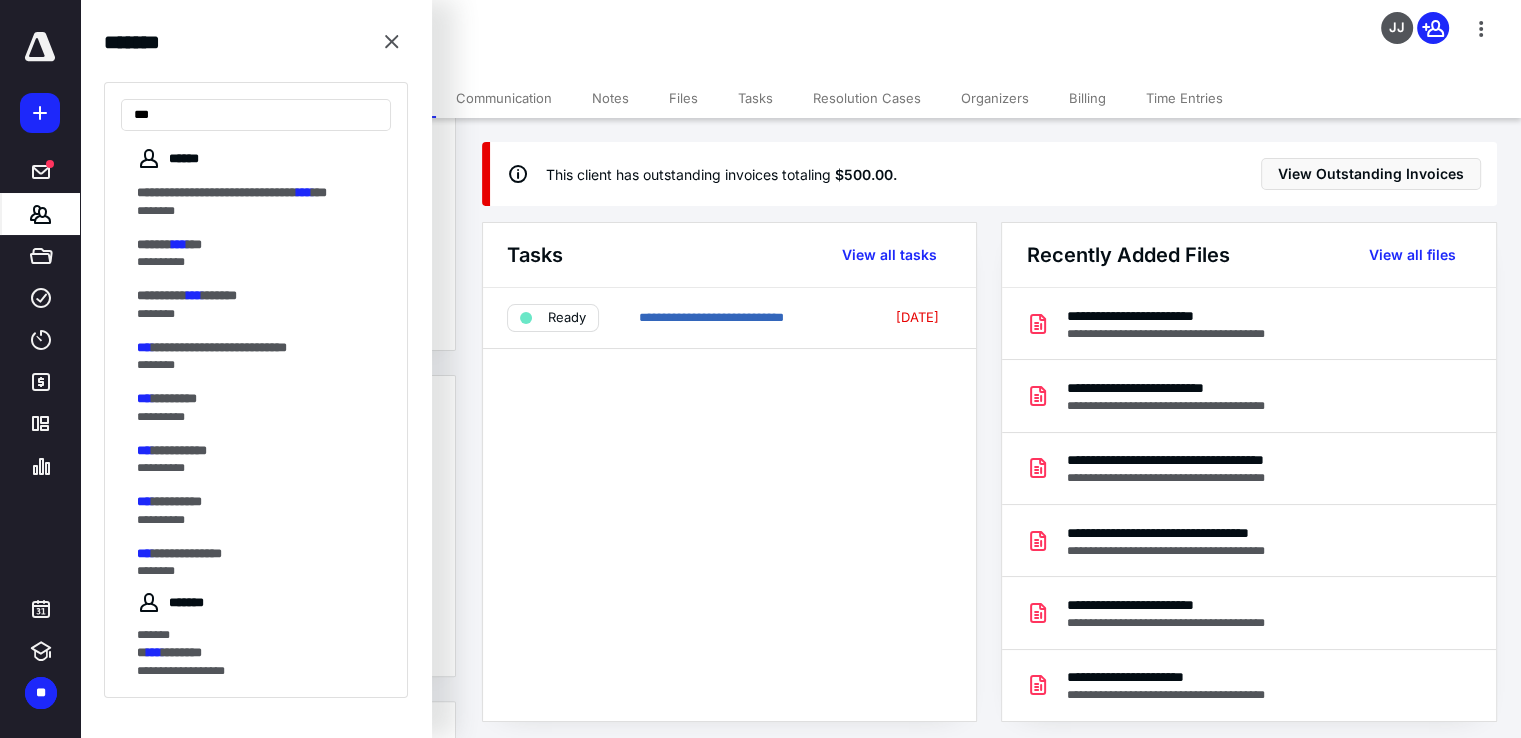 type on "***" 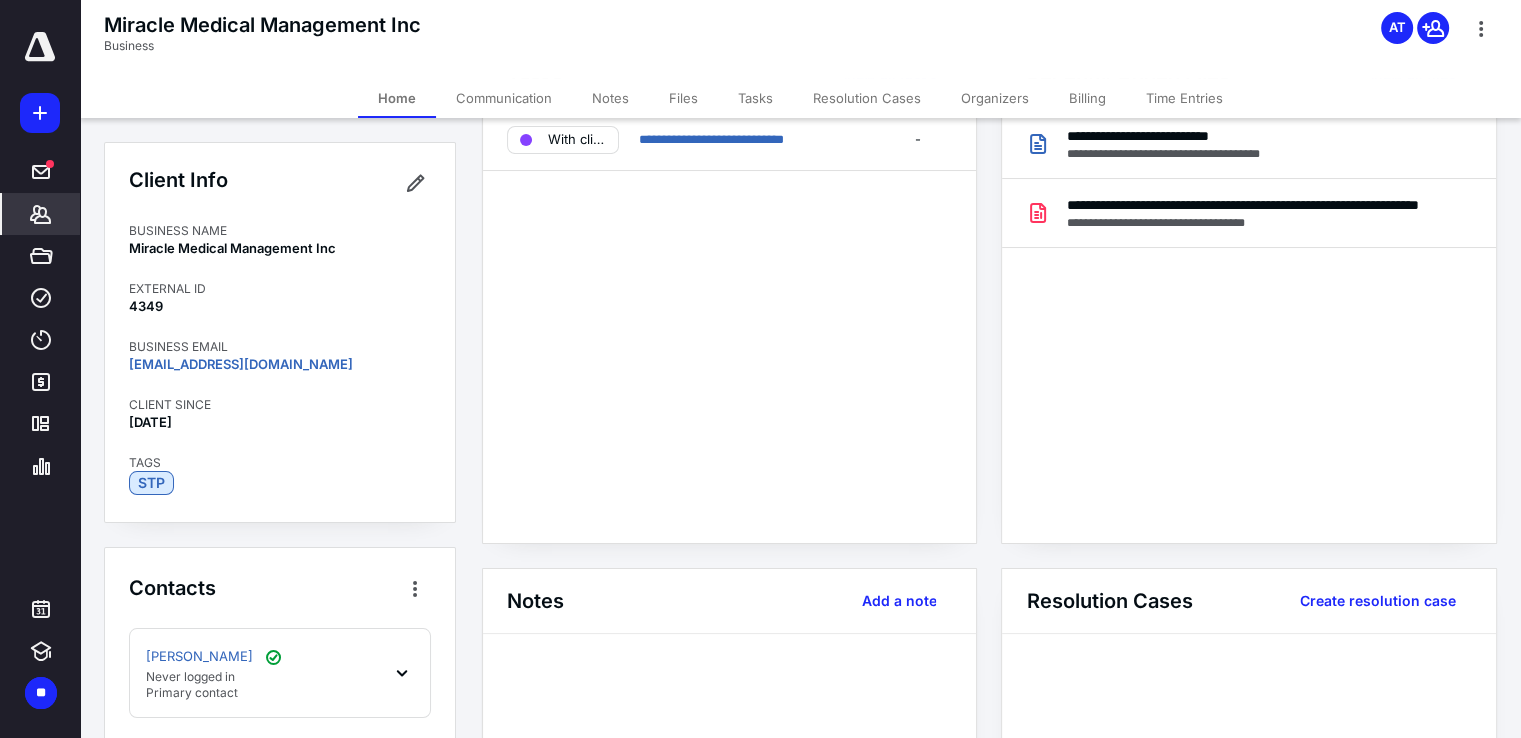 scroll, scrollTop: 0, scrollLeft: 0, axis: both 